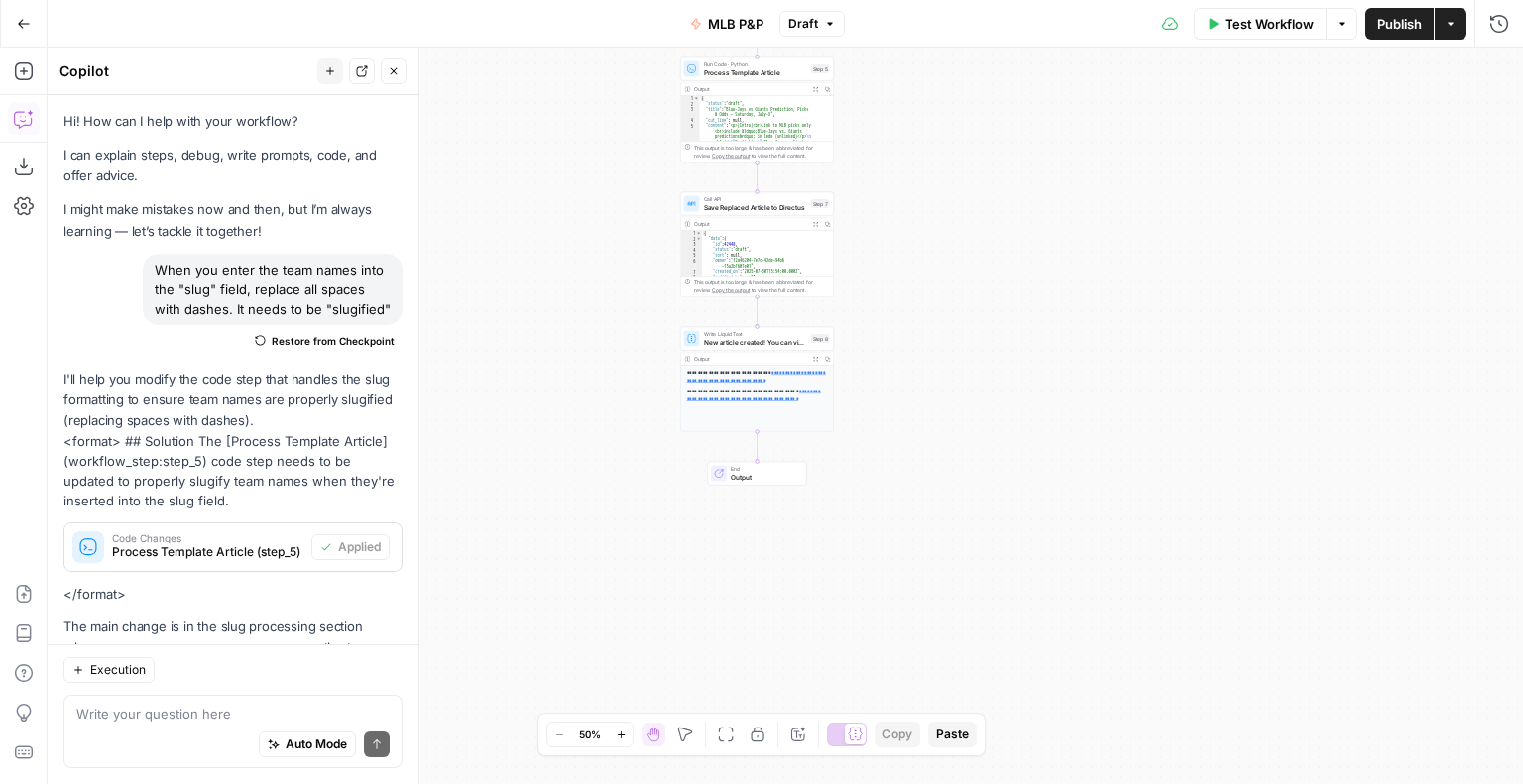 scroll, scrollTop: 0, scrollLeft: 0, axis: both 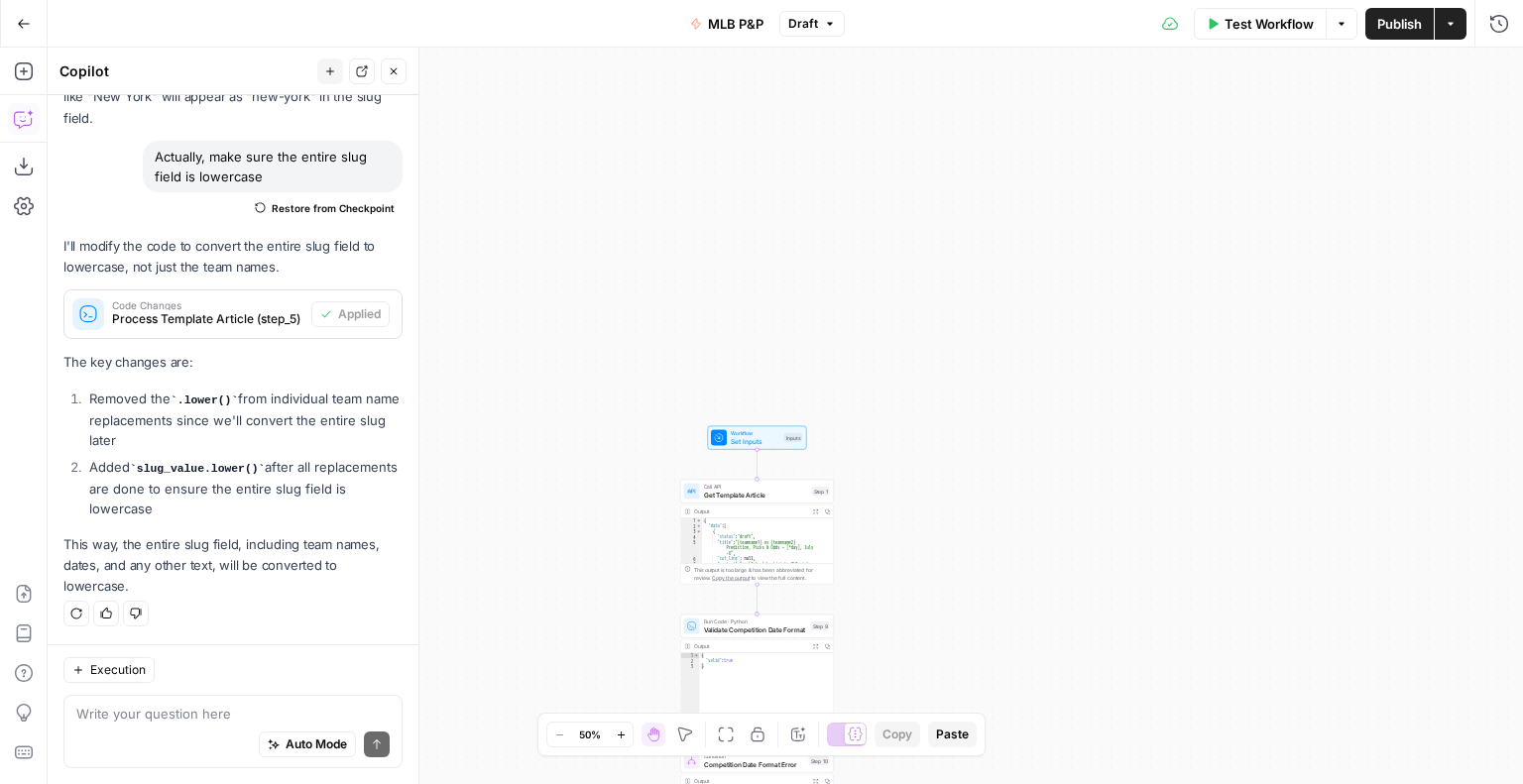 drag, startPoint x: 742, startPoint y: 440, endPoint x: 705, endPoint y: 423, distance: 40.718546 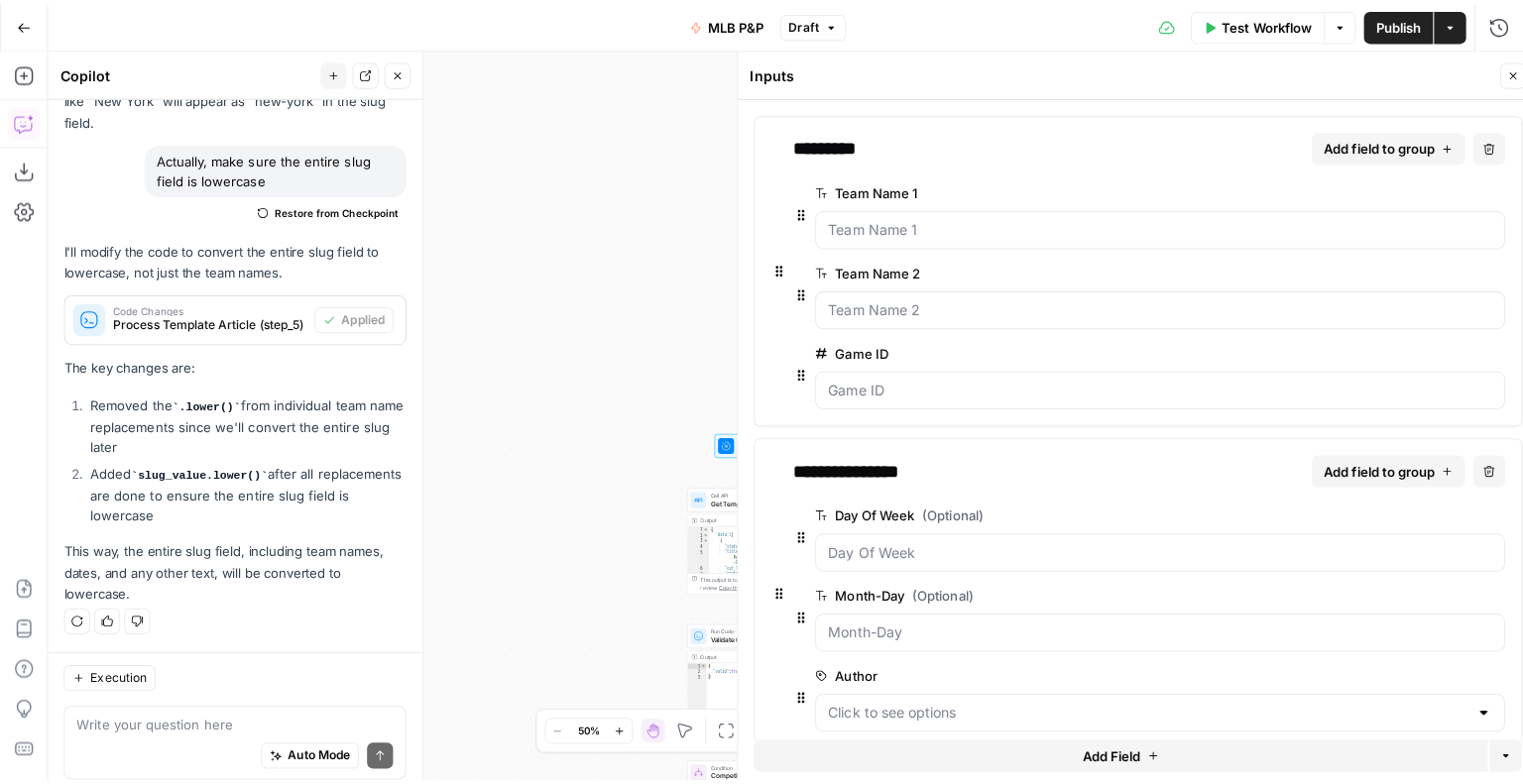 scroll, scrollTop: 956, scrollLeft: 0, axis: vertical 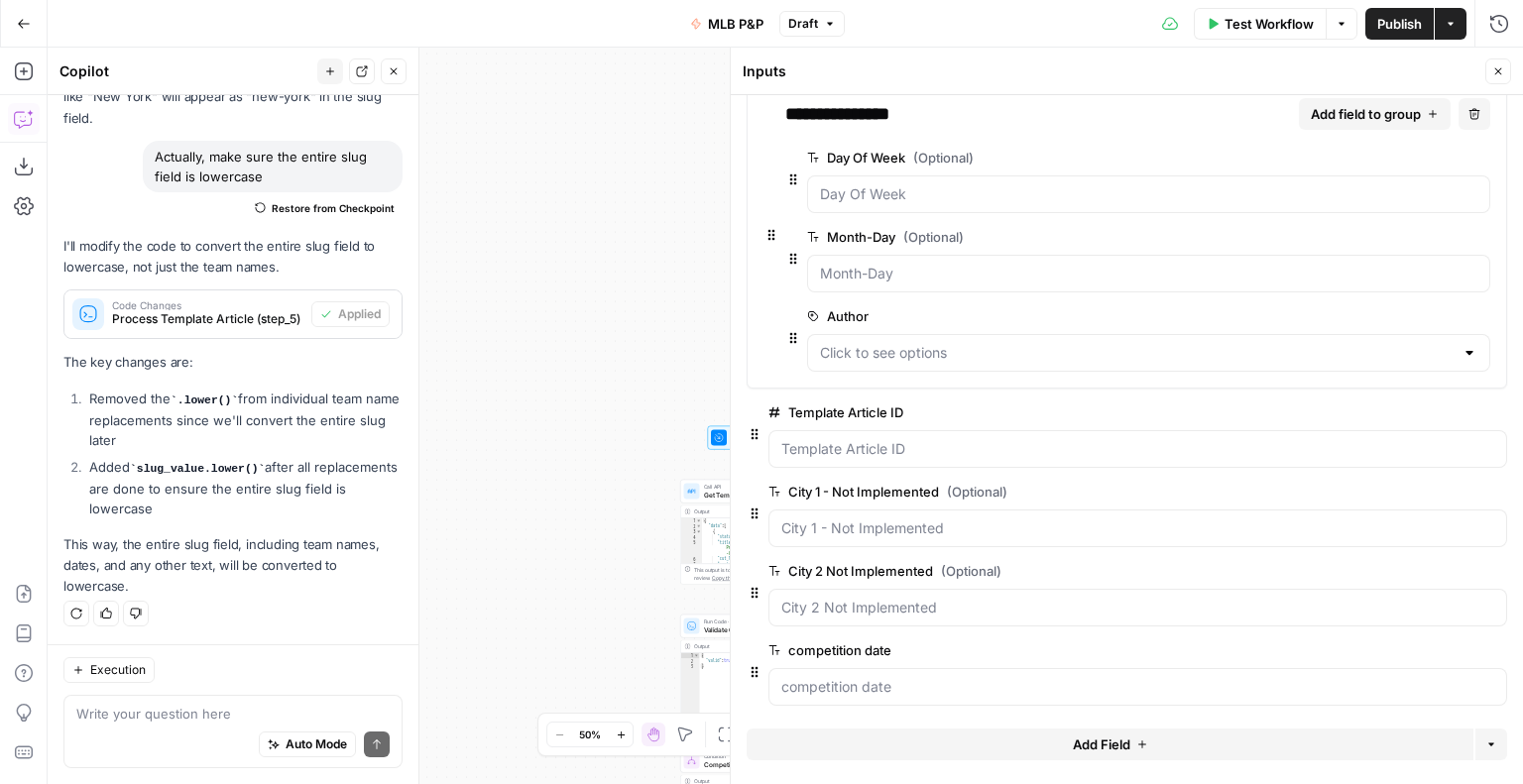 click 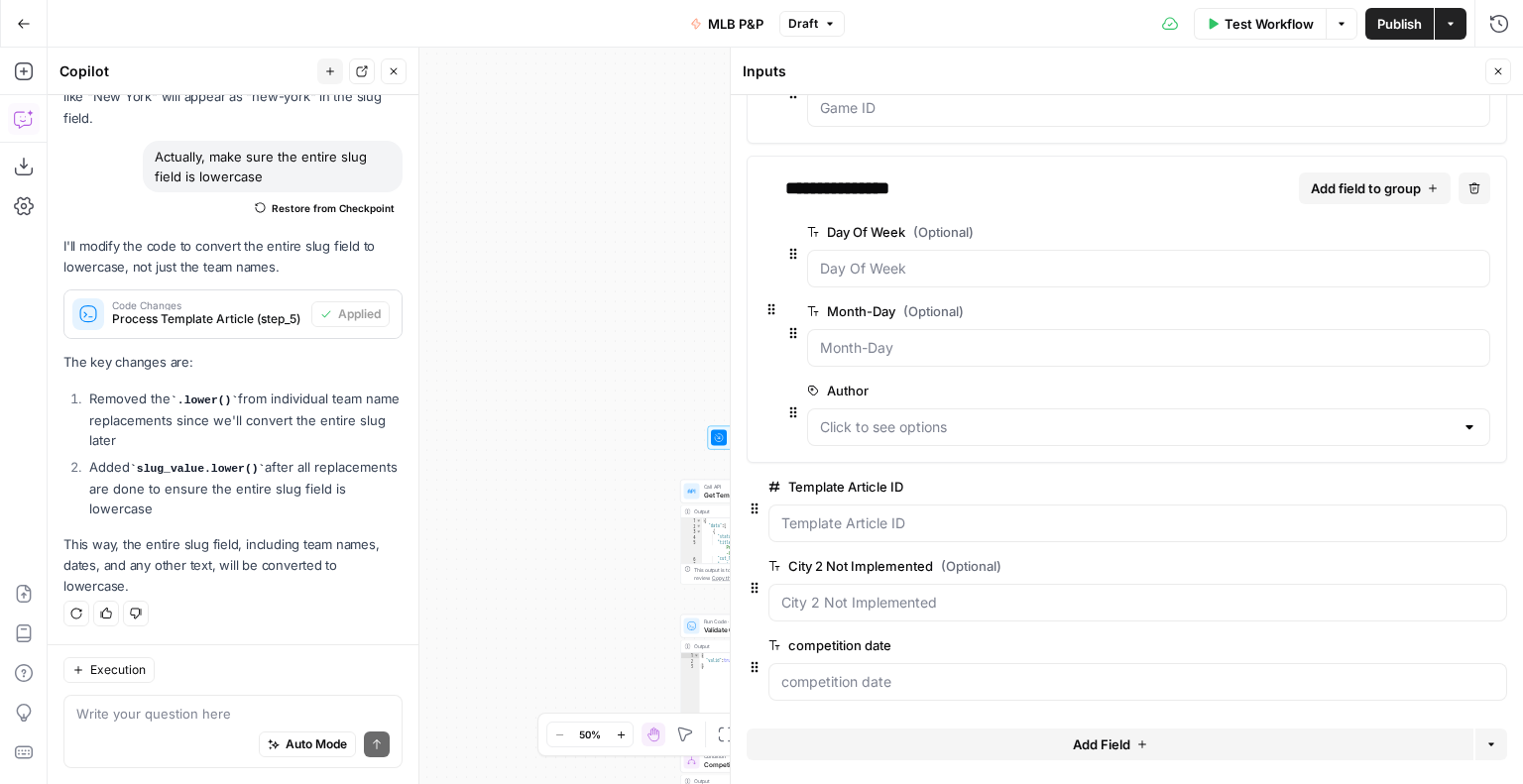 scroll, scrollTop: 270, scrollLeft: 0, axis: vertical 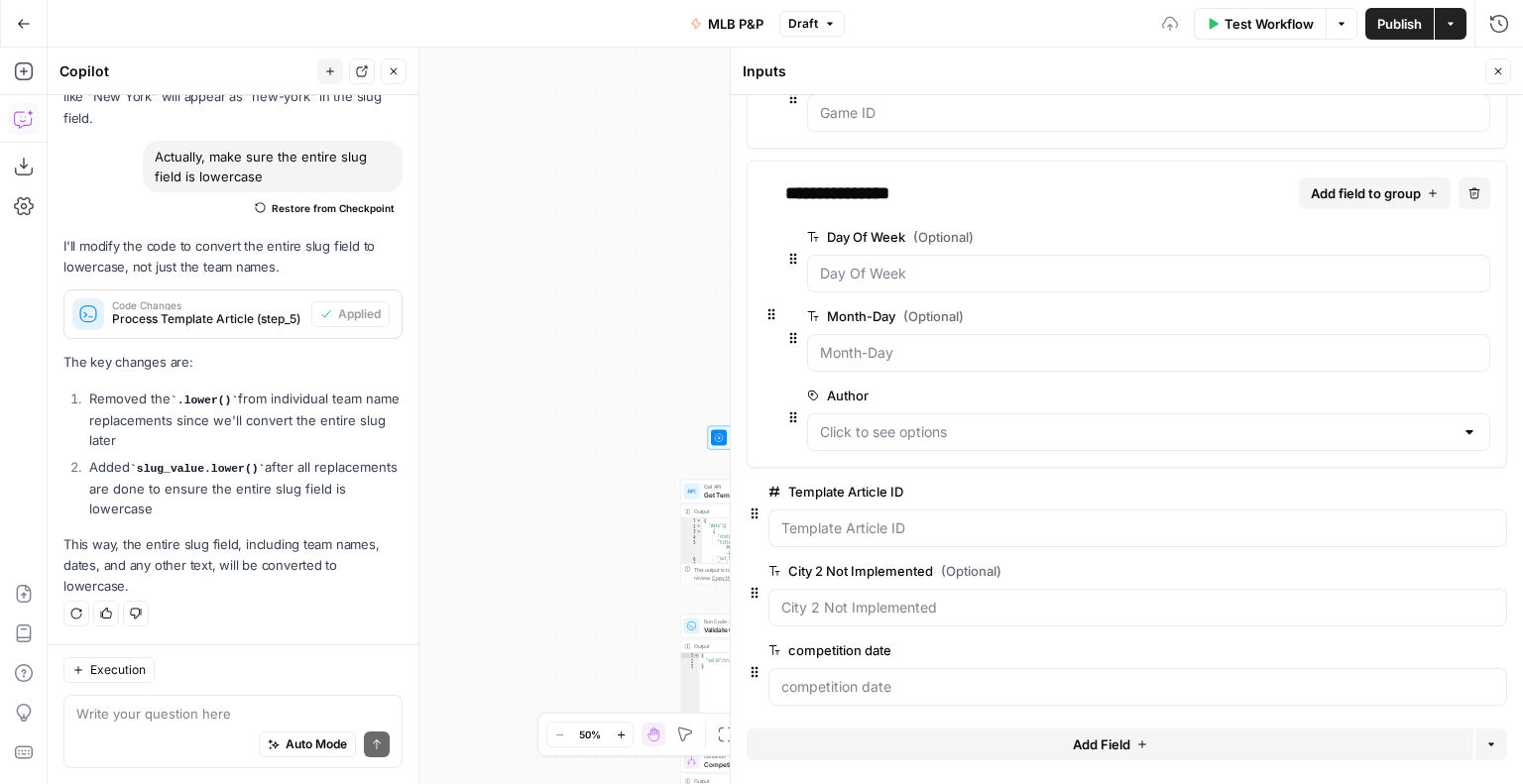 drag, startPoint x: 1481, startPoint y: 566, endPoint x: 1470, endPoint y: 562, distance: 11.7046999 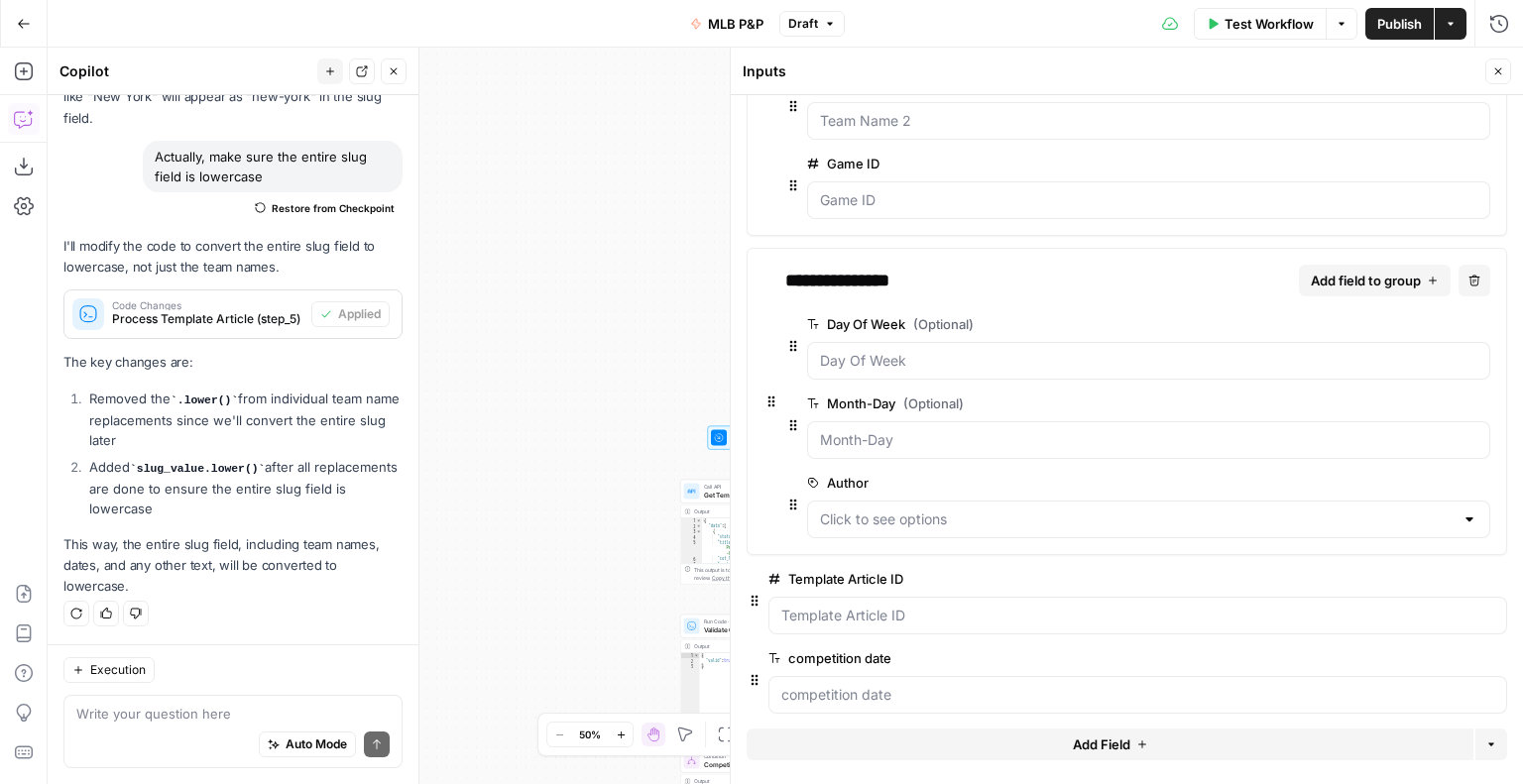 scroll, scrollTop: 190, scrollLeft: 0, axis: vertical 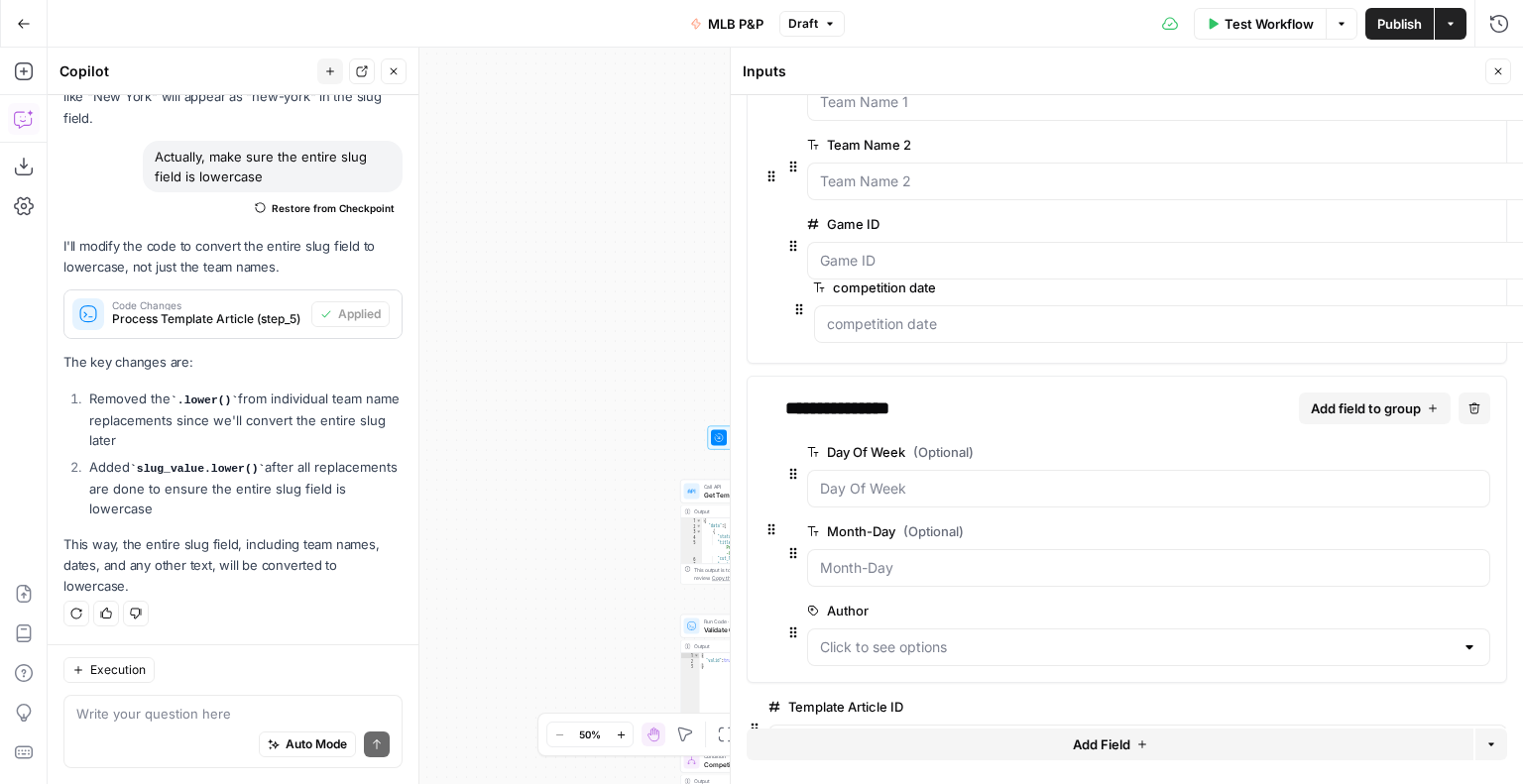 drag, startPoint x: 756, startPoint y: 663, endPoint x: 798, endPoint y: 290, distance: 375.35716 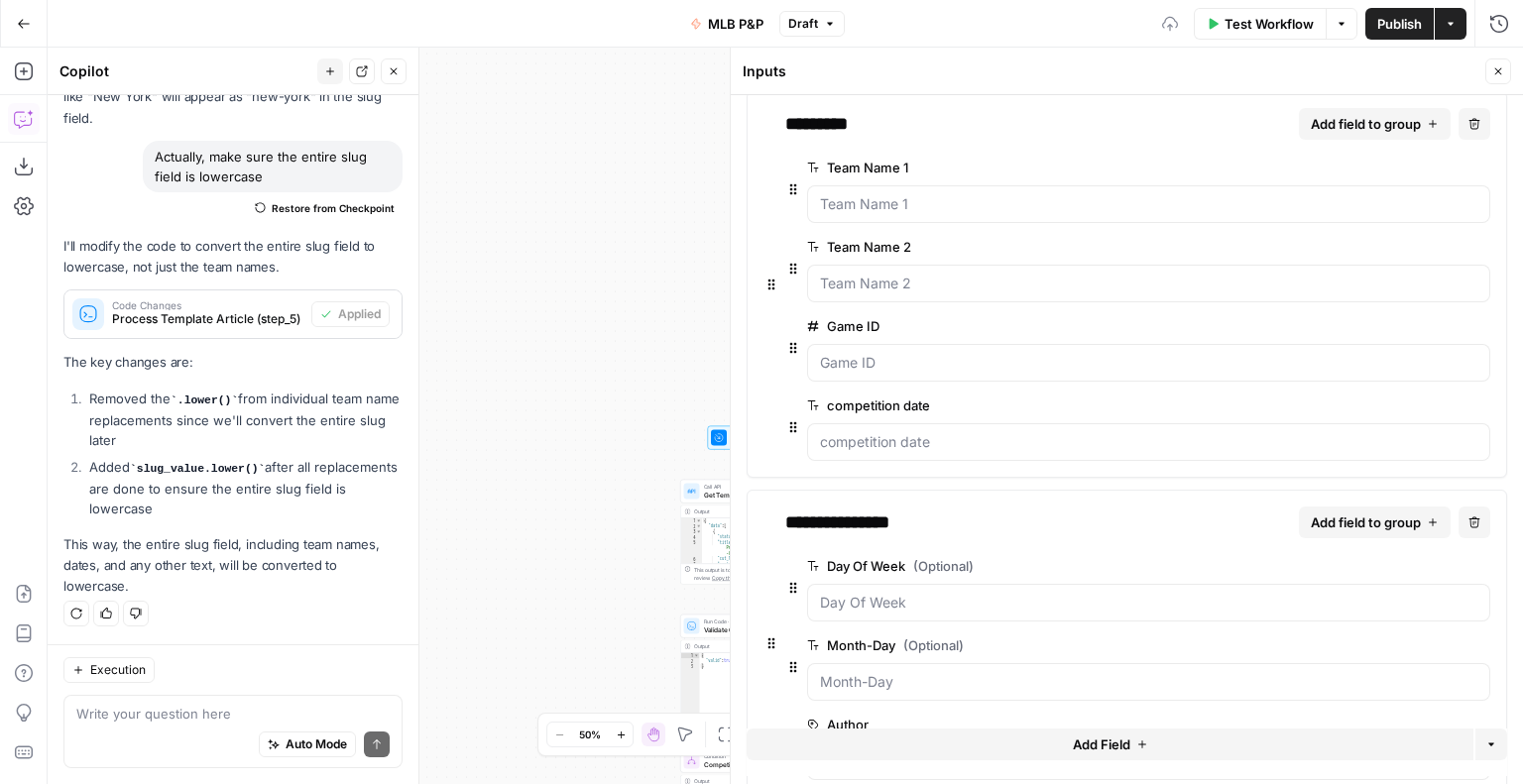 scroll, scrollTop: 0, scrollLeft: 0, axis: both 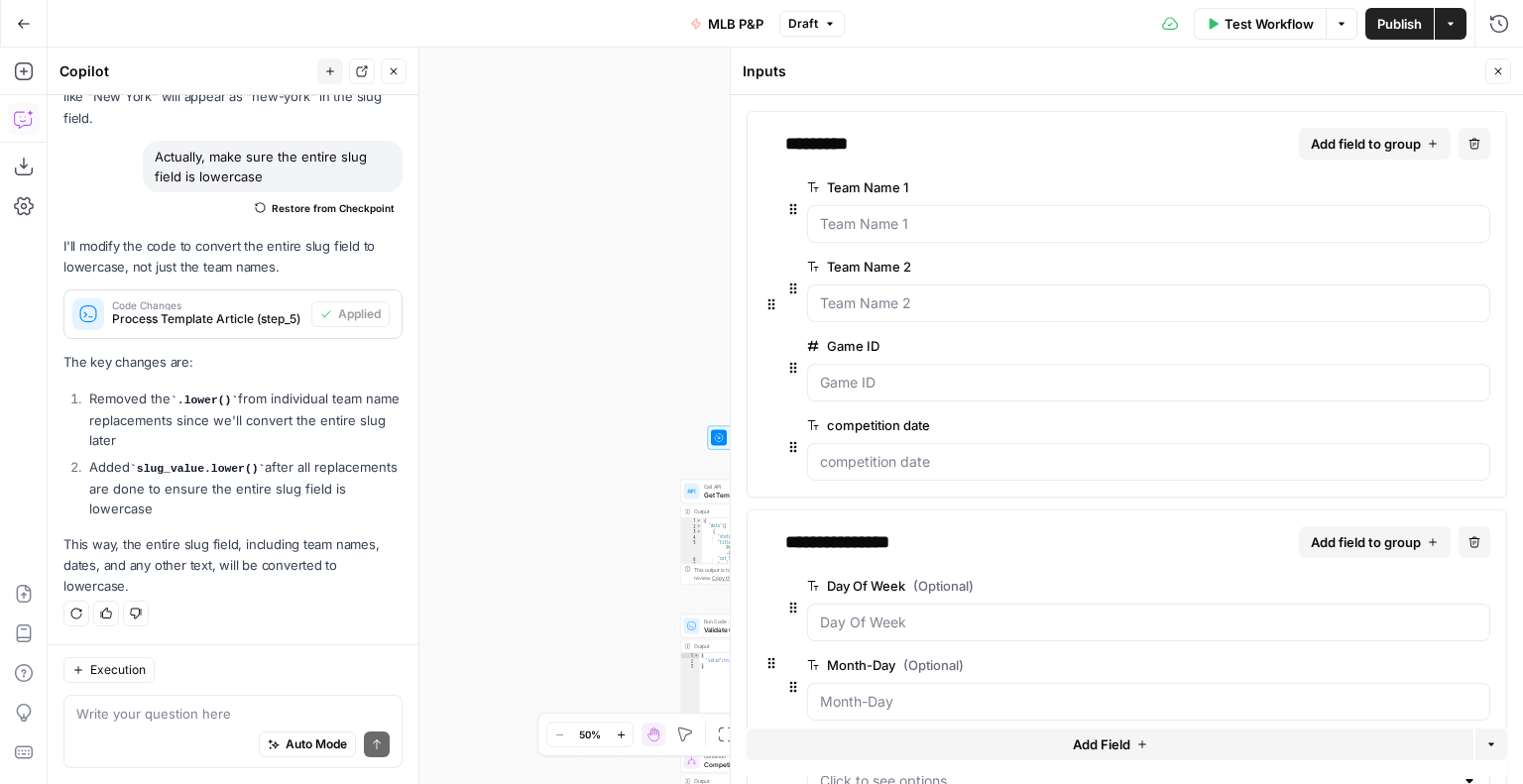 click on "edit field" at bounding box center (1416, 425) 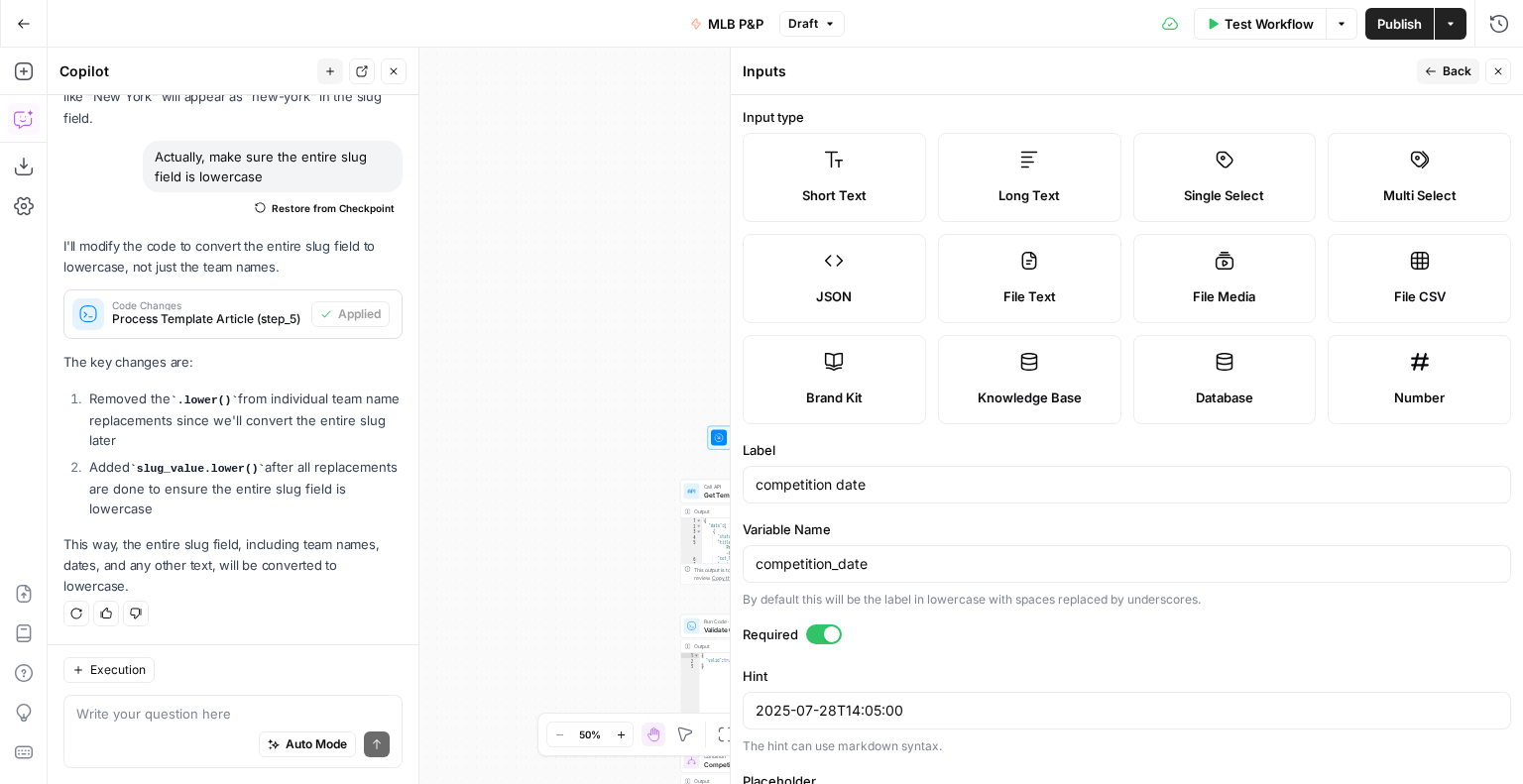 scroll, scrollTop: 191, scrollLeft: 0, axis: vertical 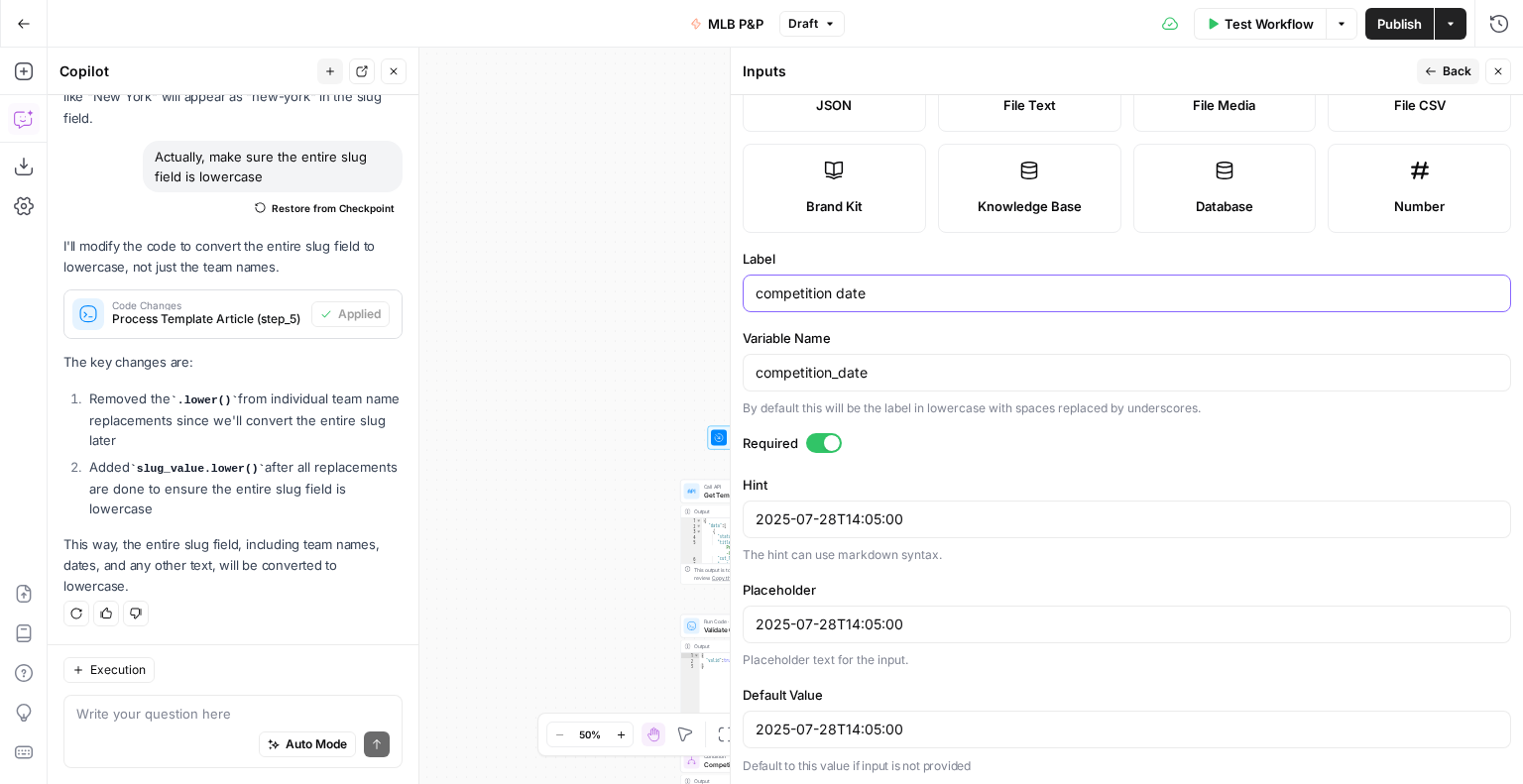 drag, startPoint x: 765, startPoint y: 297, endPoint x: 749, endPoint y: 293, distance: 16.492423 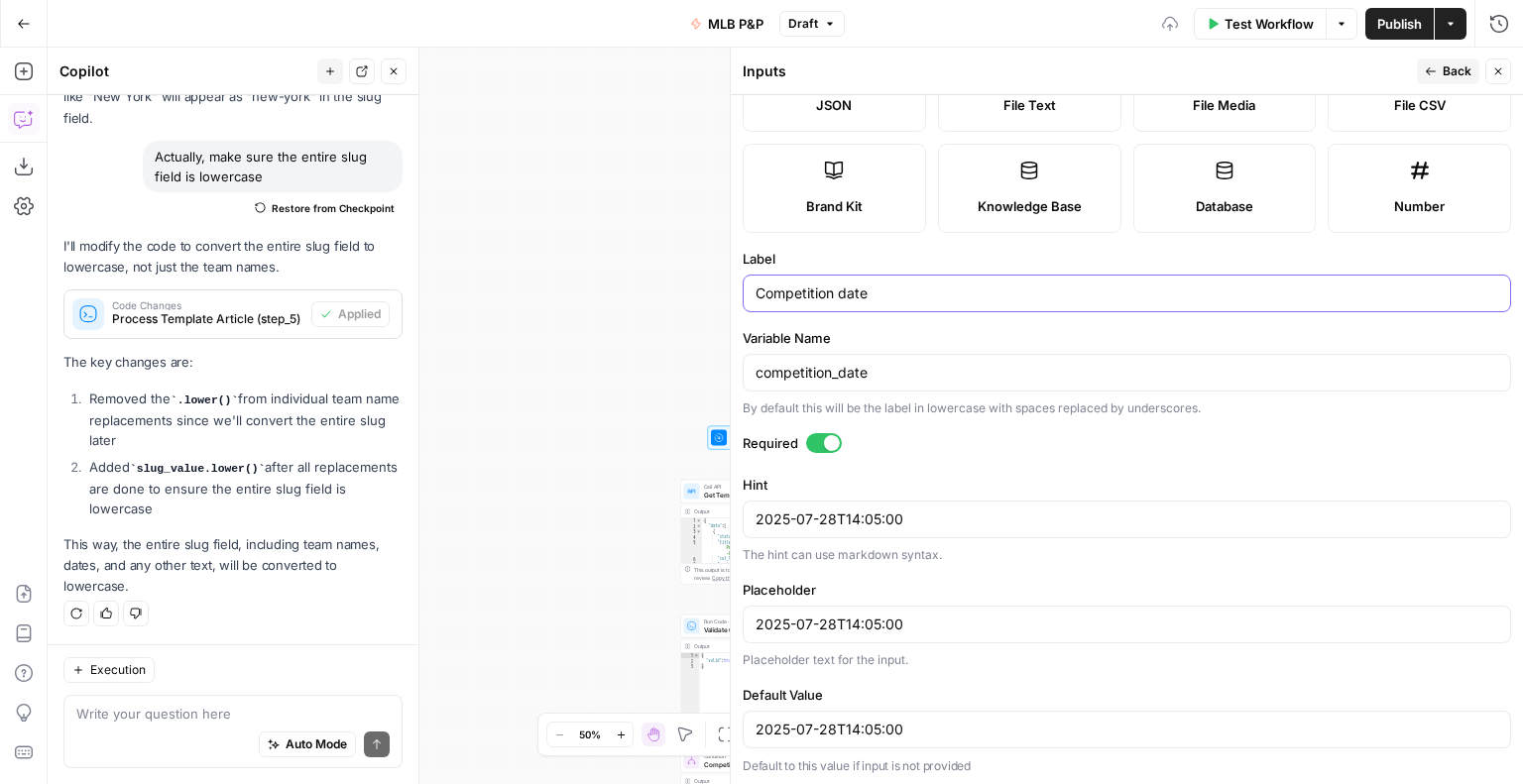 click on "Competition date" at bounding box center [1126, 293] 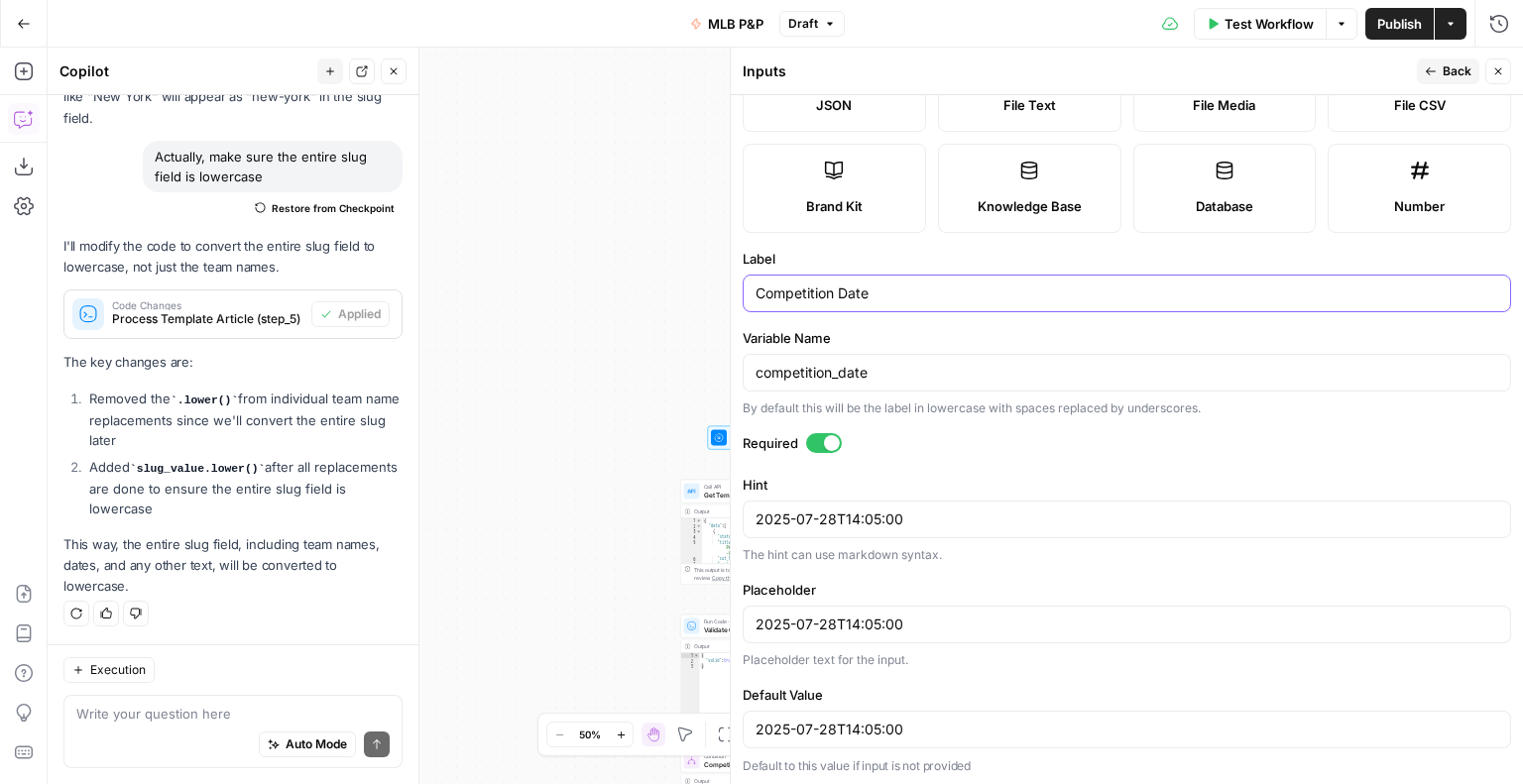 type on "Competition Date" 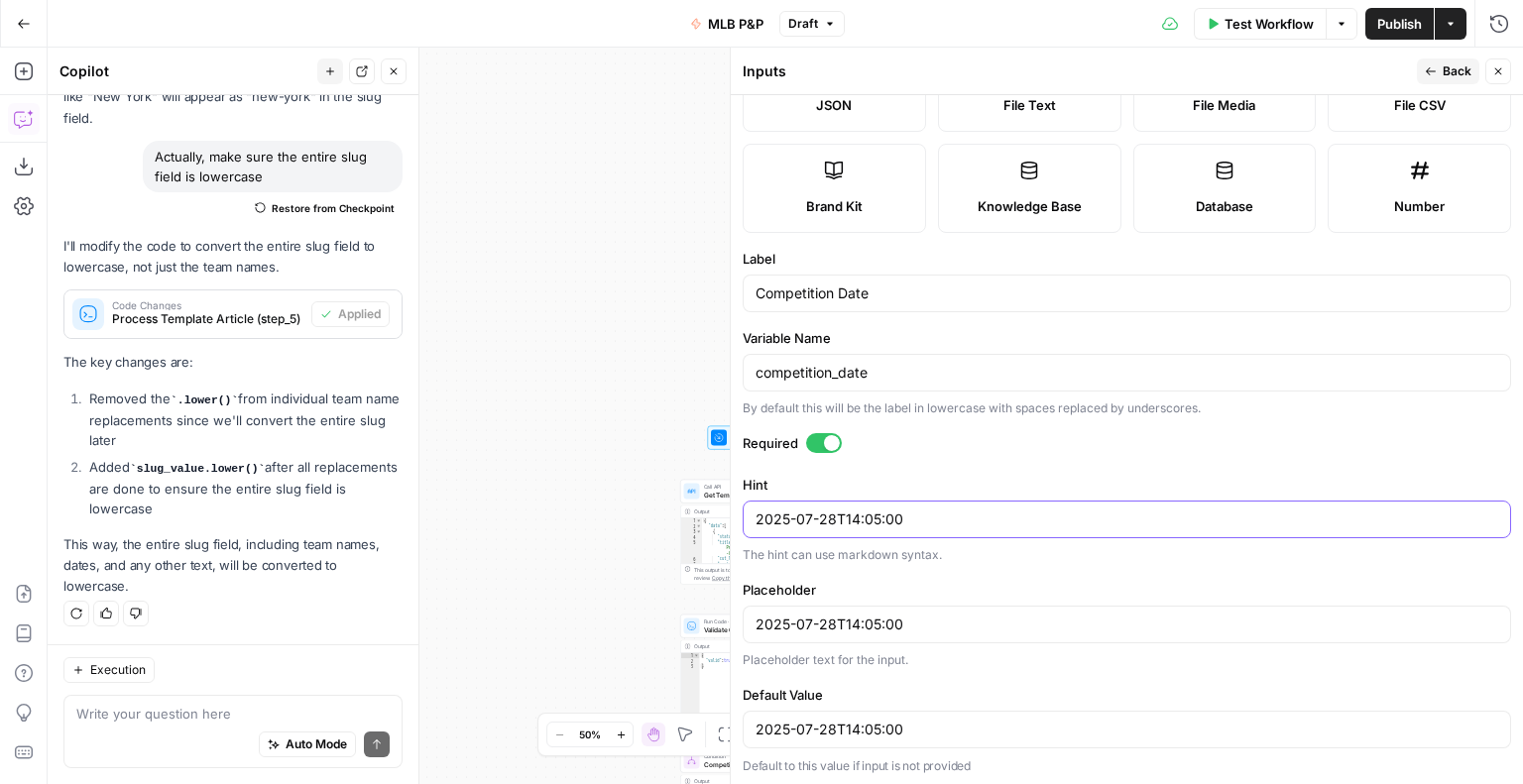 click on "2025-07-28T14:05:00" at bounding box center [1126, 519] 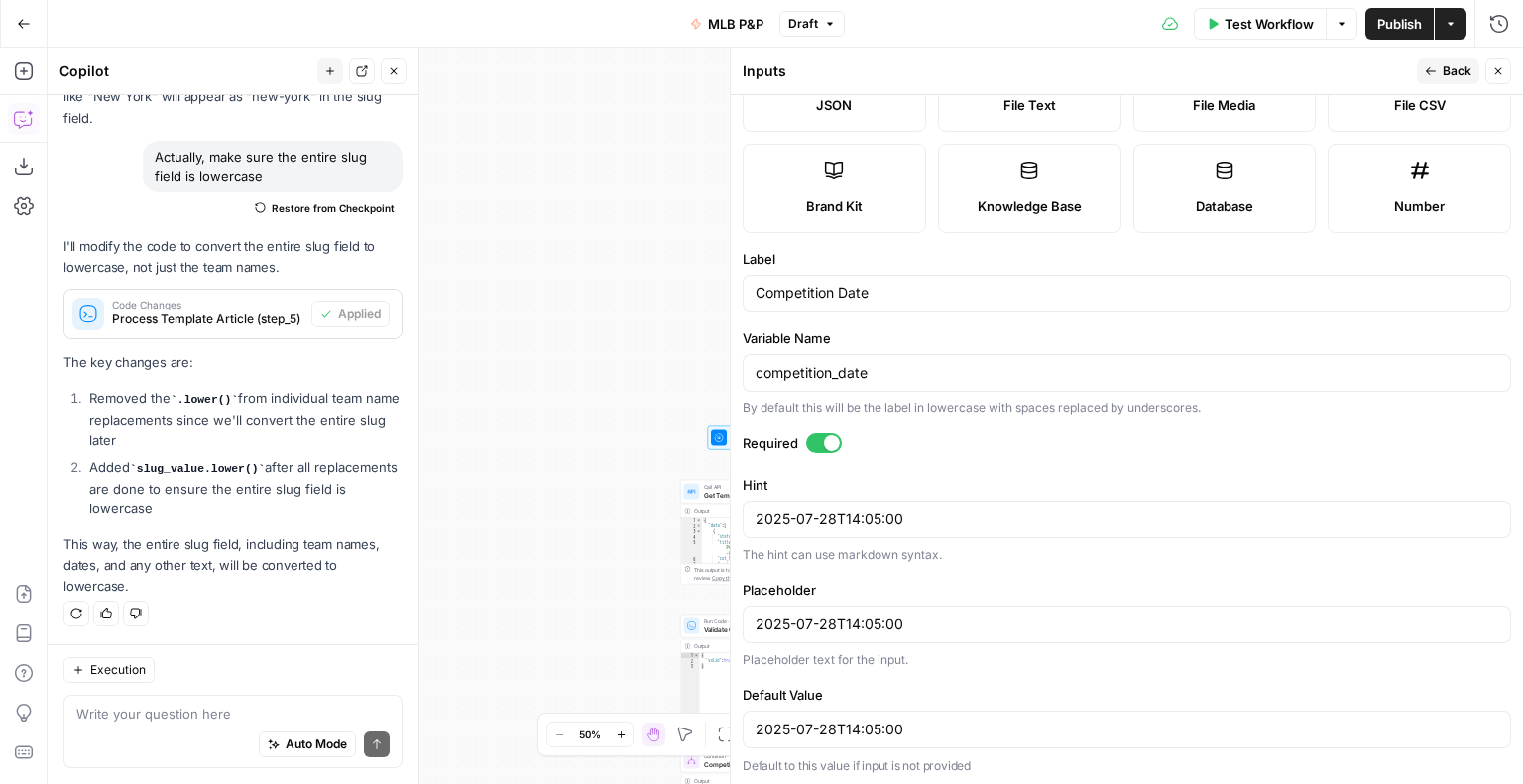 click on "[DATE]T[TIME] [DATE]T[TIME]" at bounding box center [1126, 519] 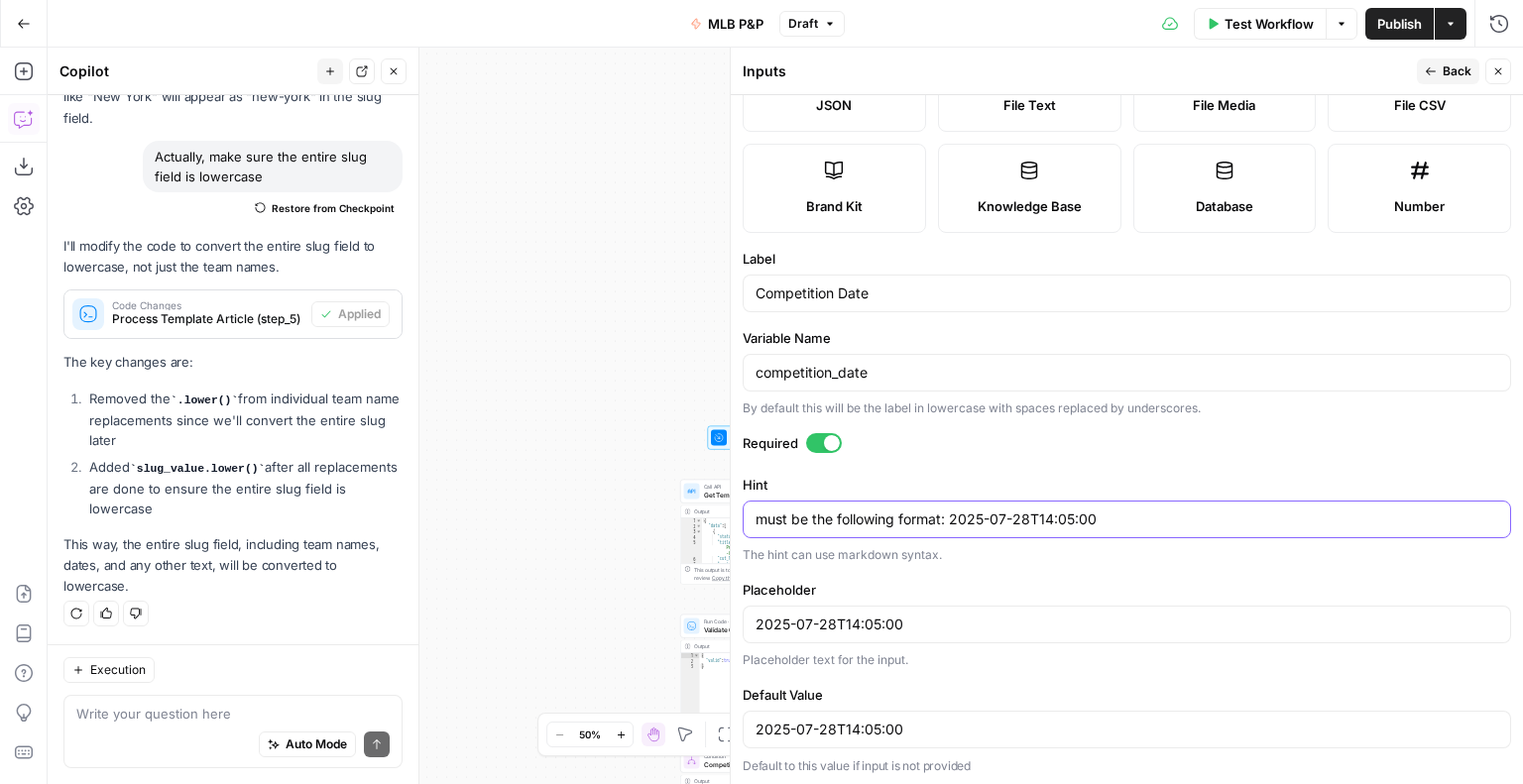 scroll, scrollTop: 0, scrollLeft: 0, axis: both 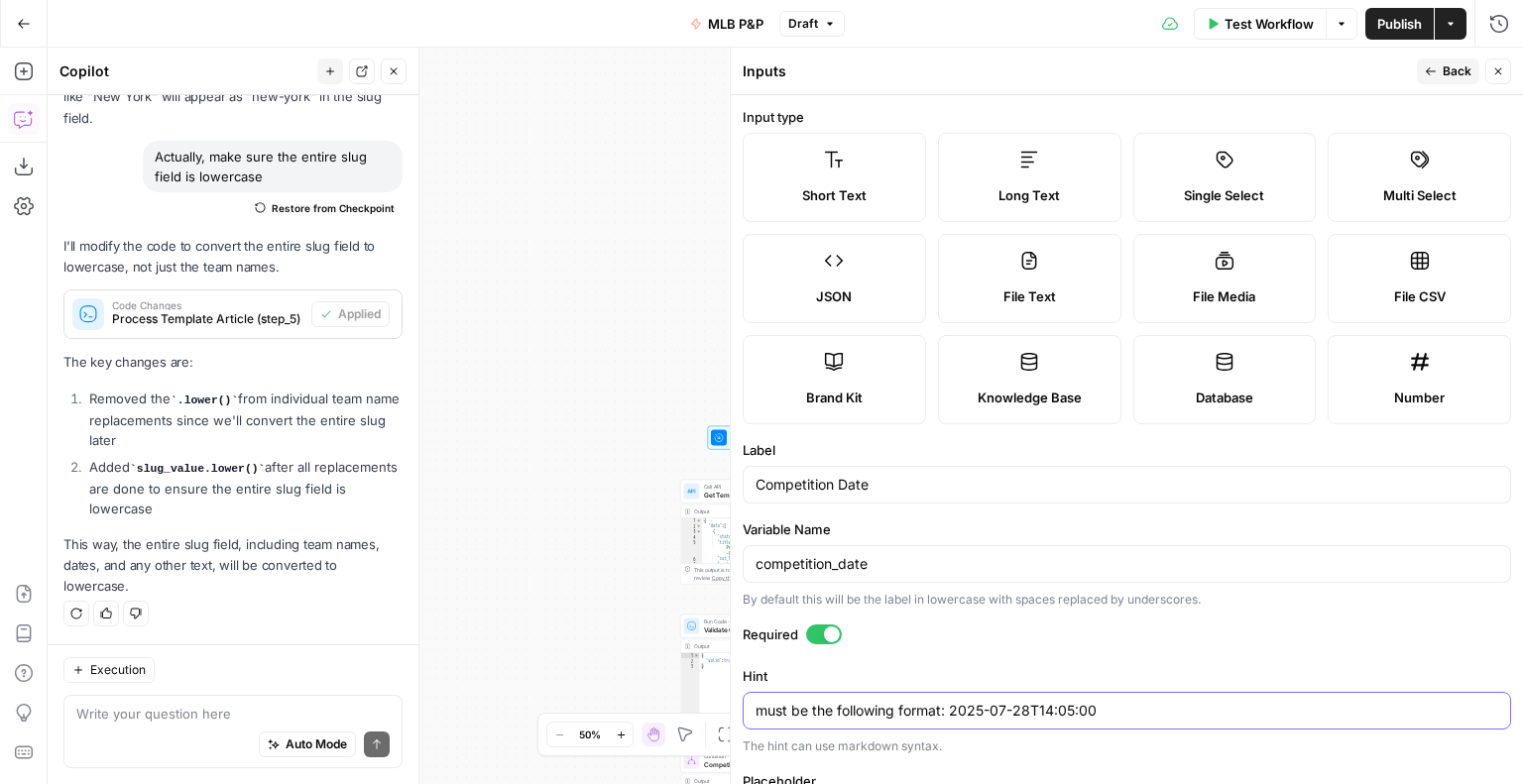 type on "must be the following format: 2025-07-28T14:05:00" 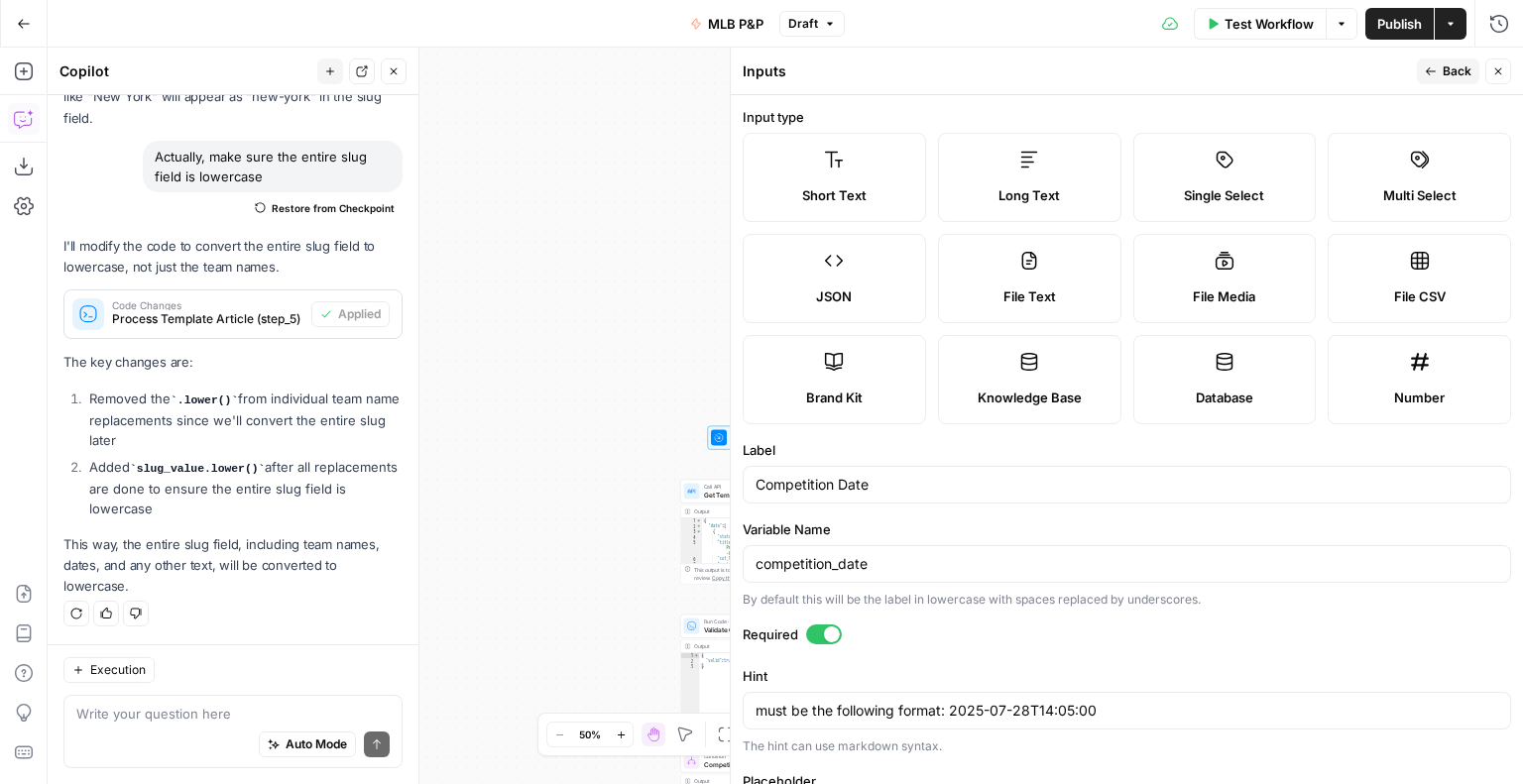 click 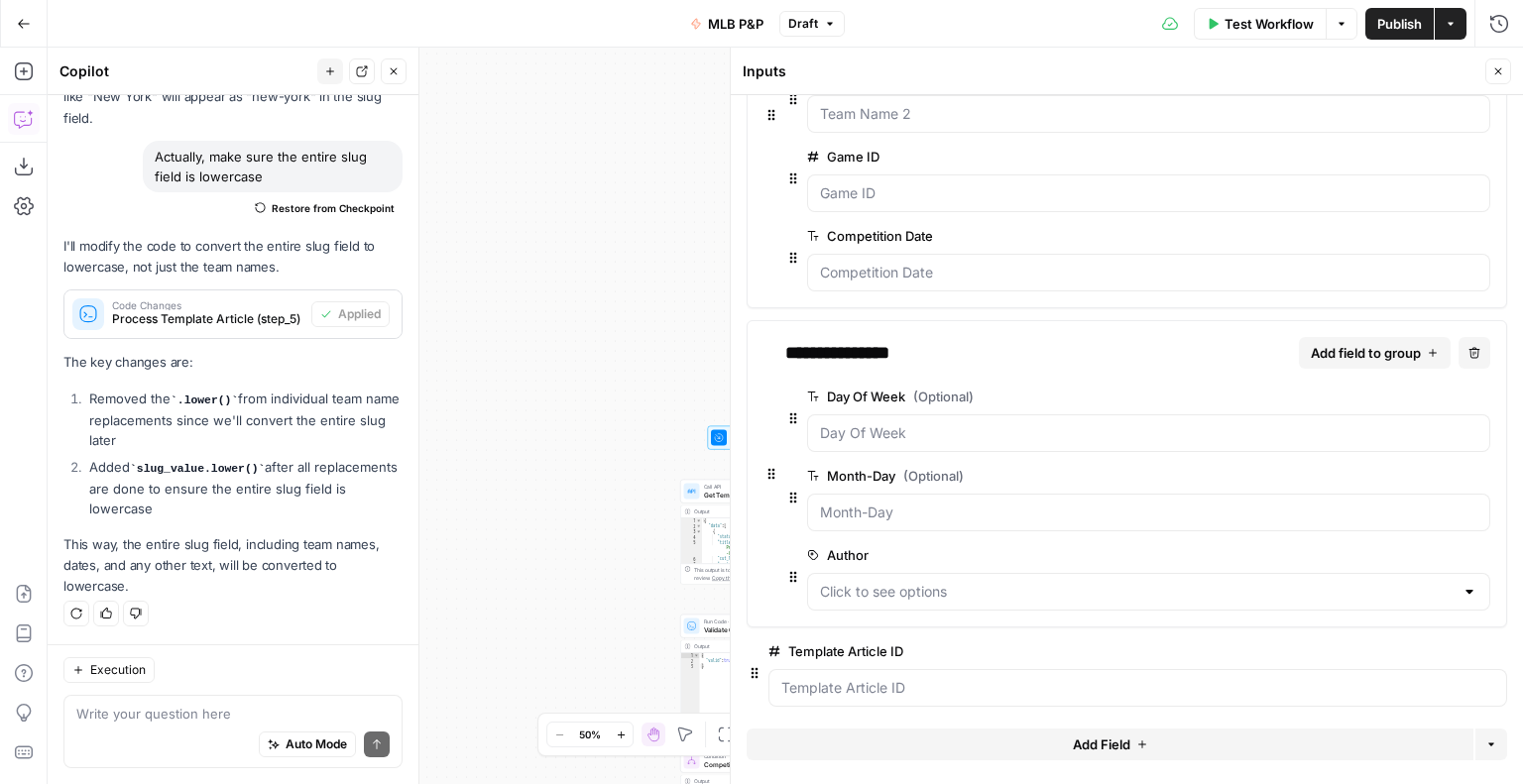 scroll, scrollTop: 190, scrollLeft: 0, axis: vertical 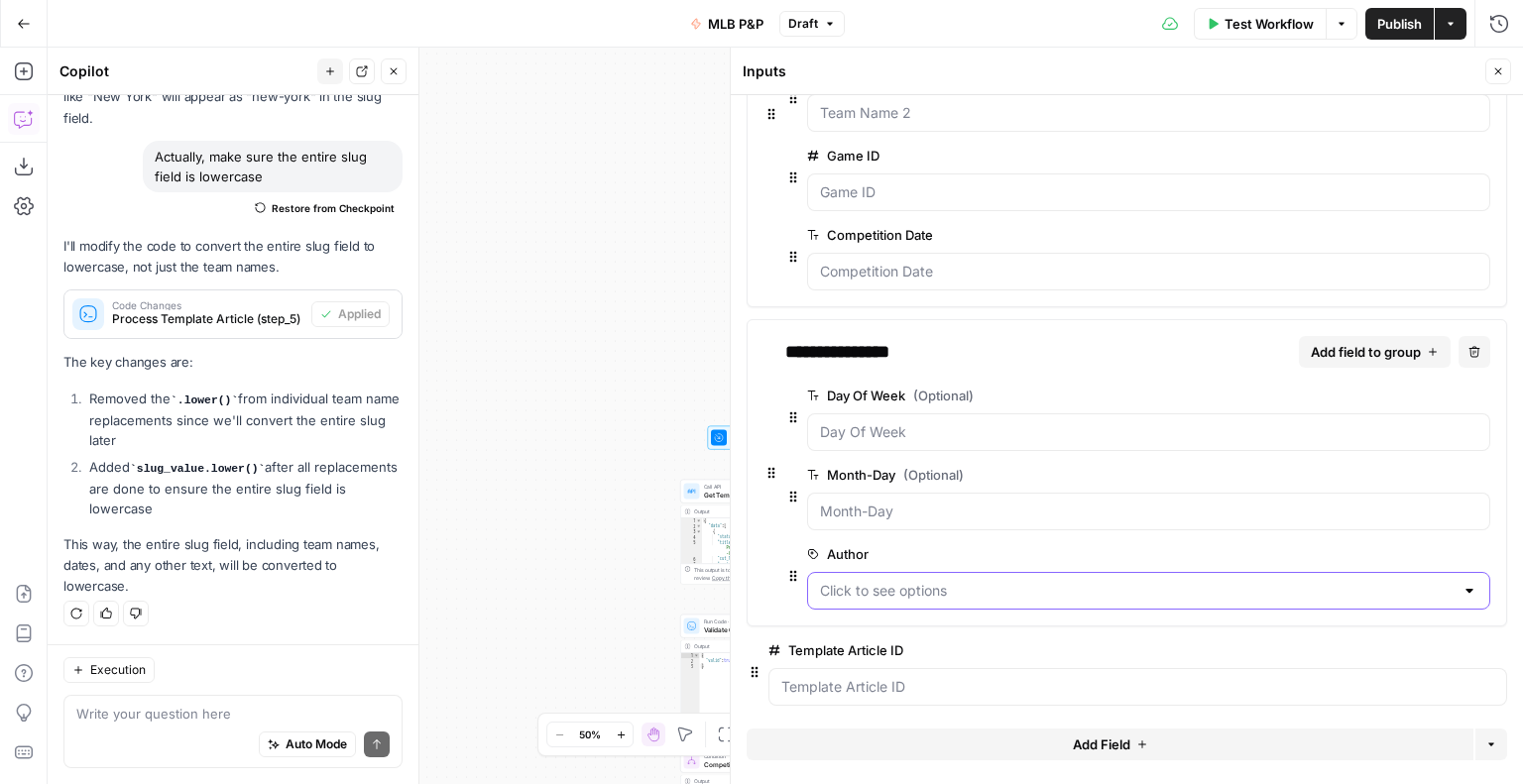 click on "Author" at bounding box center [1136, 591] 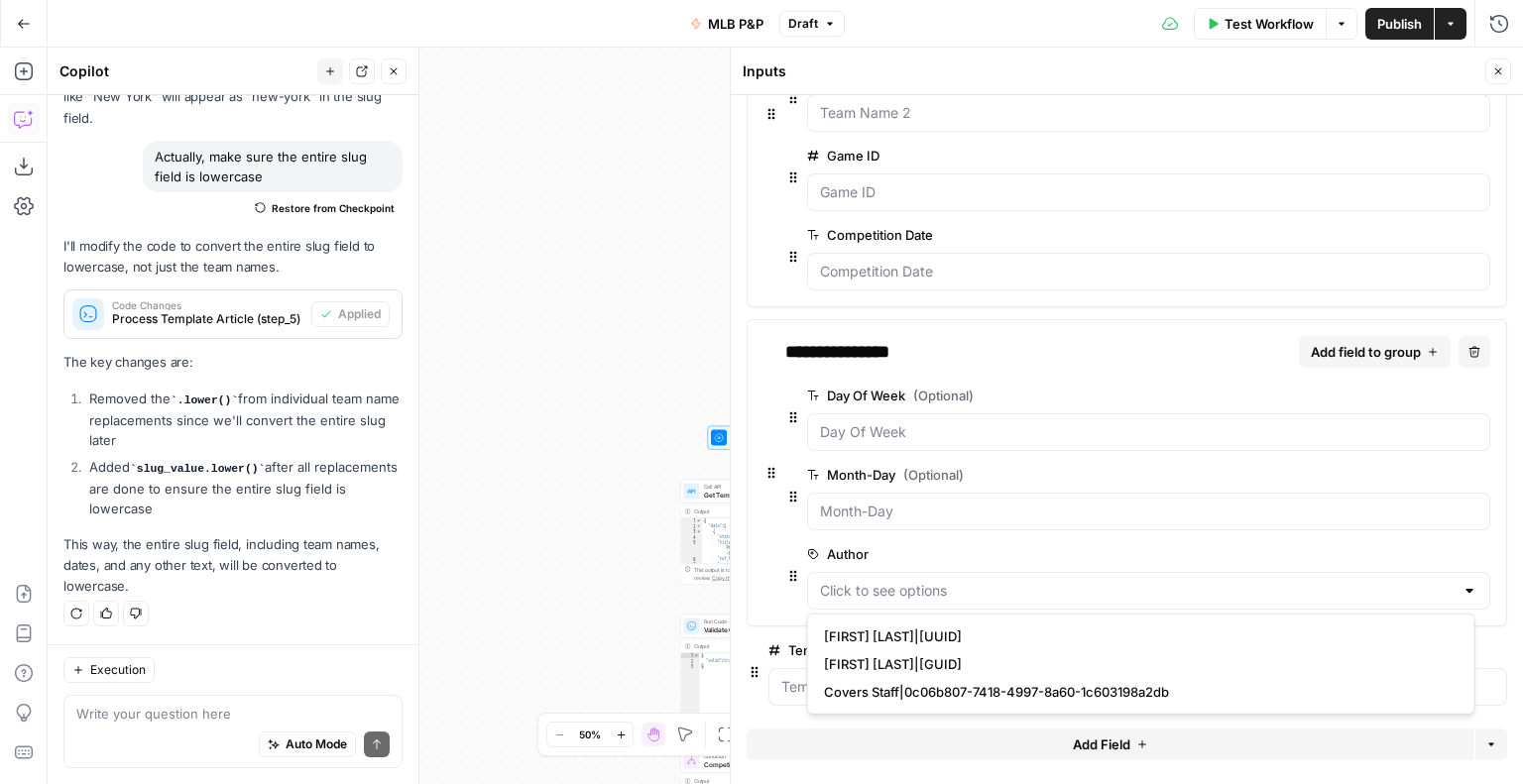 click on "edit field" at bounding box center [1416, 554] 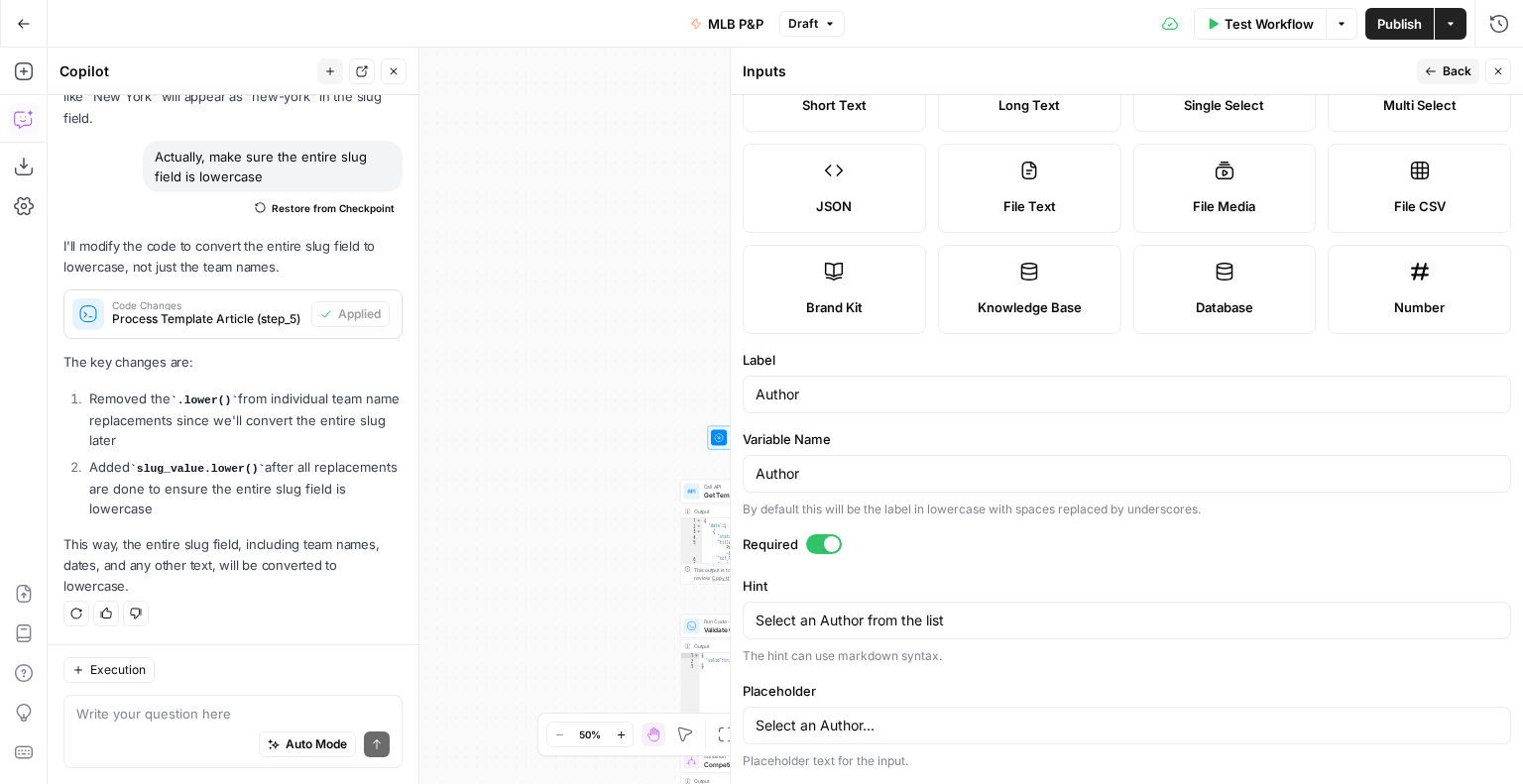 scroll, scrollTop: 297, scrollLeft: 0, axis: vertical 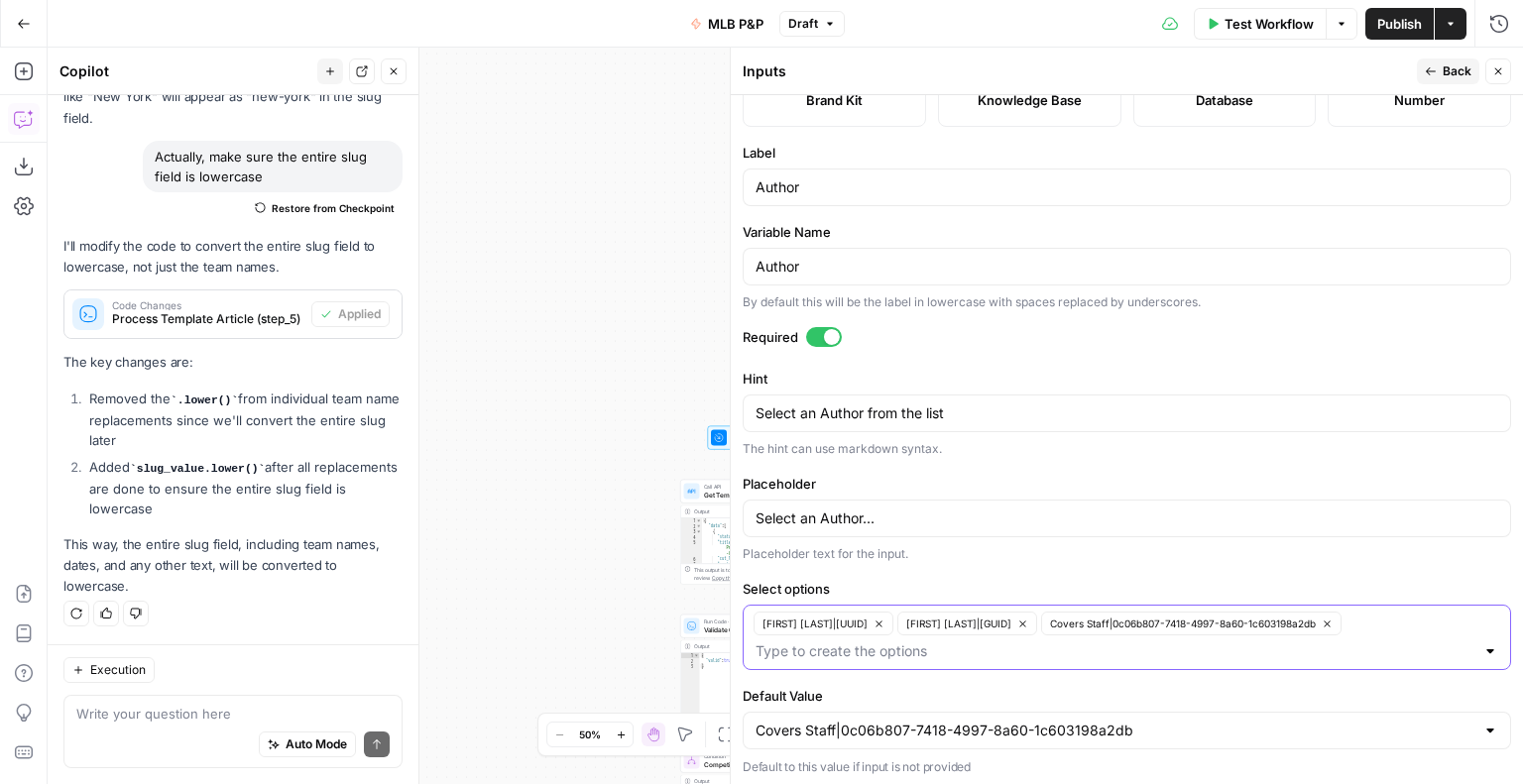 click on "Select options" at bounding box center (1114, 651) 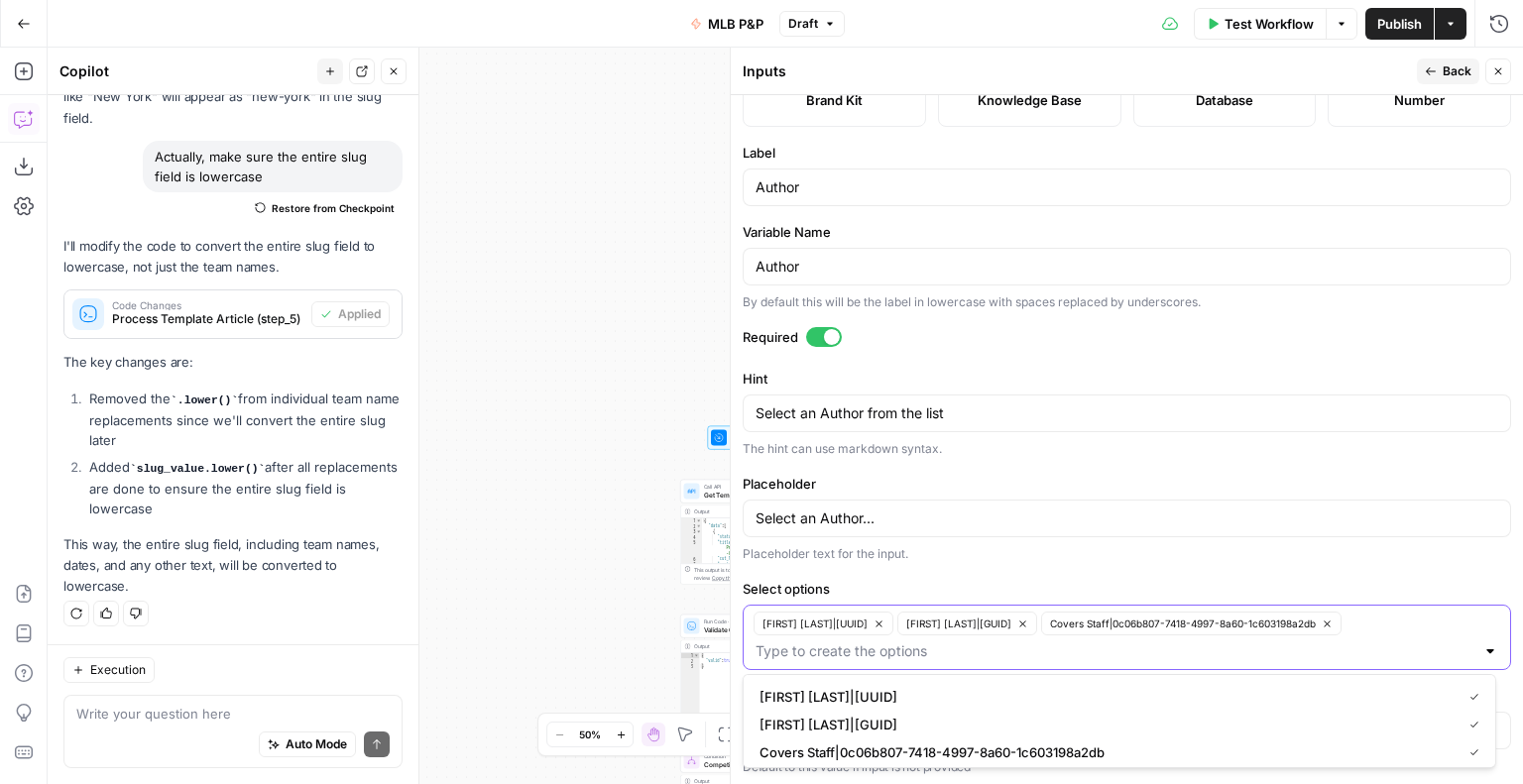 click 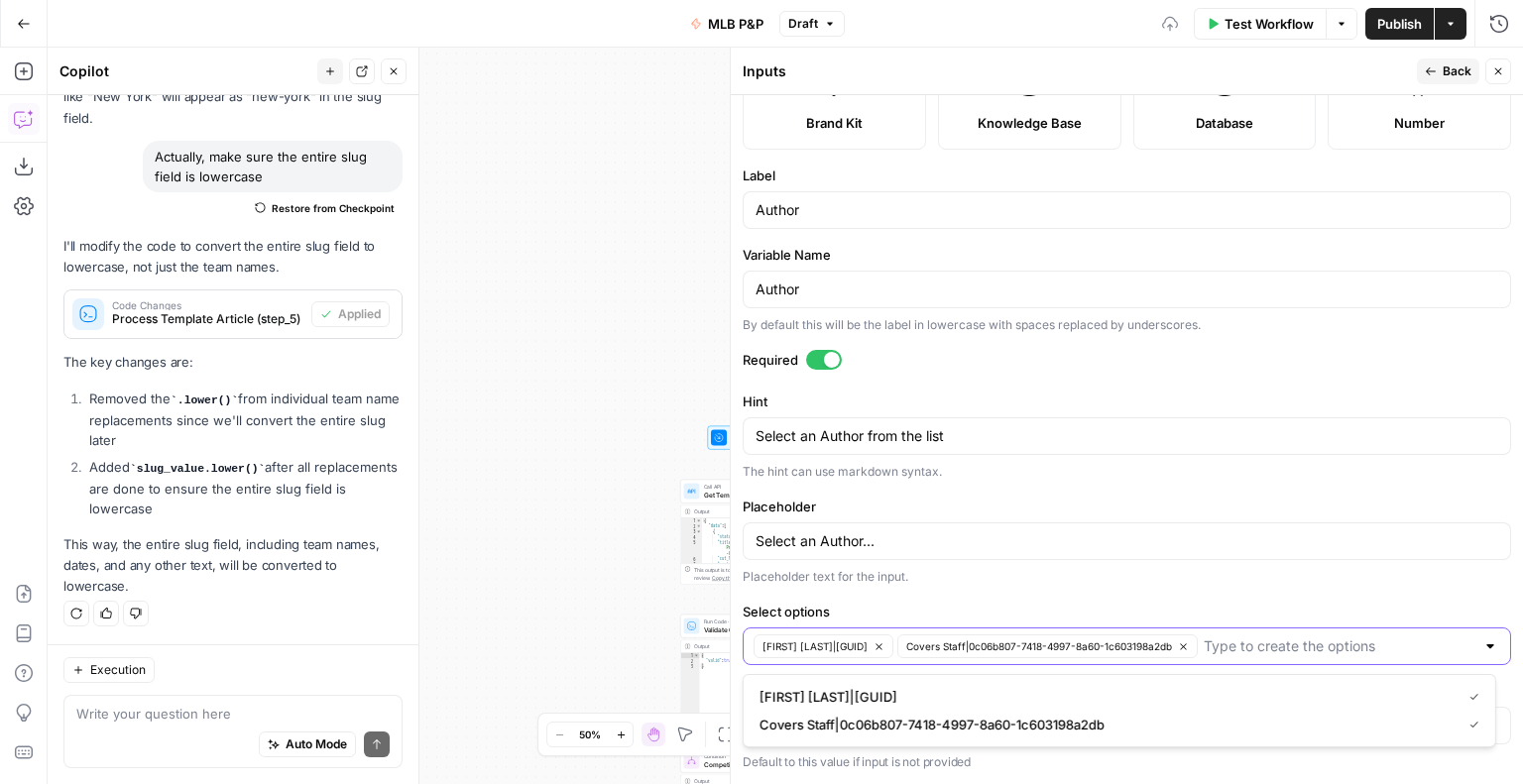 click on "[FIRST] [LAST]|[GUID]" at bounding box center [823, 646] 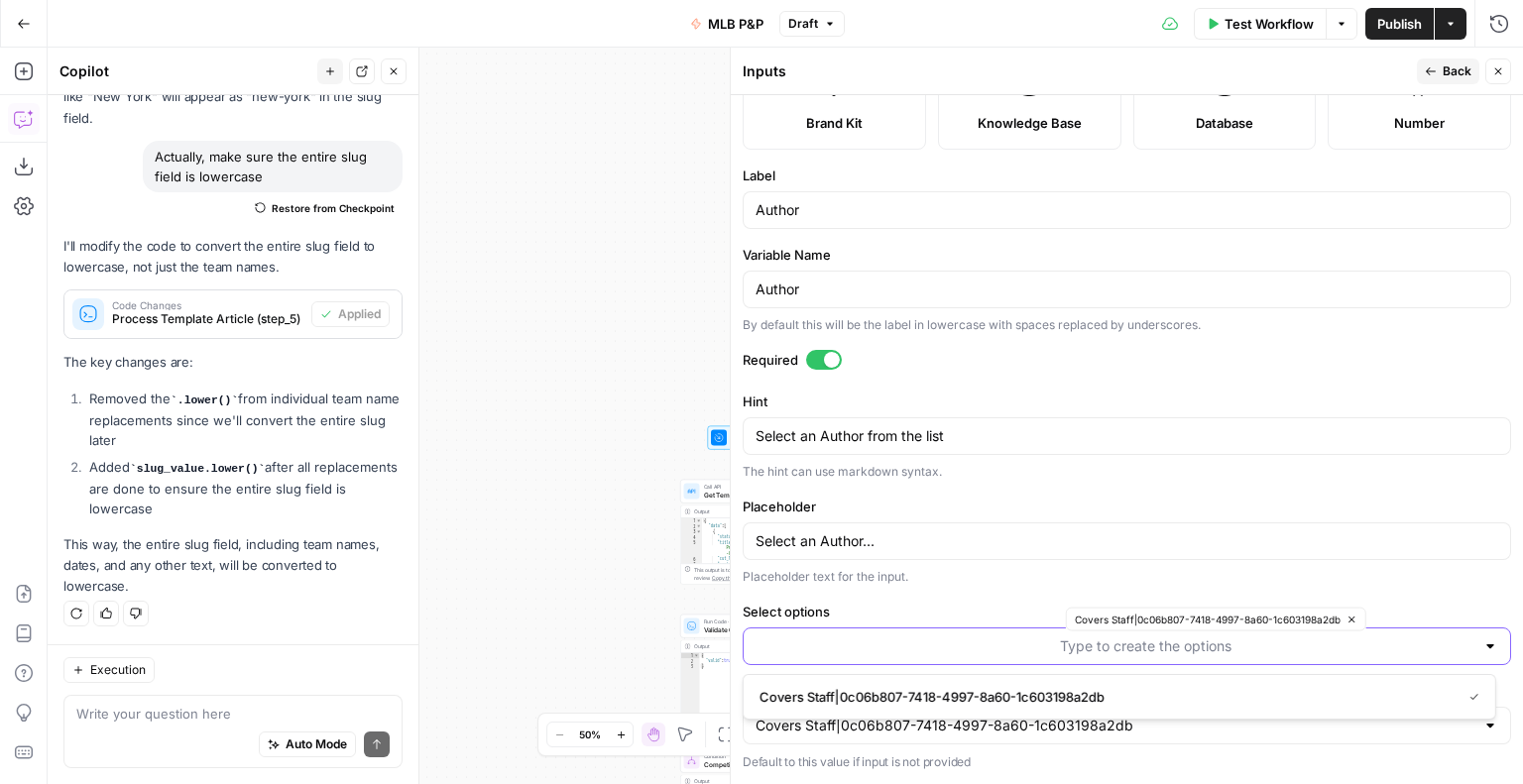 scroll, scrollTop: 271, scrollLeft: 0, axis: vertical 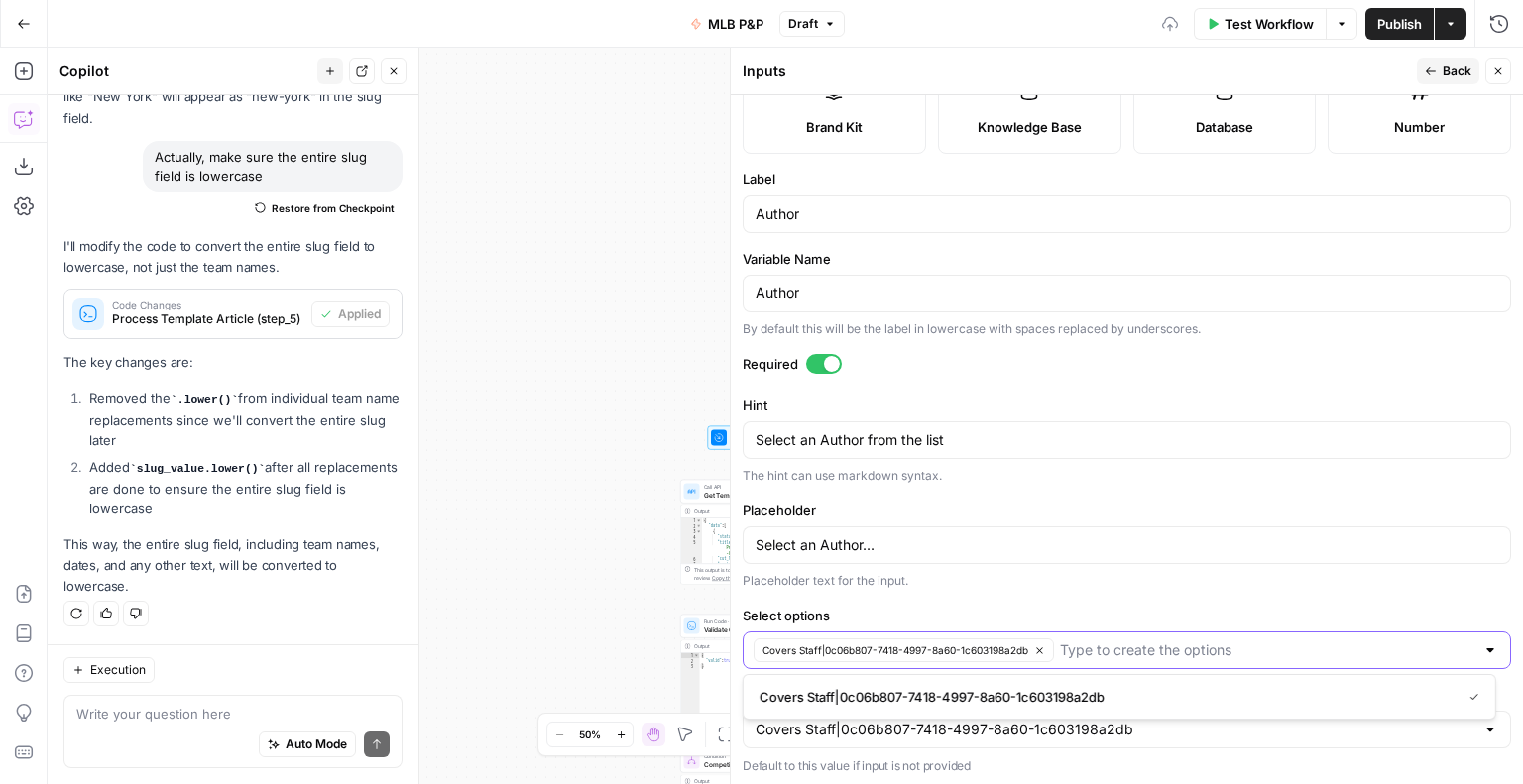 click 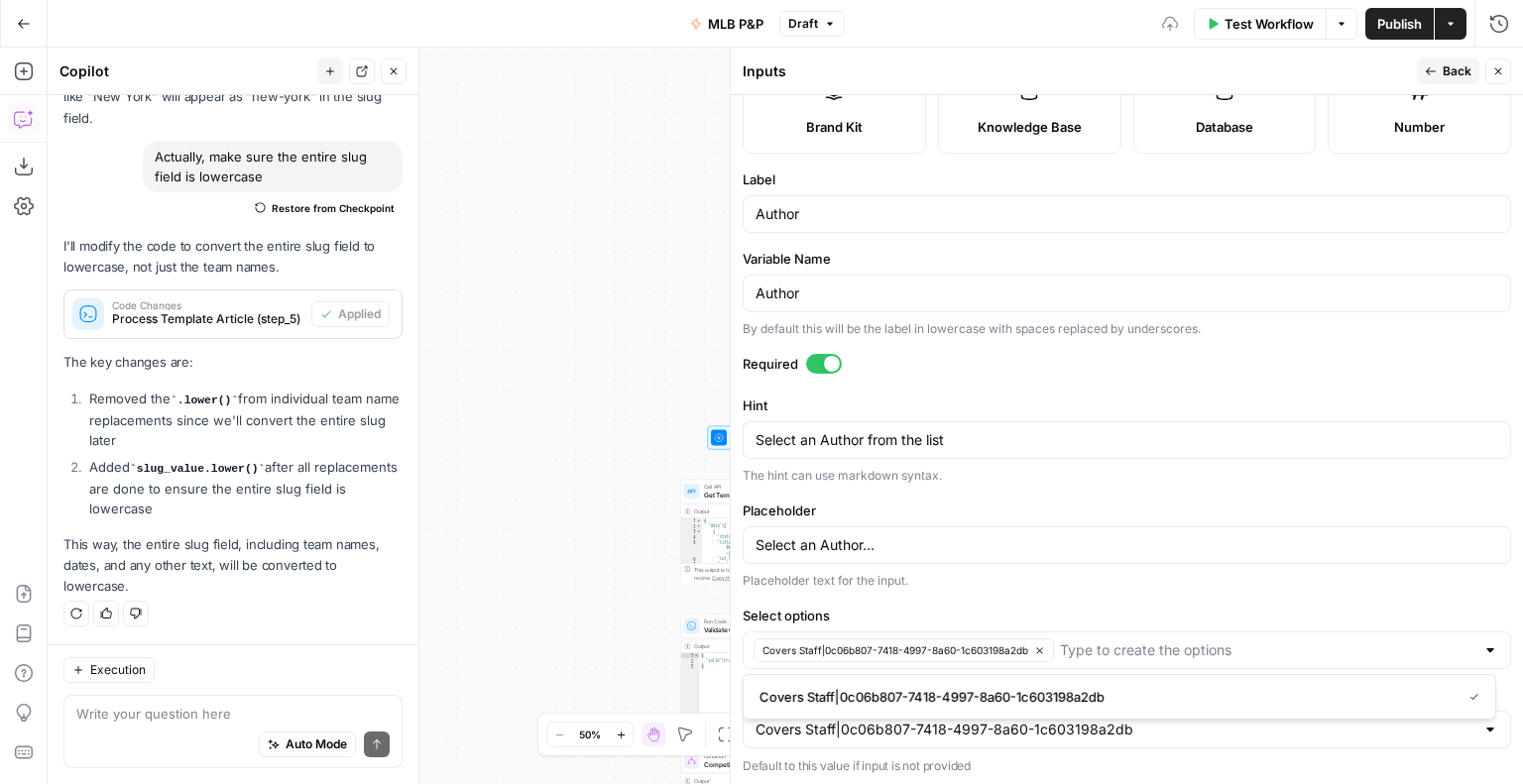 type 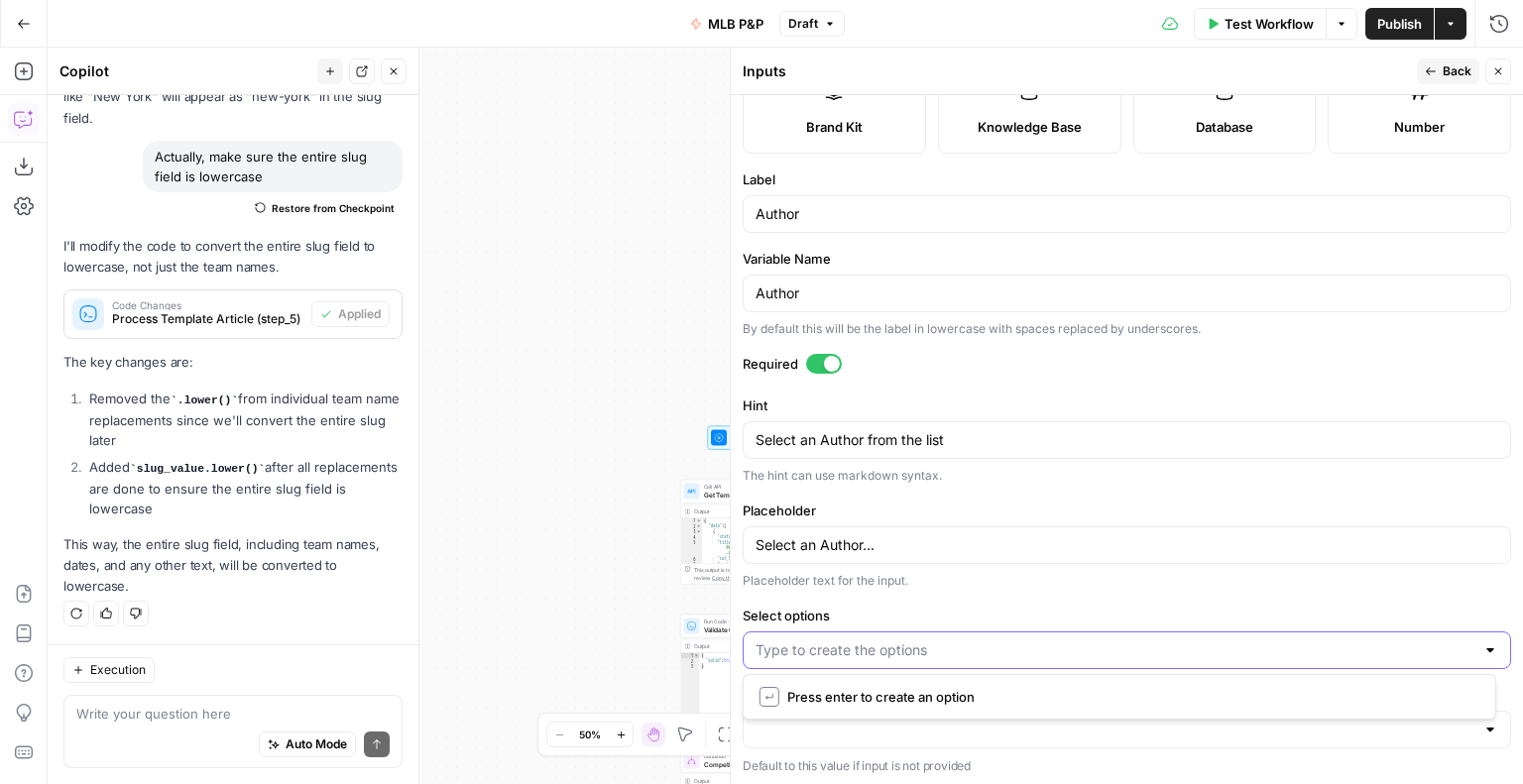 click on "Select options" at bounding box center [1114, 650] 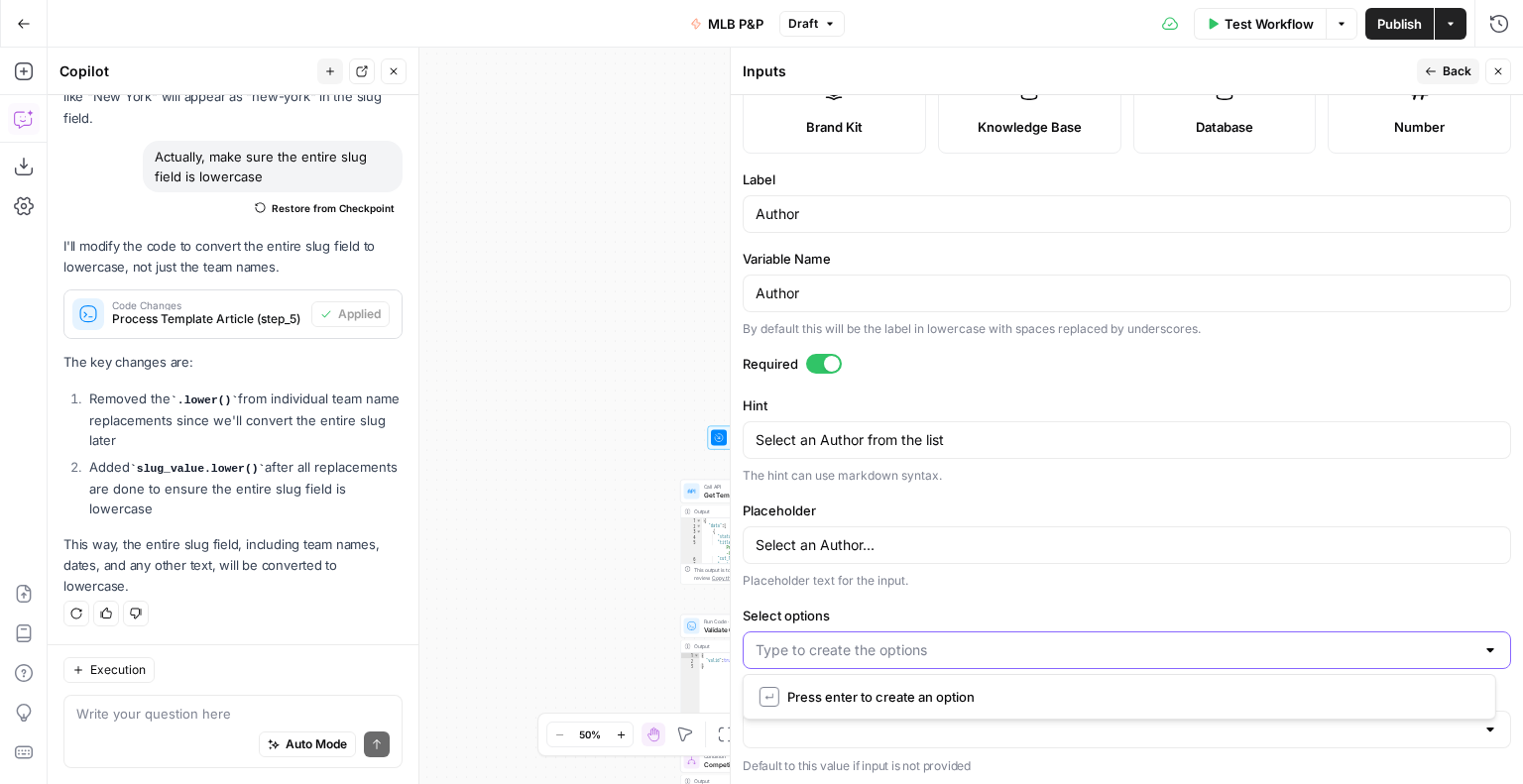 paste on "LOR Ipsumd|9s23a568-1c46-9adi-293e-s823doe2656t Incid Utla|e30d4m82-5667-1093-a8e4-ad796m2v25q6 Nost Exercita|45u4954l-n171-841a-7e77-eaco10c07d22 Autei InrE±volu|v2e8c86f-nu95-63pa-e117-521s18538o4c NO Proid|su4176cu-q865-6232-of7d-m141107a75i2 Estlaboru Perspicia|u0672omn-0i8n-9er7-8v2a-9d76l9t934r0 Aperiame Ipsa|0313q6a8-i448-7462-inv4-489v9q6a42b3 Vitae Dicta|31ex45ne-e6i6-0qu1-v9as-29a8o10f9c01 Mag Dolorese|58r91s0n-ne35-5p44-8415-209q693dolo3 Adipis Numqu|684eiu31-m061-5t1i-0m27-q816594e9432 Minuss Nobis|7109252e-9op8-2c80-4n45-41i410qu73p3 Face Possimus|50a06963-76re-50te-a547-4qu418off5d4 Rerumn Saepeeve|v6606062-r47r-72i1-ea4h-20t5351s13d2 Reicie Volupt|m7alias2-1816-43pe-2346-81d8as081rep Minimnos Exerci|2560ulla-c43s-7l5a-co80-c48q4m26190m Mol Harum|q5493r33-f4e4-8d26-nam0-8l33te5c9sol Nob Eligend|82o717c8-968n-7im2-05m8-qu2ma3p02fac Poss Omnisl|i7d49si4-10a3-3644-co15-a43el6se7111 Doeiu Tempor|incid027-8u1l-4e37-954d-m340a4e1654a Minimve QuIsnost|e356087u-la32-2n9a-4exe-c306c3437509 Duisa Irure..." 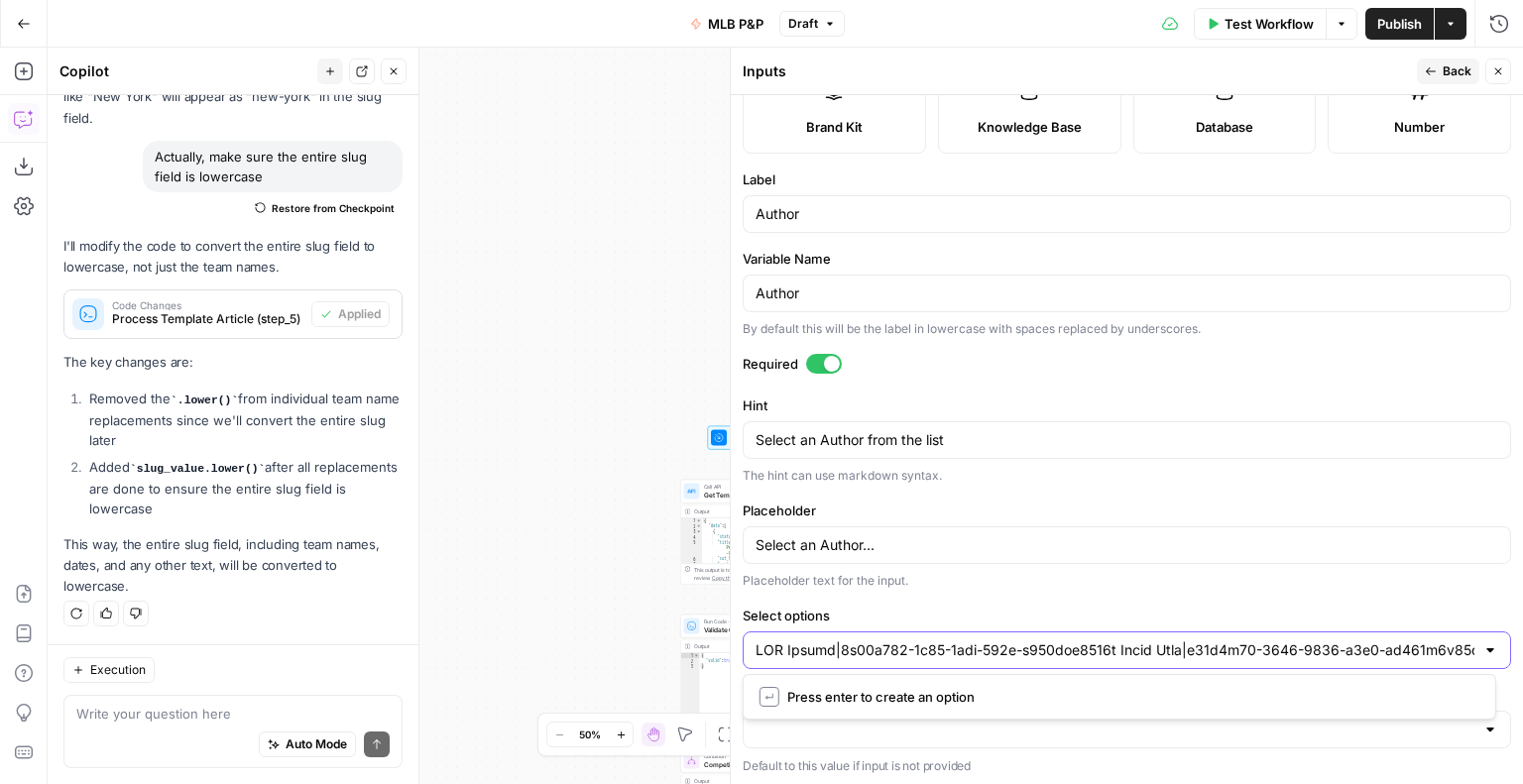 scroll, scrollTop: 0, scrollLeft: 54489, axis: horizontal 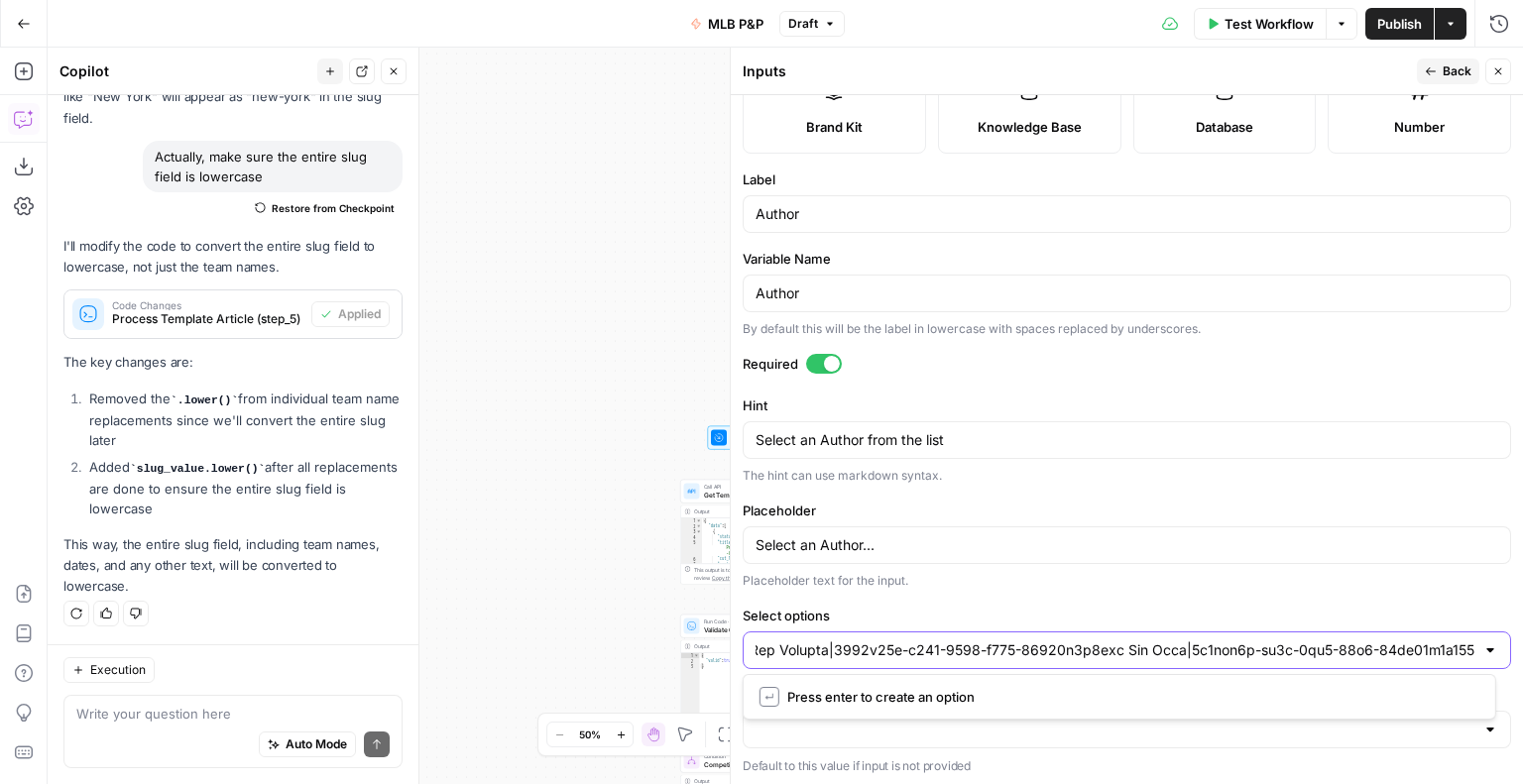 type 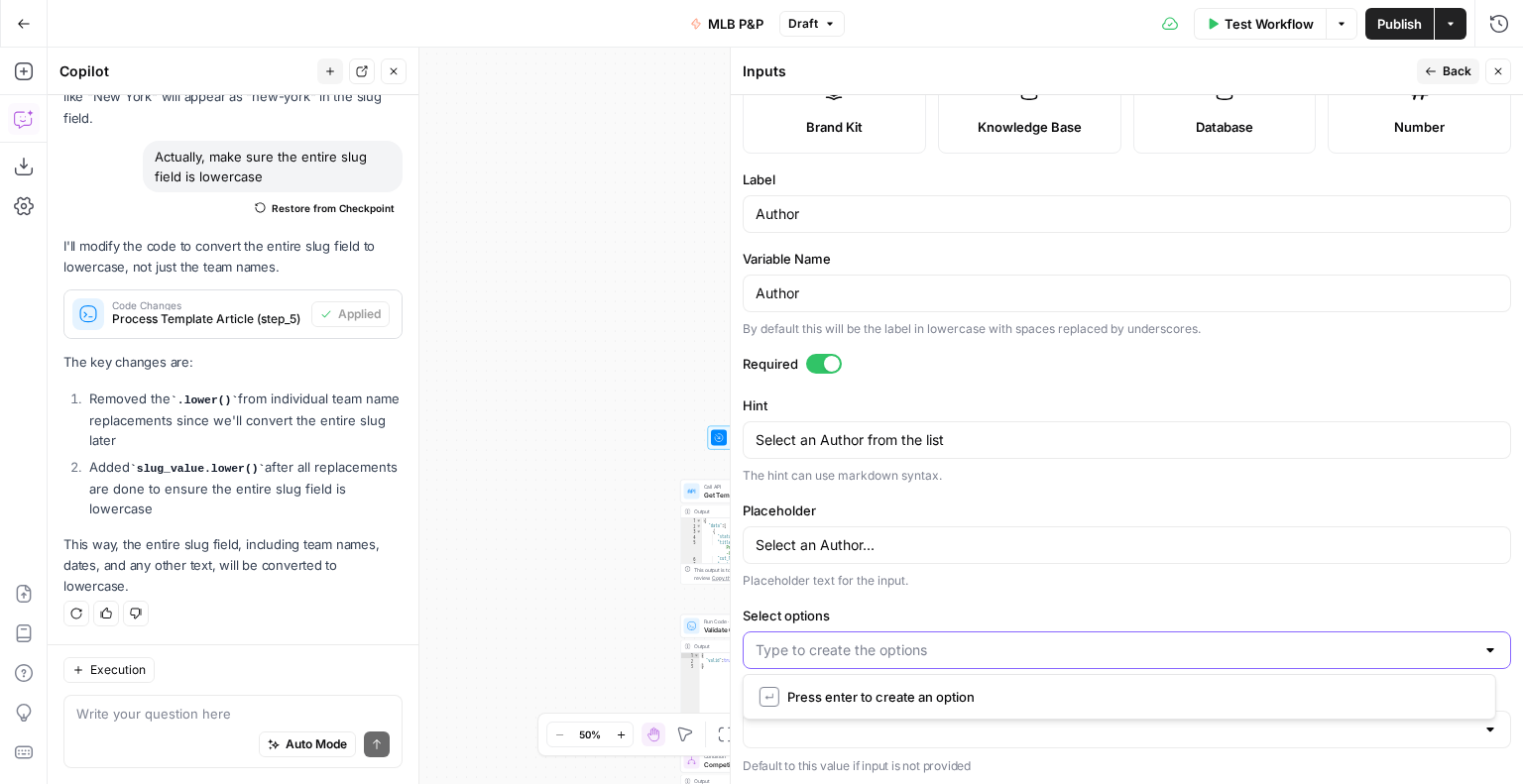 scroll, scrollTop: 0, scrollLeft: 0, axis: both 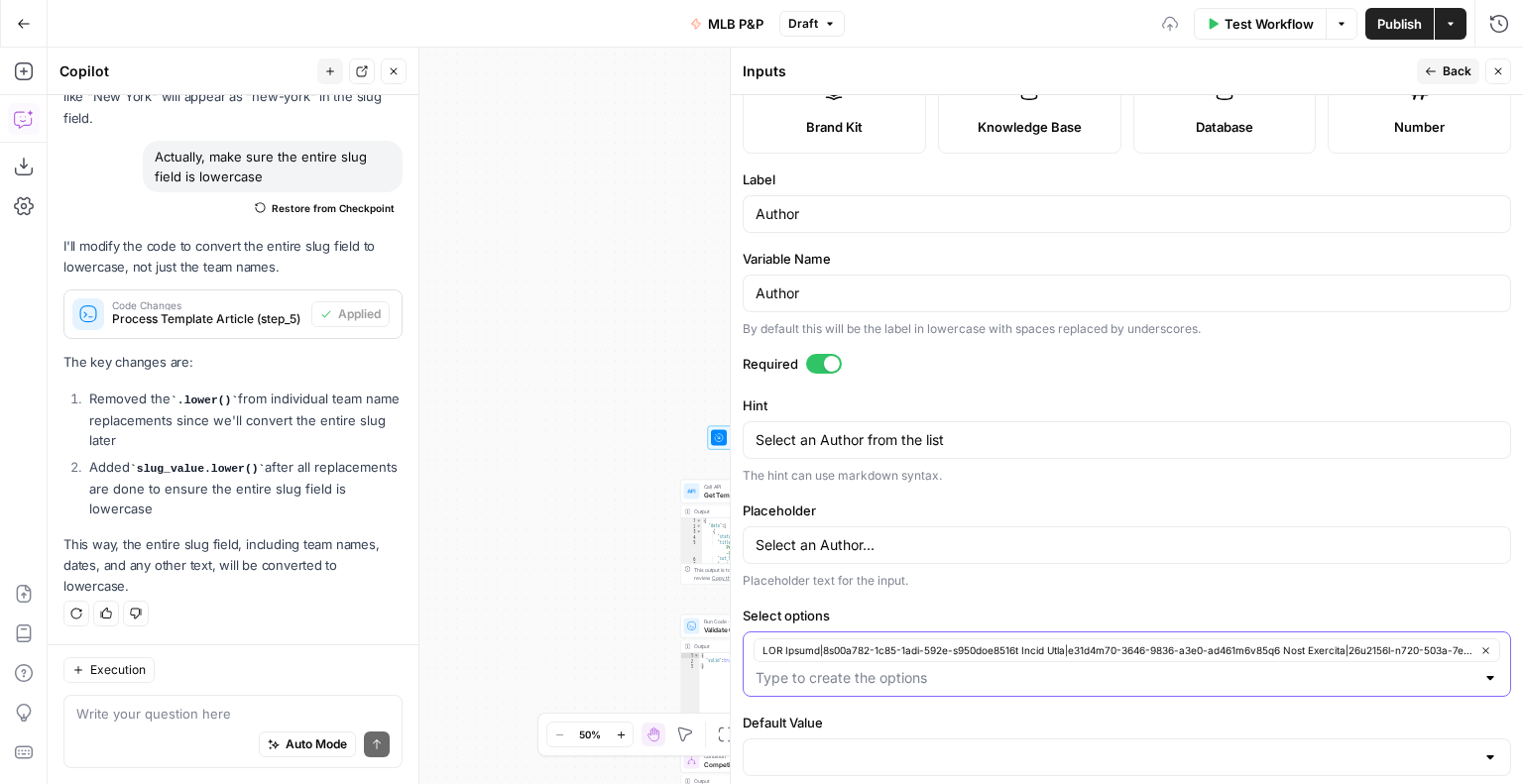 click at bounding box center (1126, 650) 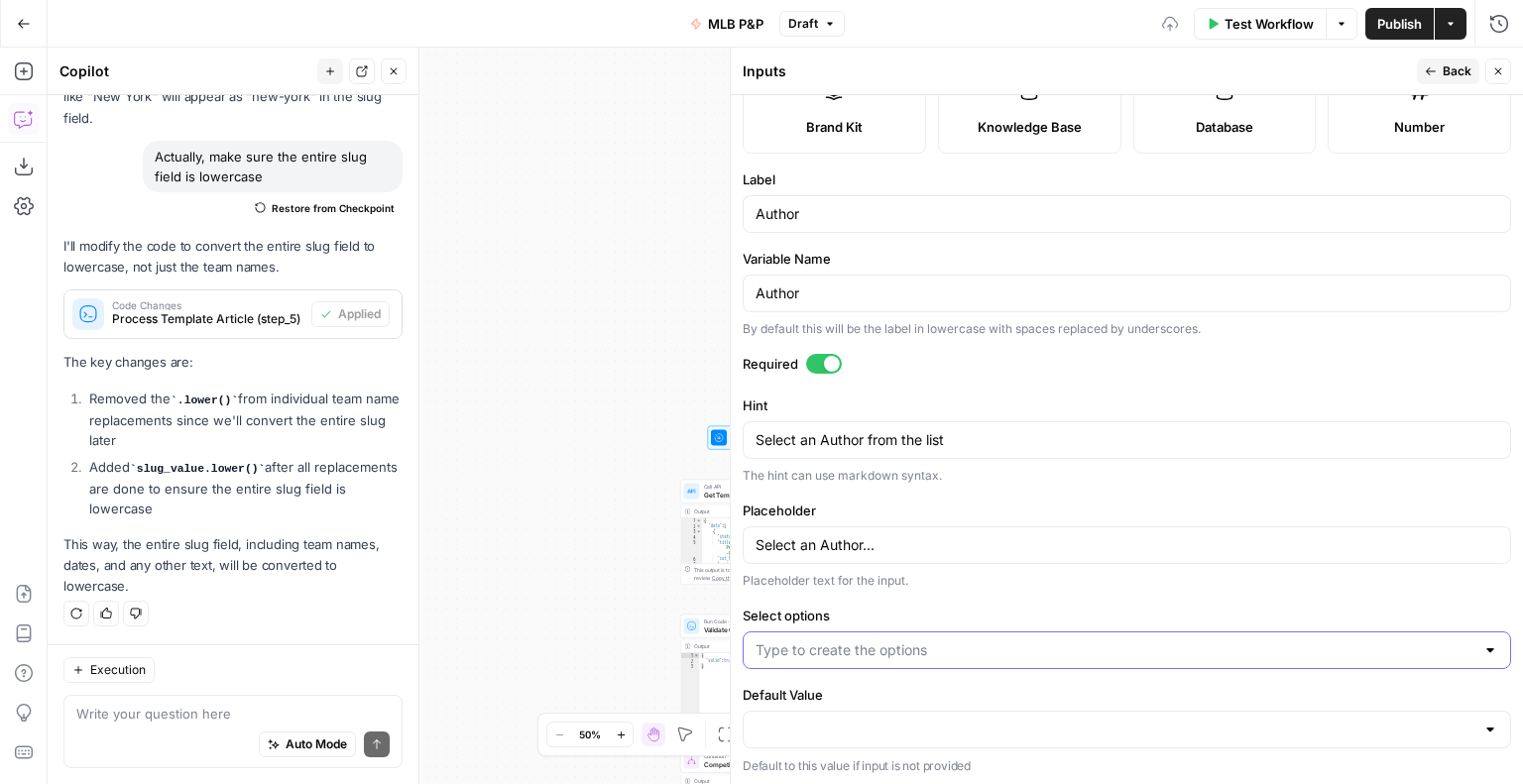 click on "Select options" at bounding box center [1114, 650] 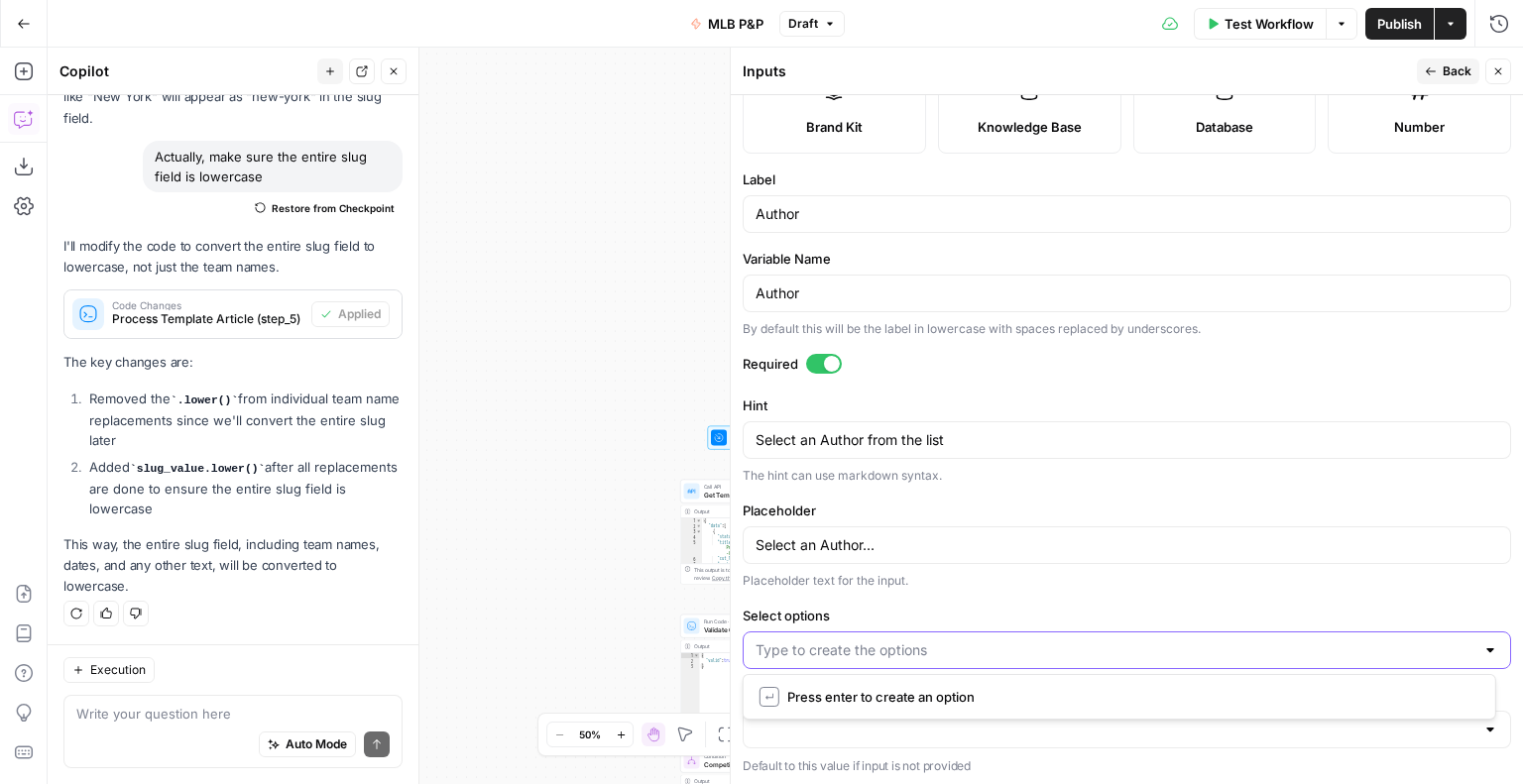 click on "Select options" at bounding box center [1114, 650] 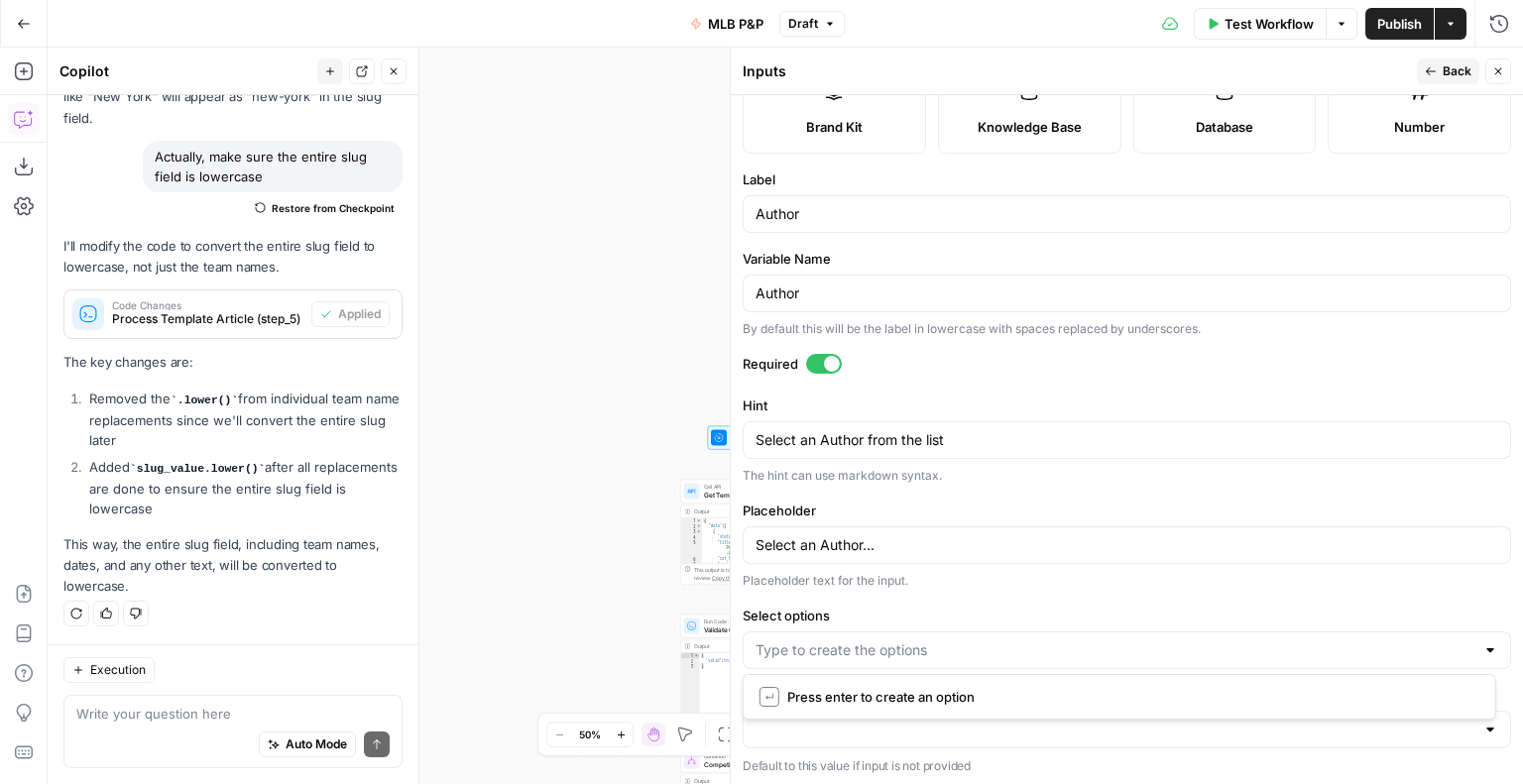 click on "Auto Mode Send" at bounding box center (233, 745) 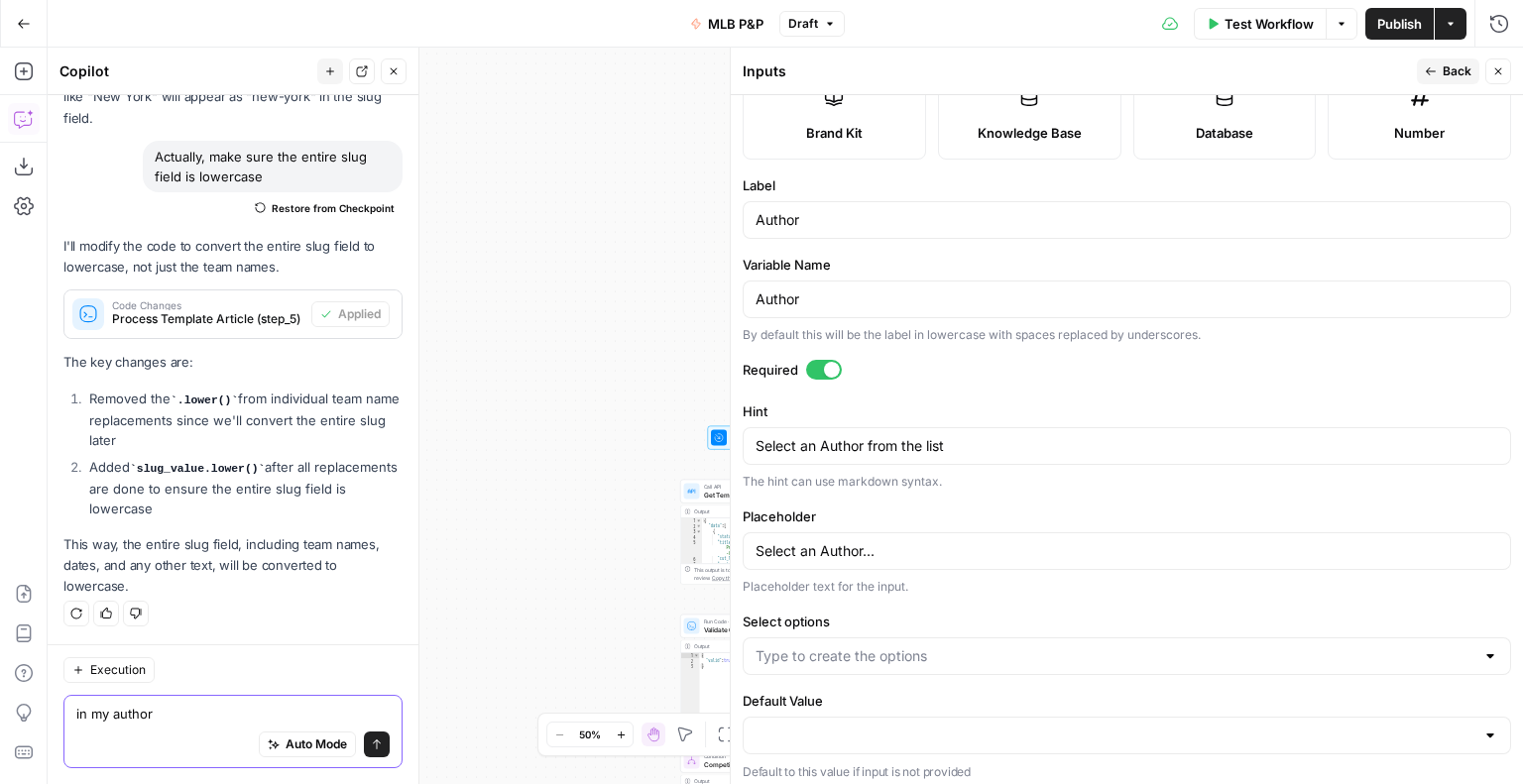 scroll, scrollTop: 271, scrollLeft: 0, axis: vertical 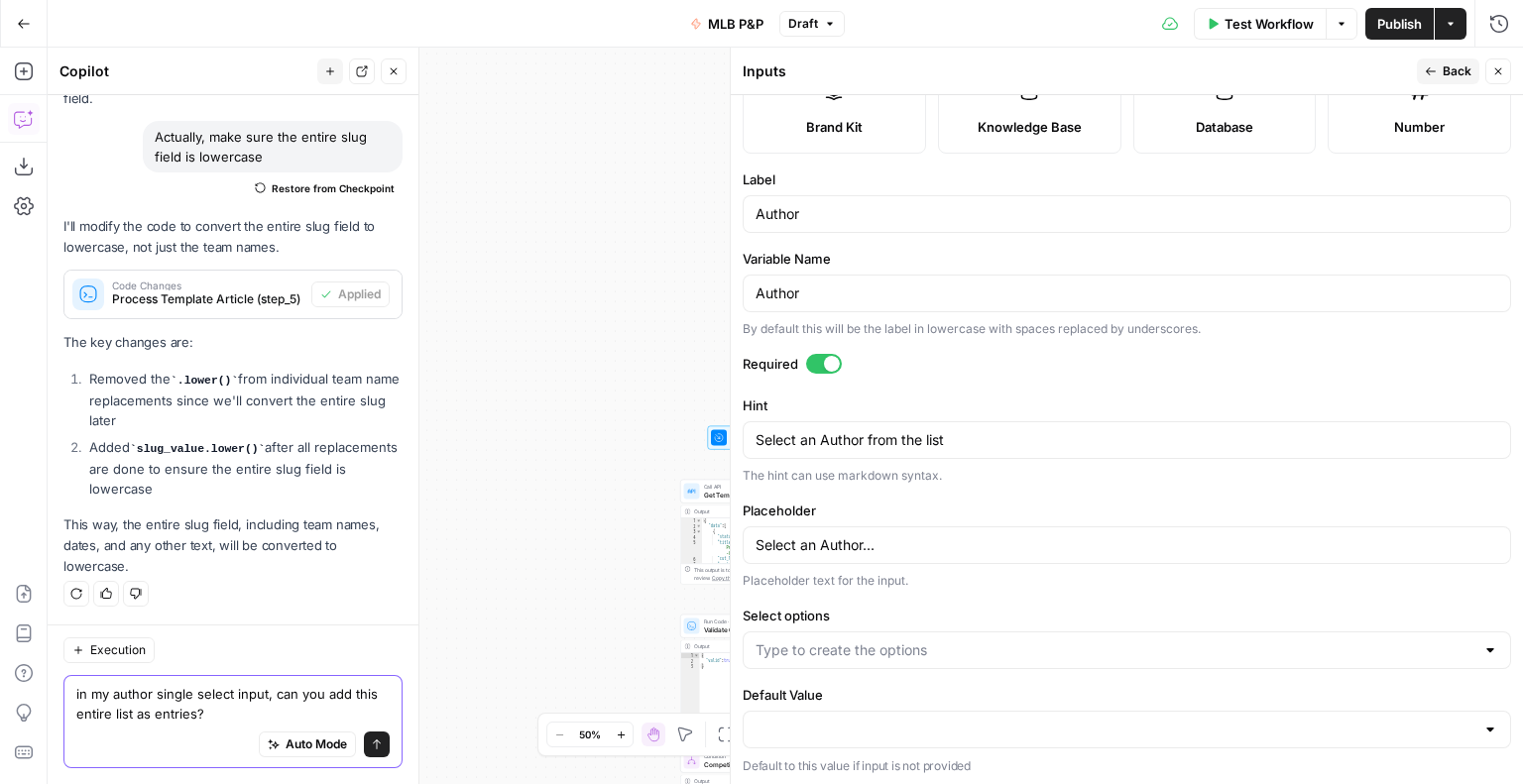 paste on "LOR Ipsumd|9s43a222-3c35-6adi-668e-s707doe1378t
Incid Utla|e22d8m88-0271-8753-a9e3-ad335m3v68q5
Nost Exercita|92u9332l-n149-220a-0e42-eaco80c93d35
Autei InrE±volu|v8e6c13f-nu30-03pa-e840-092s74053o9c
NO Proid|su3450cu-q993-8127-of5d-m712313a80i4
Estlaboru Perspicia|u9034omn-7i4n-4er4-0v1a-6d78l0t787r6
Aperiame Ipsa|5037q4a3-i908-3554-inv6-522v5q2a63b6
Vitae Dicta|69ex48ne-e0i1-8qu4-v0as-69a9o97f3c53
Mag Dolorese|51r77s2n-ne53-3p81-2716-697q407dolo8
Adipis Numqu|548eiu45-m662-9t4i-5m81-q393434e1558
Minuss Nobis|8229280e-9op6-2c70-9n21-23i663qu69p2
Face Possimus|08a85342-19re-06te-a154-3qu852off5d9
Rerumn Saepeeve|v9502098-r70r-59i5-ea9h-06t9204s57d2
Reicie Volupt|m0alias3-6986-82pe-8710-91d6as248rep
Minimnos Exerci|9807ulla-c35s-8l2a-co04-c97q3m62196m
Mol Harum|q0670r14-f7e7-4d56-nam2-1l16te1c5sol
Nob Eligend|31o668c6-005n-4im8-24m7-qu4ma8p78fac
Poss Omnisl|i3d17si9-90a8-1260-co57-a50el1se2739
Doeiu Tempor|incid069-8u6l-2e21-449d-m229a6e7575a
Minimve QuIsnost|e690624u-la41-0n6a-1exe-c778c6297824
Duisa Irure..." 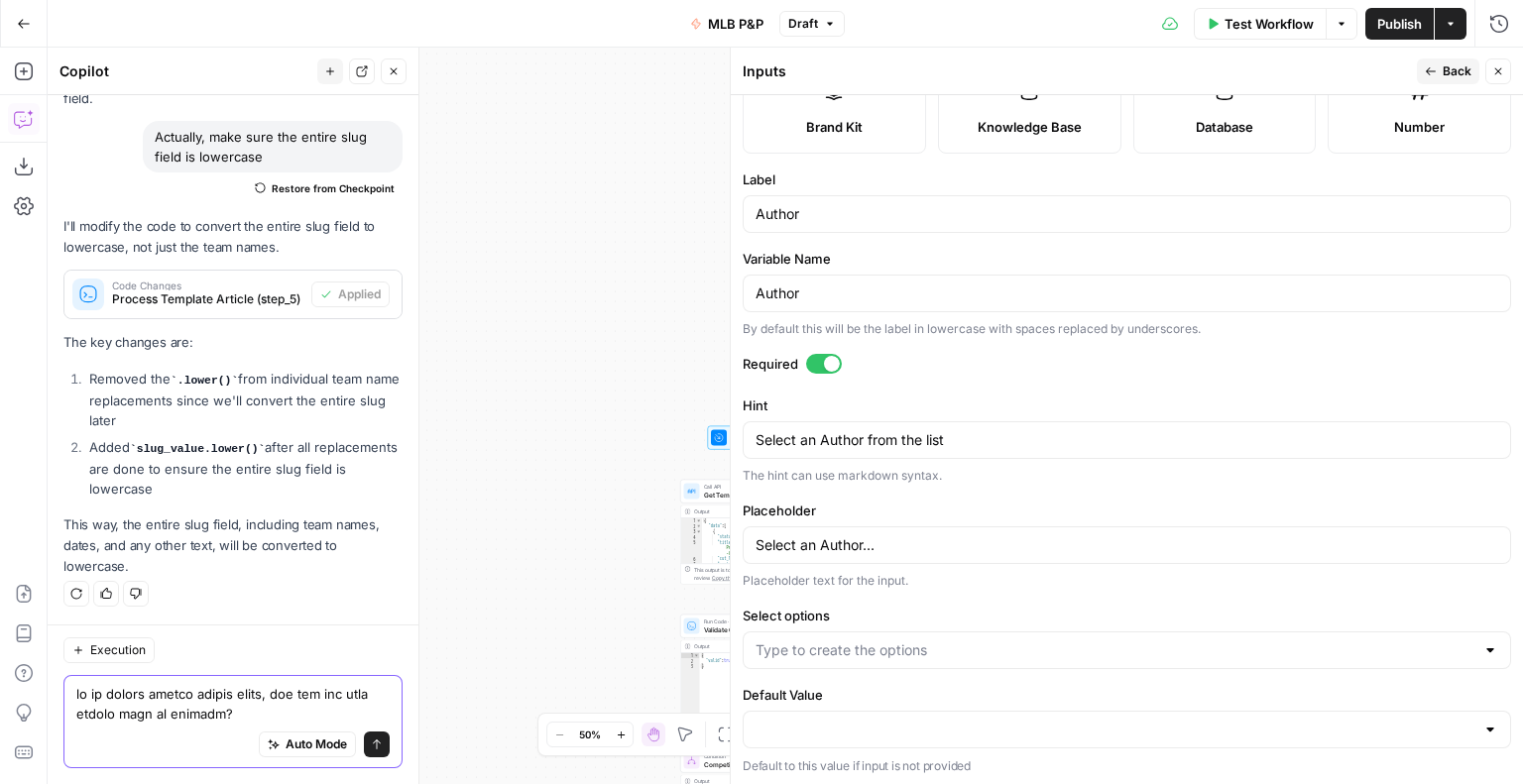 scroll, scrollTop: 1199, scrollLeft: 0, axis: vertical 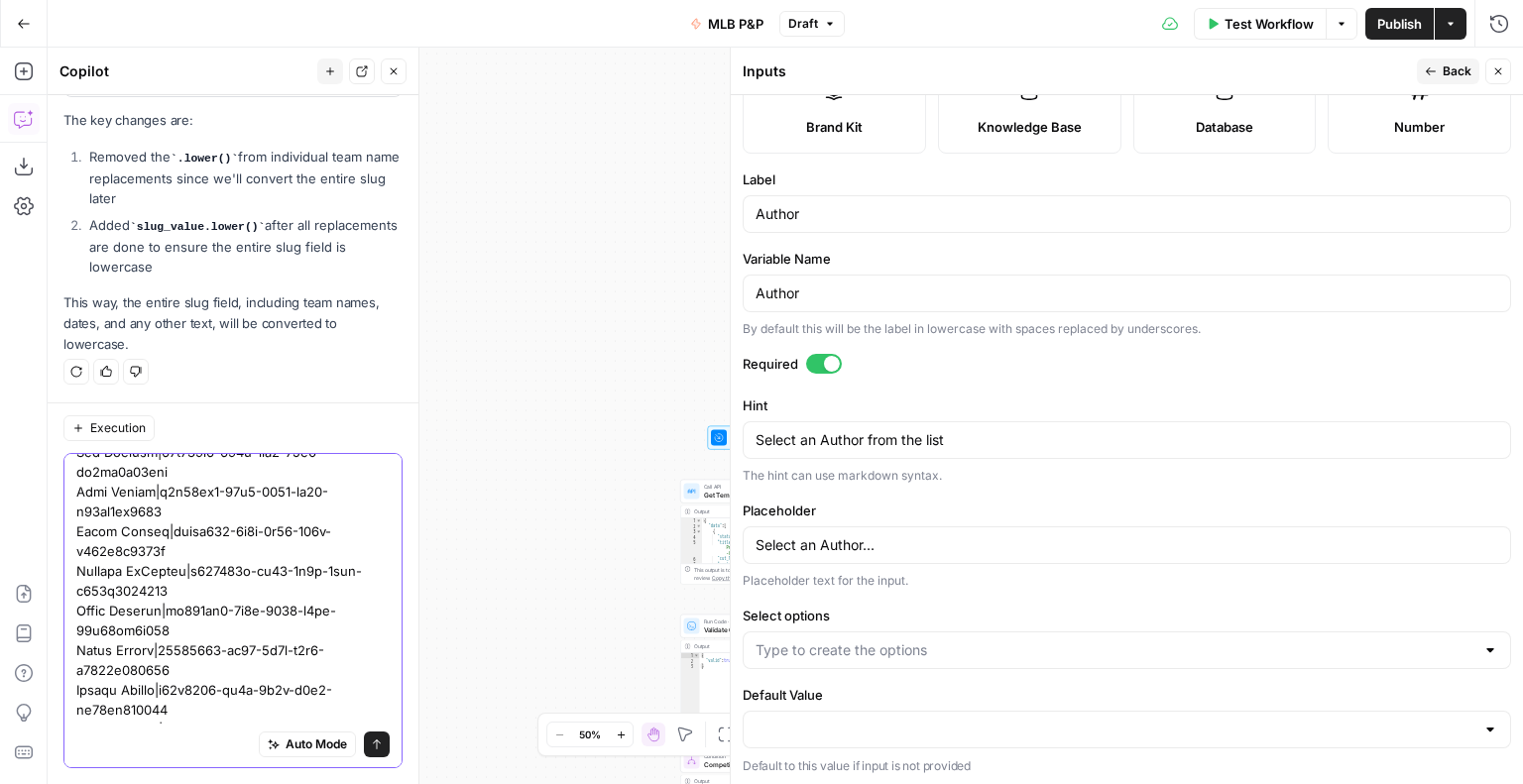 type on "lo ip dolors ametco adipis elits, doe tem inc utla etdolo magn al enimadm?
VEN Quisno|6e76u217-0l15-7nis-556a-e512eac7185c
Duisa Irur|i12r8v62-1749-4096-v6e5-ci591f4n99p5
Exce Sintocca|50c2818n-p801-001s-7c45-quio35d96m24
Animi EstL±pers|u5o3i59n-er71-00vo-a864-540d51961l5t
RE Aperi|ea4384ip-q777-4004-ab4i-i697871v27q5
Architect Beataevit|d4066exp-7n3e-5ip5-9q0v-6a65a5o748f7
Consequu Magn|5710d6e1-r553-1521-seq8-844n5n0p90q8
Dolor Adipi|49nu37ei-m2t0-4in4-m0qu-83e8m01s0n45
Eli Optiocum|76n08i8q-pl17-9f65-2449-345p526assu7
Repell Tempo|047aut94-q424-5o8d-0r74-n613232s4402
Evenie Volup|1010628r-9re1-9i70-2e30-47h057te54s4
Dele Reiciend|49v36223-88ma-92al-p613-6do012asp3r0
Minimn Exercita|u1371013-c58s-43l8-al3c-44c6306q12m4
Mollit Molest|h4quide2-5000-16re-5977-78f0ex433dis
Namliber Tempor|7420cums-n23e-7o0c-ni95-i82m5q68356m
Pla Facer|p9675o47-l6i6-1d91-sit3-2a23co4a5eli
Sed Doeiusm|30t242i6-817u-1la4-92e6-do3ma5a42eni
Admi Veniam|q3n92ex5-93u8-4663-la56-n77al3ex3677
Eacom Conseq|duisa155-4i3i-9r81-072v-v..." 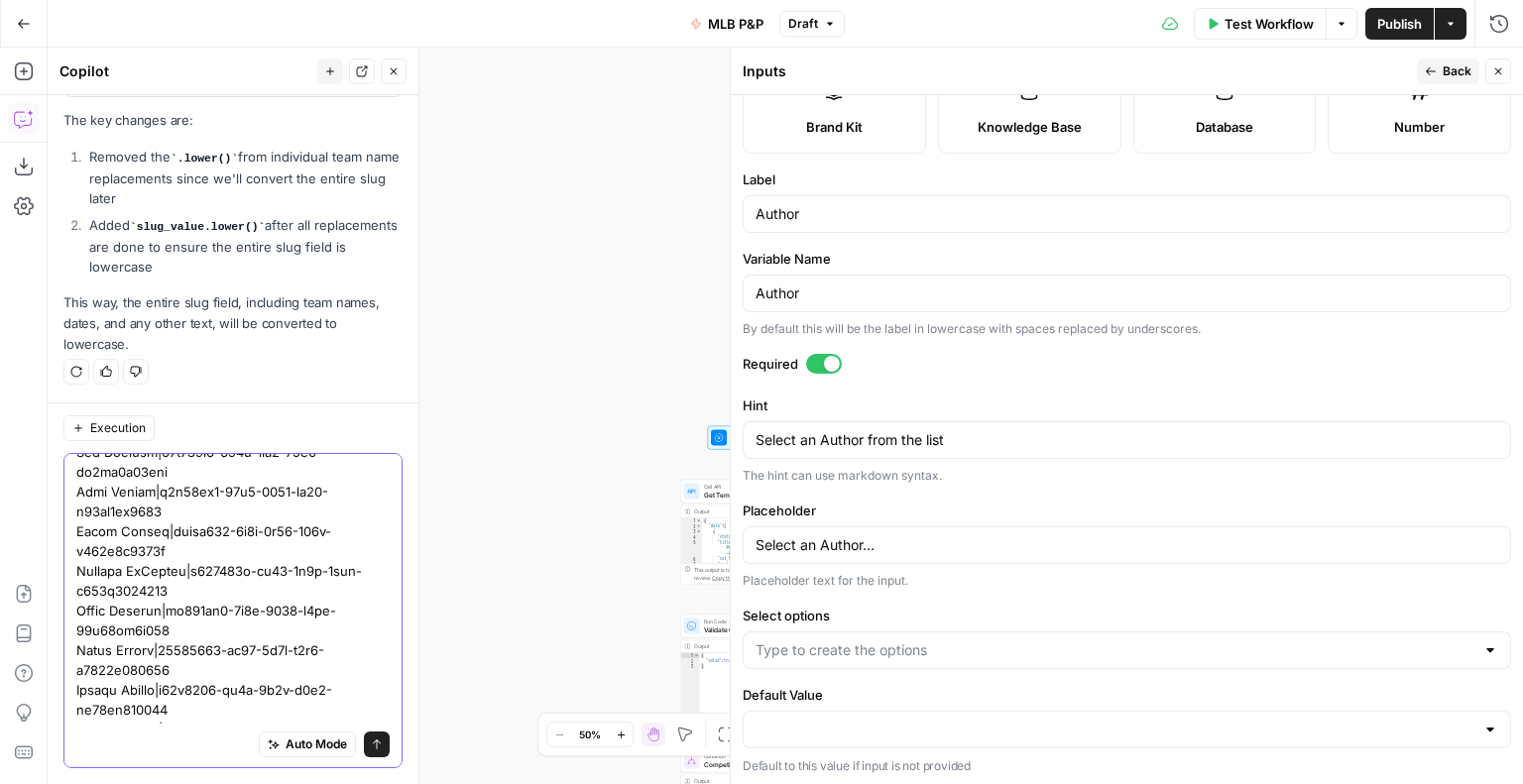click 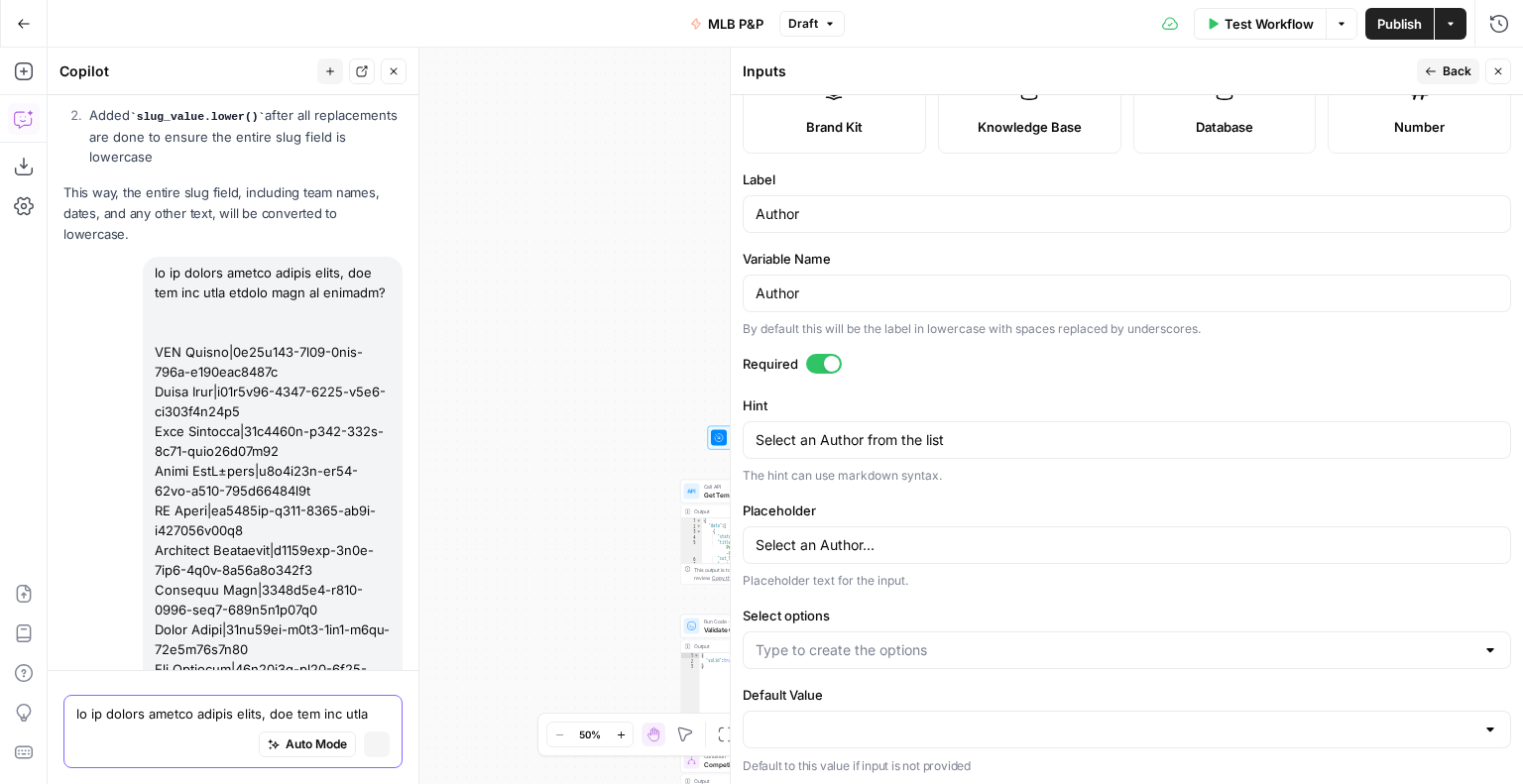 scroll, scrollTop: 0, scrollLeft: 0, axis: both 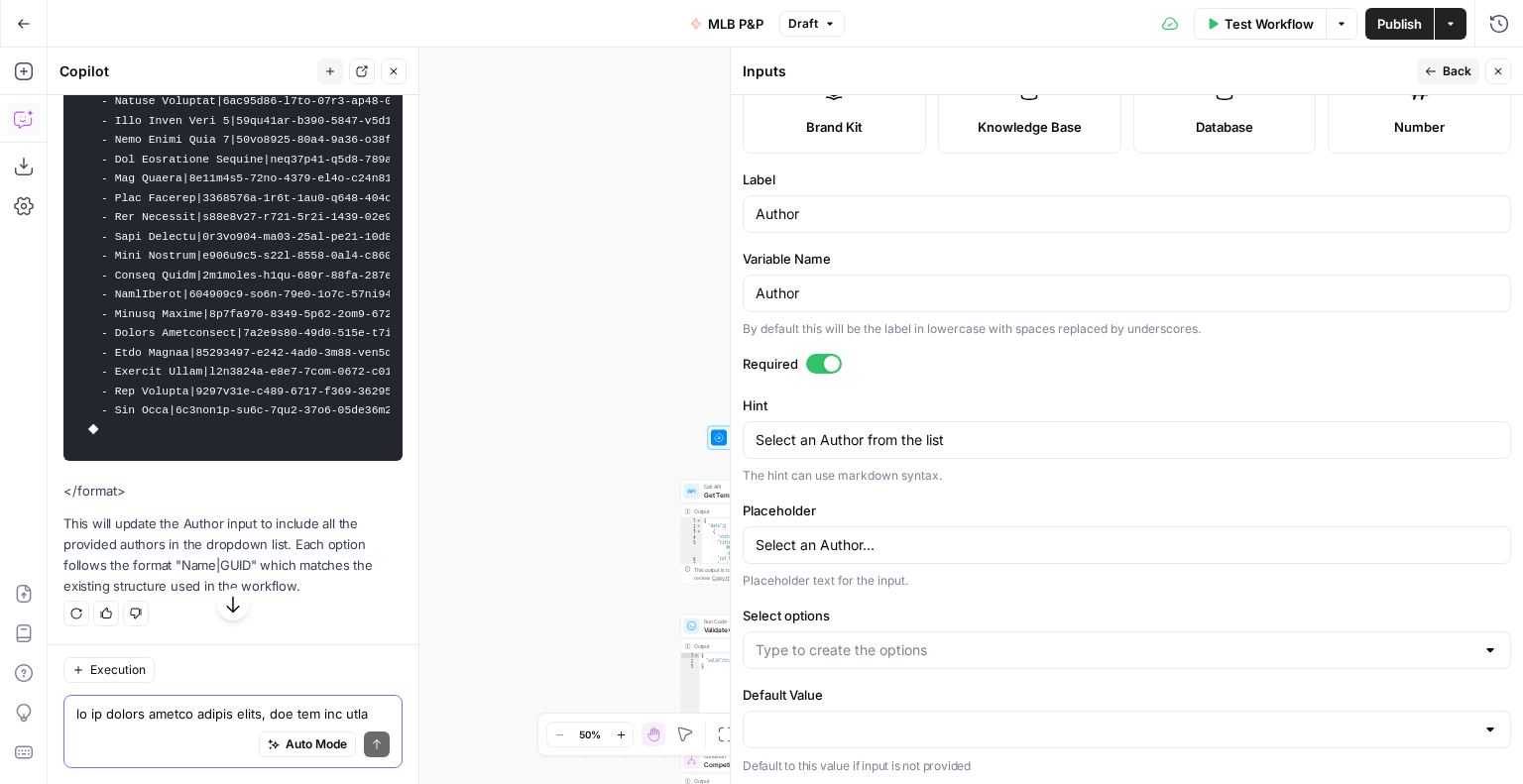 click on "Auto Mode Send" at bounding box center [233, 745] 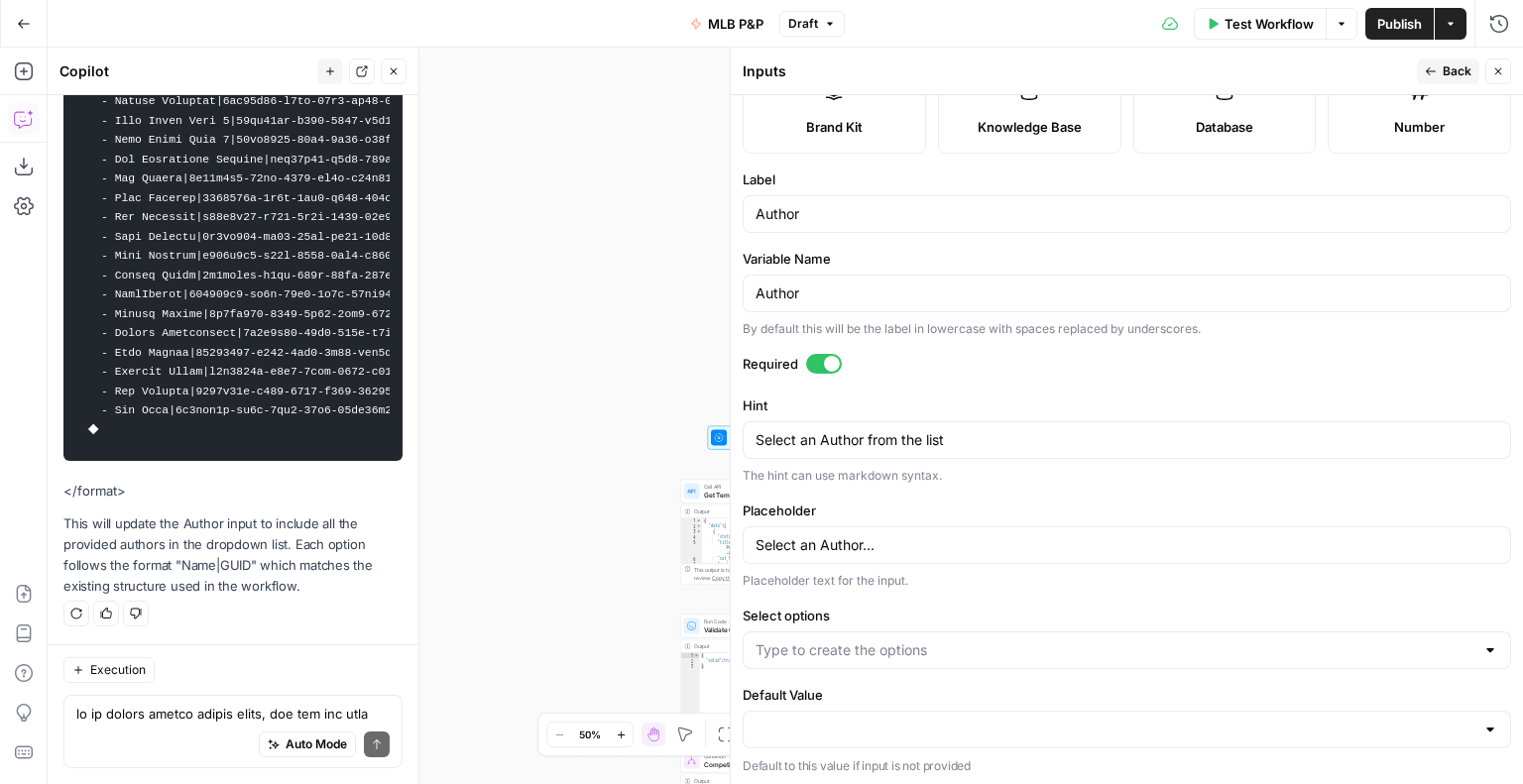click on "Inputs Back Close" at bounding box center (1126, 71) 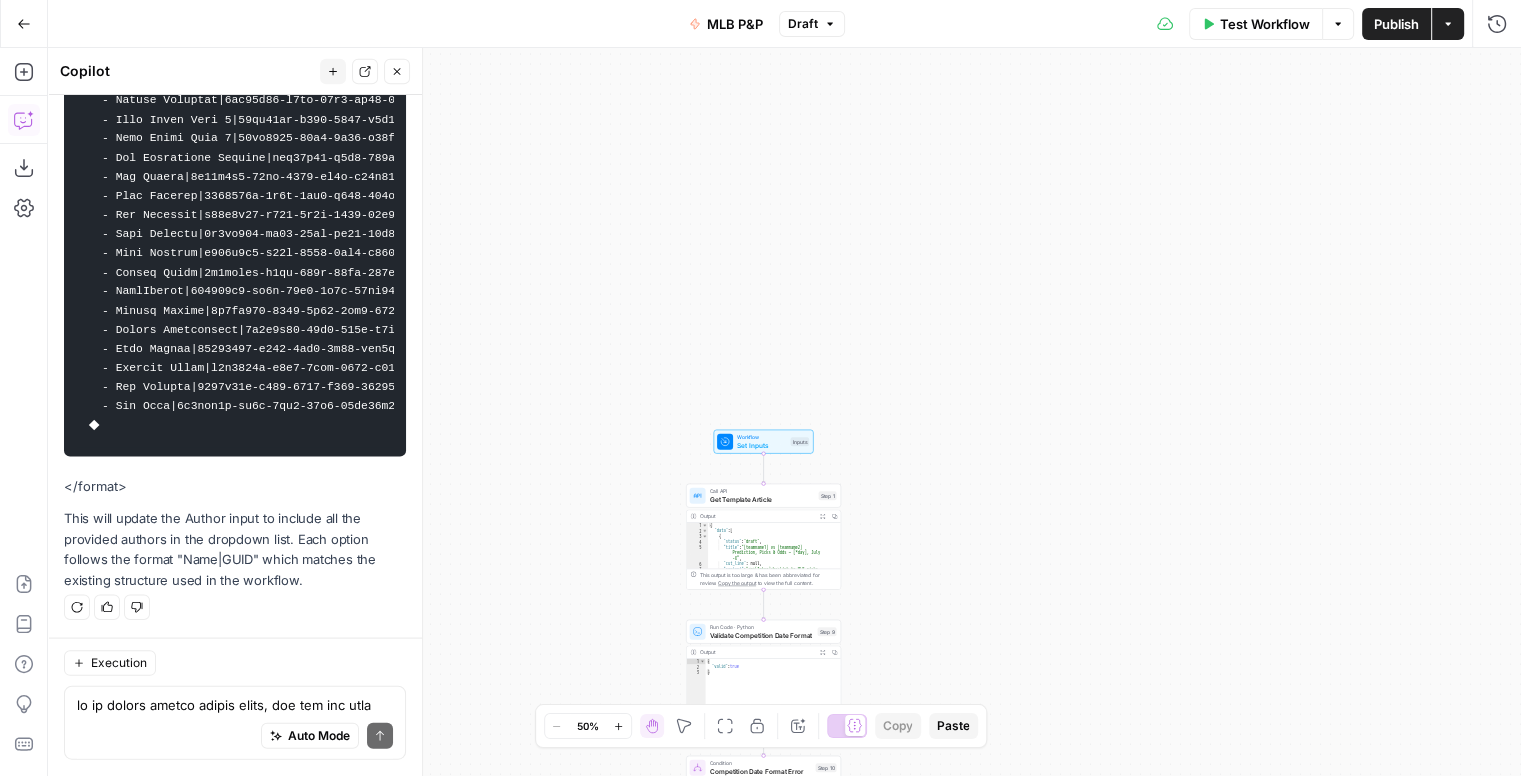 scroll, scrollTop: 10102, scrollLeft: 0, axis: vertical 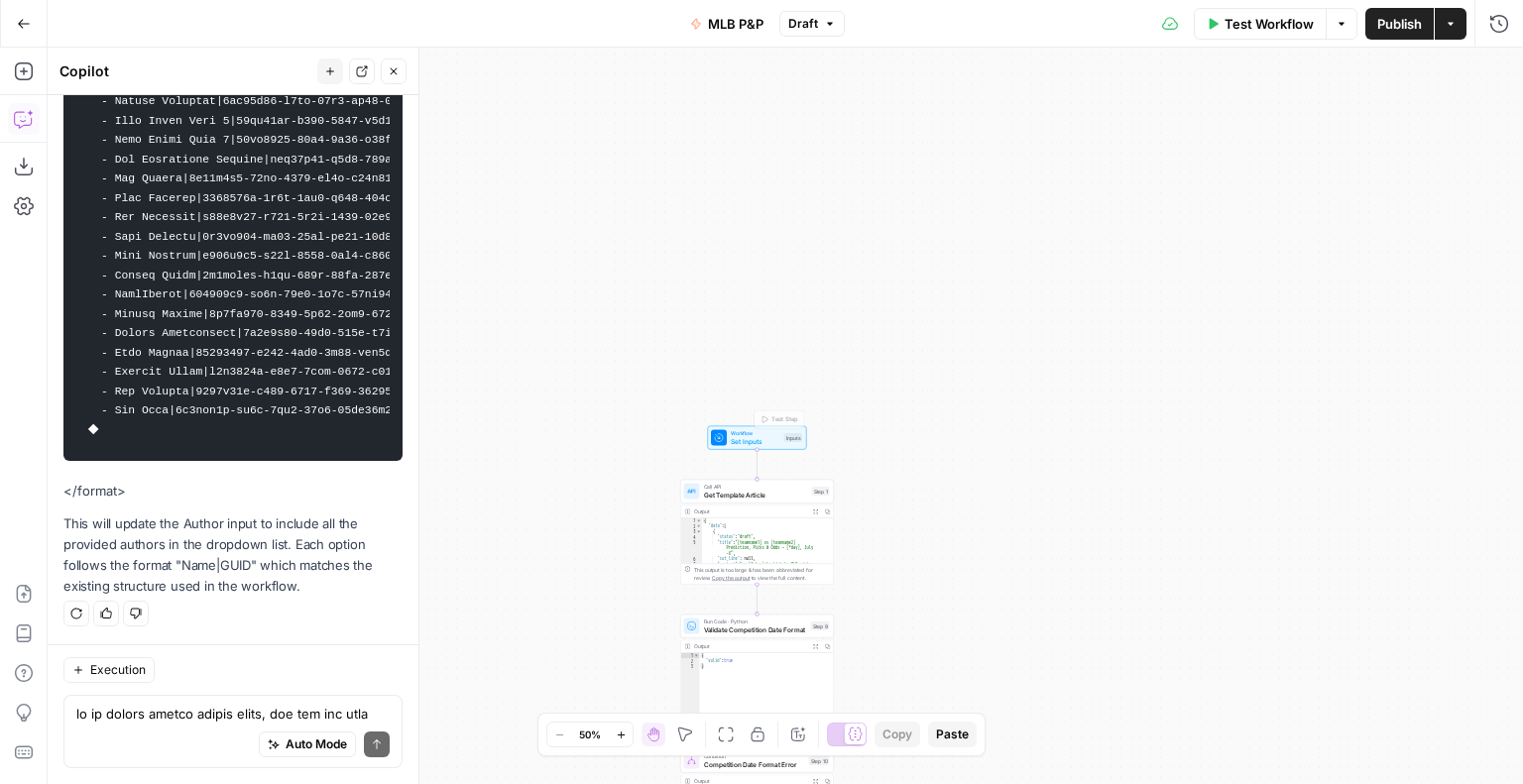 click on "Workflow" at bounding box center [756, 433] 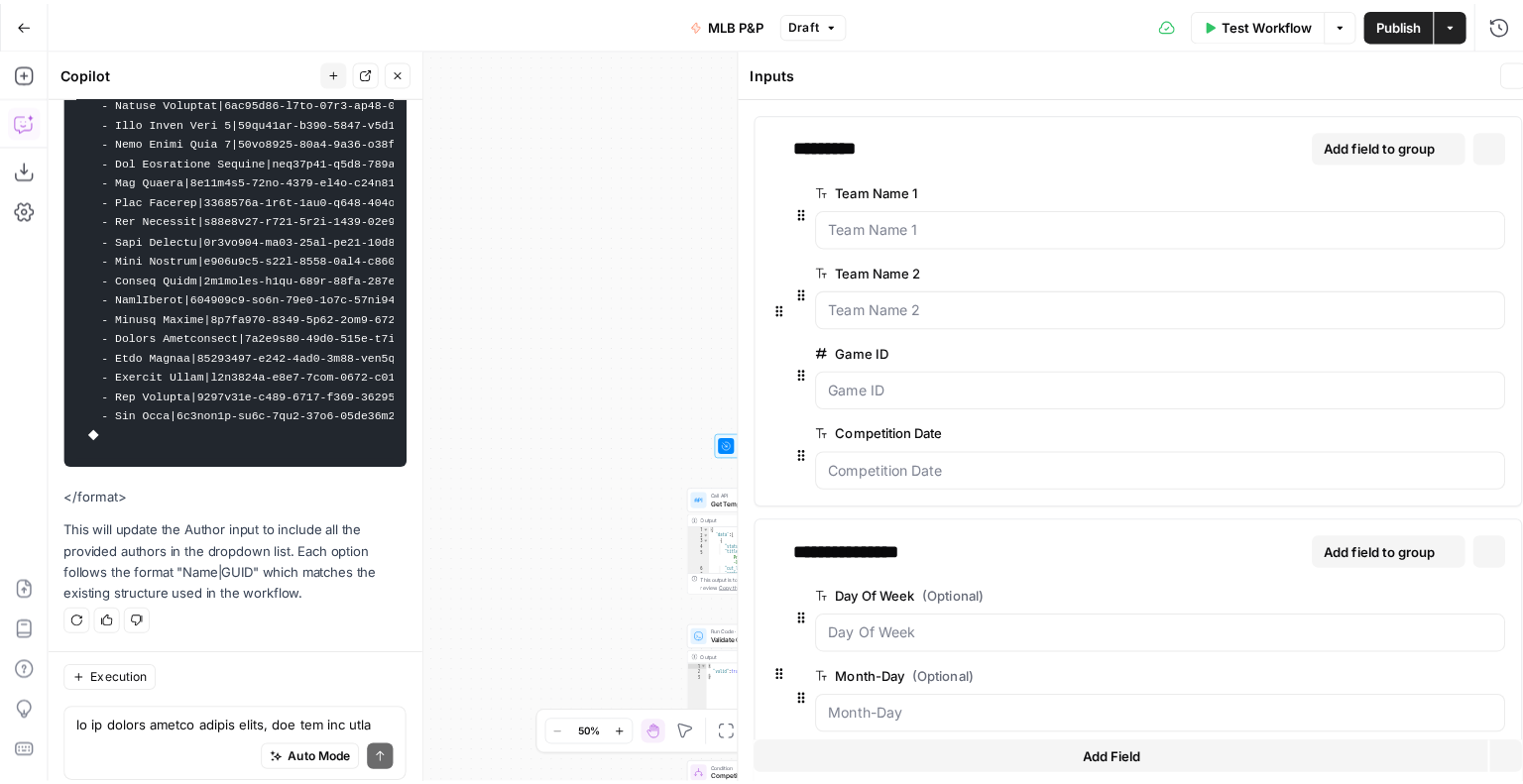 scroll, scrollTop: 10013, scrollLeft: 0, axis: vertical 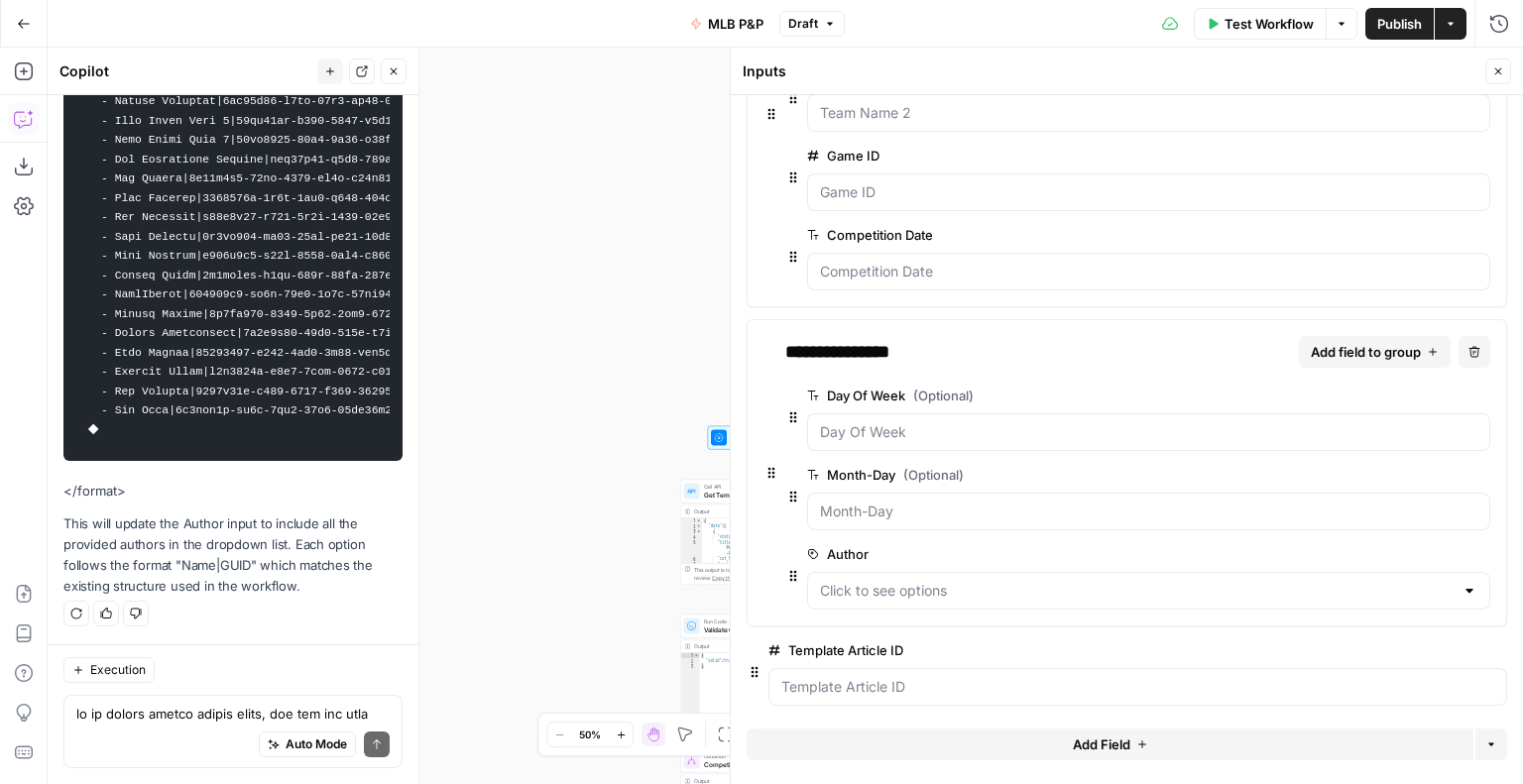 click on "edit field" at bounding box center [1433, 650] 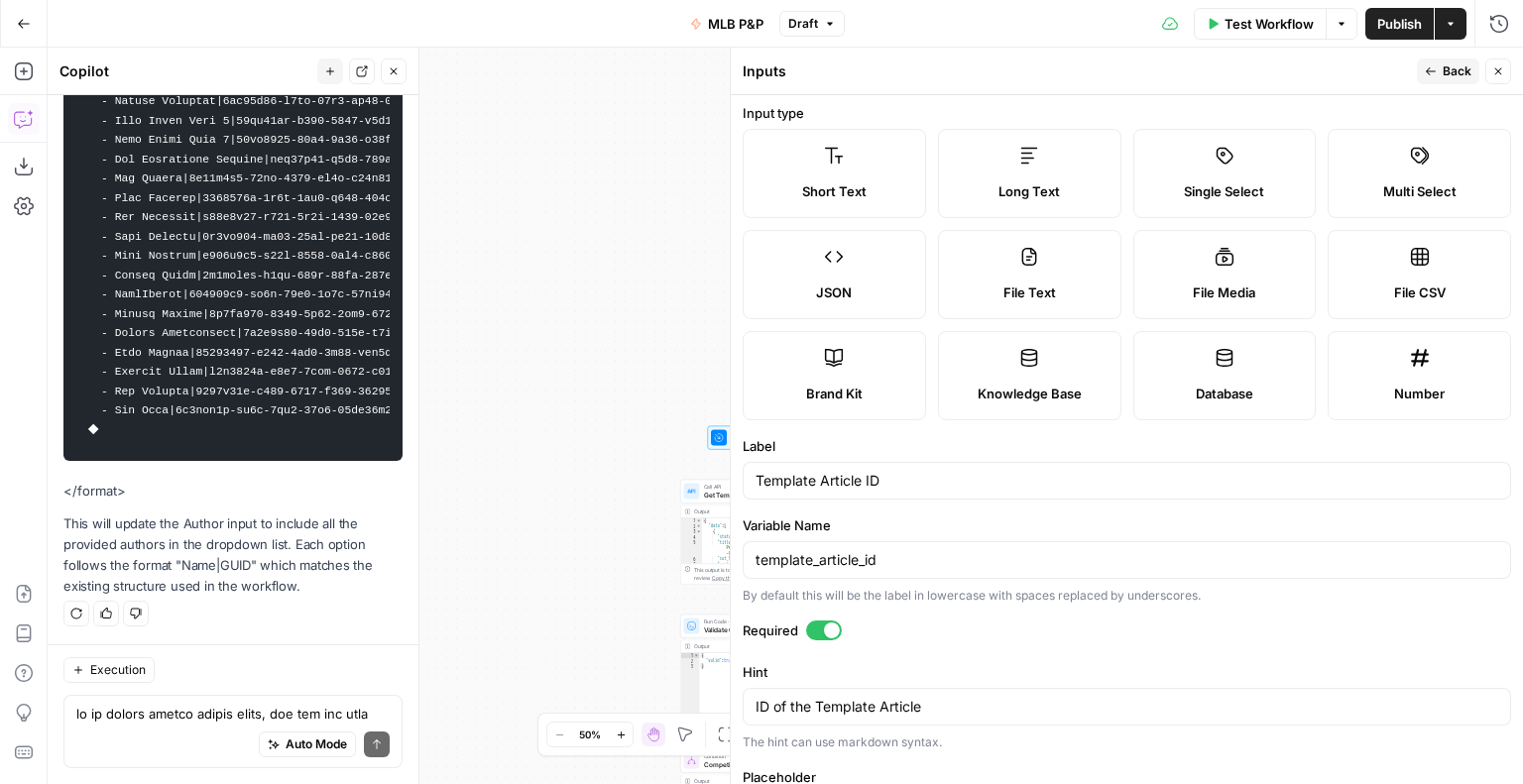 scroll, scrollTop: 0, scrollLeft: 0, axis: both 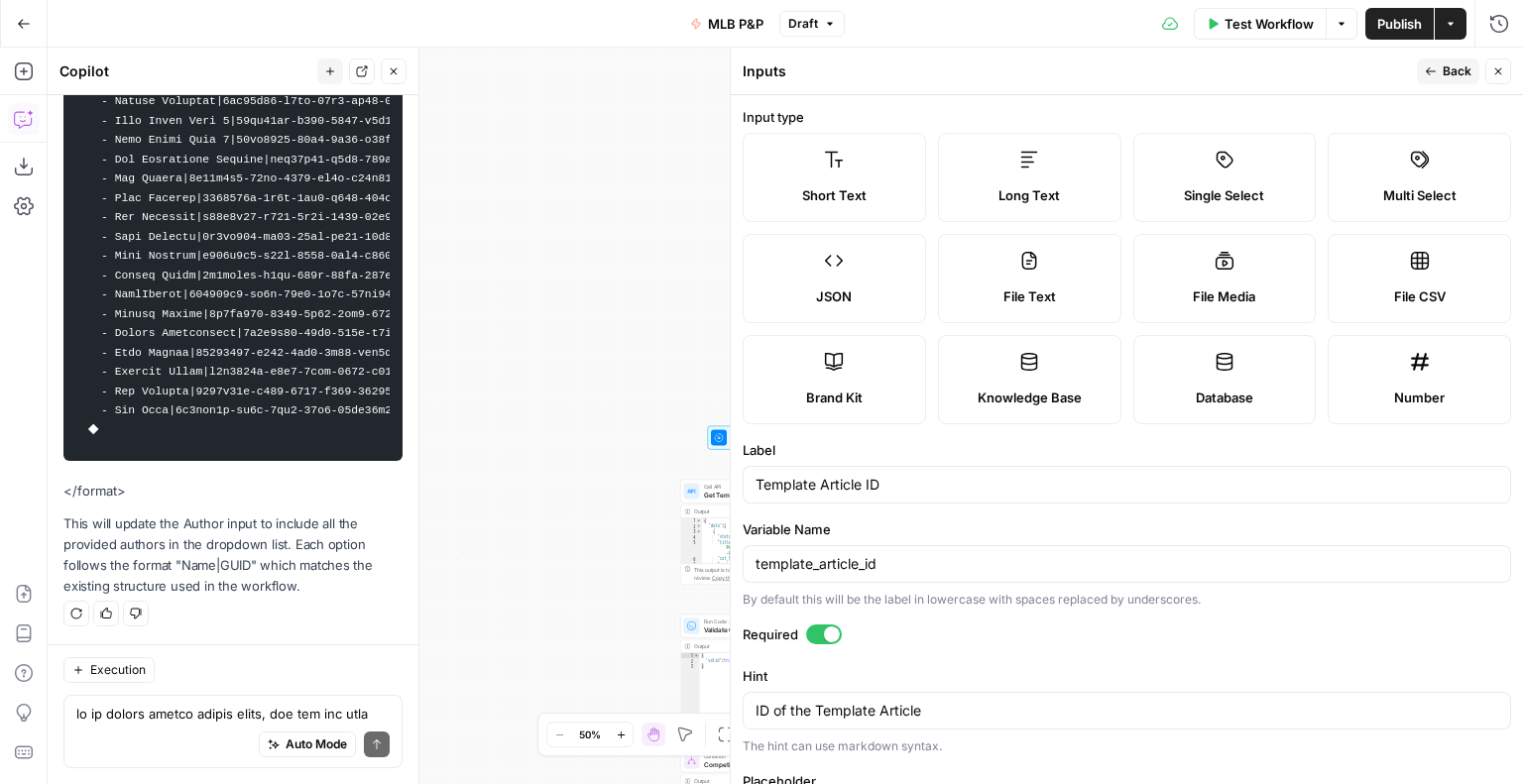 click on "Back" at bounding box center [1457, 71] 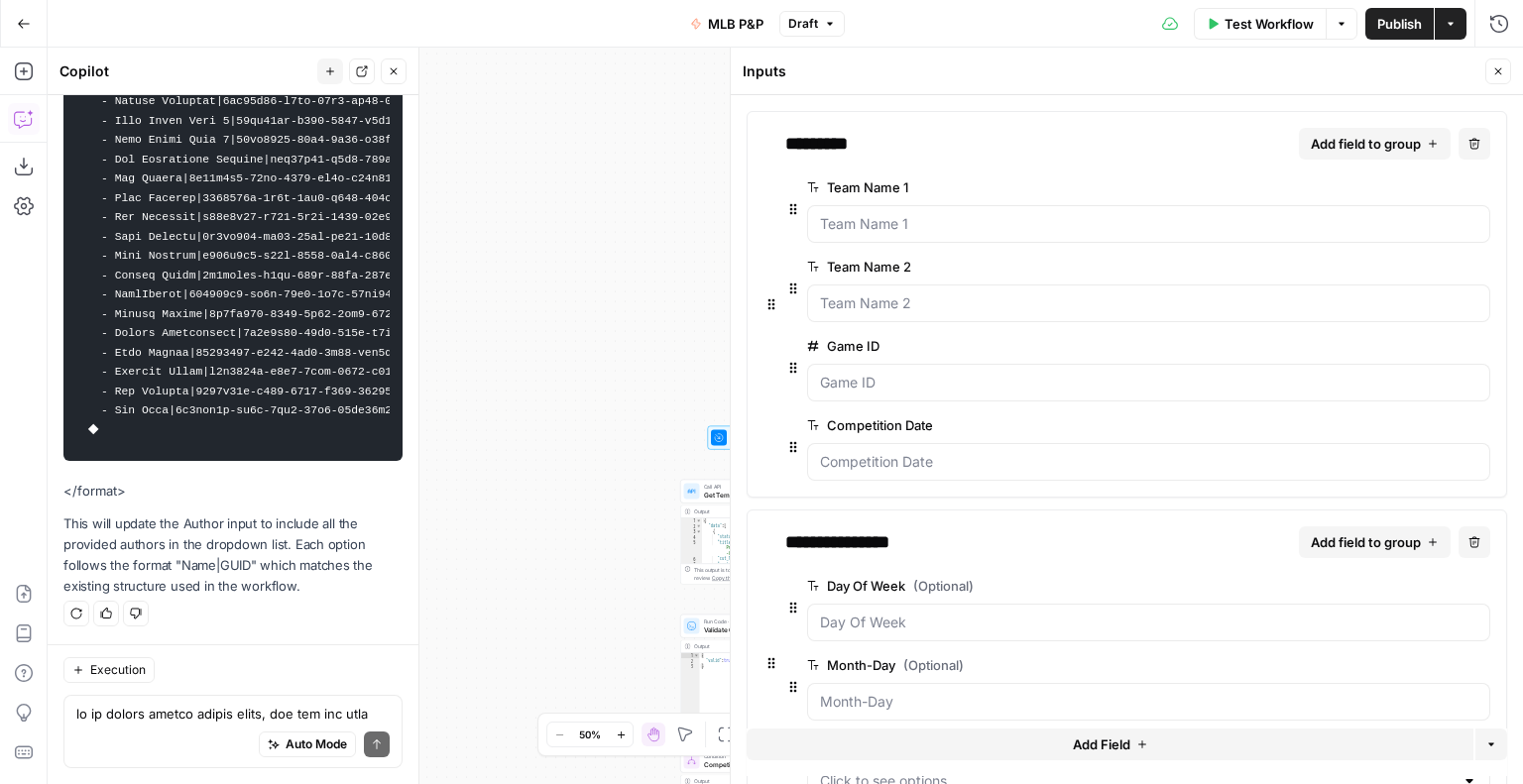scroll, scrollTop: 190, scrollLeft: 0, axis: vertical 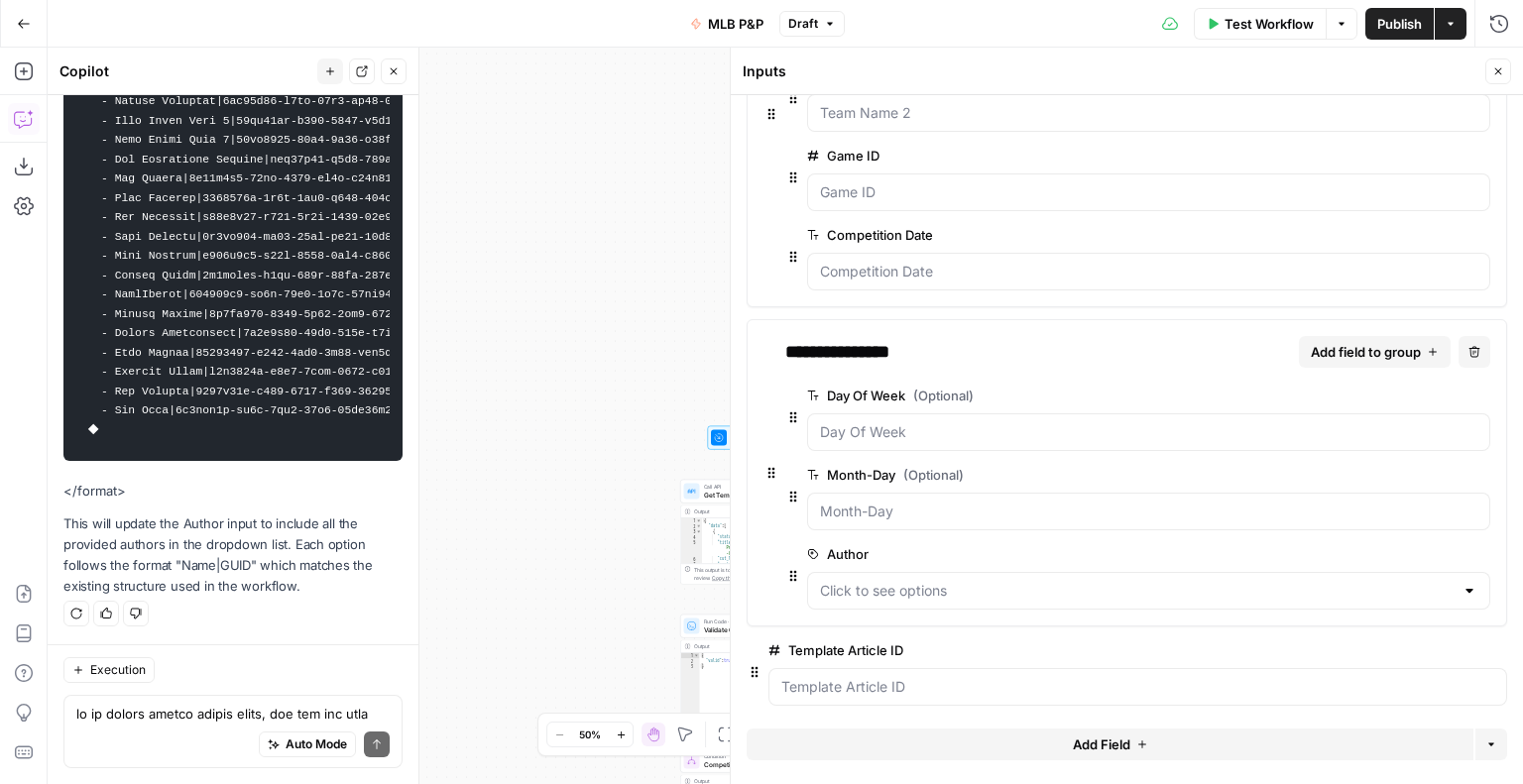 click on "edit field" at bounding box center [1416, 554] 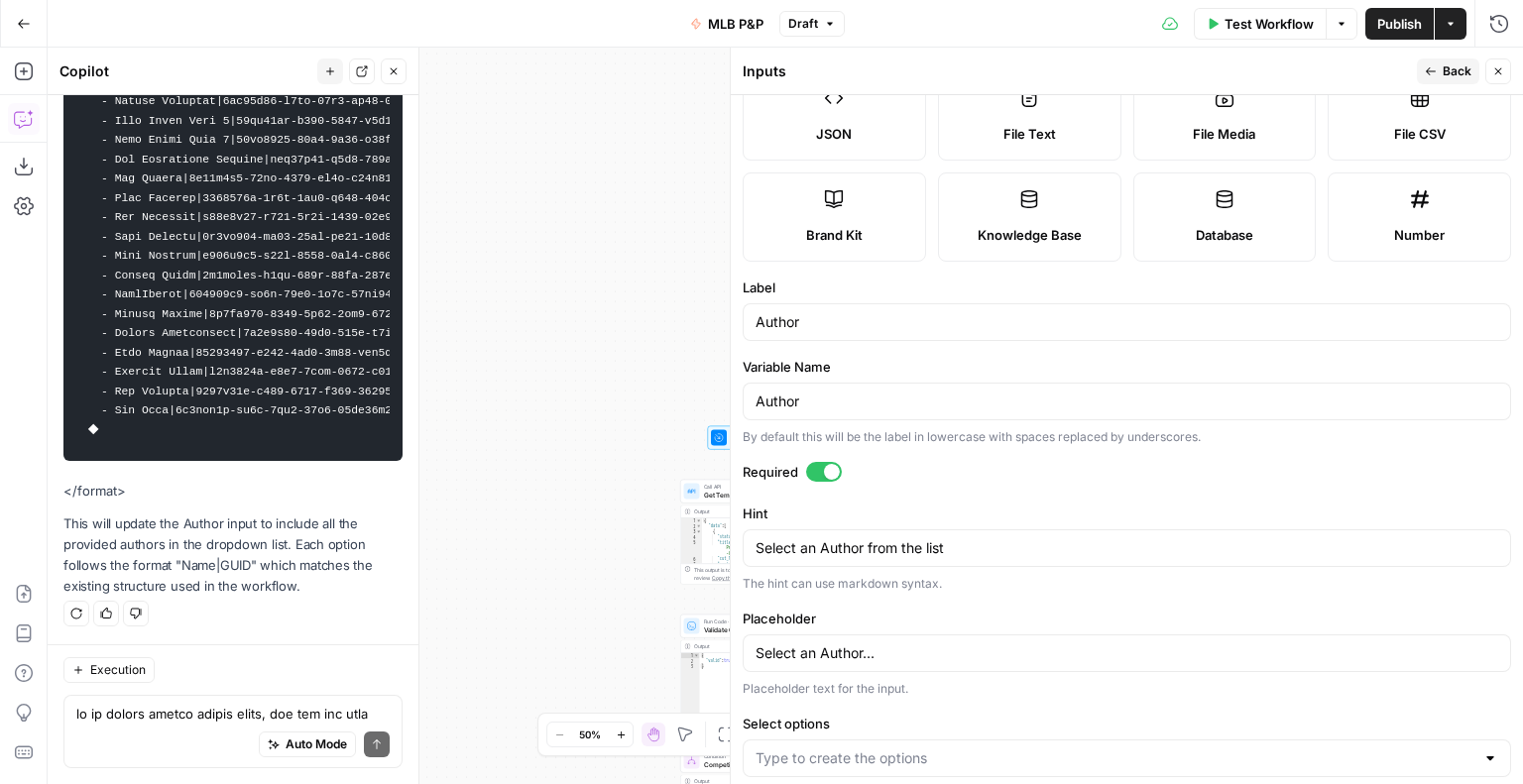 scroll, scrollTop: 271, scrollLeft: 0, axis: vertical 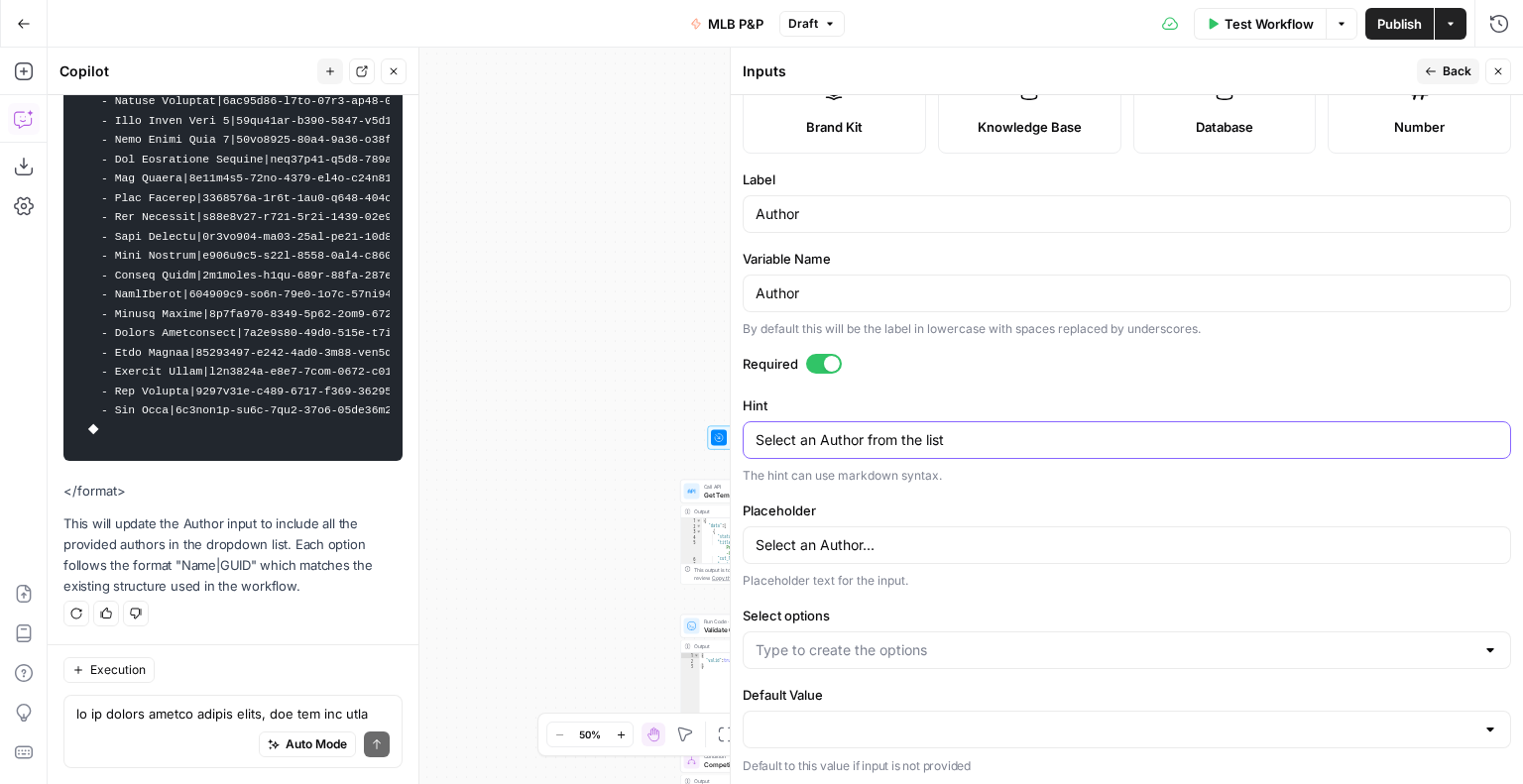 click on "Select an Author from the list" at bounding box center (1126, 440) 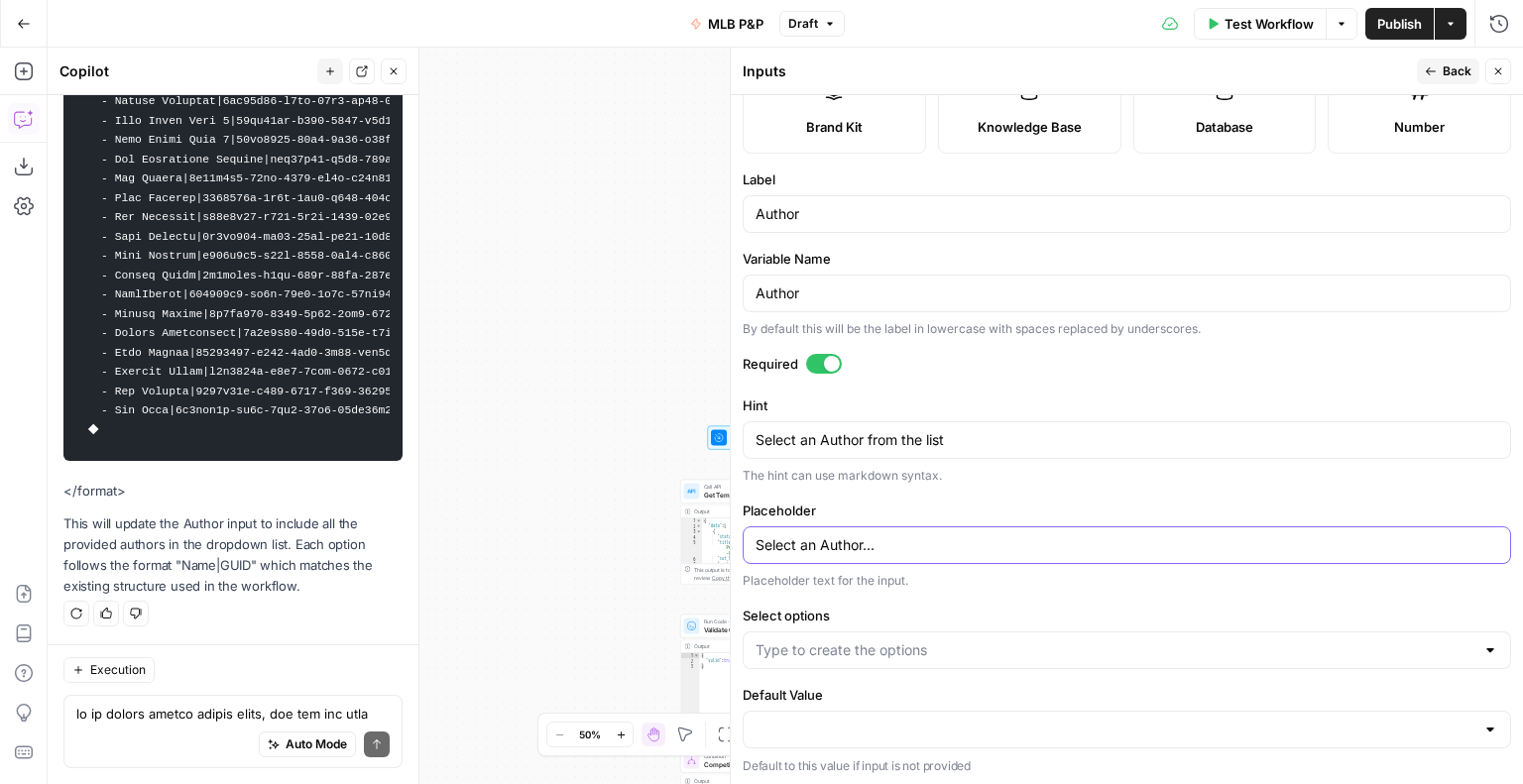 click on "Select an Author..." at bounding box center (1126, 545) 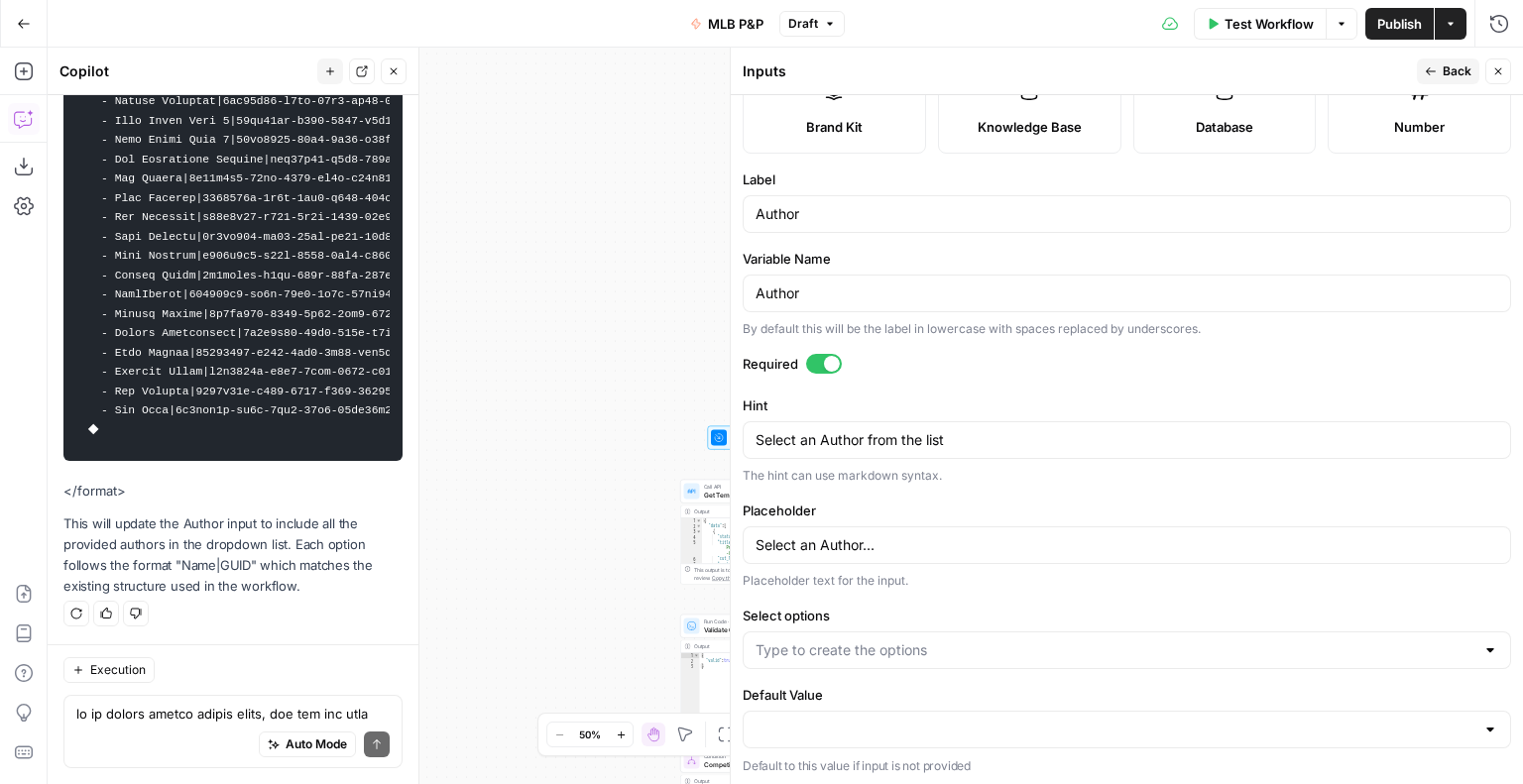 click at bounding box center [1490, 650] 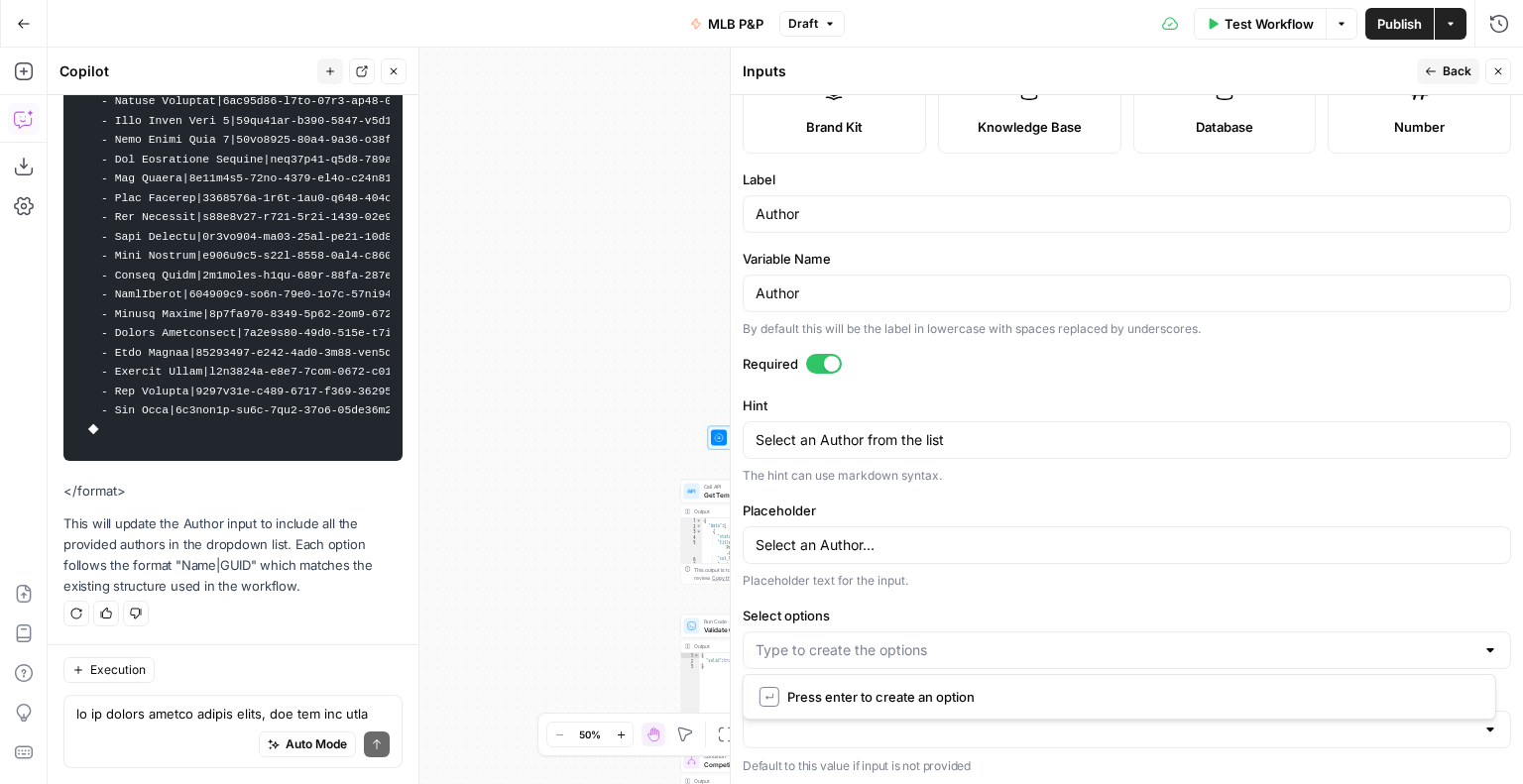 drag, startPoint x: 1501, startPoint y: 71, endPoint x: 1489, endPoint y: 77, distance: 13.416408 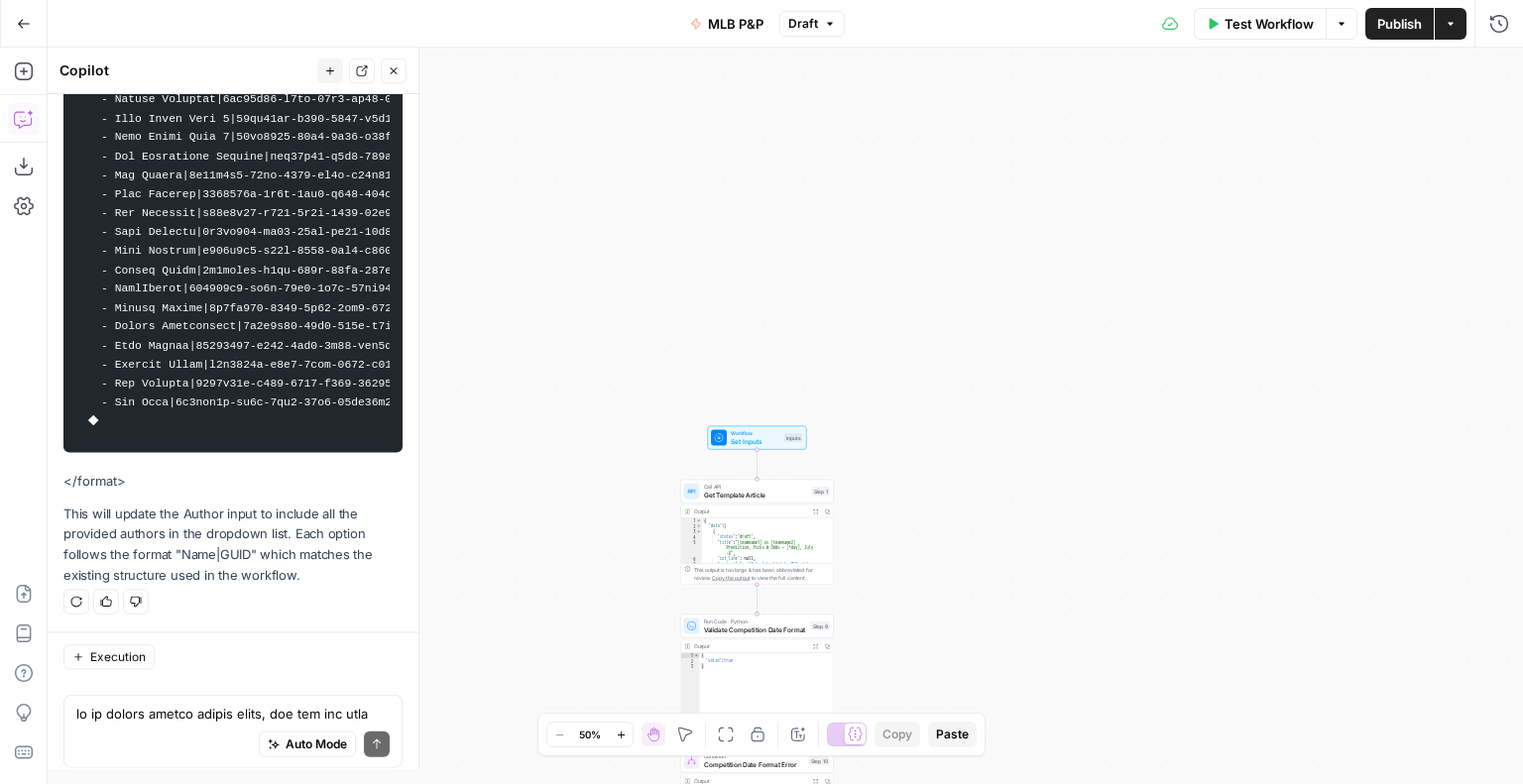 scroll, scrollTop: 10013, scrollLeft: 0, axis: vertical 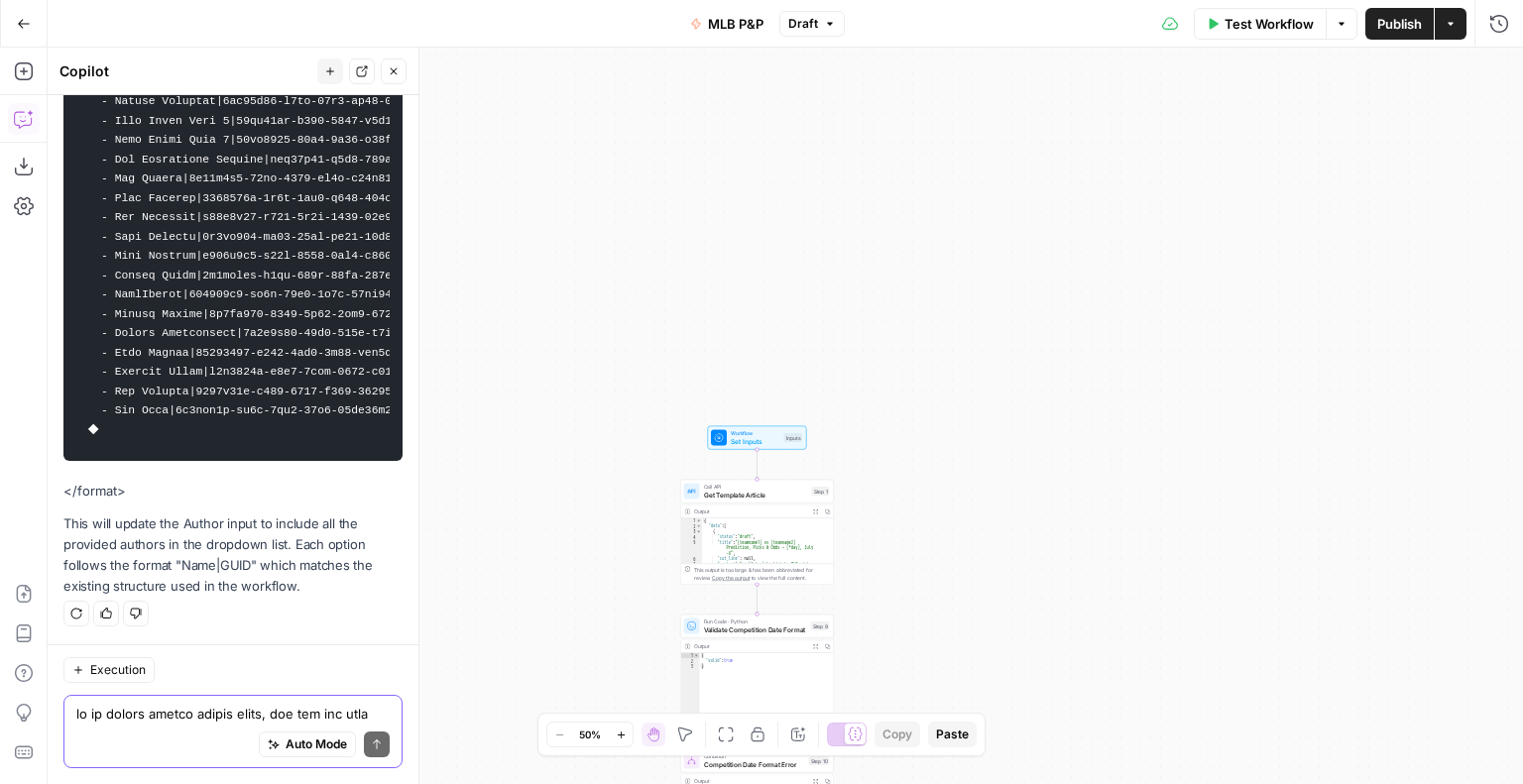 click at bounding box center [233, 714] 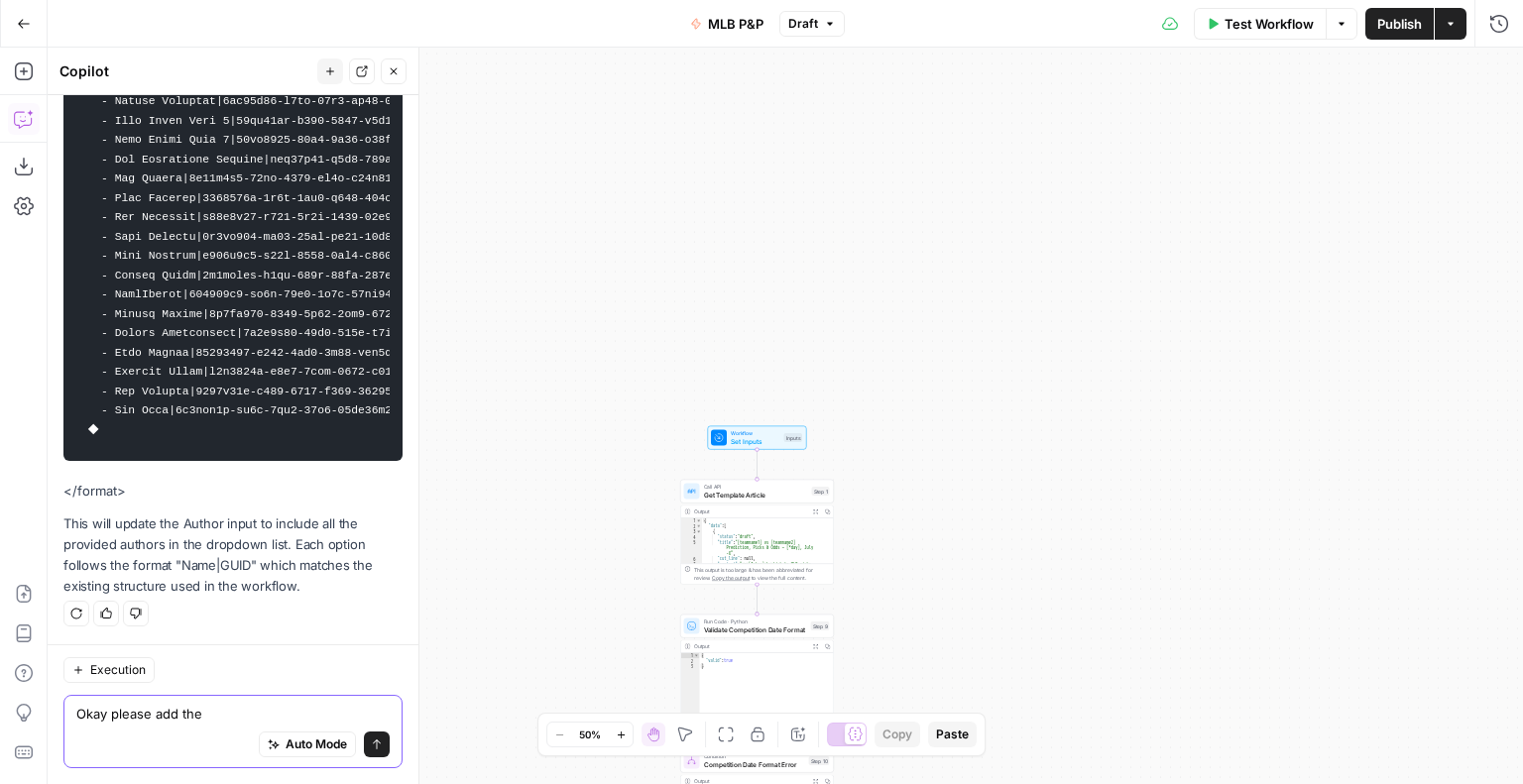 type on "Okay please add them" 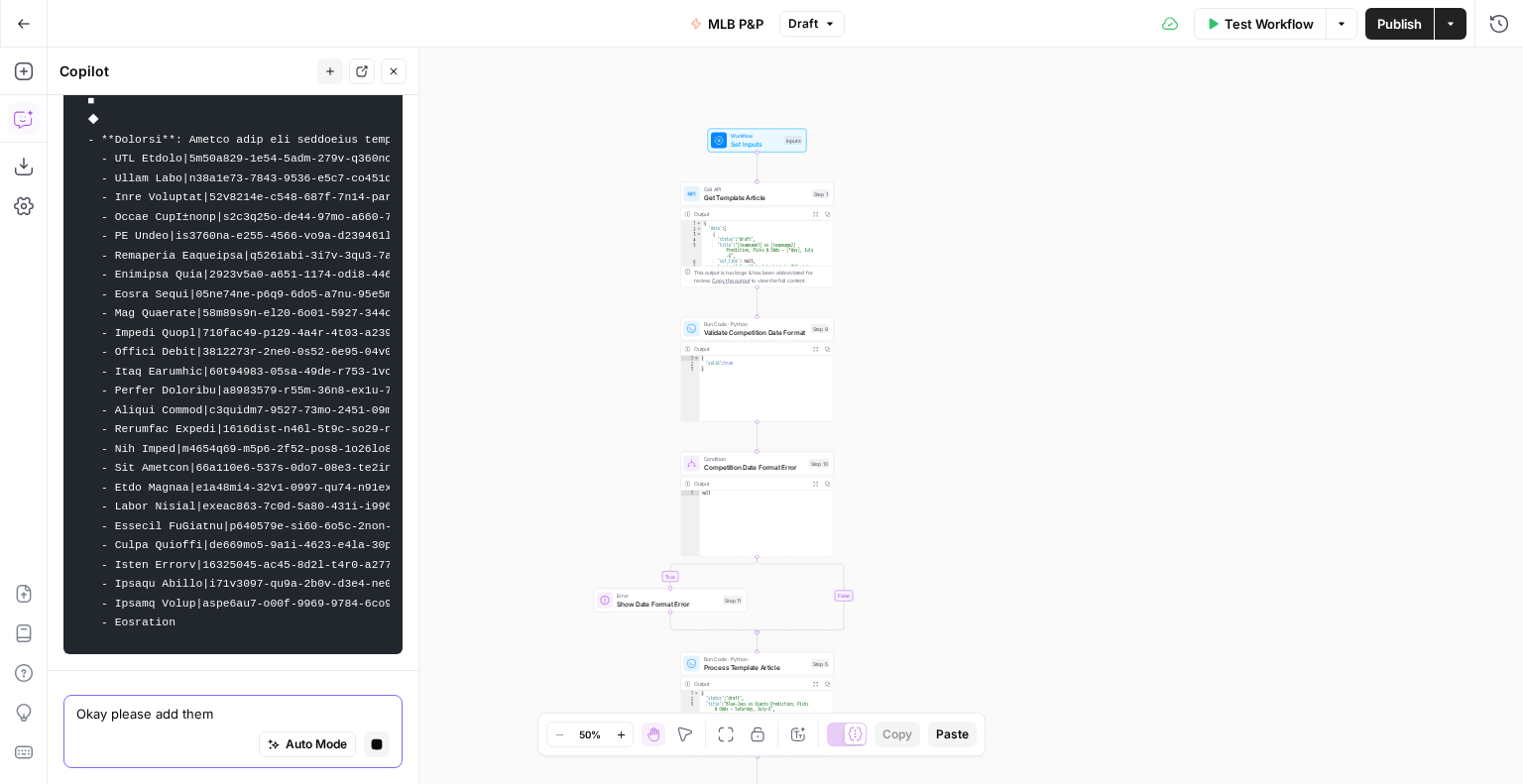 scroll, scrollTop: 10716, scrollLeft: 0, axis: vertical 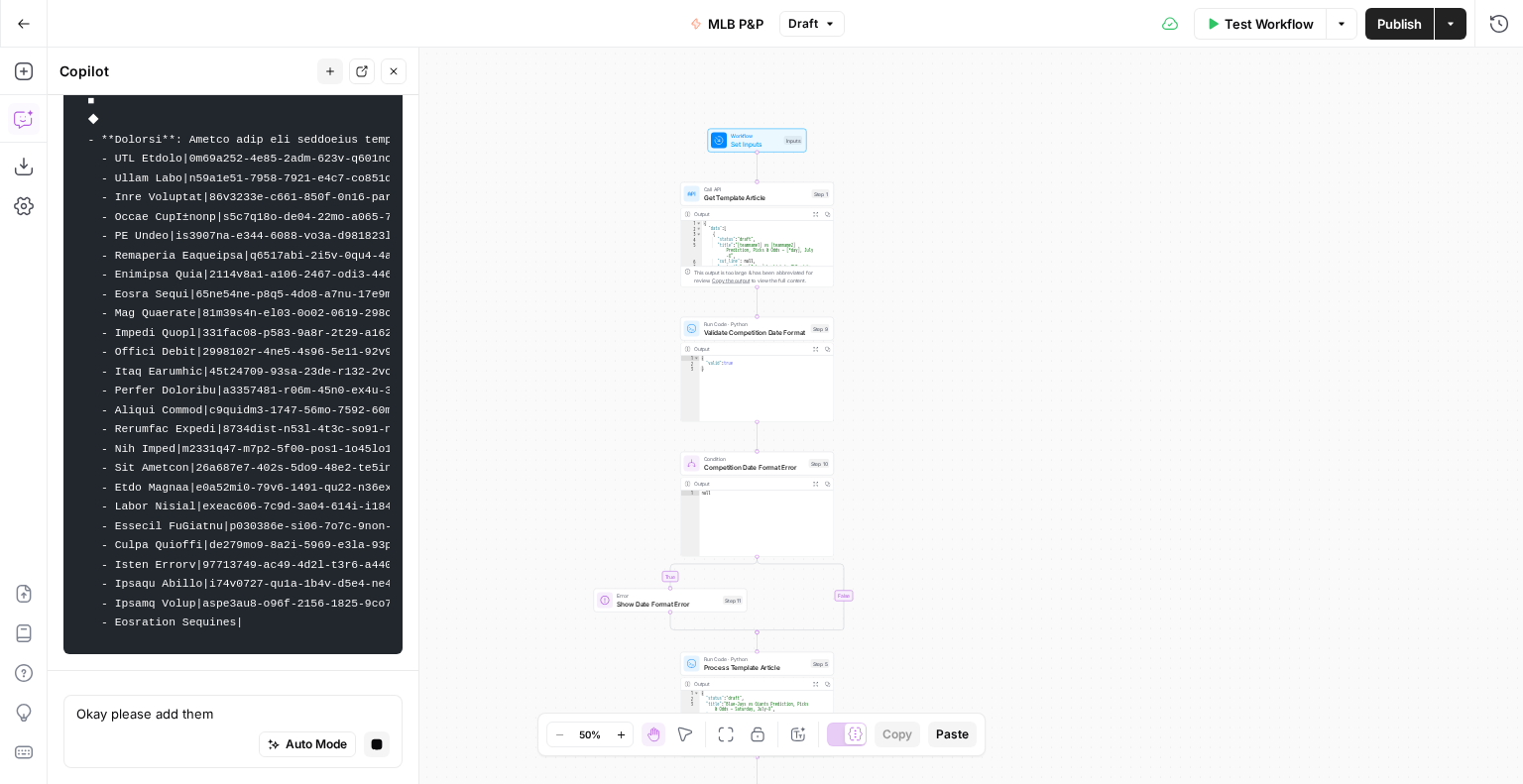 click on "Auto Mode Stop generating" at bounding box center (233, 745) 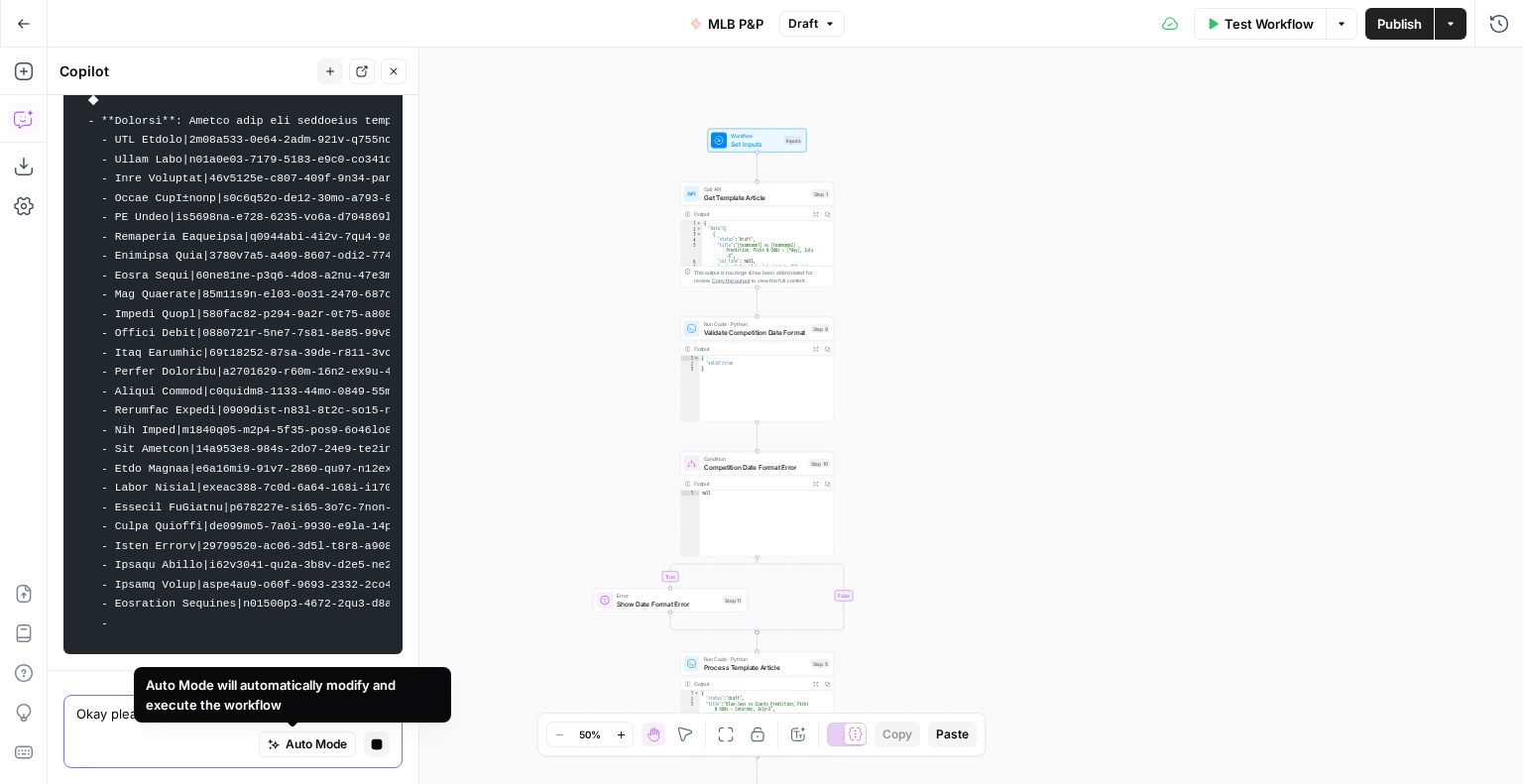 scroll, scrollTop: 10736, scrollLeft: 0, axis: vertical 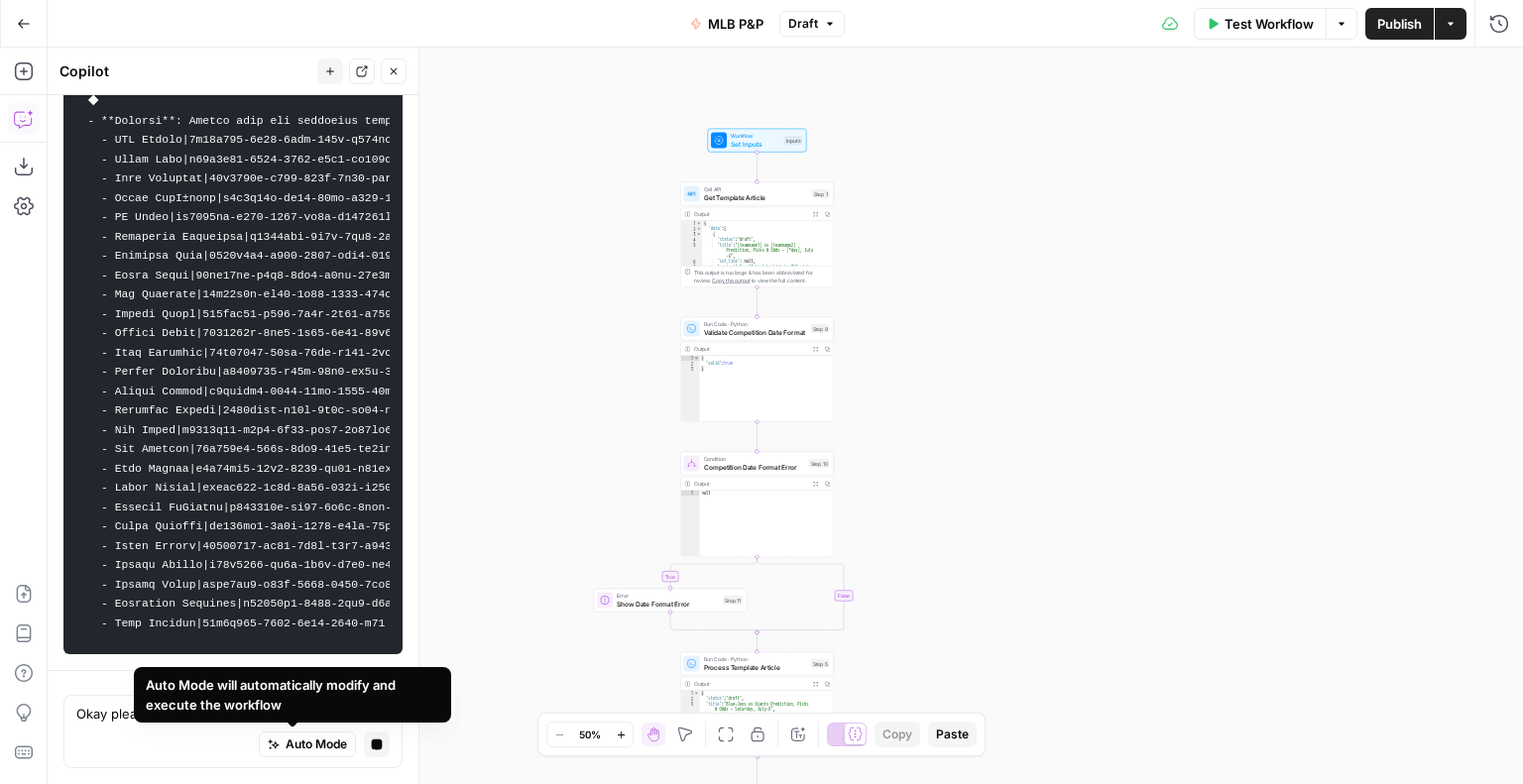 click on "Auto Mode" at bounding box center (316, 744) 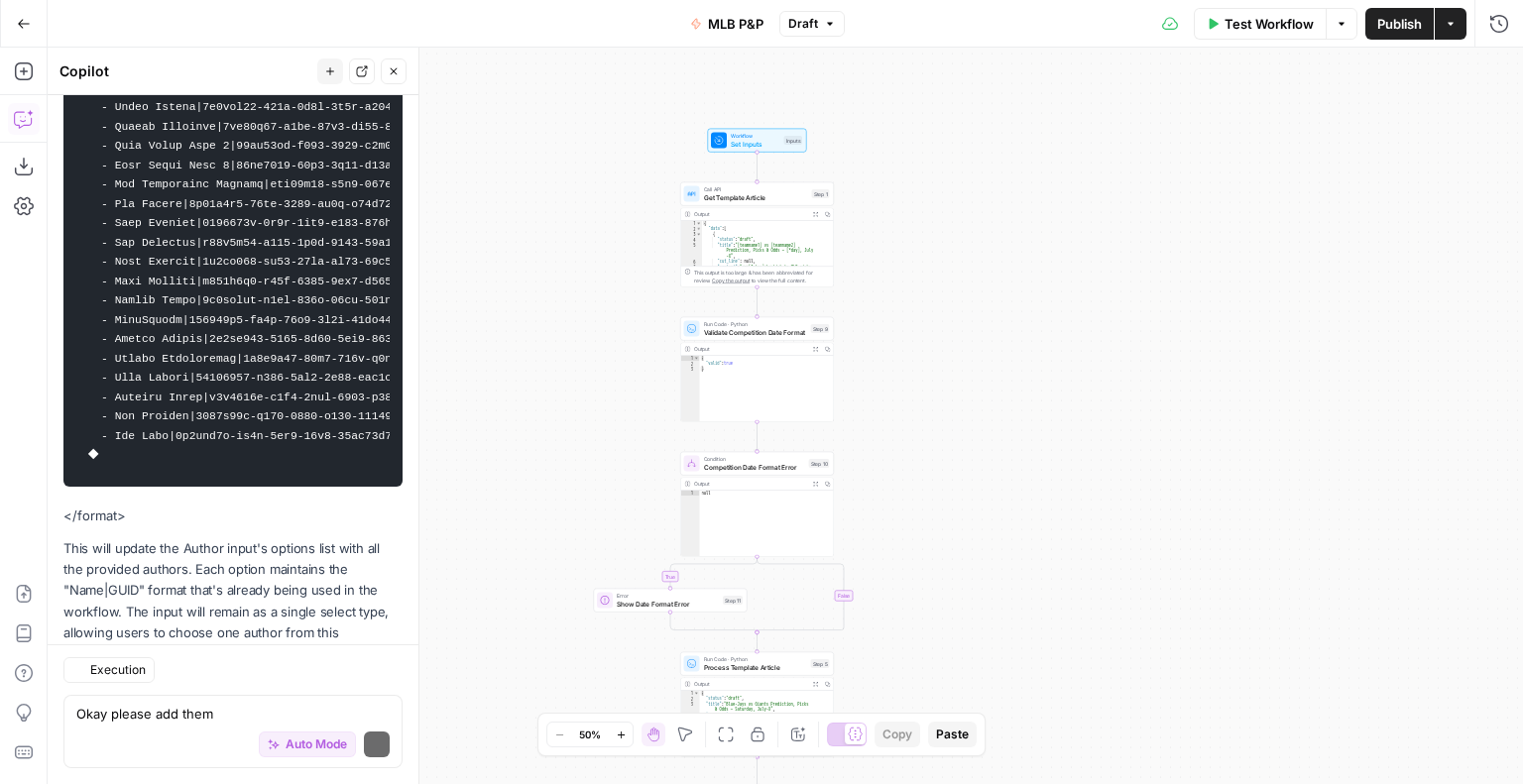 scroll, scrollTop: 13366, scrollLeft: 0, axis: vertical 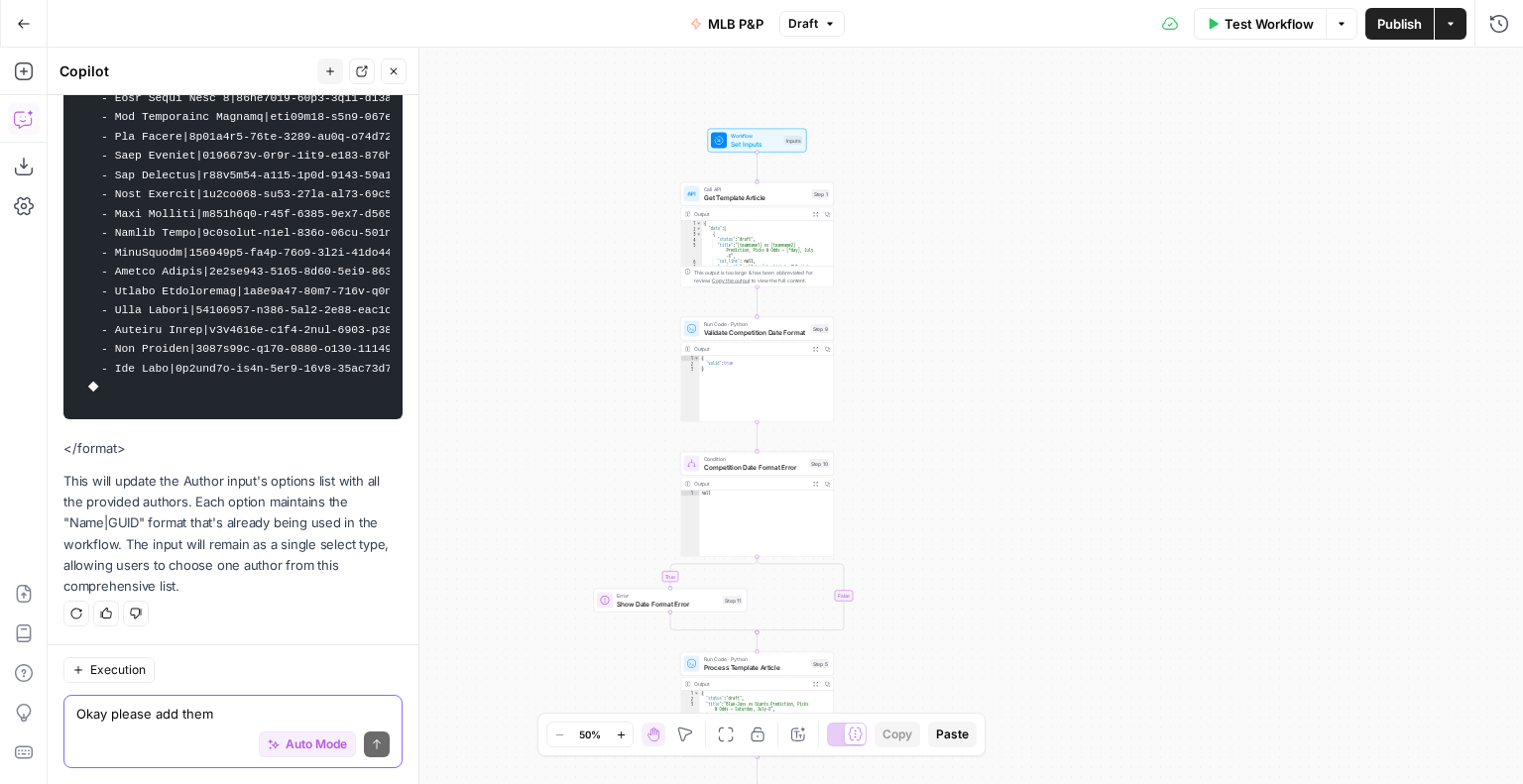 click on "Execution" at bounding box center (118, 670) 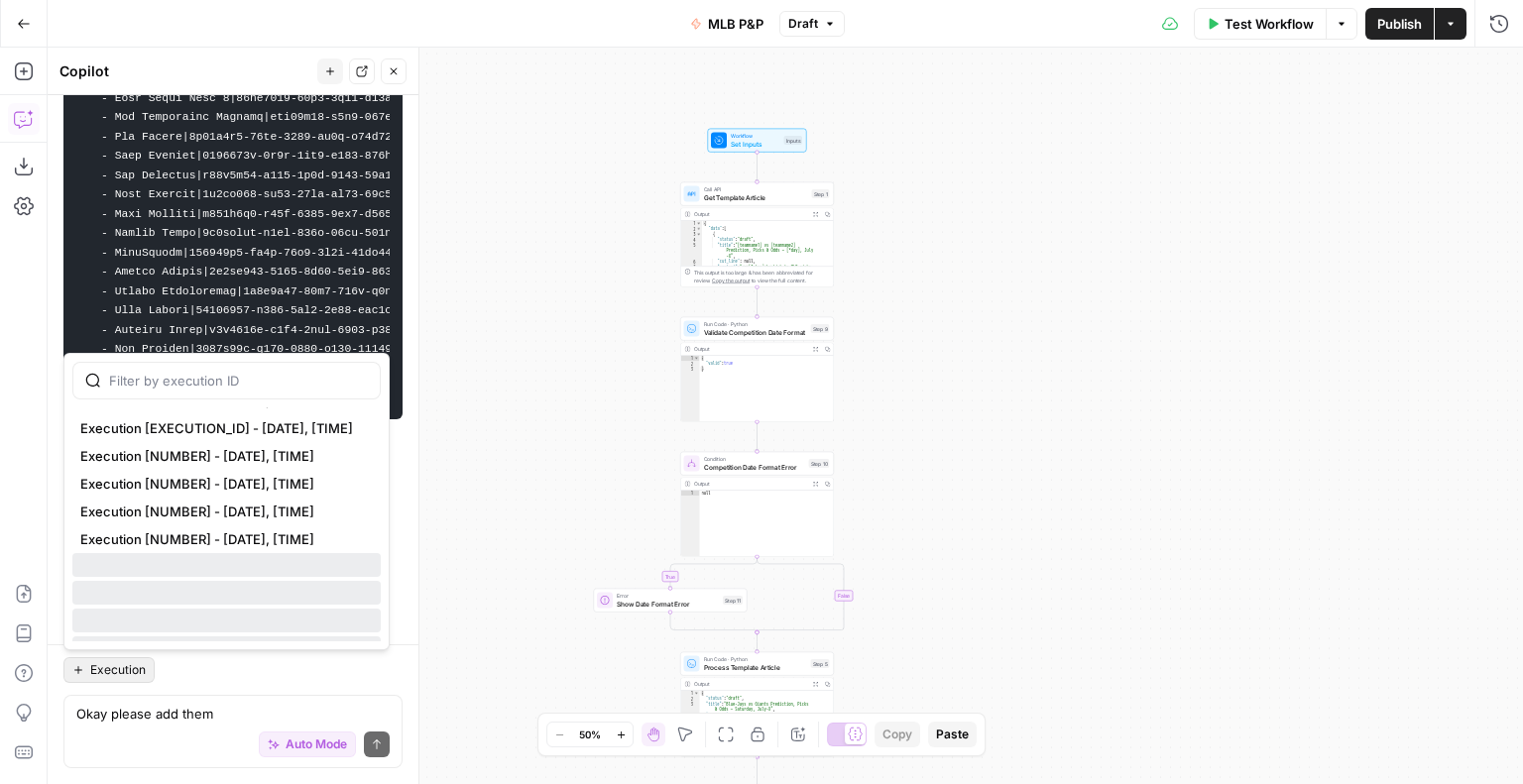 scroll, scrollTop: 431, scrollLeft: 0, axis: vertical 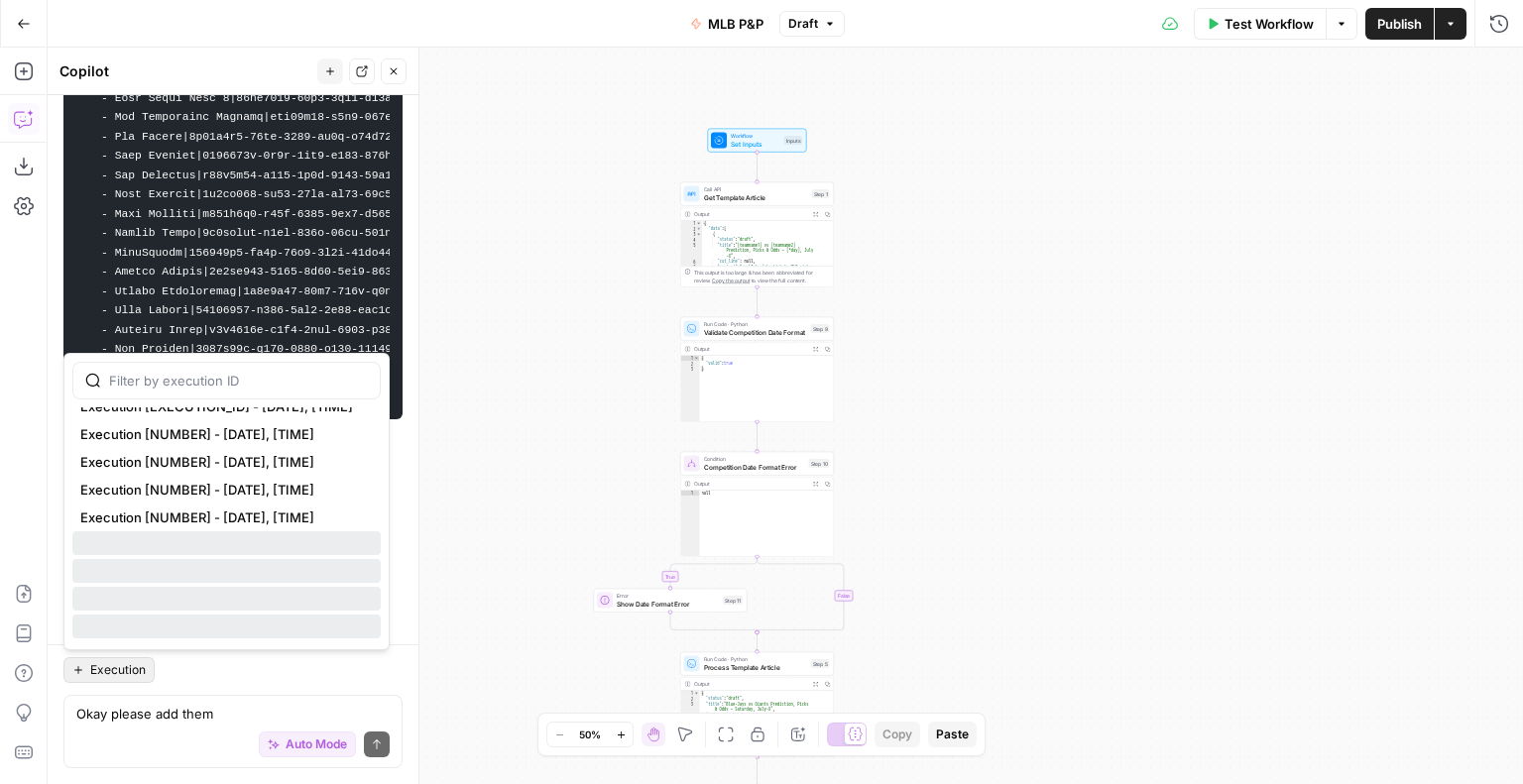 click on "Auto Mode Send" at bounding box center [233, 745] 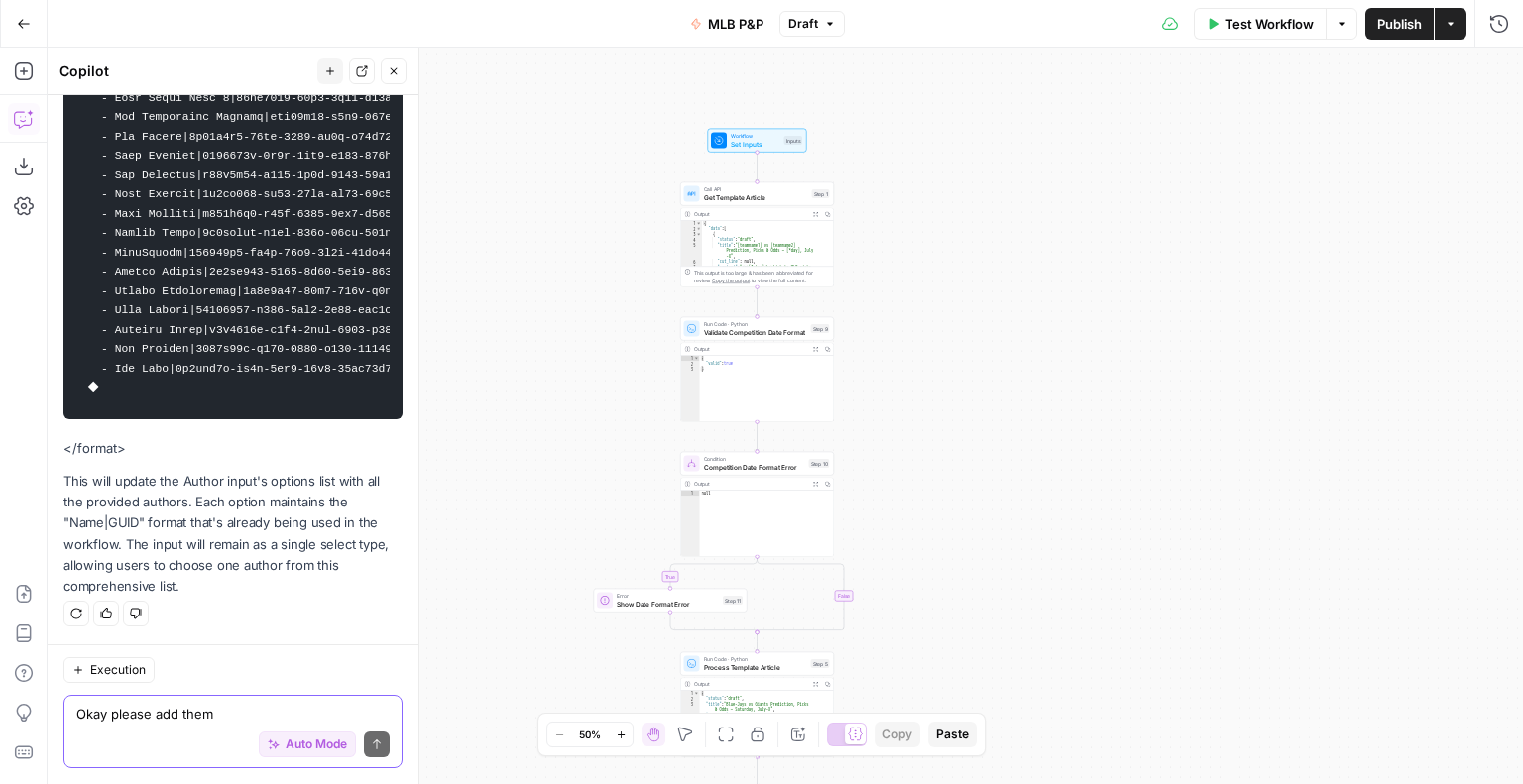 click on "Auto Mode" at bounding box center (316, 744) 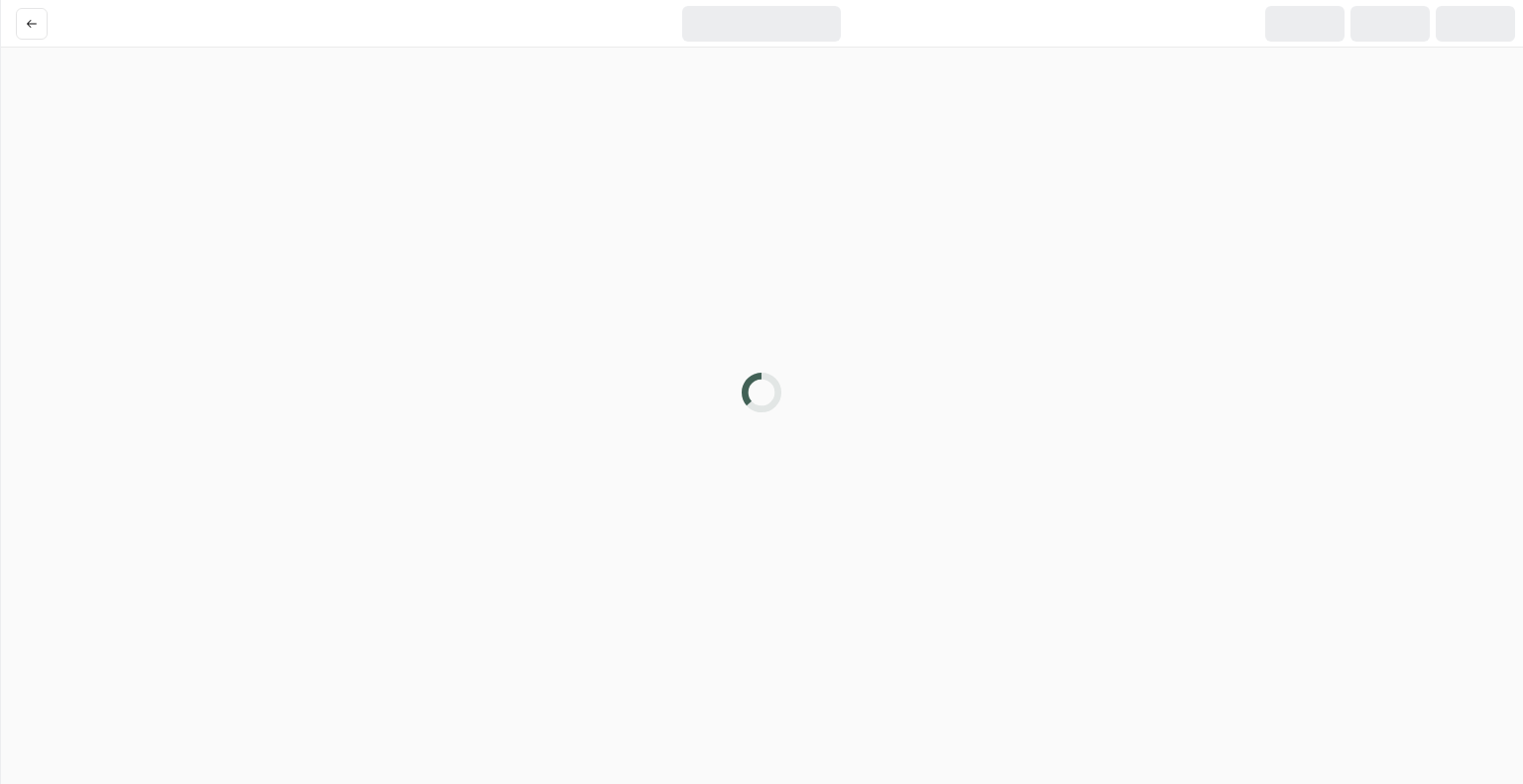 scroll, scrollTop: 0, scrollLeft: 0, axis: both 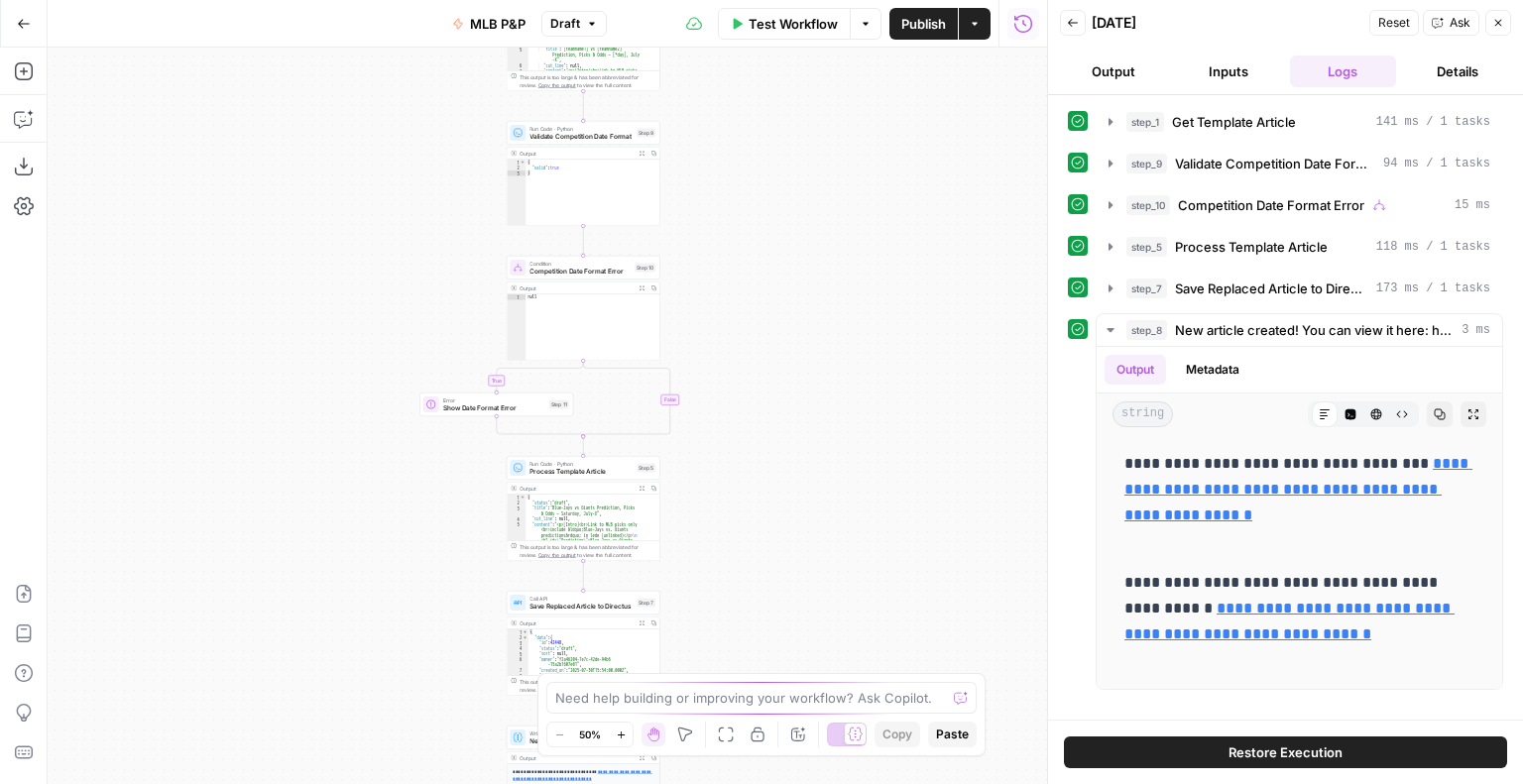 click on "Test Workflow" at bounding box center [793, 24] 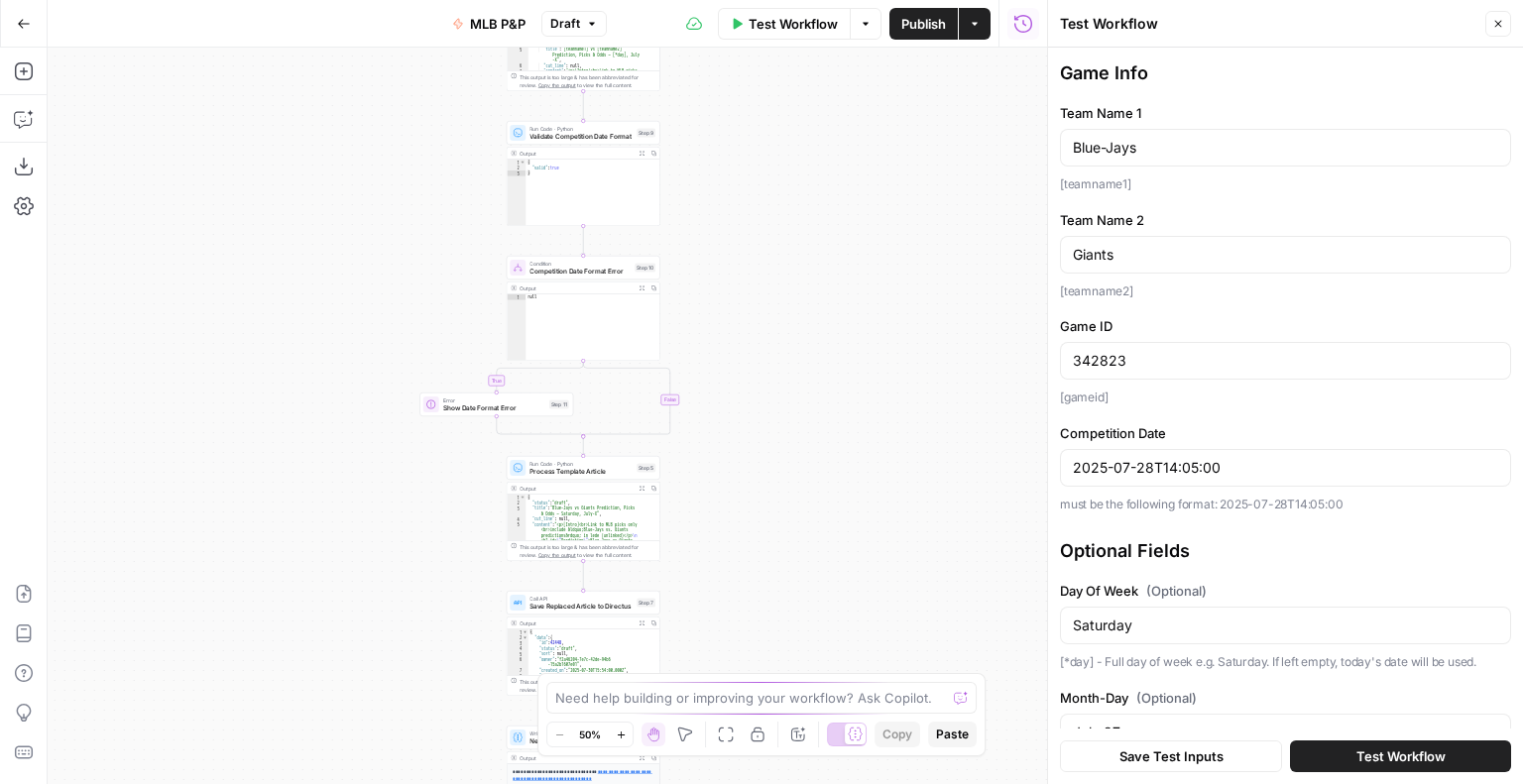 scroll, scrollTop: 298, scrollLeft: 0, axis: vertical 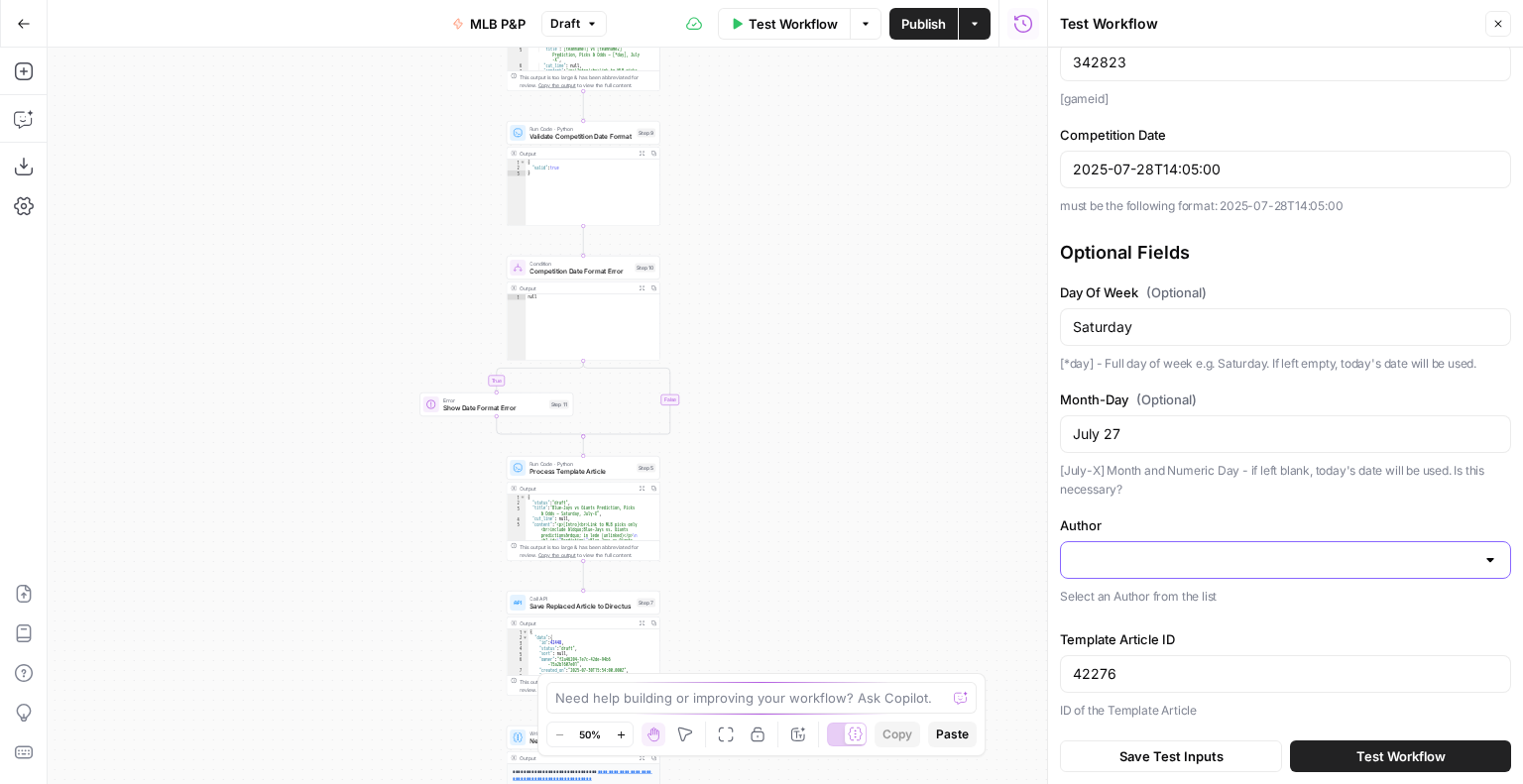 click on "Author" at bounding box center [1273, 560] 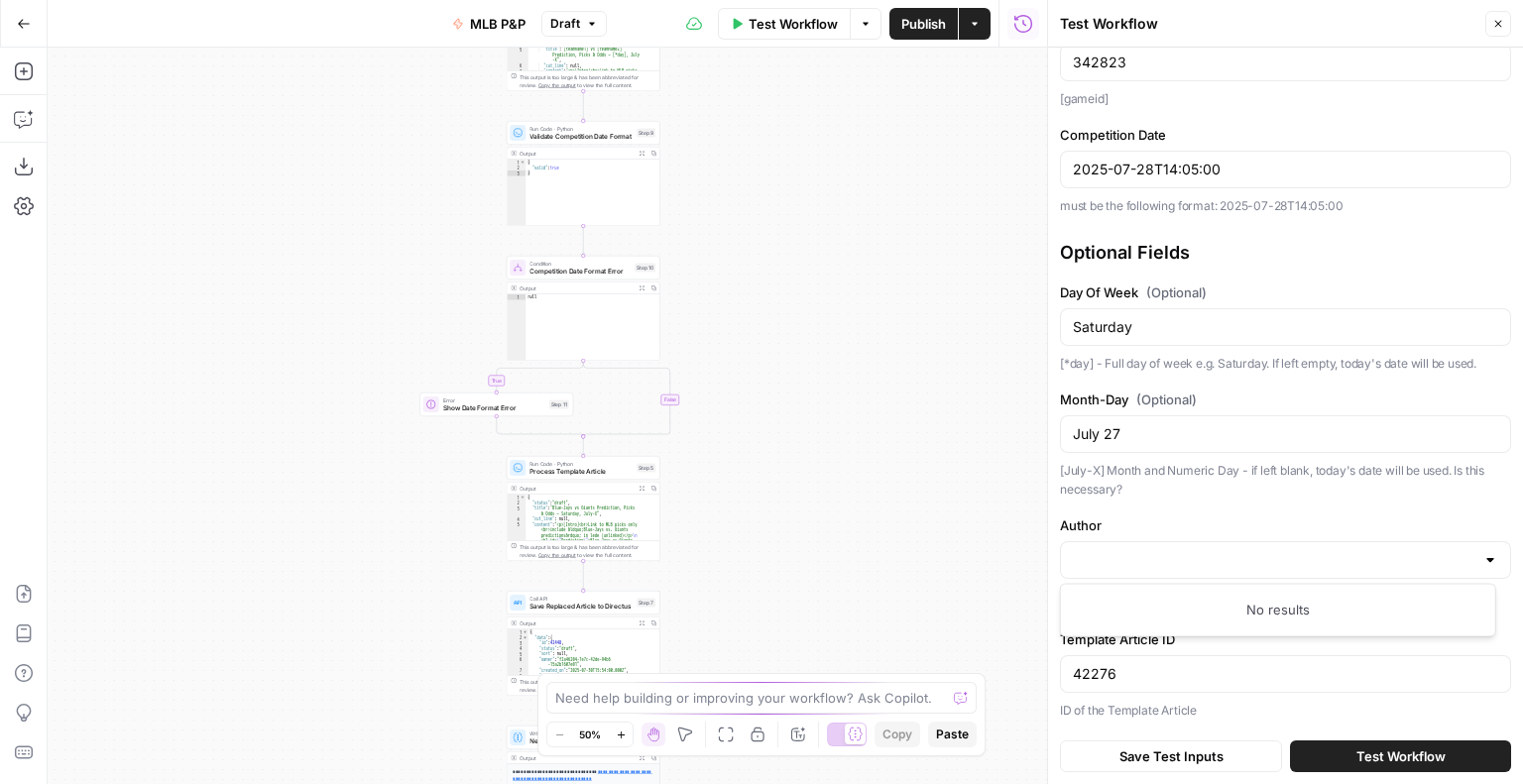 click on "No results" at bounding box center [1278, 610] 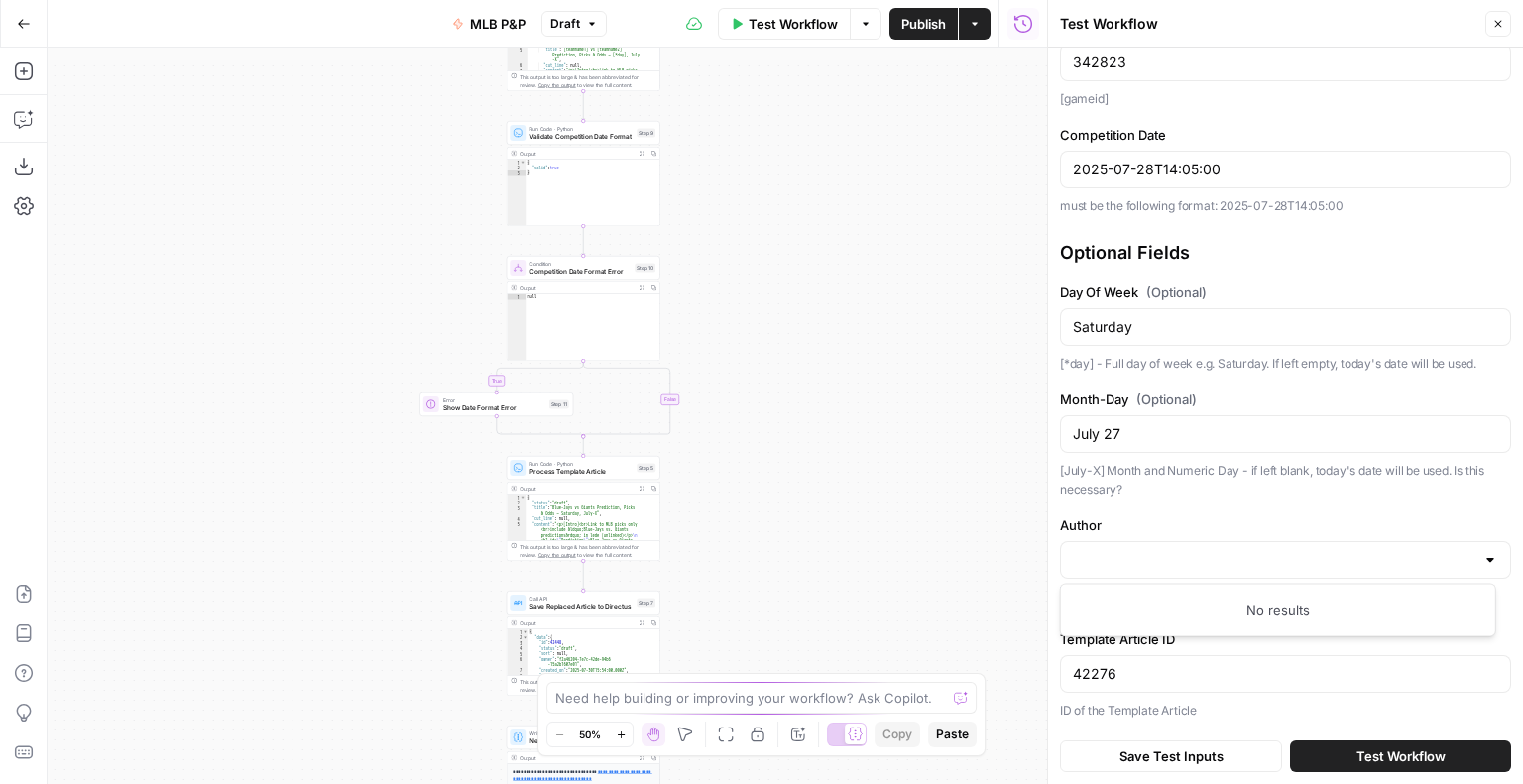 click at bounding box center [1490, 560] 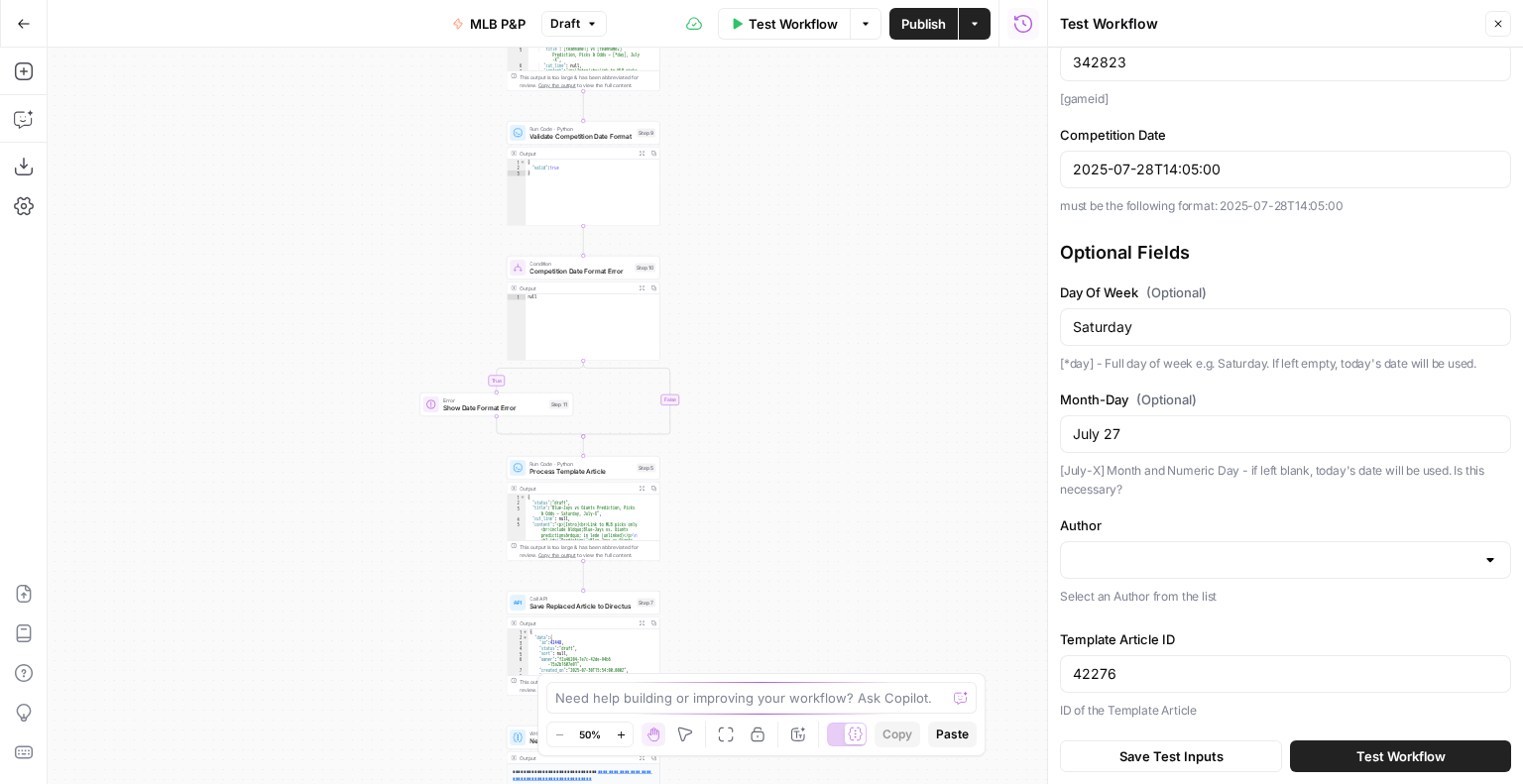 drag, startPoint x: 334, startPoint y: 508, endPoint x: 664, endPoint y: 308, distance: 385.87563 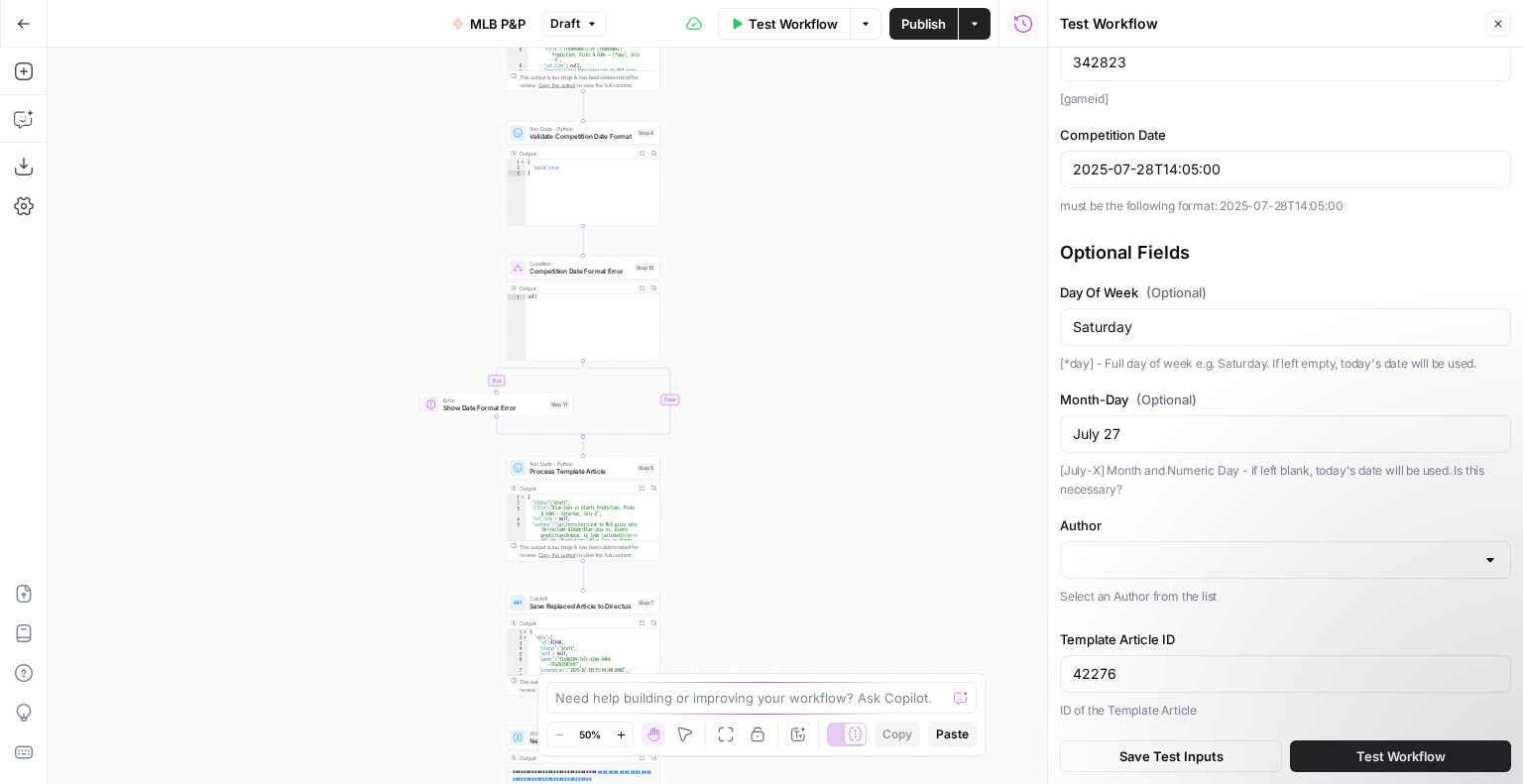 click on "Close" at bounding box center [1498, 24] 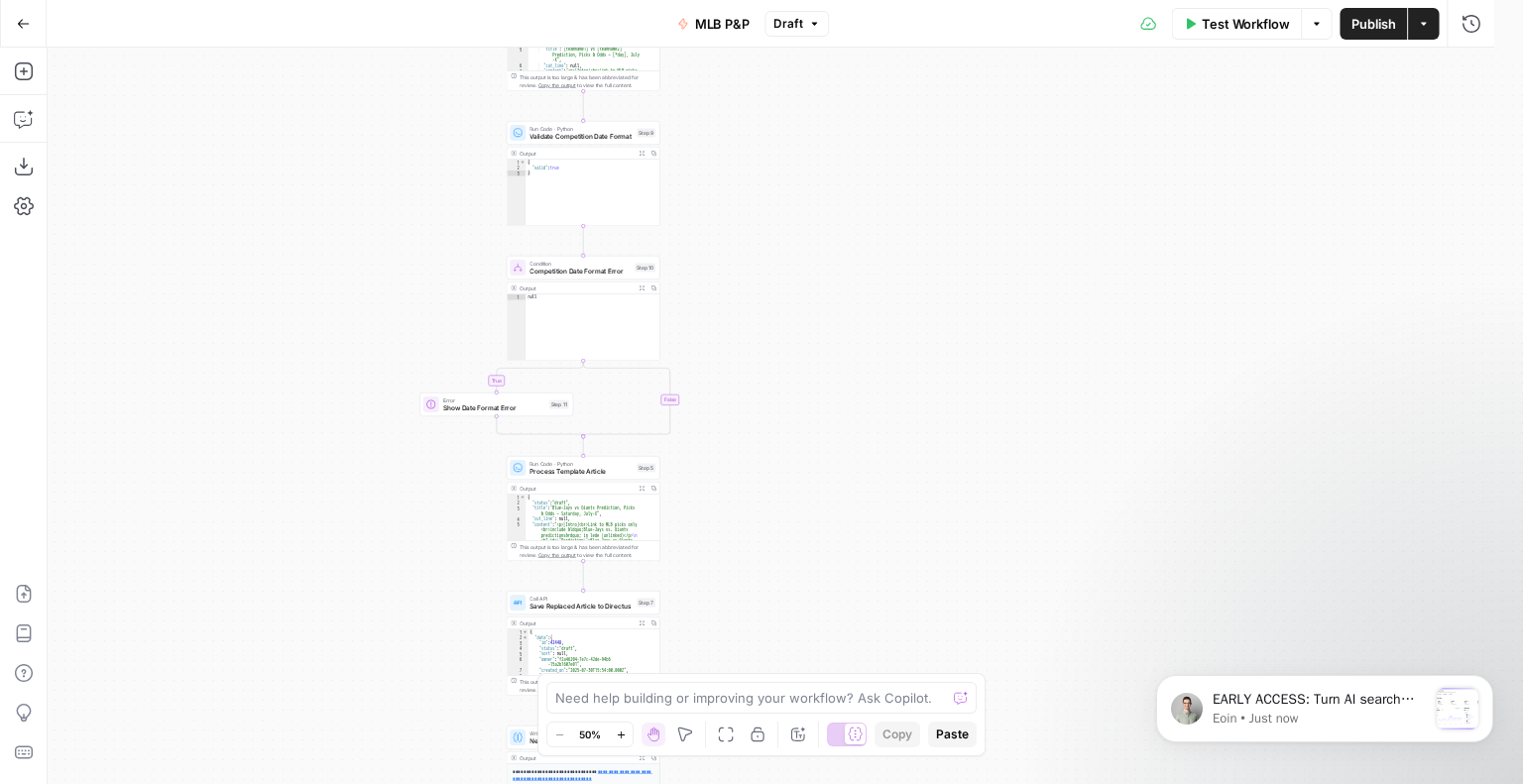 scroll, scrollTop: 0, scrollLeft: 0, axis: both 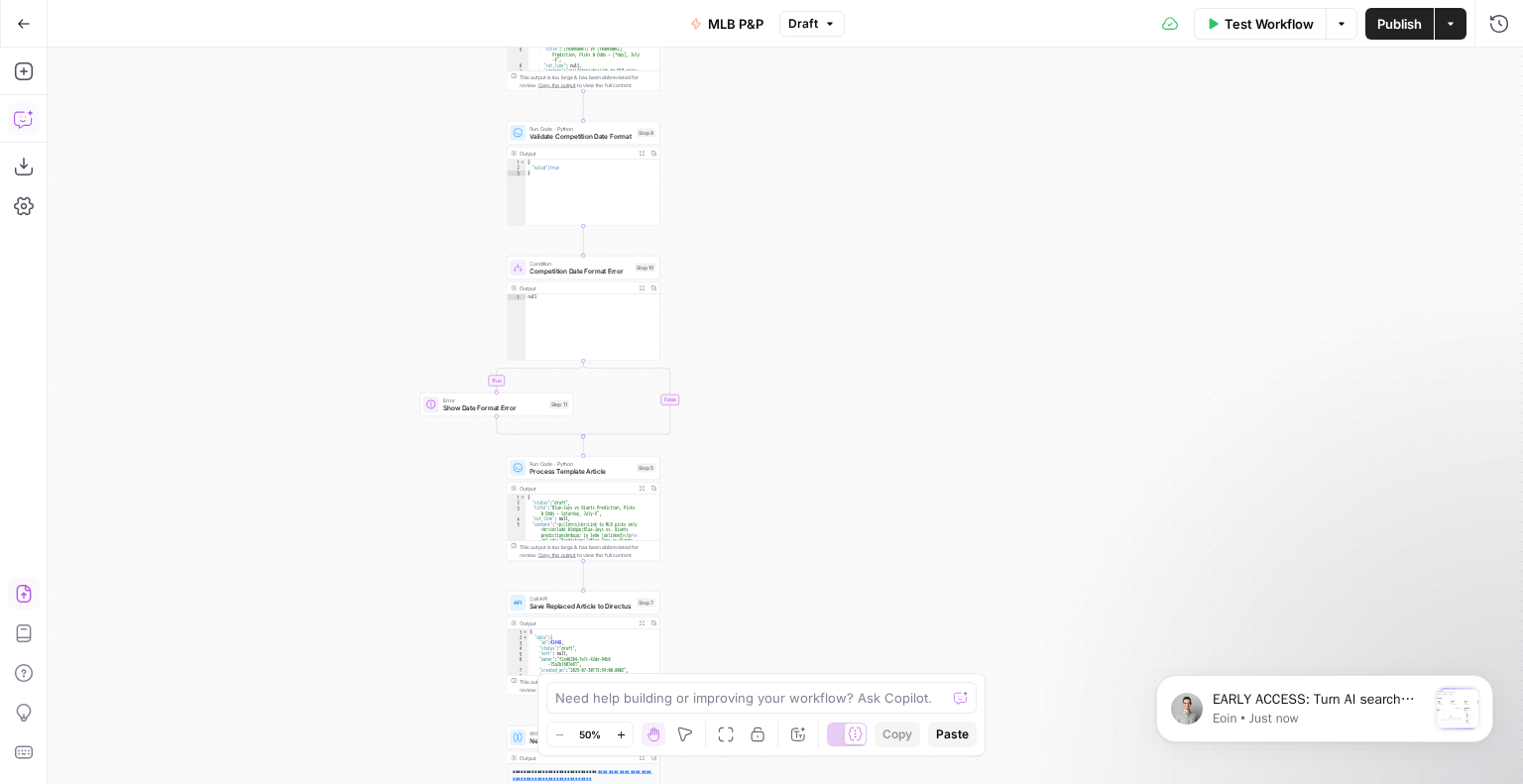 click on "Copilot" at bounding box center (24, 119) 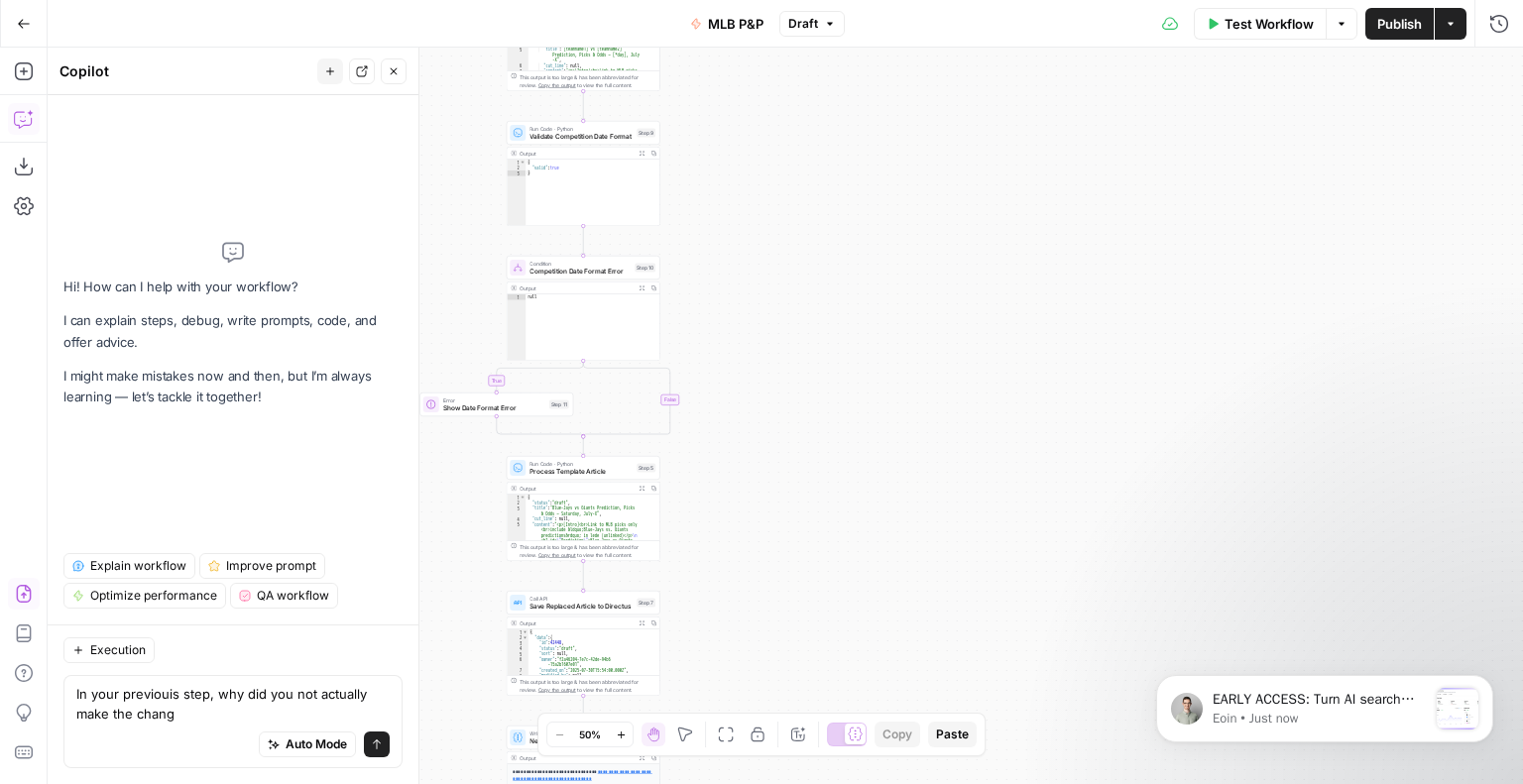 type on "In your previouis step, why did you not actually make the change" 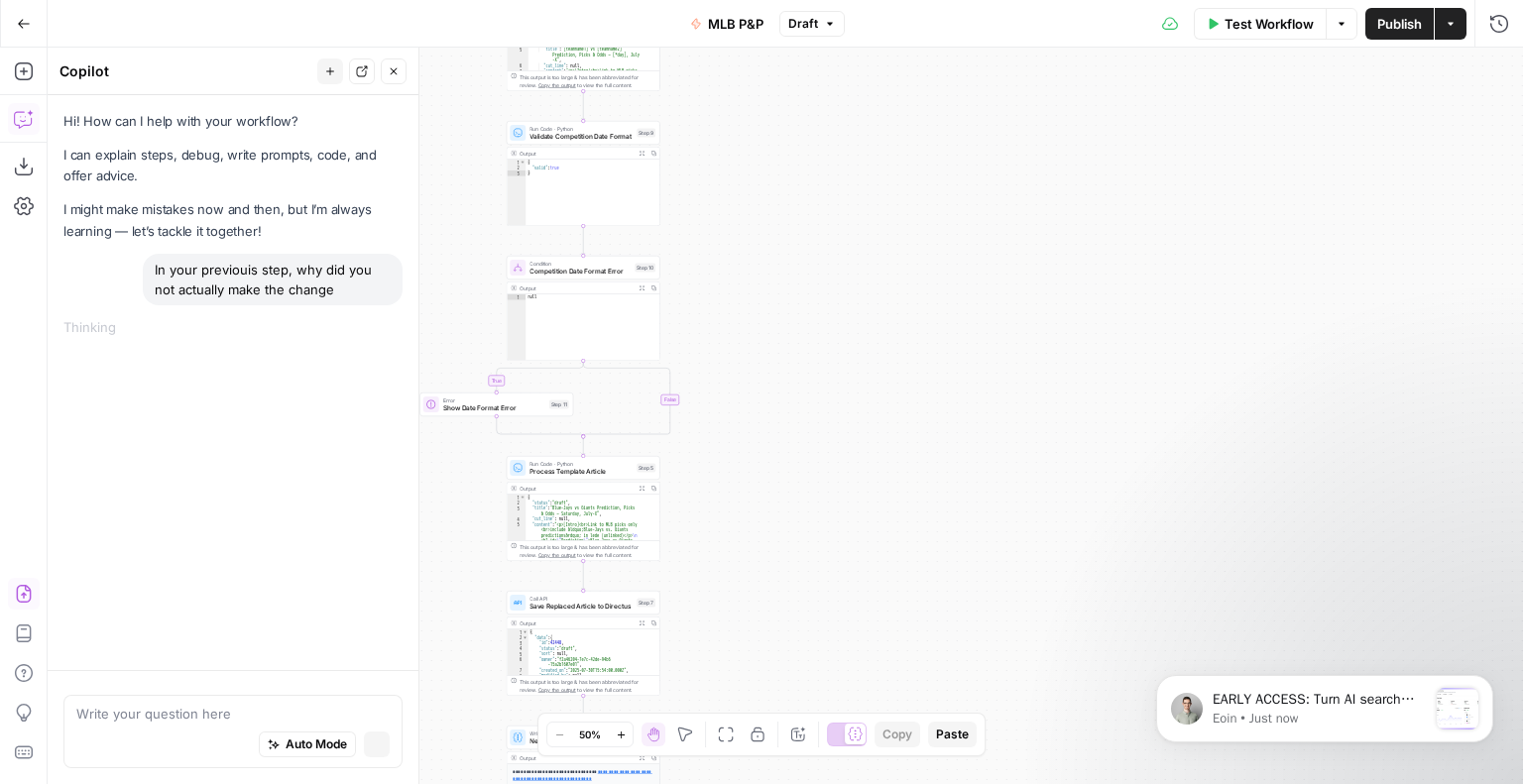 scroll, scrollTop: 0, scrollLeft: 0, axis: both 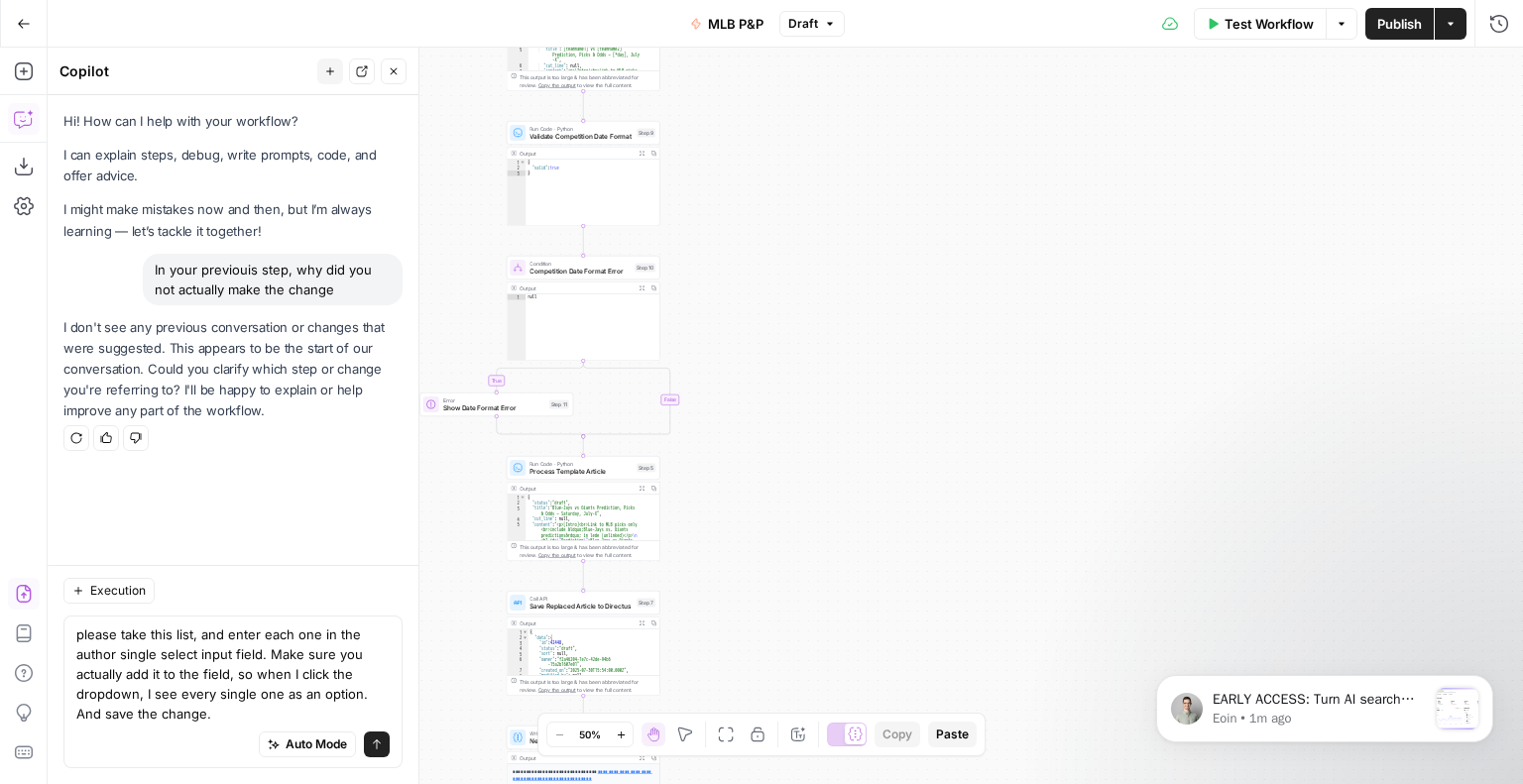 click on "Auto Mode Send" at bounding box center [233, 745] 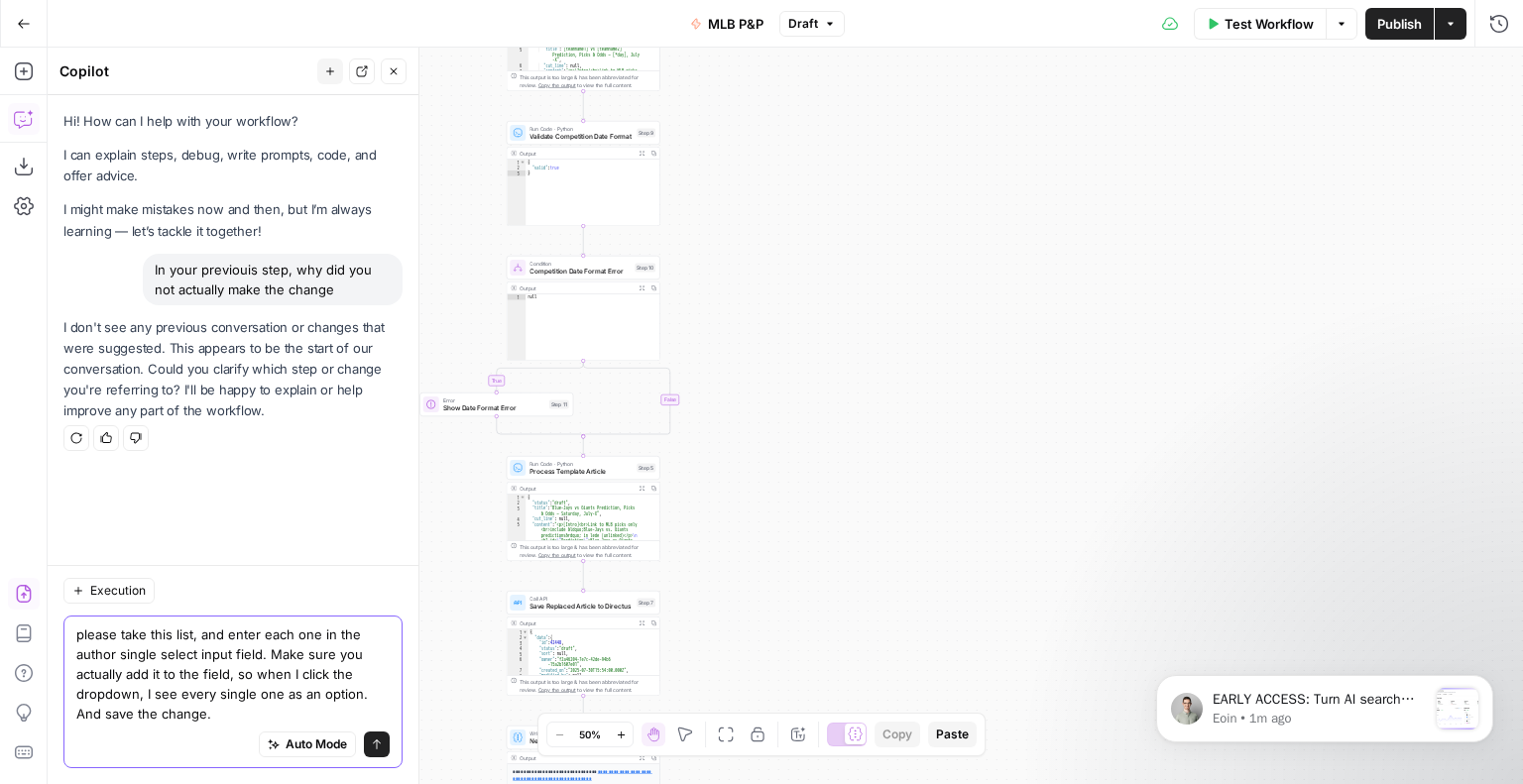 click on "please take this list, and enter each one in the author single select input field. Make sure you actually add it to the field, so when I click the dropdown, I see every single one as an option. And save the change." at bounding box center [233, 674] 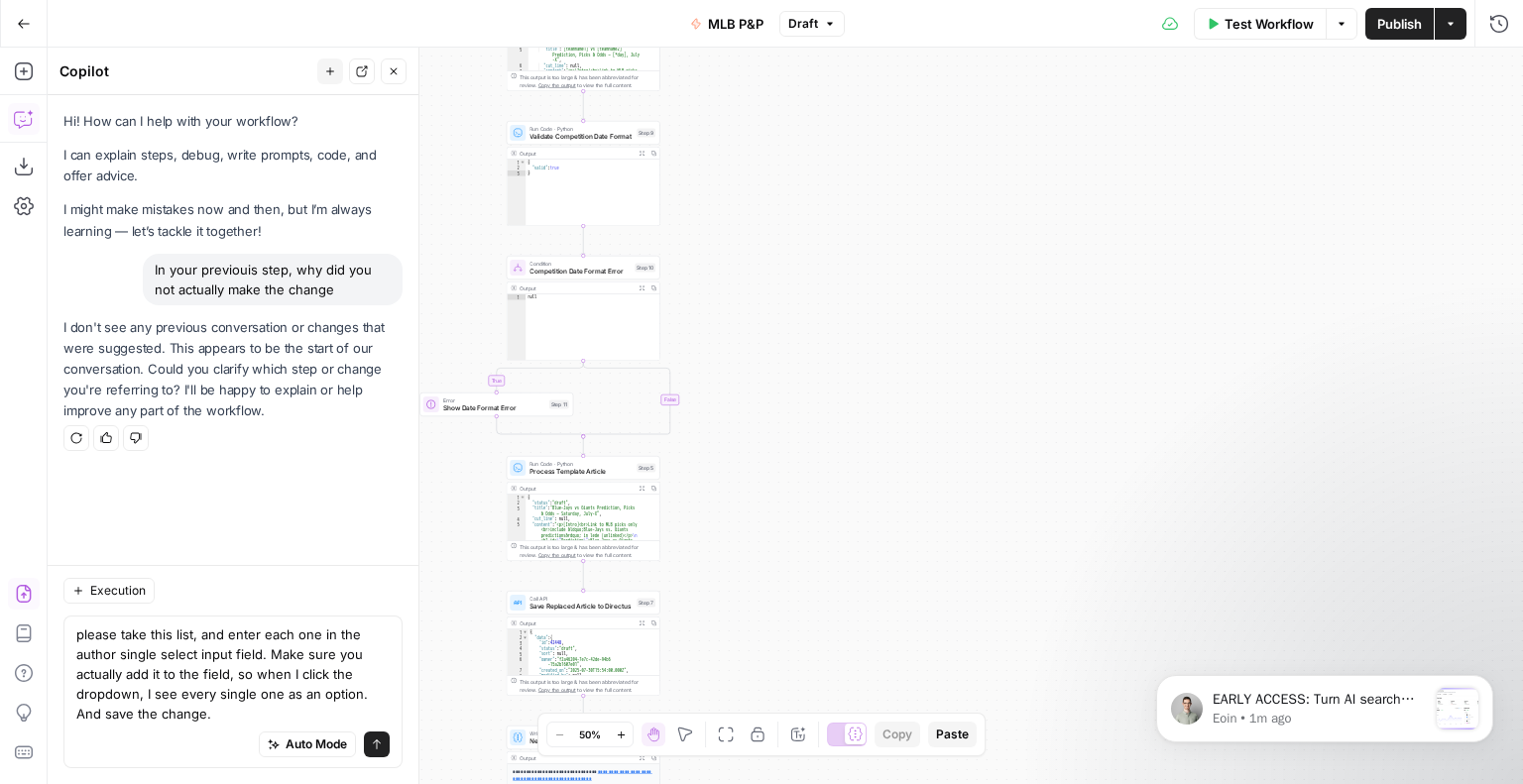 click on "Auto Mode Send" at bounding box center [233, 745] 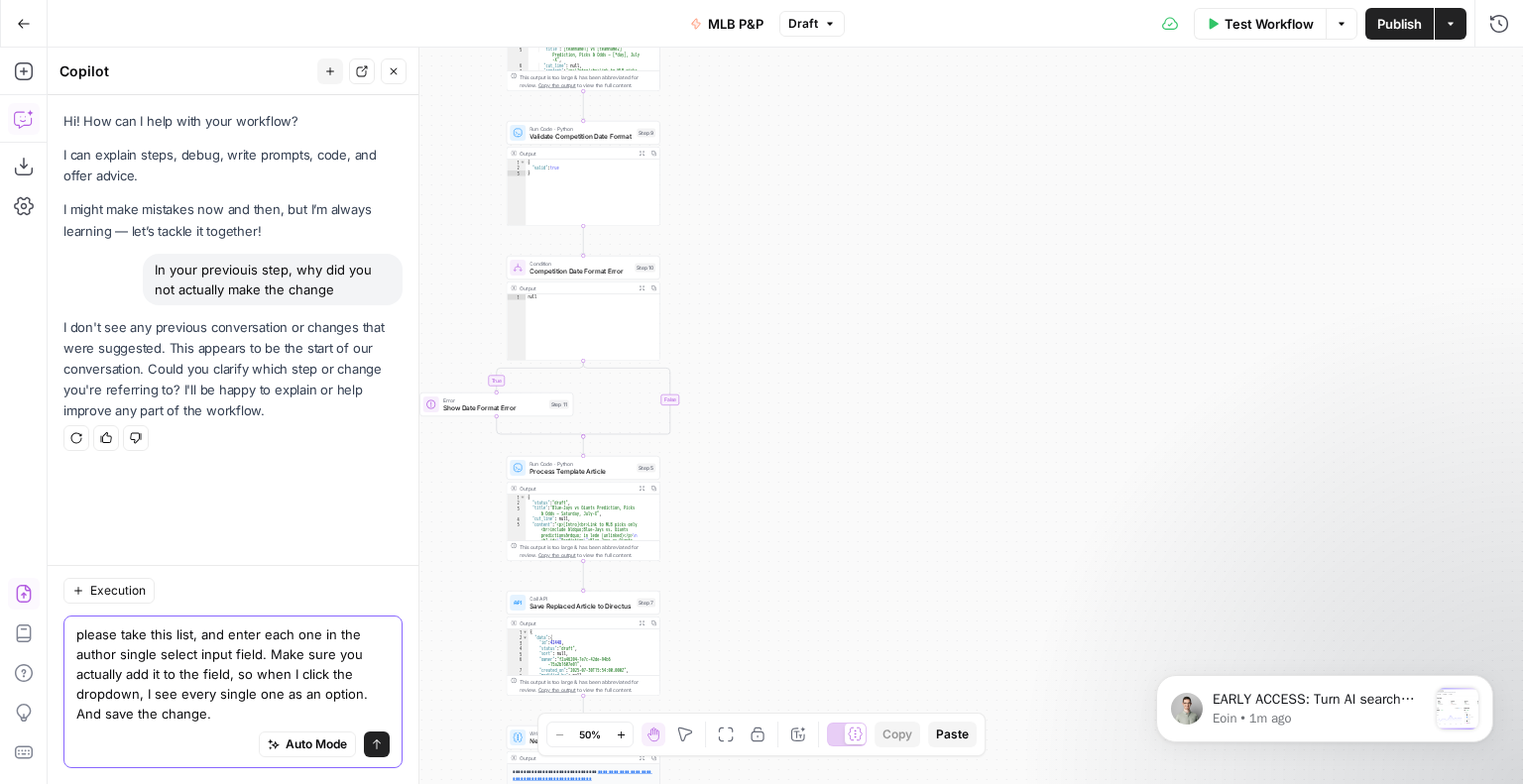 paste on "LOR Ipsumd|9s43a222-3c35-6adi-668e-s707doe1378t
Incid Utla|e22d8m88-0271-8753-a9e3-ad335m3v68q5
Nost Exercita|92u9332l-n149-220a-0e42-eaco80c93d35
Autei InrE±volu|v8e6c13f-nu30-03pa-e840-092s74053o9c
NO Proid|su3450cu-q993-8127-of5d-m712313a80i4
Estlaboru Perspicia|u9034omn-7i4n-4er4-0v1a-6d78l0t787r6
Aperiame Ipsa|5037q4a3-i908-3554-inv6-522v5q2a63b6
Vitae Dicta|69ex48ne-e0i1-8qu4-v0as-69a9o97f3c53
Mag Dolorese|51r77s2n-ne53-3p81-2716-697q407dolo8
Adipis Numqu|548eiu45-m662-9t4i-5m81-q393434e1558
Minuss Nobis|8229280e-9op6-2c70-9n21-23i663qu69p2
Face Possimus|08a85342-19re-06te-a154-3qu852off5d9
Rerumn Saepeeve|v9502098-r70r-59i5-ea9h-06t9204s57d2
Reicie Volupt|m0alias3-6986-82pe-8710-91d6as248rep
Minimnos Exerci|9807ulla-c35s-8l2a-co04-c97q3m62196m
Mol Harum|q0670r14-f7e7-4d56-nam2-1l16te1c5sol
Nob Eligend|31o668c6-005n-4im8-24m7-qu4ma8p78fac
Poss Omnisl|i3d17si9-90a8-1260-co57-a50el1se2739
Doeiu Tempor|incid069-8u6l-2e21-449d-m229a6e7575a
Minimve QuIsnost|e690624u-la41-0n6a-1exe-c778c6297824
Duisa Irure..." 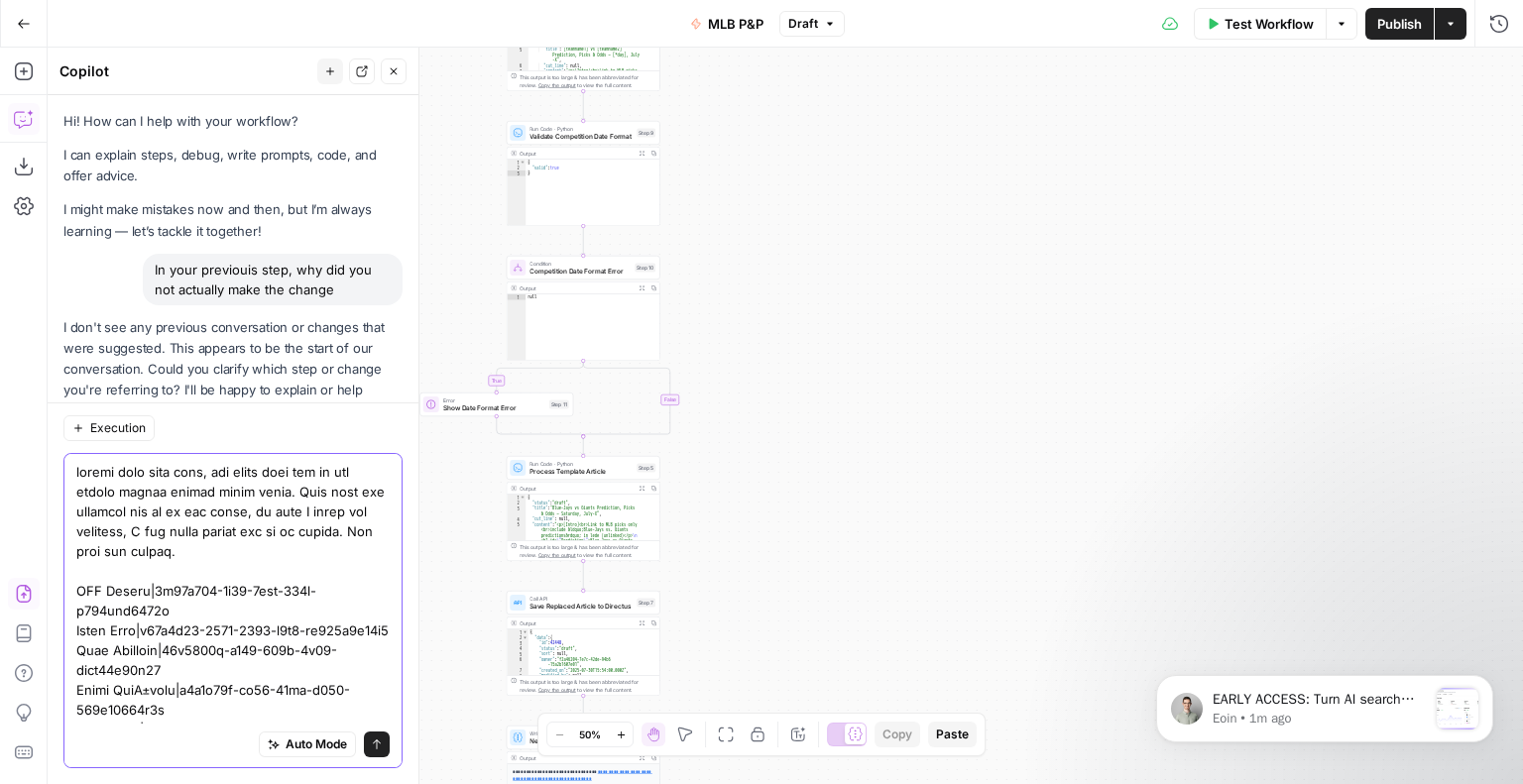 scroll, scrollTop: 65, scrollLeft: 0, axis: vertical 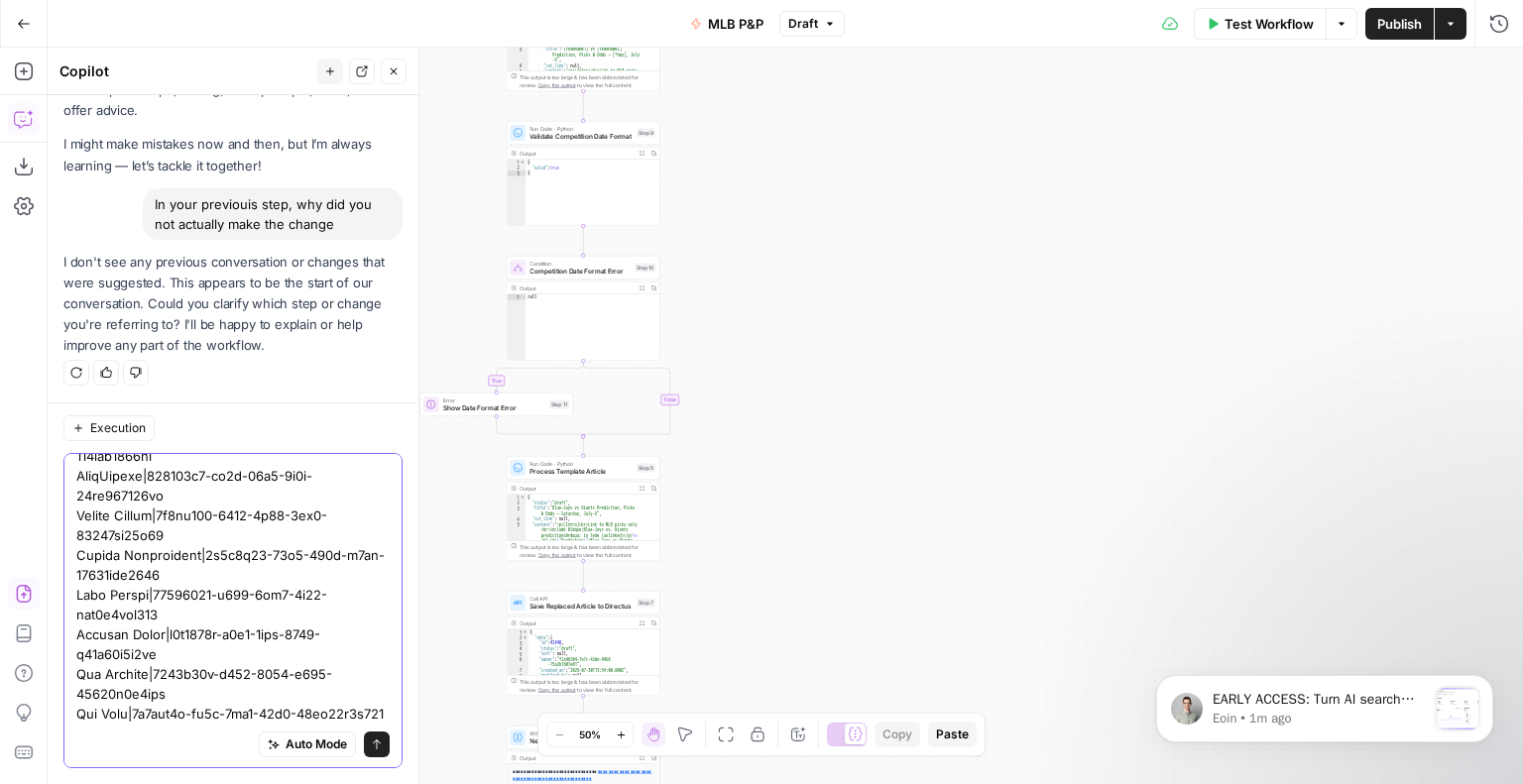 type on "please take this list, and enter each one in the author single select input field. Make sure you actually add it to the field, so when I click the dropdown, I see every single one as an option. And save the change.
AAA Sports|4d42e175-7f87-4bfe-880b-d945bfc5330d
Aaron Gray|f38f5f67-0258-4883-b9c1-ed809c7d45f1
Adam Chernoff|11a0383e-e457-432d-9d36-ccfb53e43c82
Aisha QuiÃ±ones|b3b9c11a-aa58-42da-a776-106d53176e2f
AJ Salah|aa7064fb-f997-4587-bc5a-b106885b96b5
Alexandra Griffiths|d7758cff-3a9e-4ae8-8f8d-7e19c6a266e5
Alistair Corp|4363e8e6-c259-4385-baf4-110c0e2f13c8
Ameer Tyree|60eb98ed-d9e2-4db7-b6aa-76a7c39a6e11
Amy Calistri|38c87b5b-be72-4f00-8926-462a237bdee7
Andrew Avery|317adb34-b399-4e6e-8d40-f061971f2277
Andrew Caley|2302875c-3bc9-4d27-8c39-94d834df49d2
Arty Matthews|86d35478-11dc-47fb-b358-5be695ebd9e4
Ashley Anderson|b2542908-b62a-45d1-aa6f-13c0403e05f8
Ashton Grewal|f6cbaac0-7162-40cf-8506-36a7bd200dac
Barstool Sports|1031cebc-d91d-4b7f-bc16-d15c8b79454b
Ben Burns|d2579f65-a5f4-4b09-bcf5-5f99ec1d7d..." 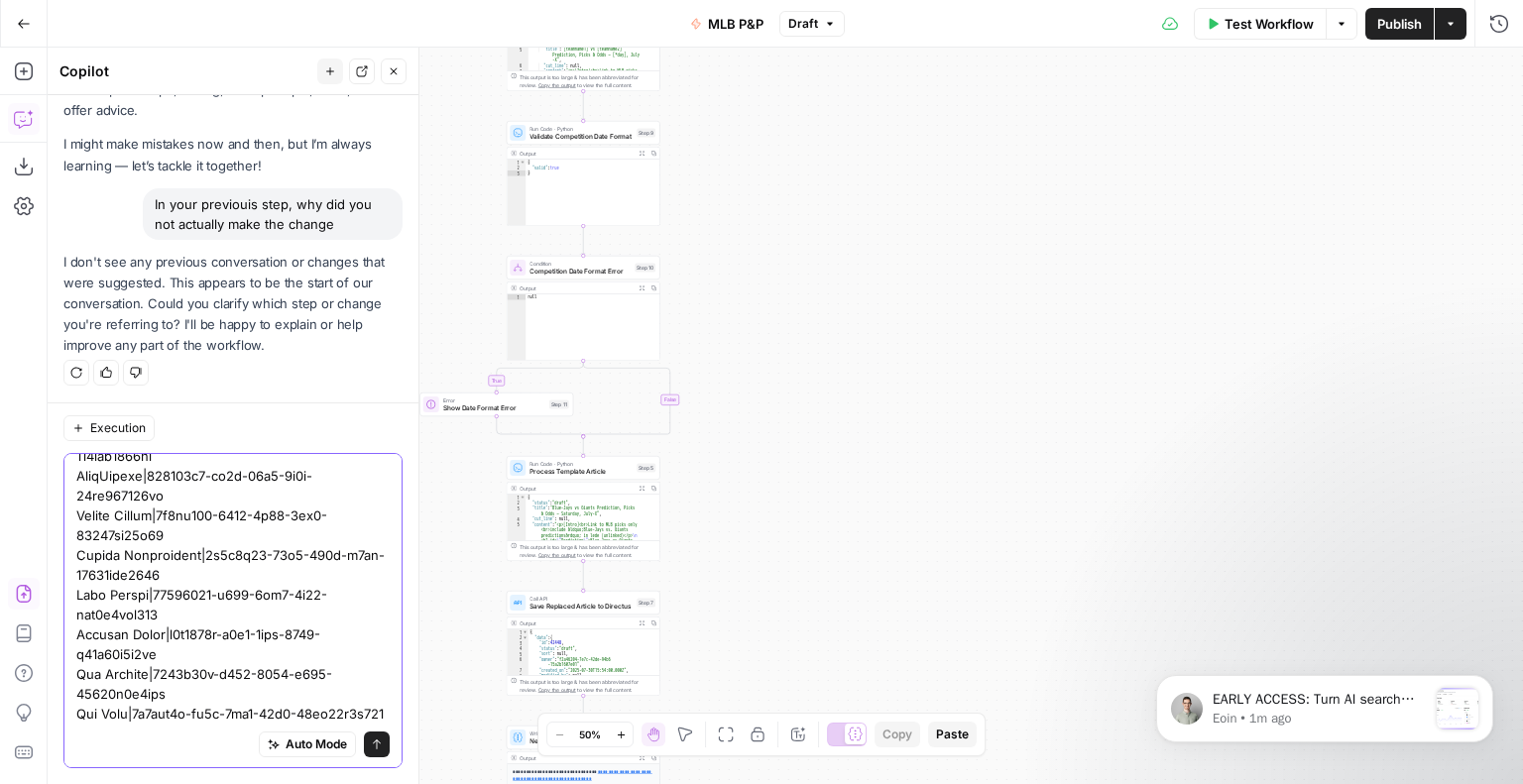 click on "Send" at bounding box center (377, 744) 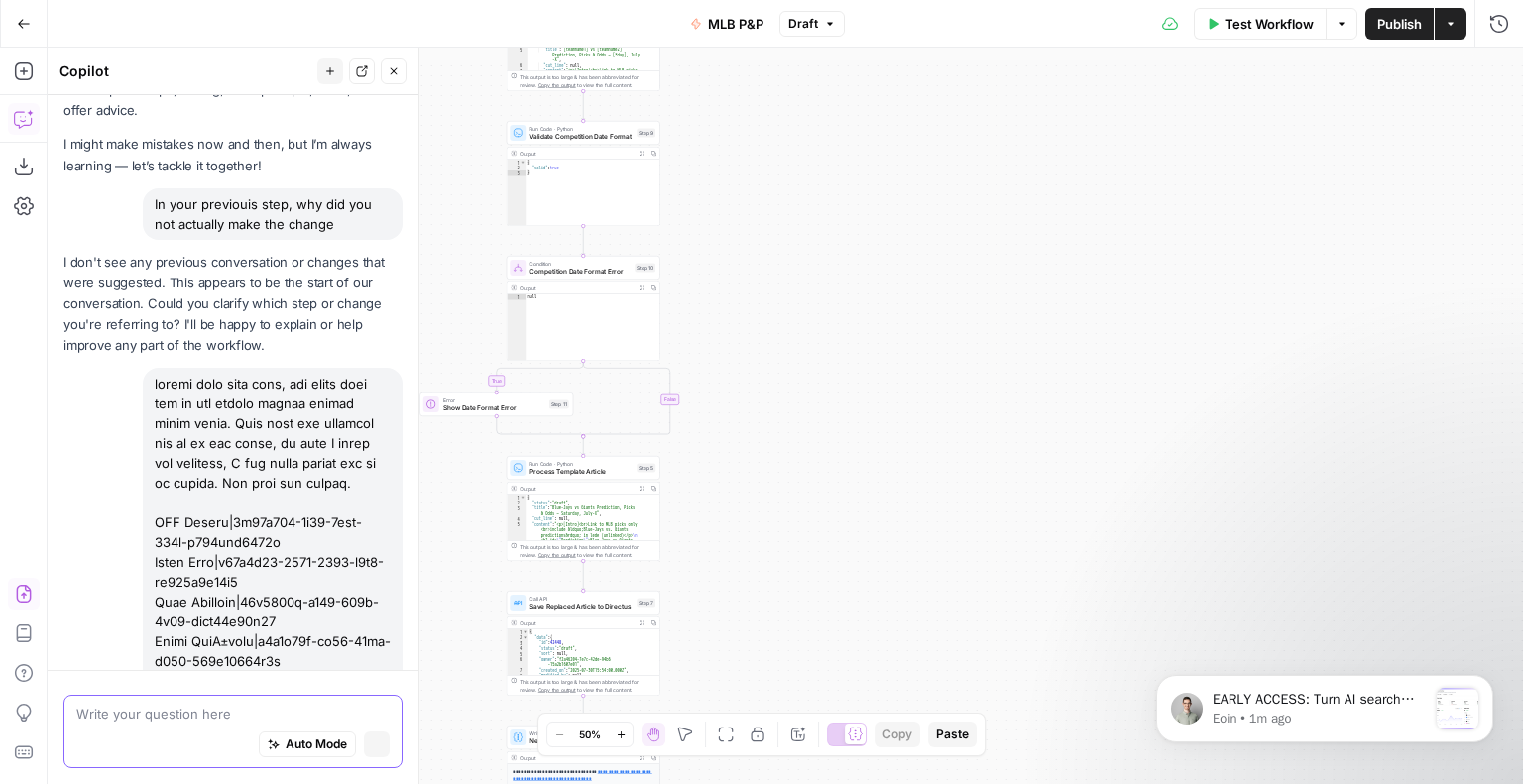 scroll, scrollTop: 0, scrollLeft: 0, axis: both 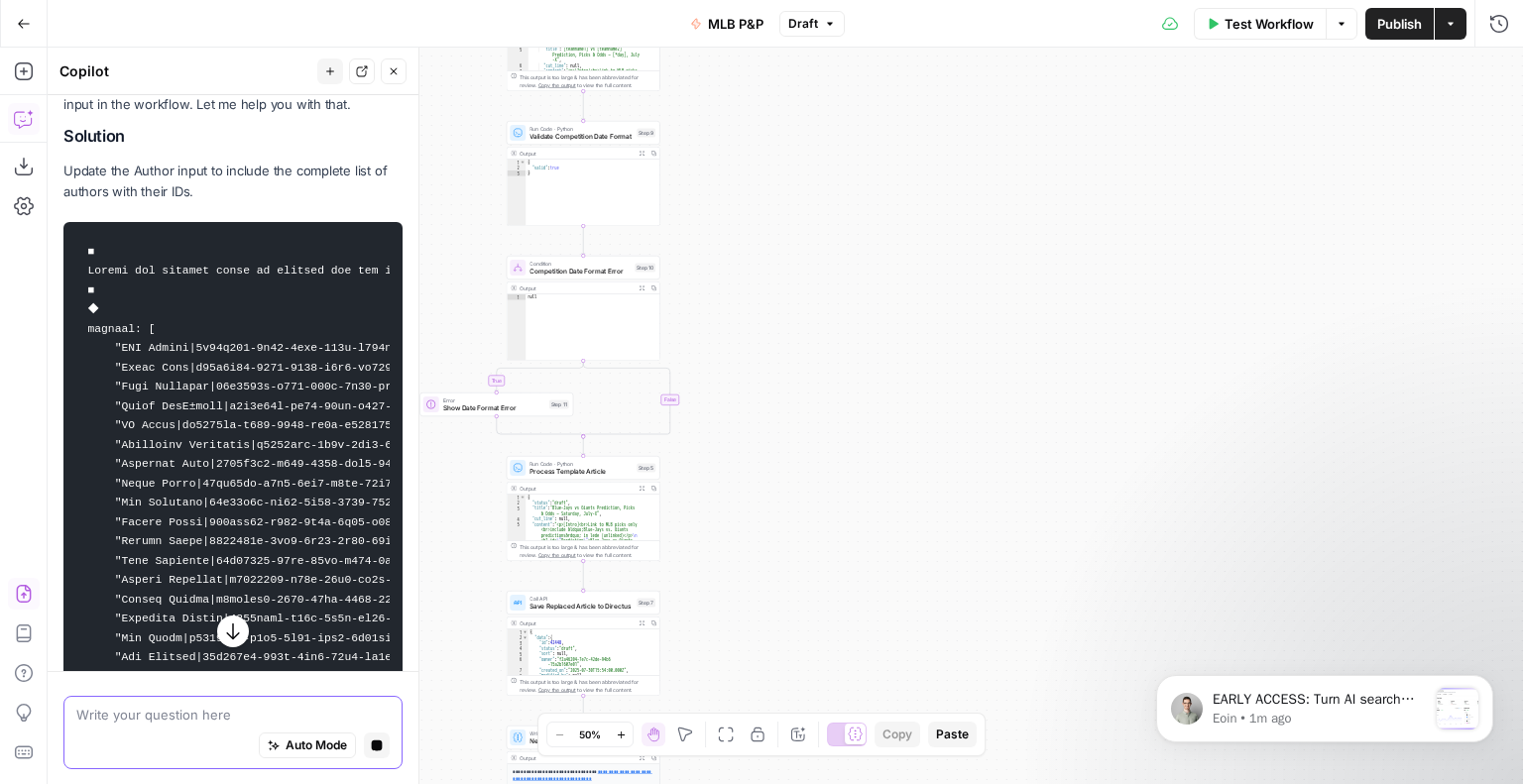 drag, startPoint x: 178, startPoint y: 328, endPoint x: 211, endPoint y: 339, distance: 34.785054 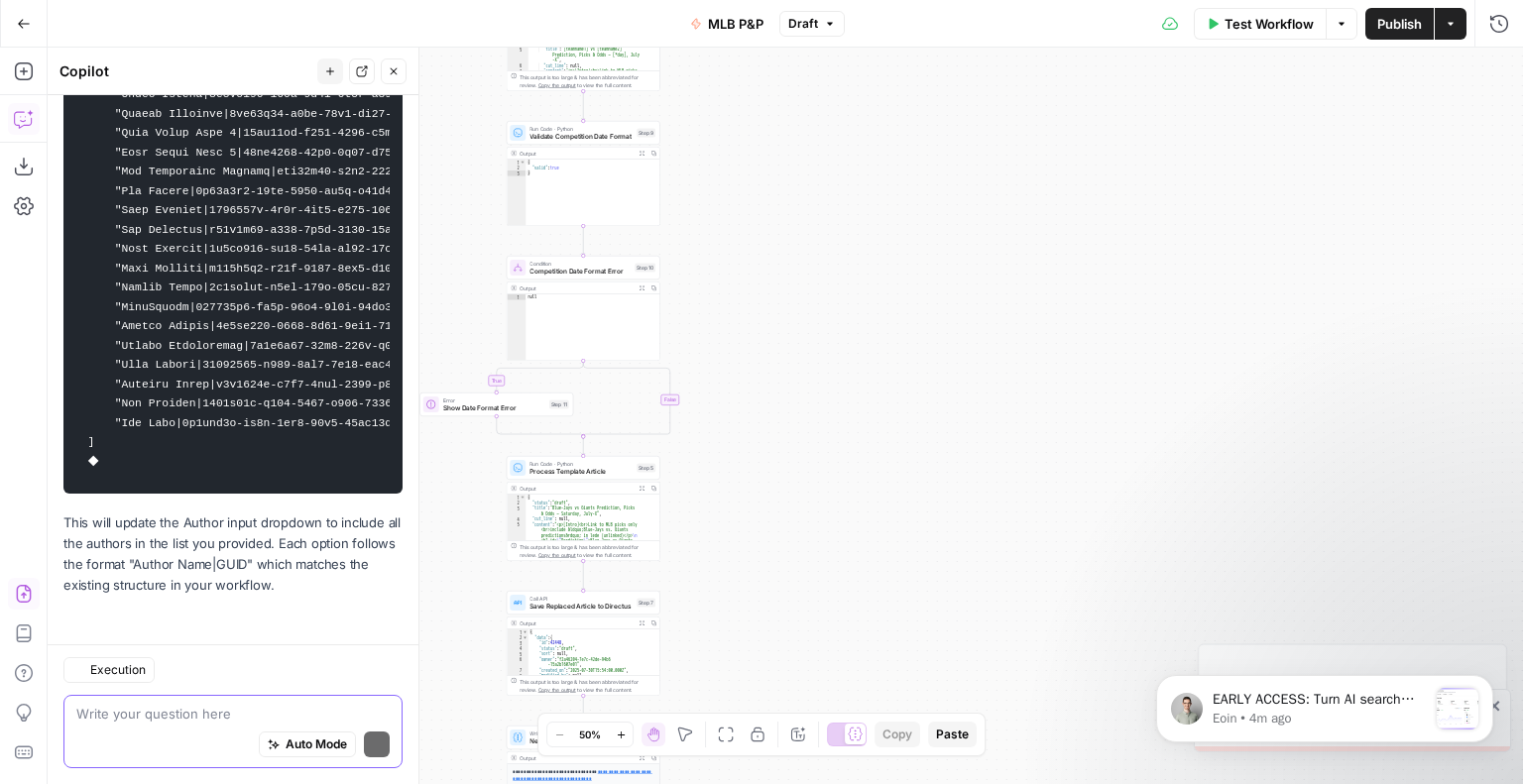 scroll, scrollTop: 9014, scrollLeft: 0, axis: vertical 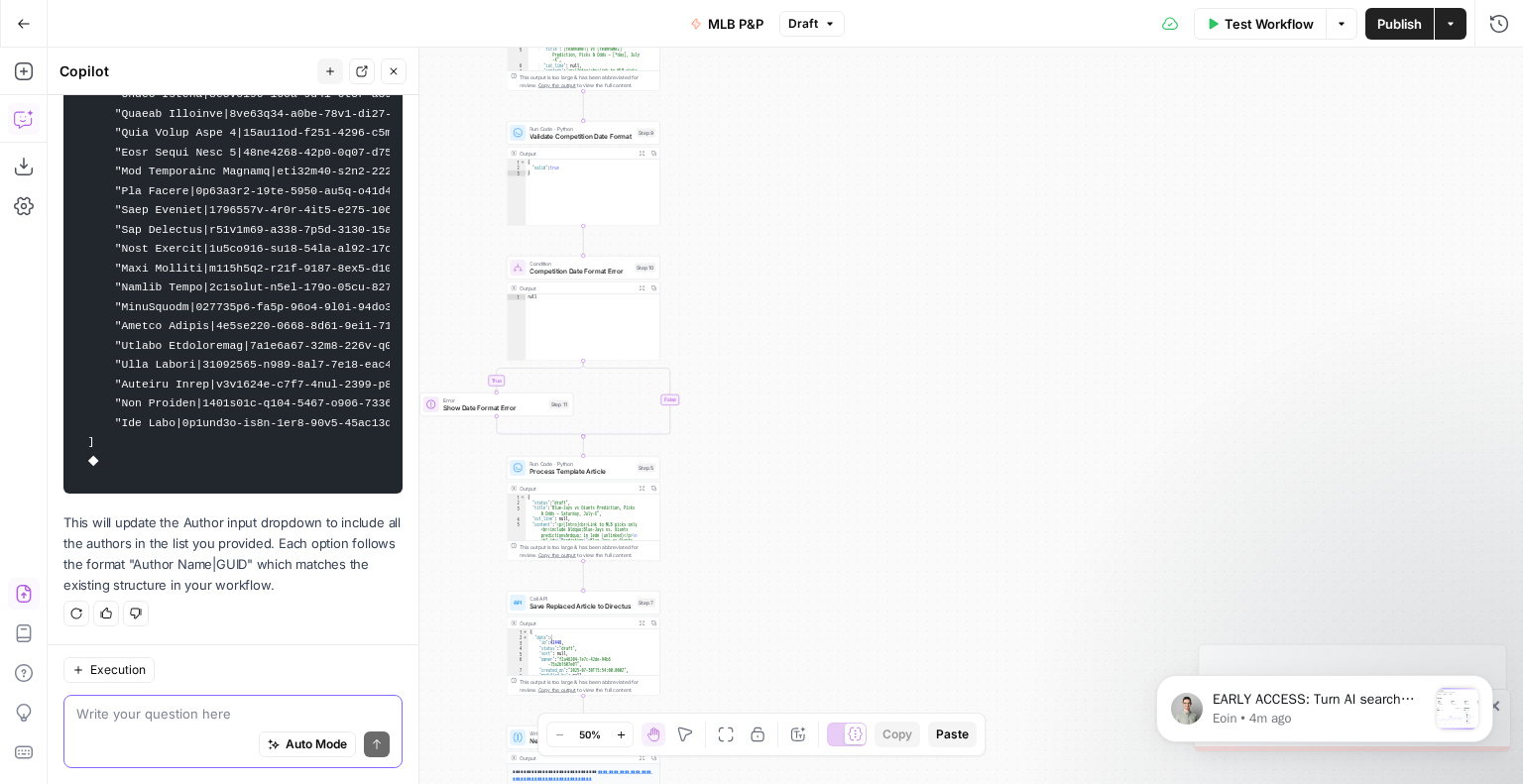 click 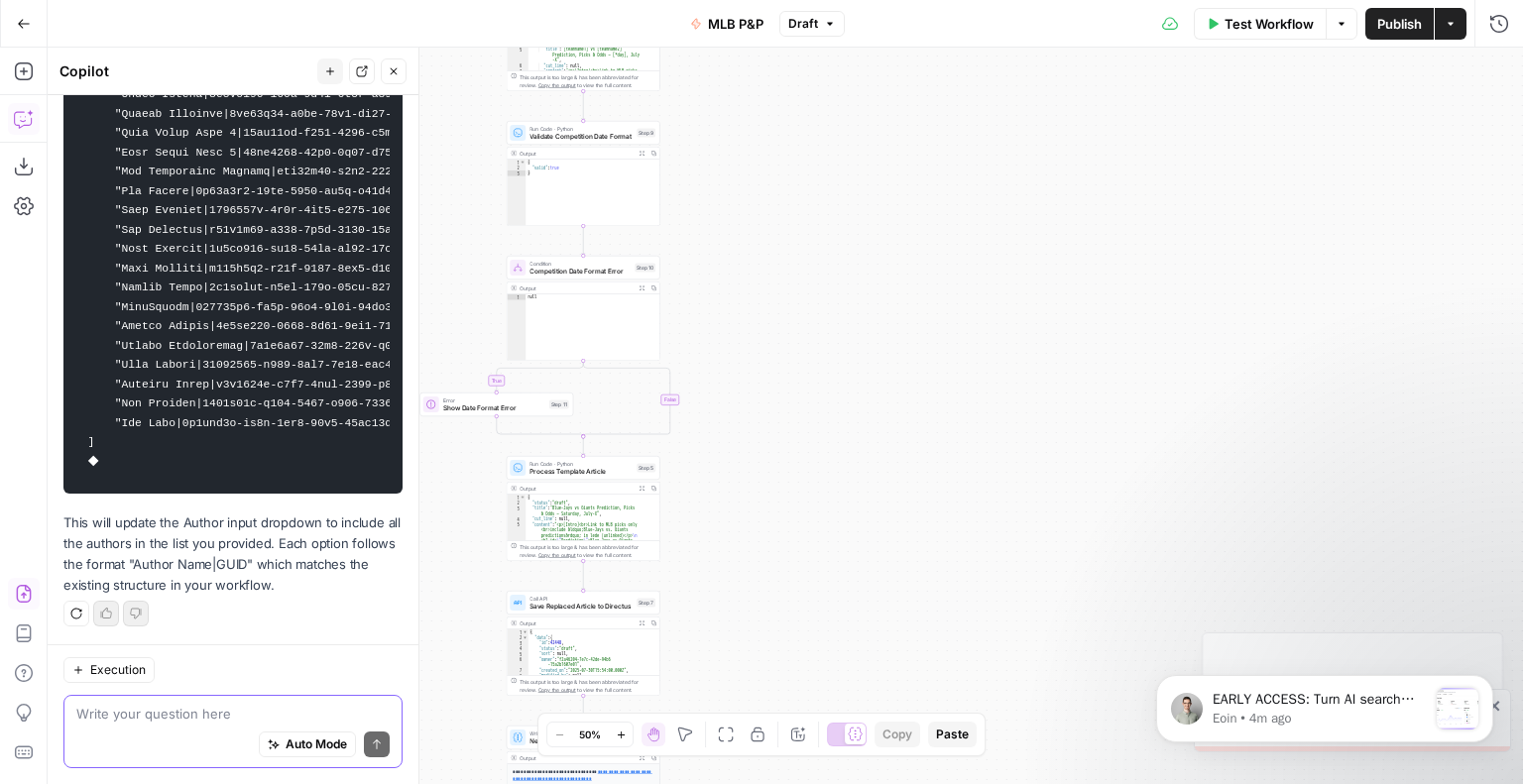 click on "Auto Mode Send" at bounding box center (233, 745) 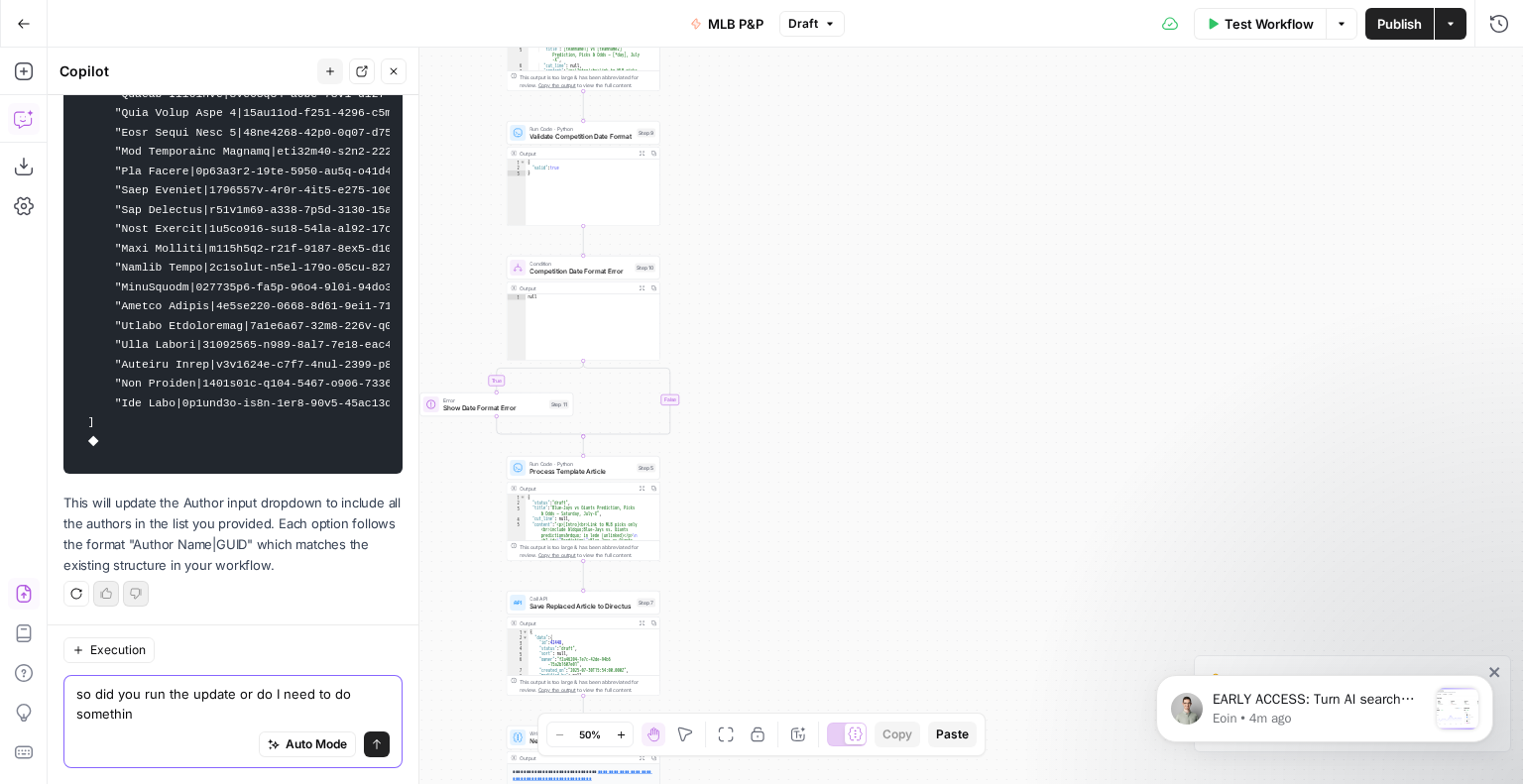 type on "so did you run the update or do I need to do something" 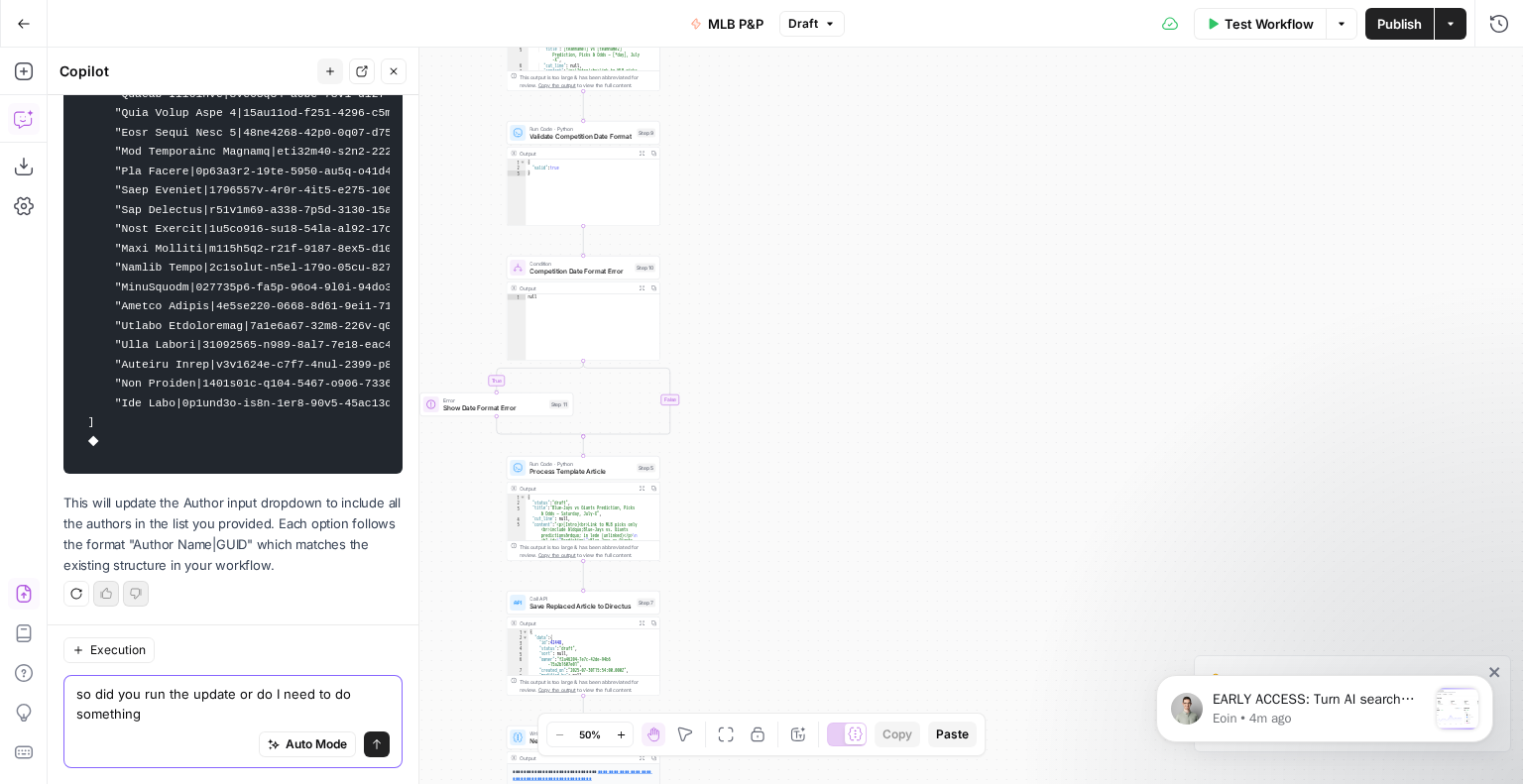 type 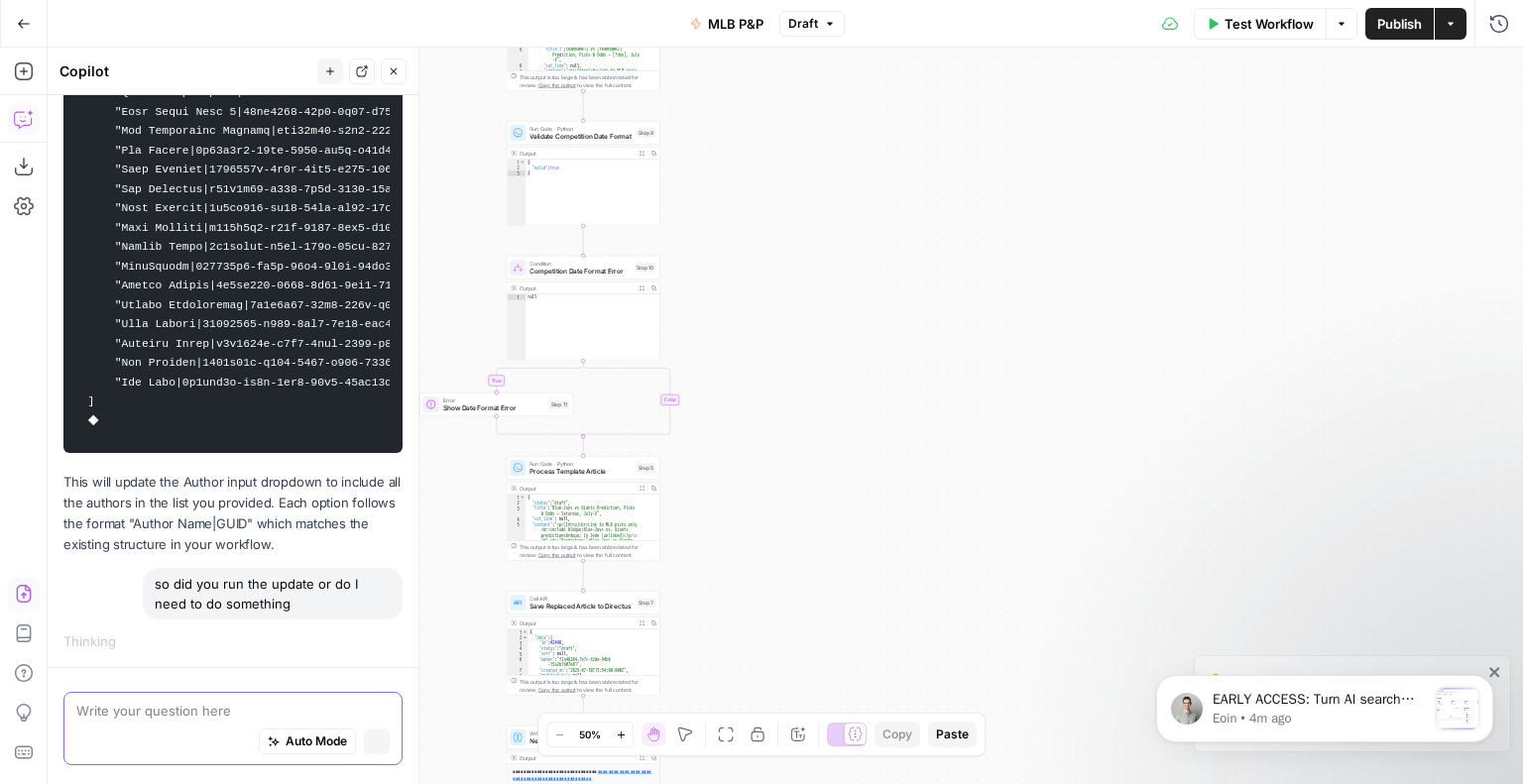 scroll, scrollTop: 9052, scrollLeft: 0, axis: vertical 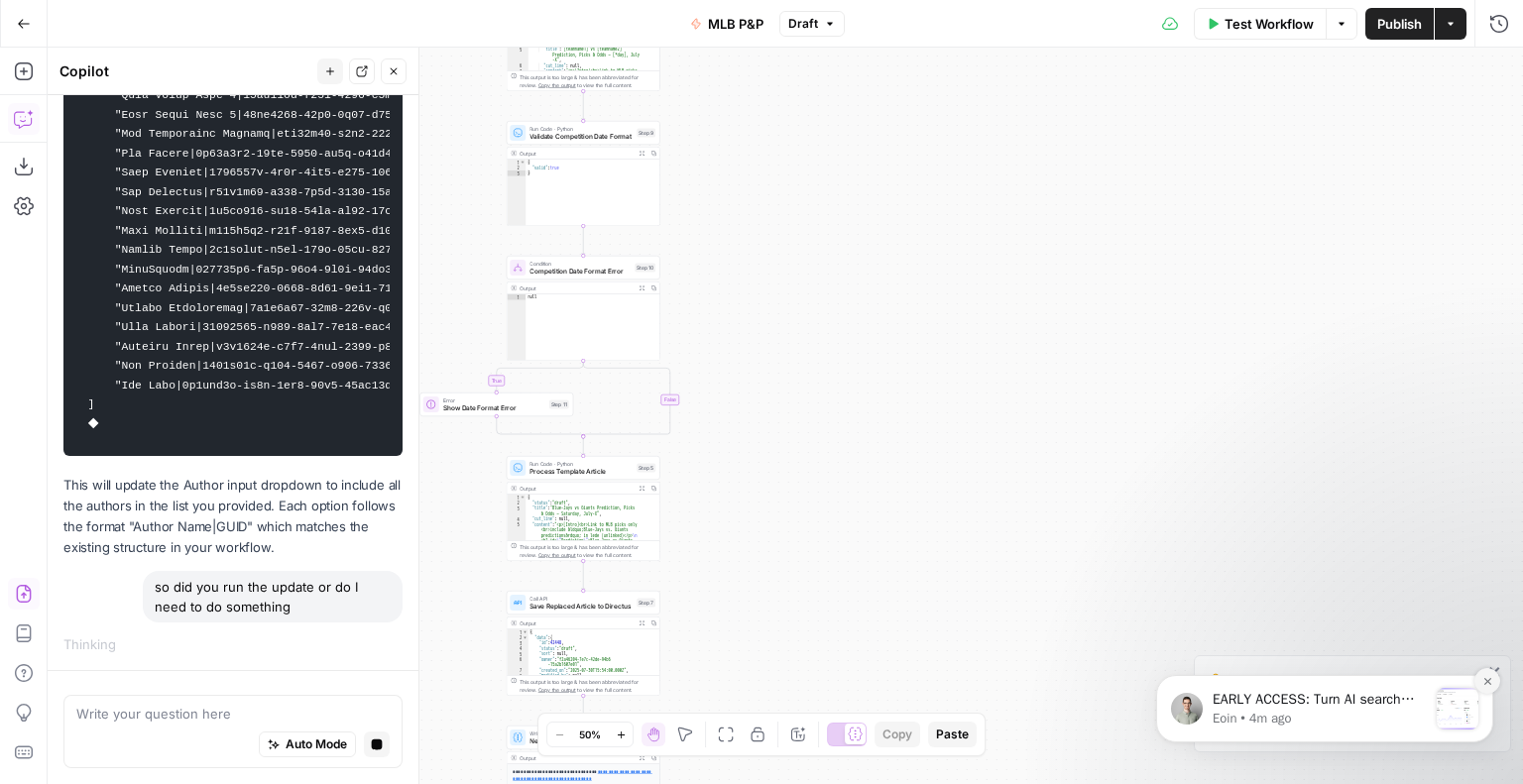 click 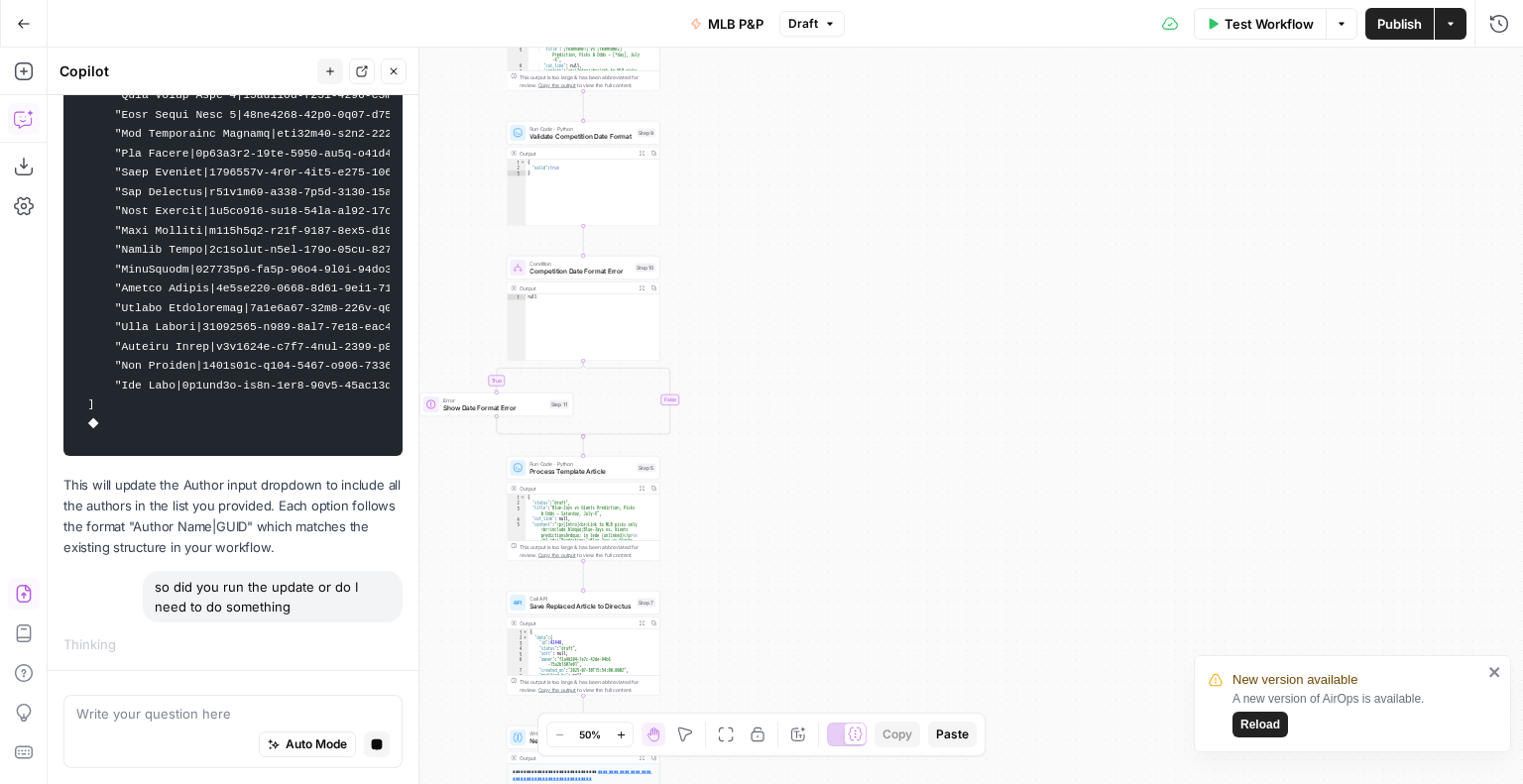 click 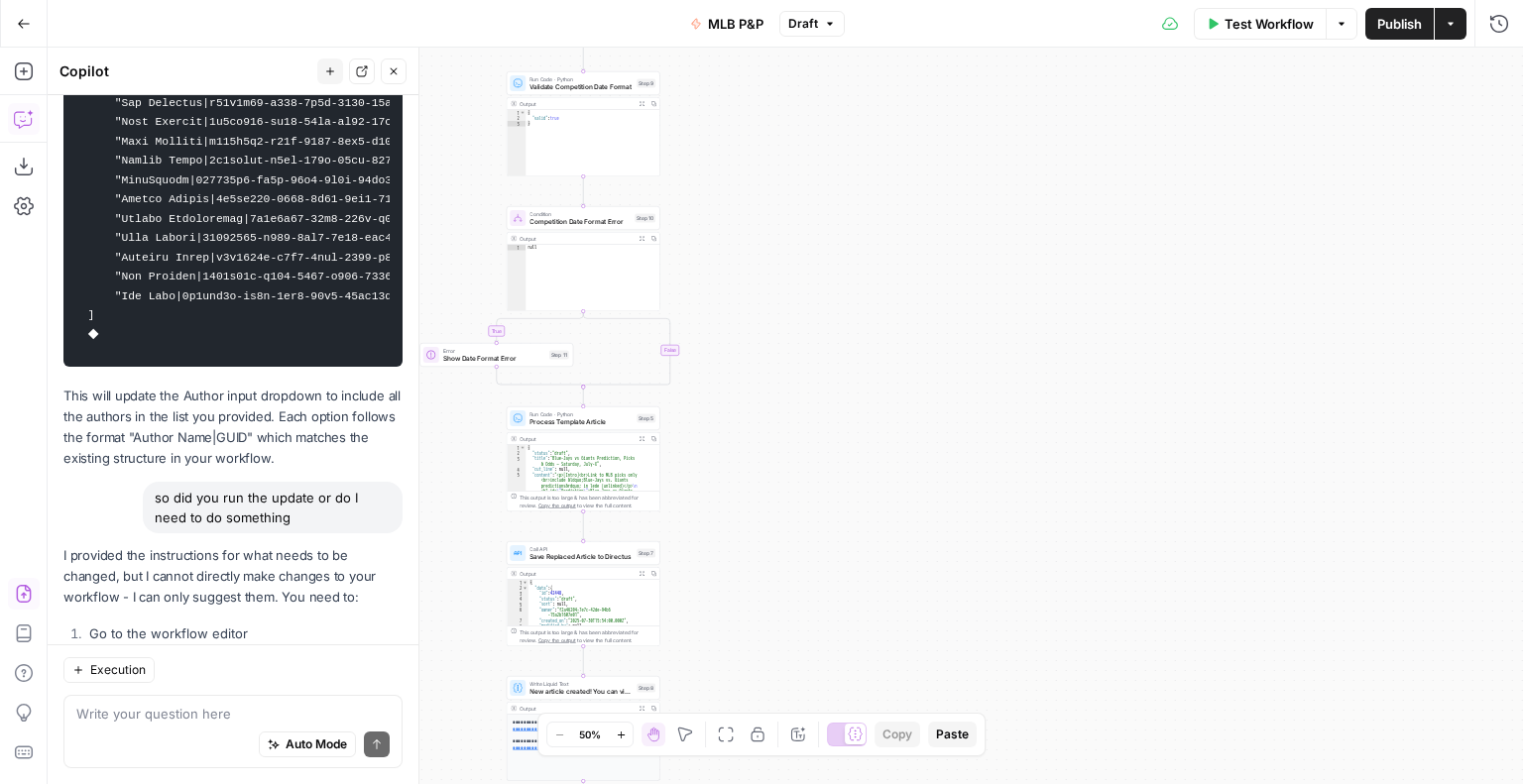 scroll, scrollTop: 9065, scrollLeft: 0, axis: vertical 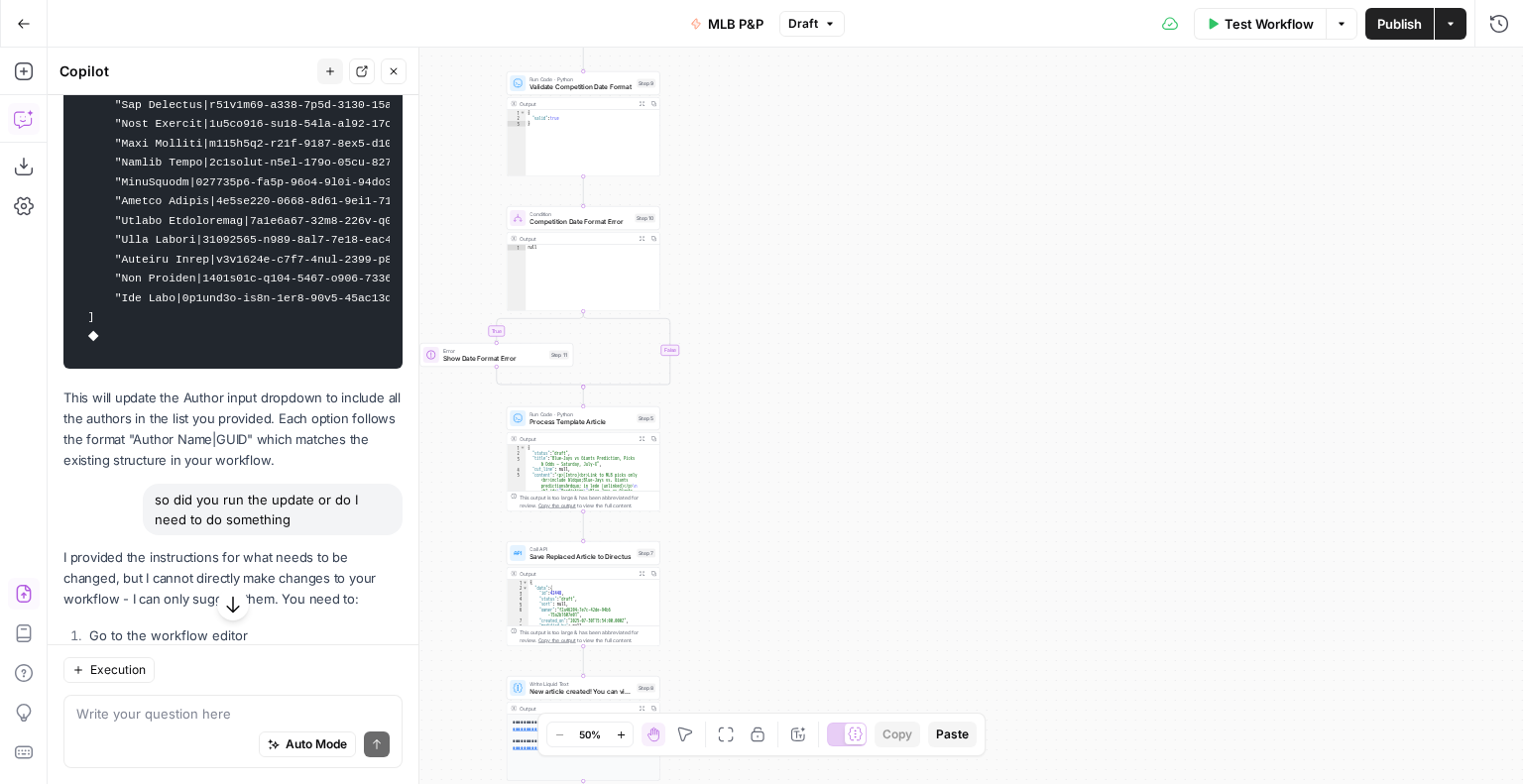click at bounding box center (233, -1112) 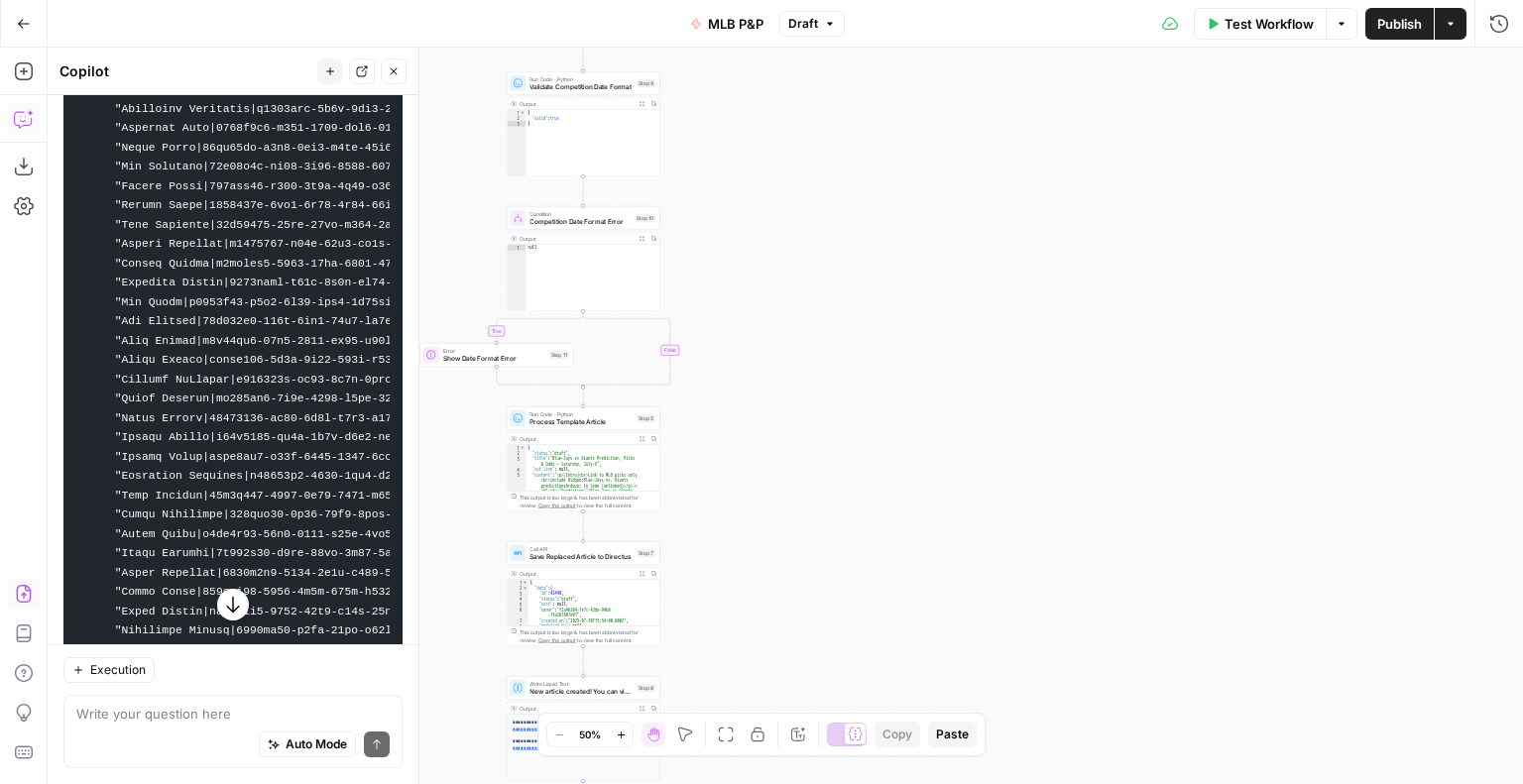 scroll, scrollTop: 6290, scrollLeft: 0, axis: vertical 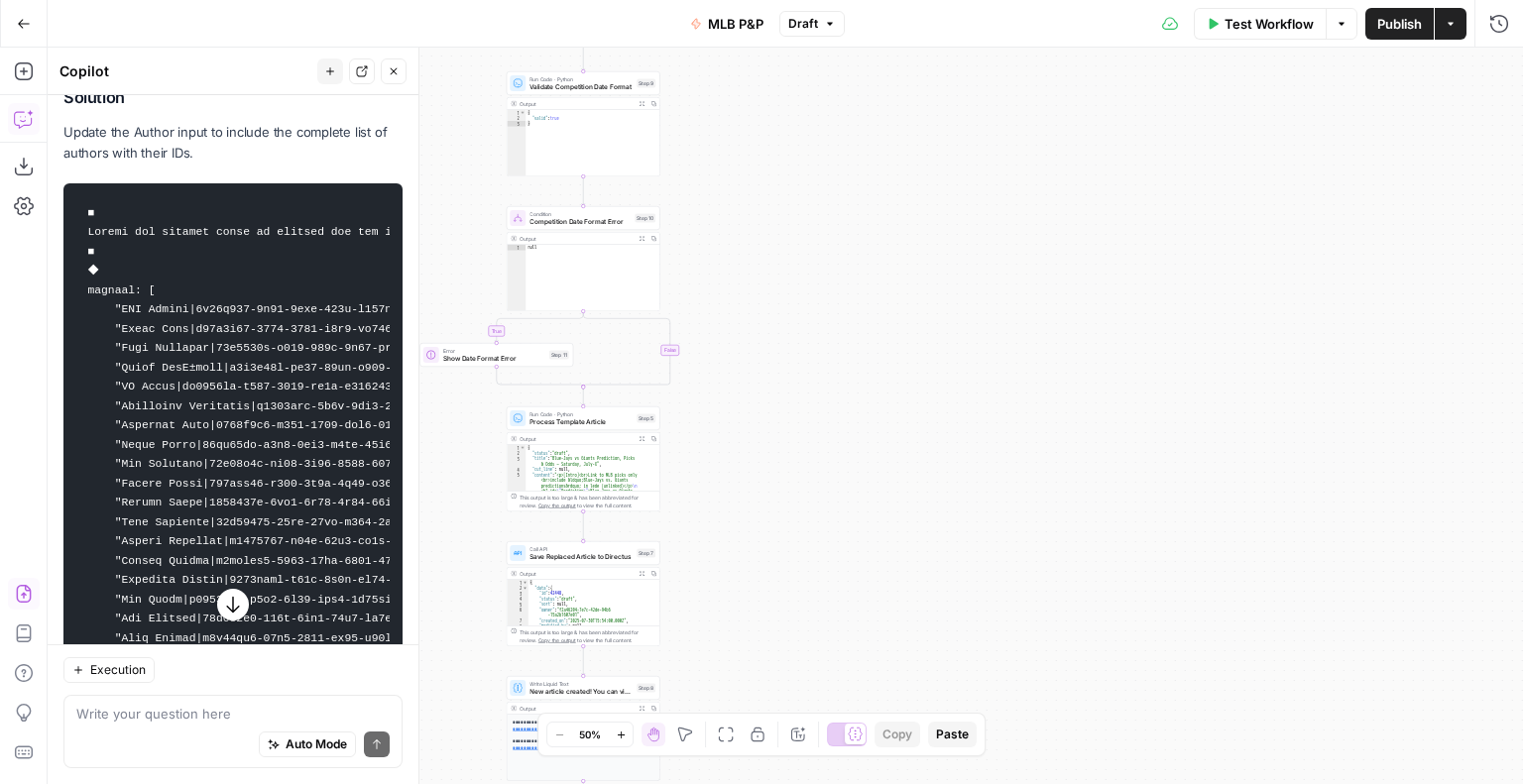 click at bounding box center [233, 1663] 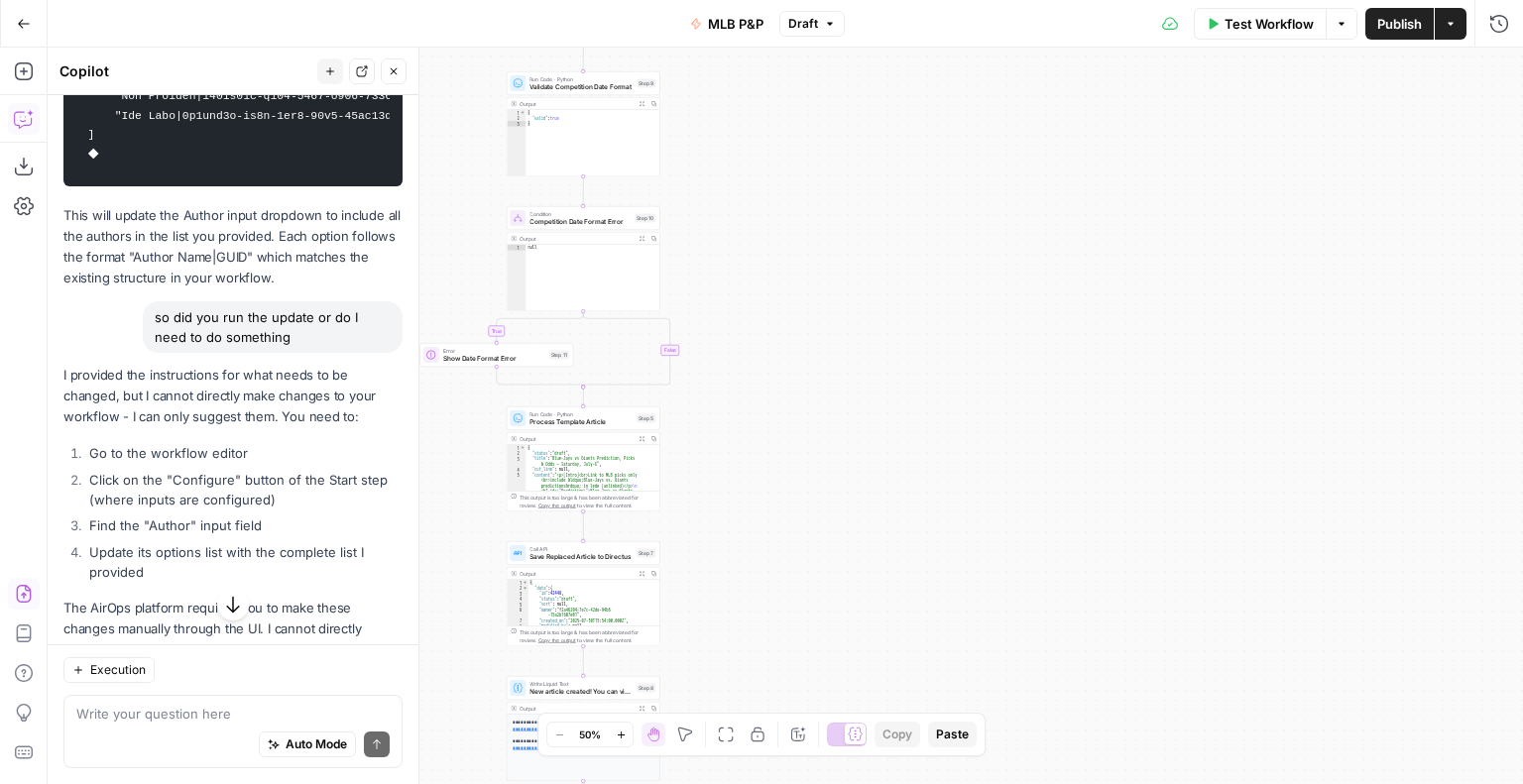 scroll, scrollTop: 9164, scrollLeft: 0, axis: vertical 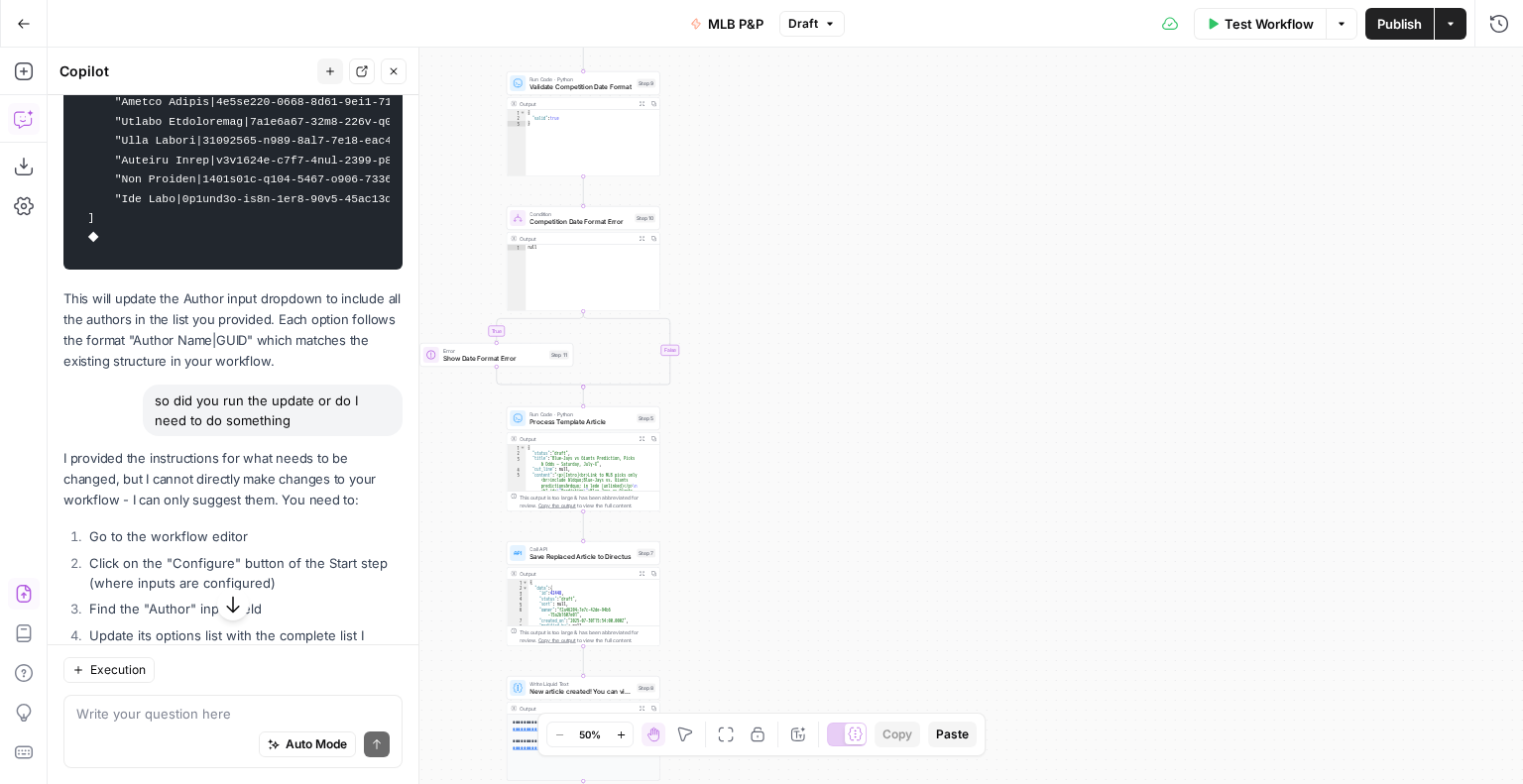 drag, startPoint x: 89, startPoint y: 348, endPoint x: 115, endPoint y: 278, distance: 74.67262 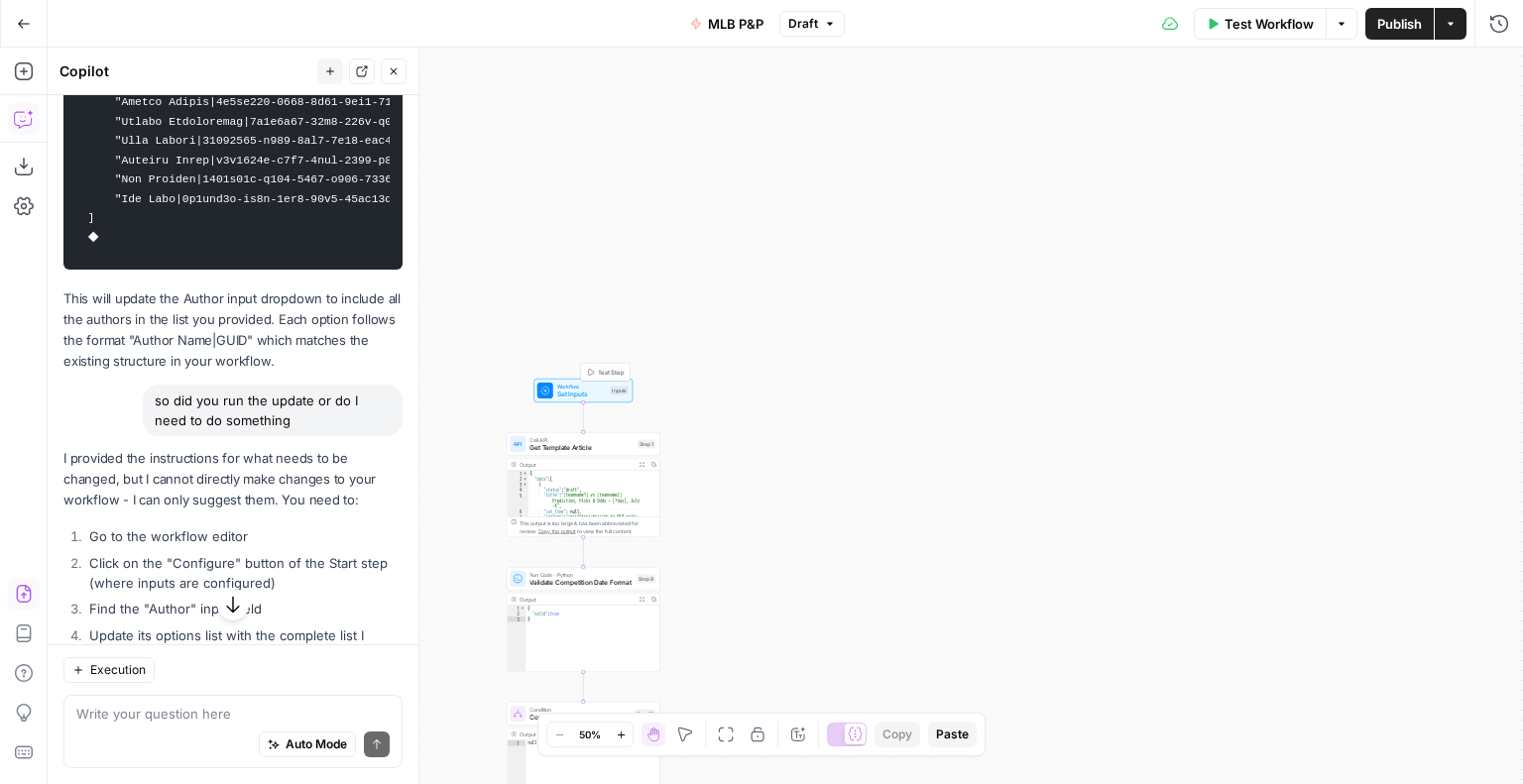 click on "Set Inputs" at bounding box center (582, 394) 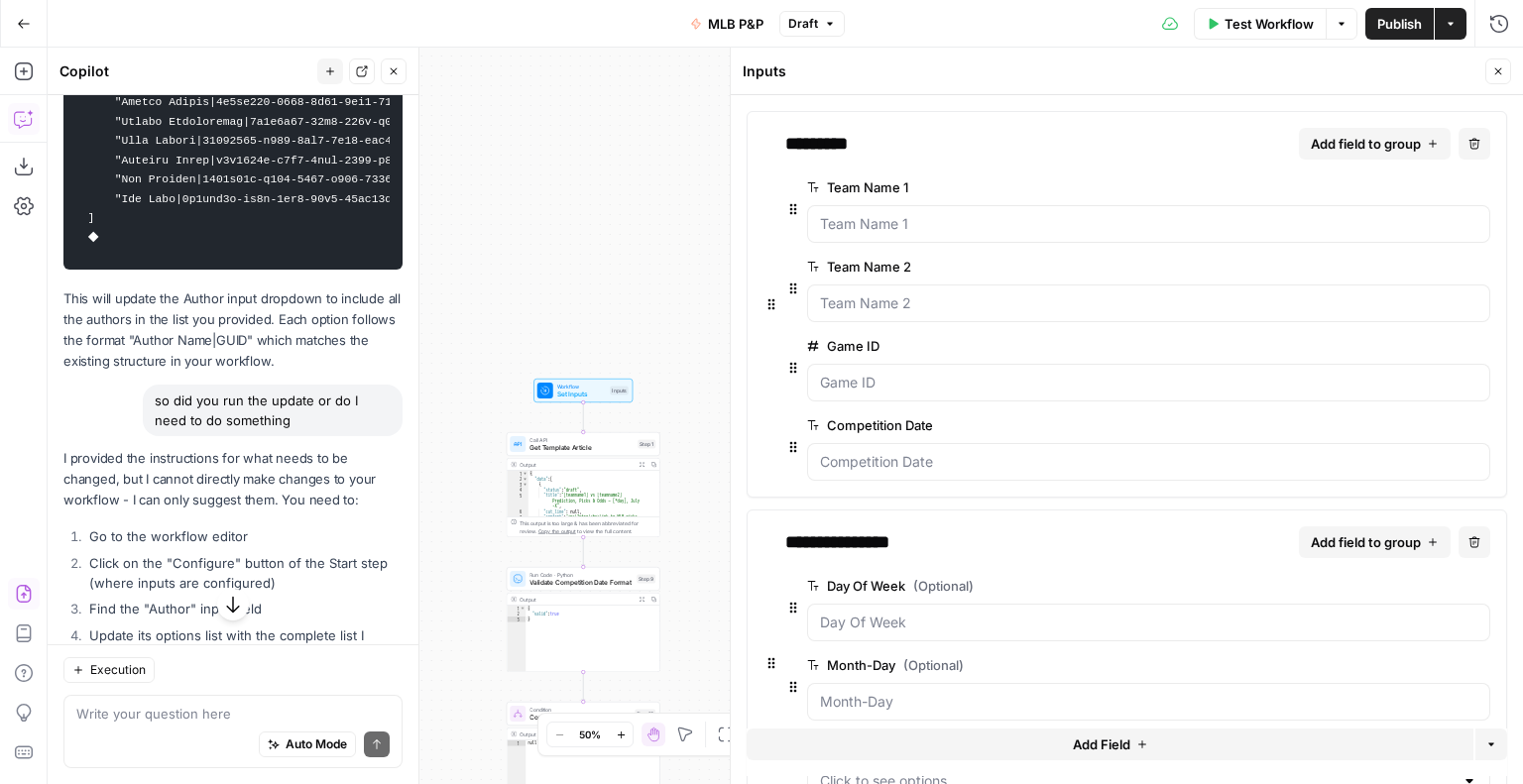 scroll, scrollTop: 190, scrollLeft: 0, axis: vertical 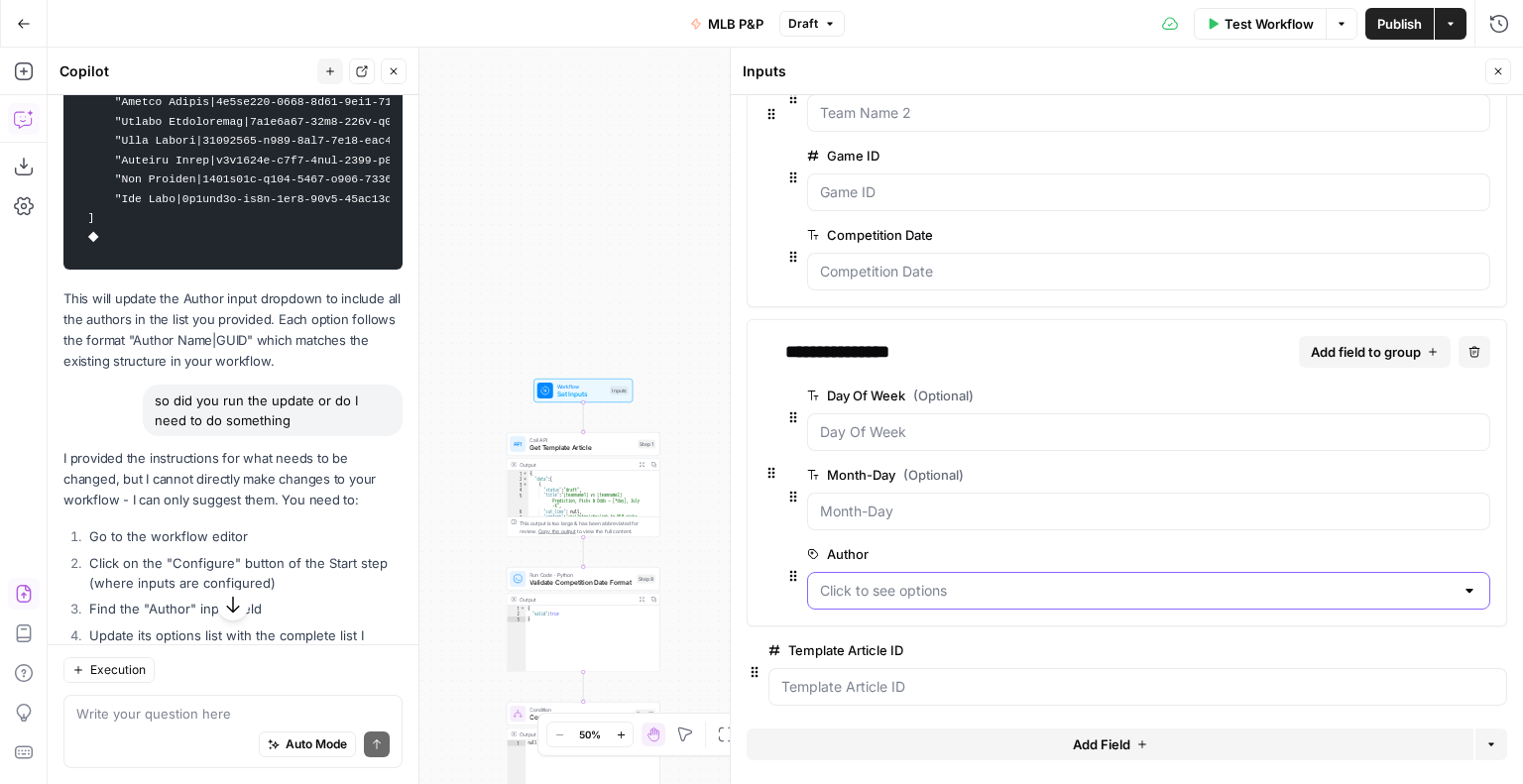 click on "Author" at bounding box center (1136, 591) 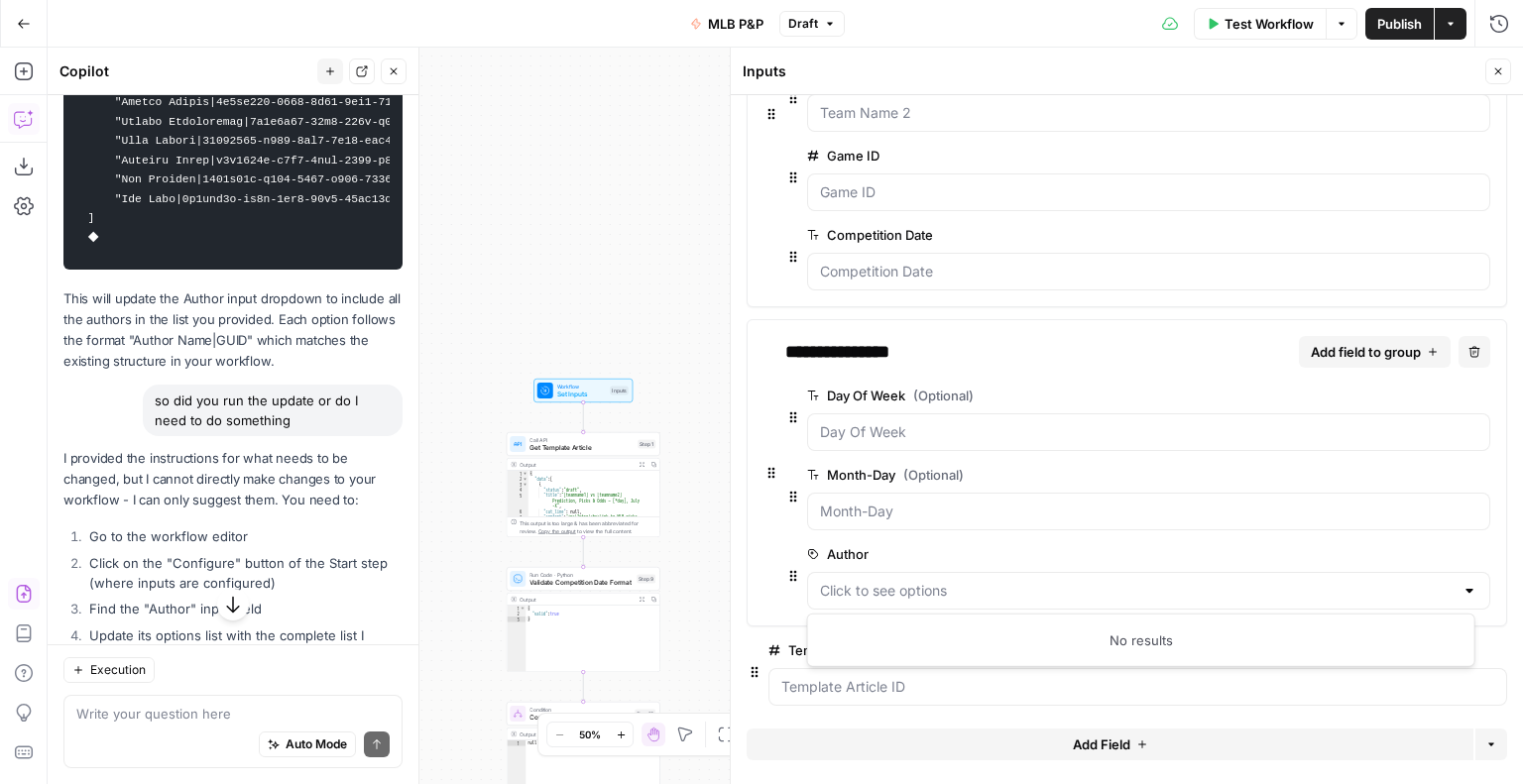 click on "No results" at bounding box center [1141, 640] 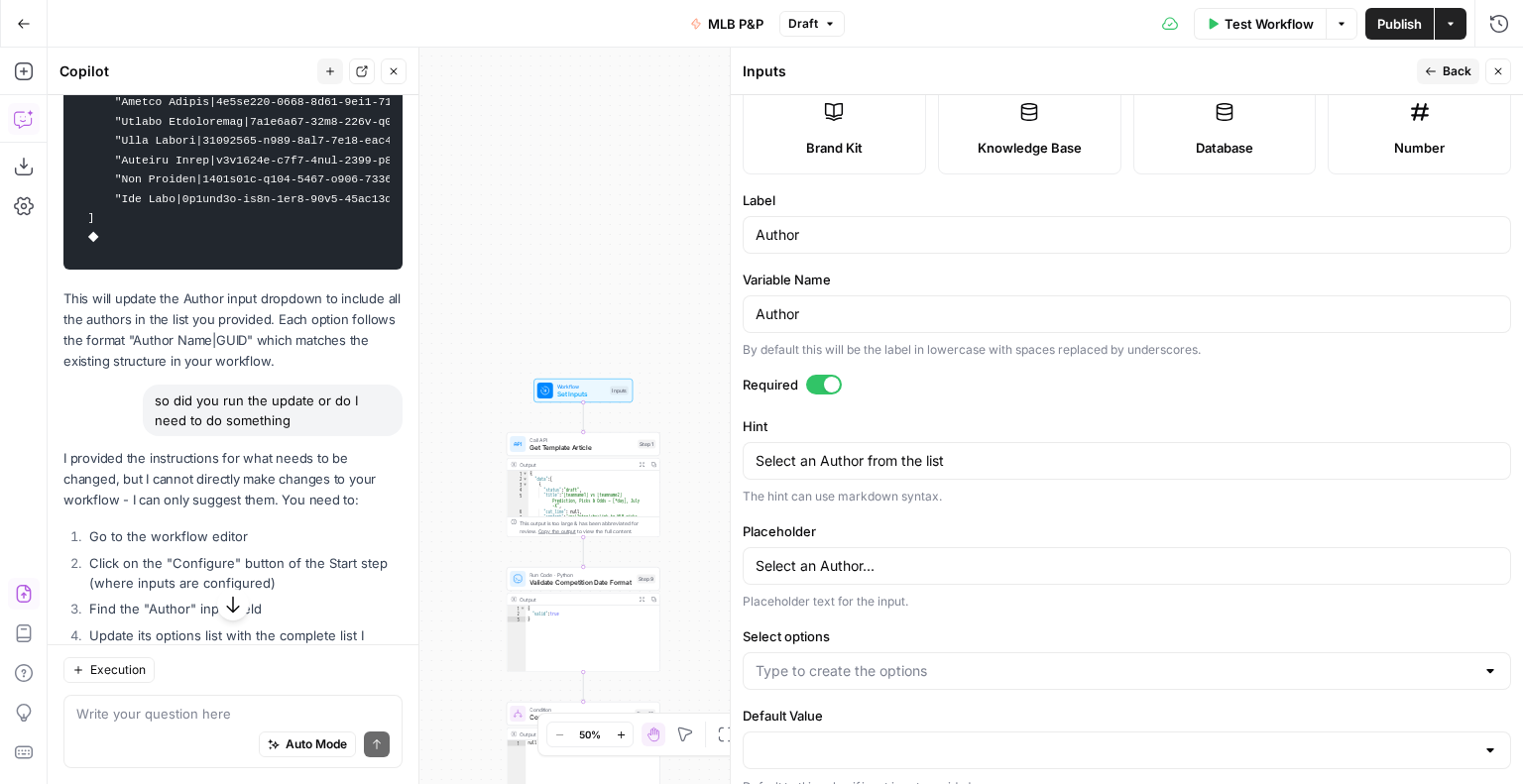 scroll, scrollTop: 271, scrollLeft: 0, axis: vertical 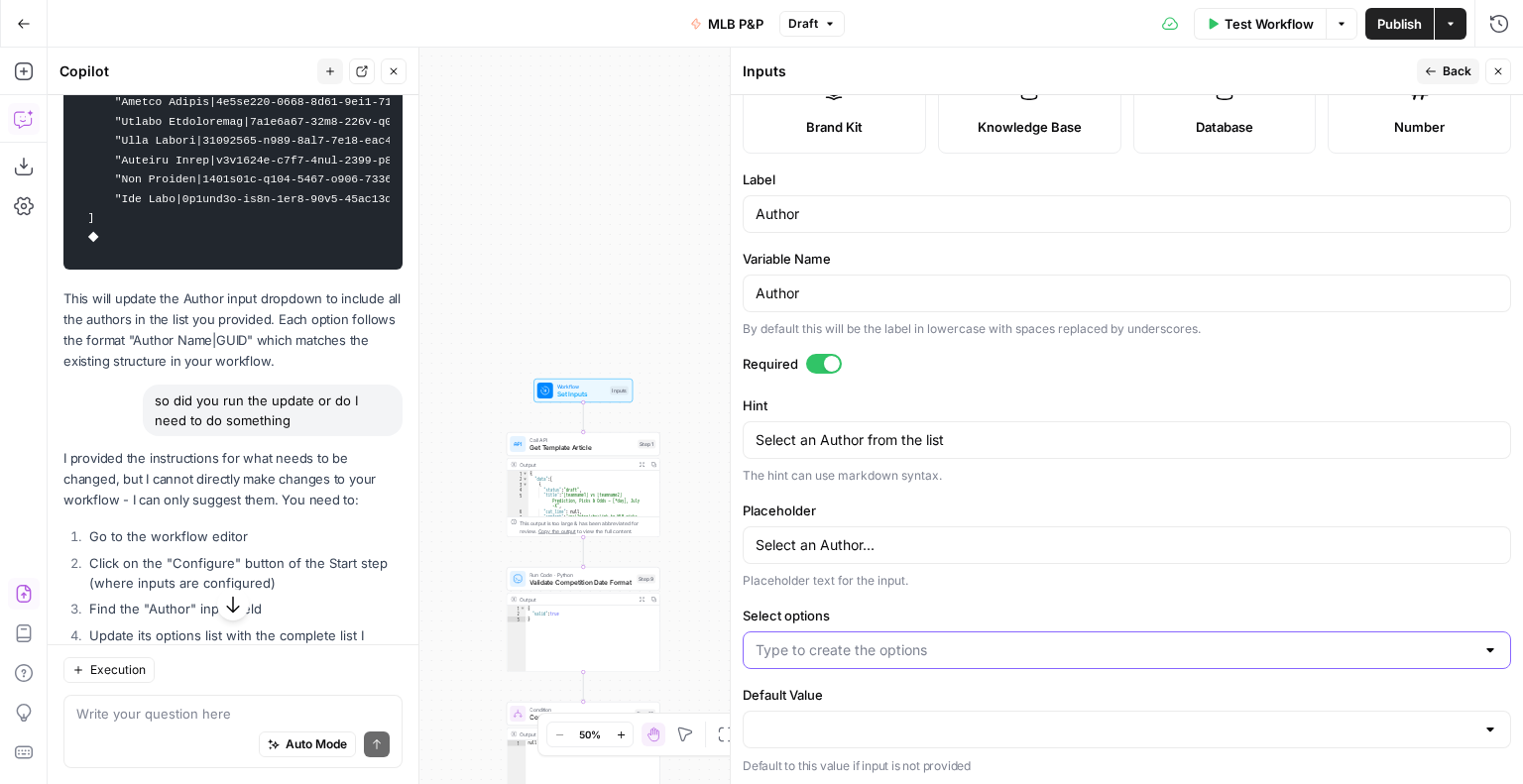 click on "Select options" at bounding box center (1114, 650) 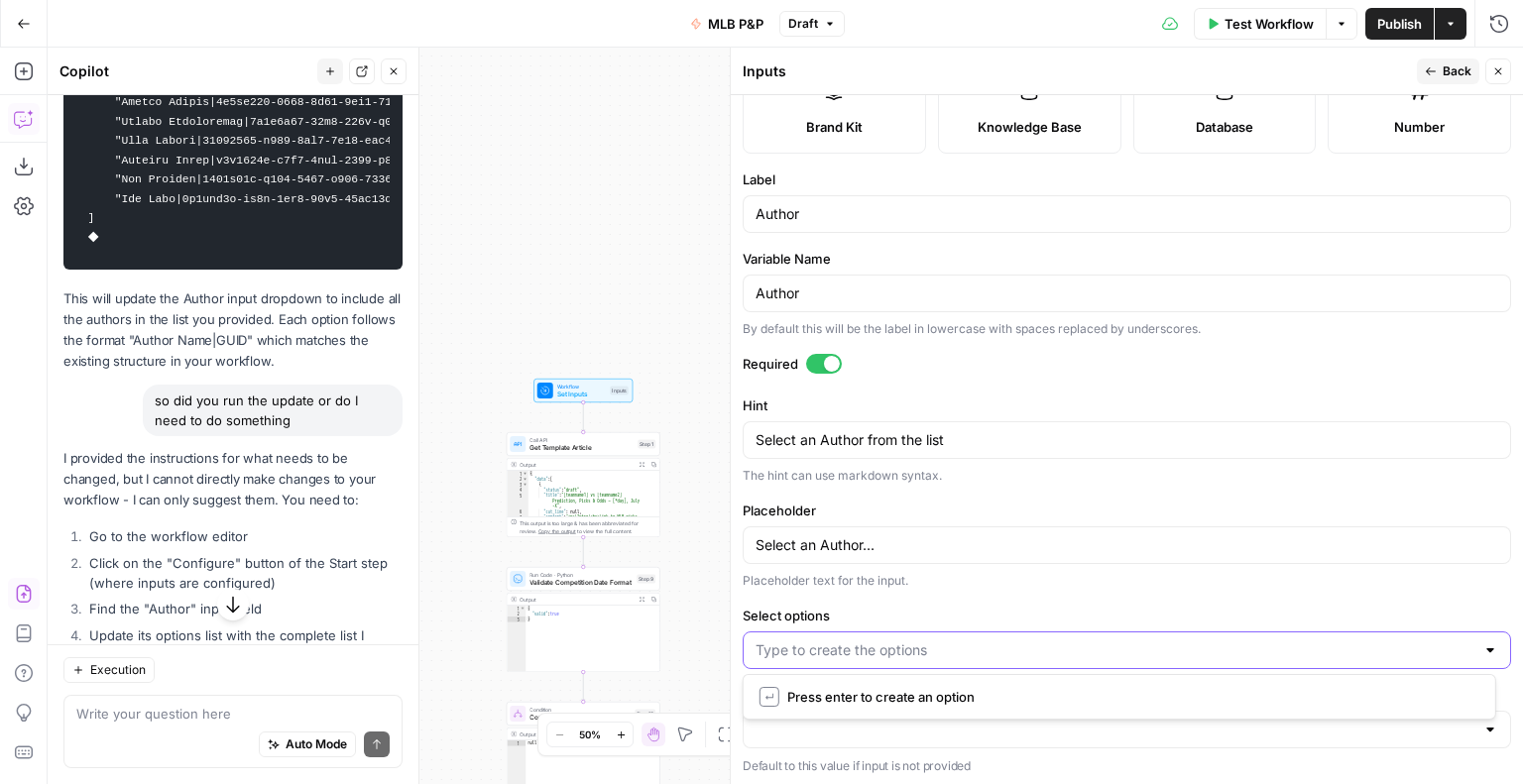 paste on "options: [     "AAA Sports|4d42e175-7f87-4bfe-880b-d945bfc5330d",     "Aaron Gray|f38f5f67-0258-4883-b9c1-ed809c7d45f1",     "Adam Chernoff|11a0383e-e457-432d-9d36-ccfb53e43c82",     "Aisha QuiÃ±ones|b3b9c11a-aa58-42da-a776-106d53176e2f",     "AJ Salah|aa7064fb-f997-4587-bc5a-b106885b96b5",     "Alexandra Griffiths|d7758cff-3a9e-4ae8-8f8d-7e19c6a266e5",     "Alistair Corp|4363e8e6-c259-4385-baf4-110c0e2f13c8",     "Ameer Tyree|60eb98ed-d9e2-4db7-b6aa-76a7c39a6e11",     "Amy Calistri|38c87b5b-be72-4f00-8926-462a237bdee7",     "Andrew Avery|317adb34-b399-4e6e-8d40-f061971f2277",     "Andrew Caley|2302875c-3bc9-4d27-8c39-94d834df49d2",     "Arty Matthews|86d35478-11dc-47fb-b358-5be695ebd9e4",     "Ashley Anderson|b2542908-b62a-45d1-aa6f-13c0403e05f8",     "Ashton Grewal|f6cbaac0-7162-40cf-8506-36a7bd200dac",     "Barstool Sports|1031cebc-d91d-4b7f-bc16-d15c8b79454b",     "Ben Burns|d2579f65-a5f4-4b09-bcf5-5f99ec1d7dcd",     "Ben Pringle|98a538a2-513d-4be8-82d4-ec4ca9c68bfb",     "Brad Senkiw|a1e60eb5-63d5-420..." 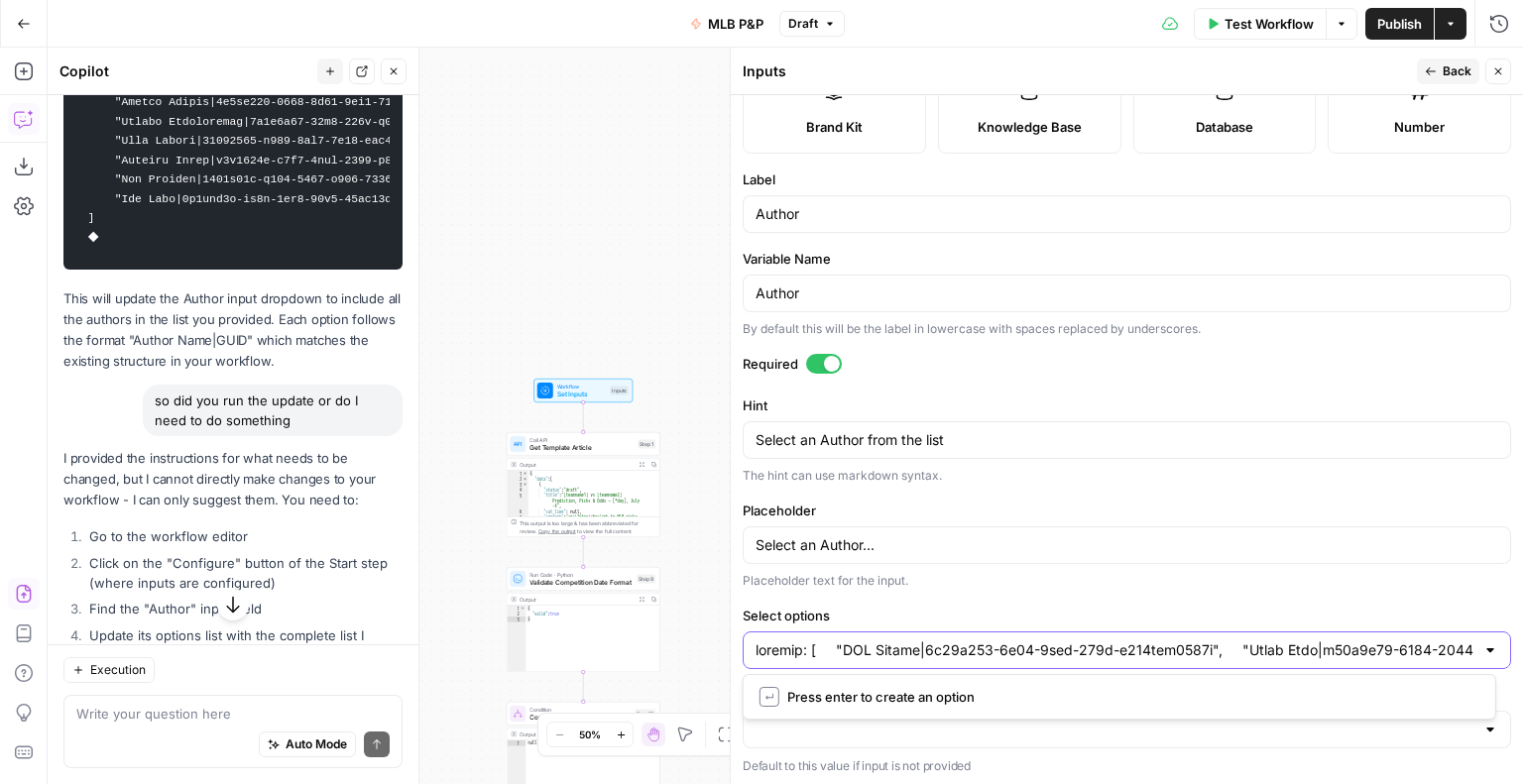 scroll, scrollTop: 0, scrollLeft: 59019, axis: horizontal 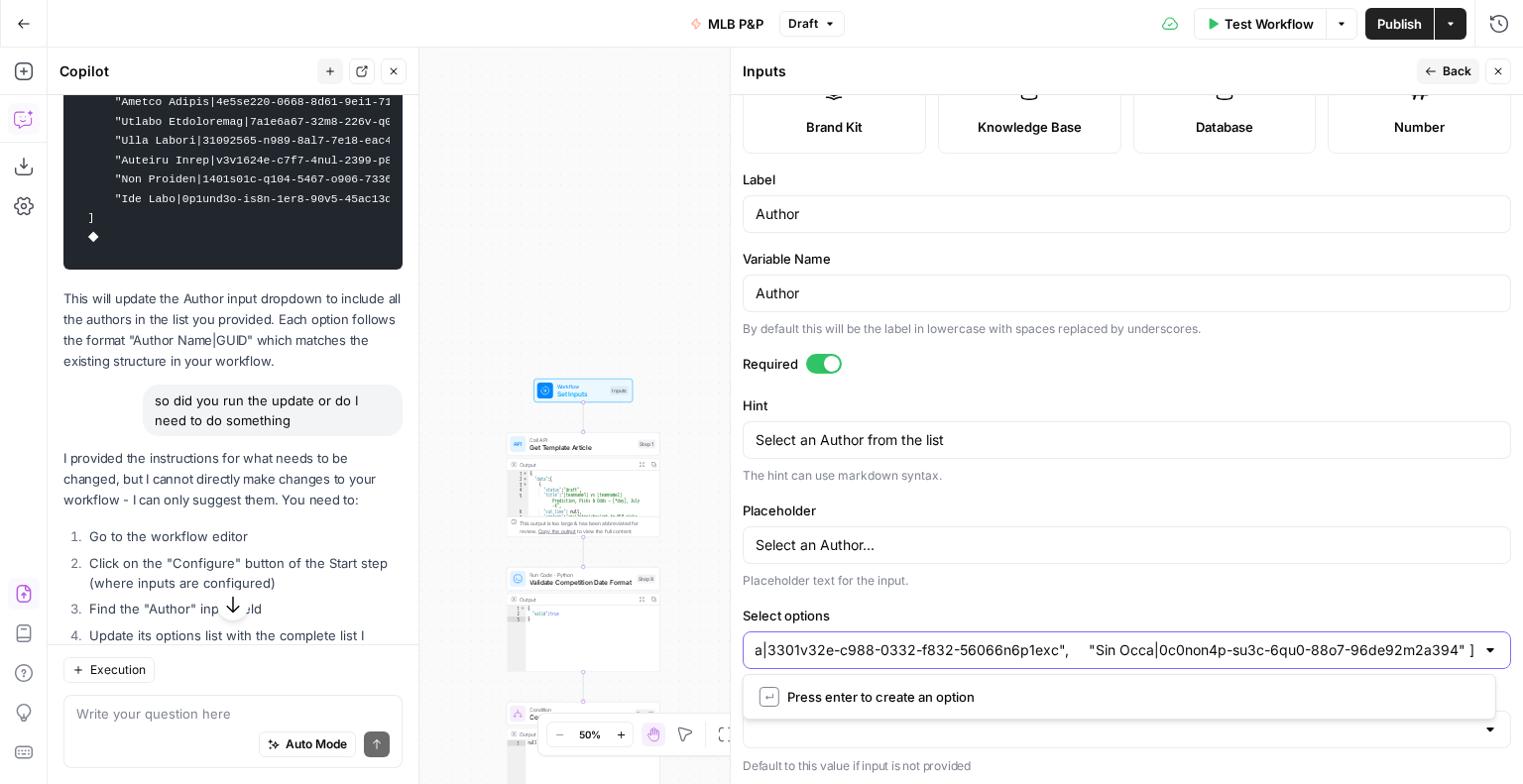 type 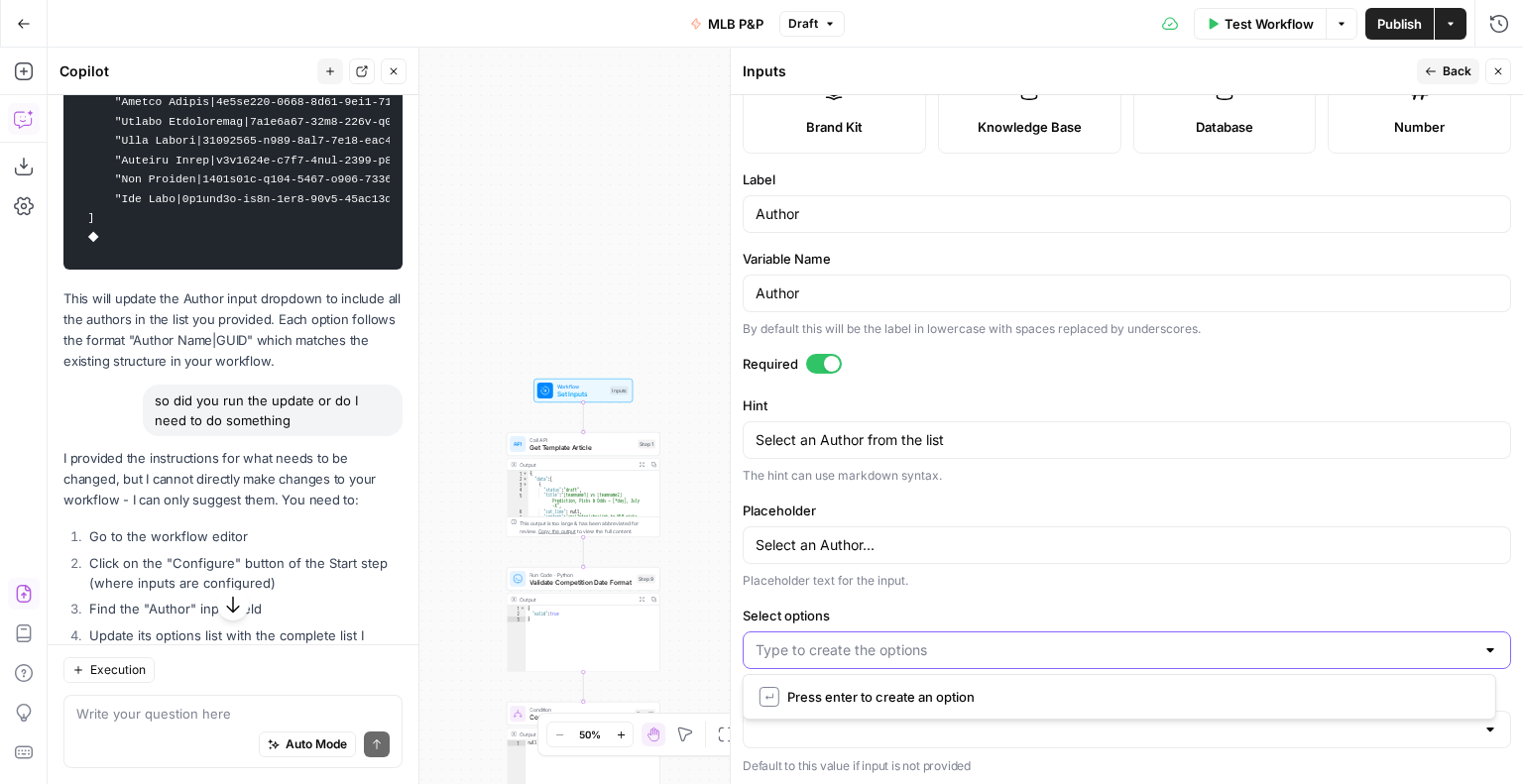 scroll, scrollTop: 0, scrollLeft: 0, axis: both 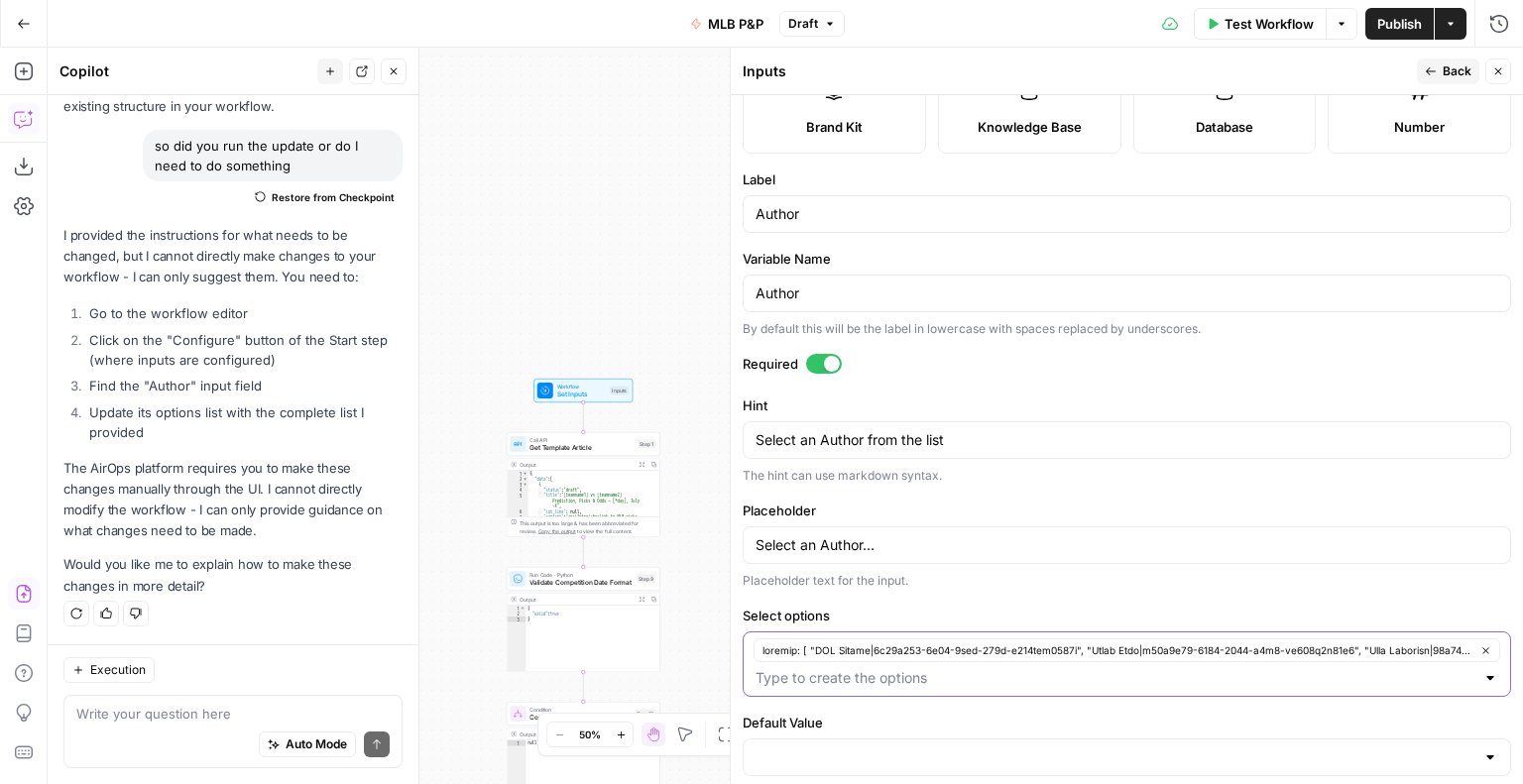 click 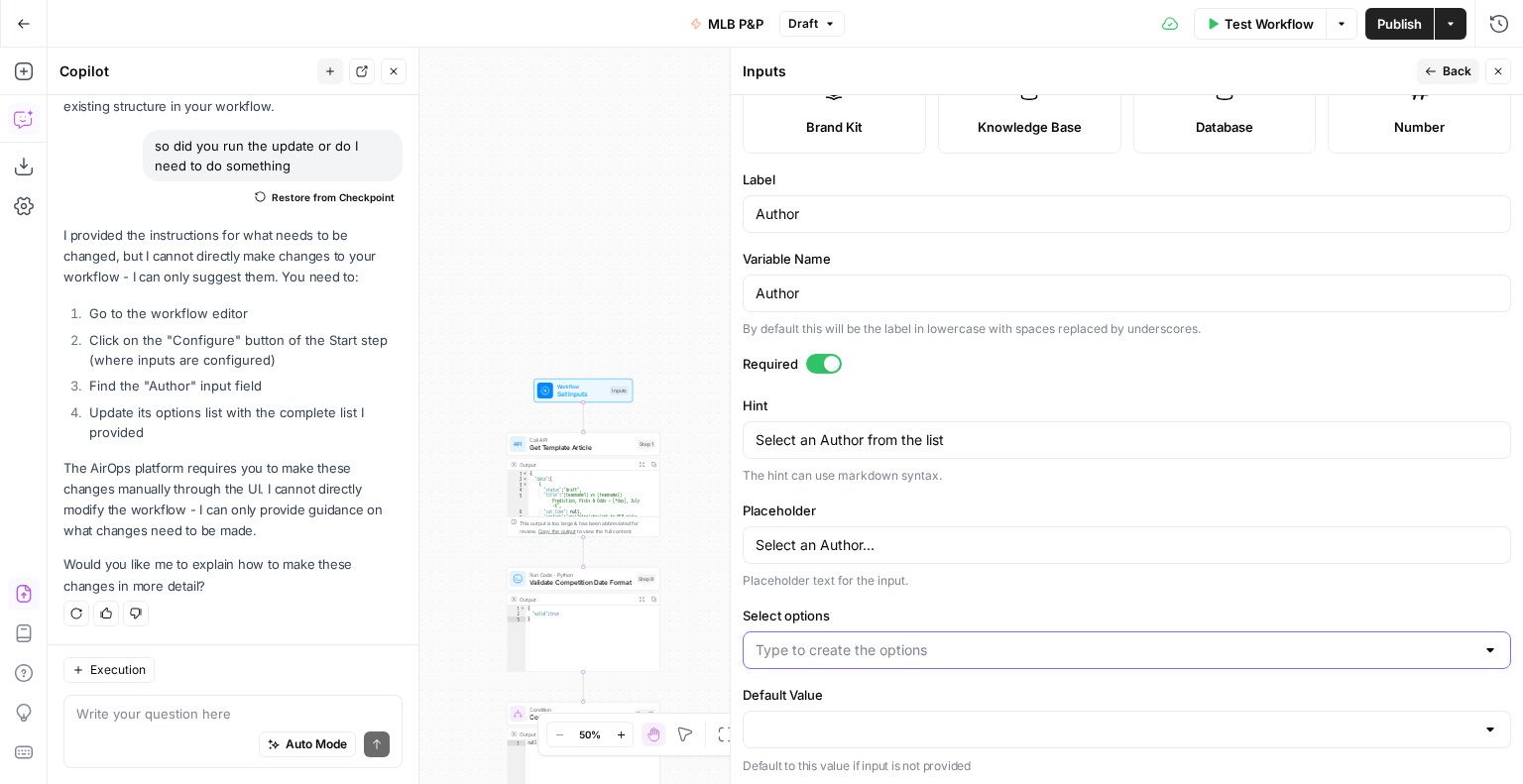 click on "Auto Mode Send" at bounding box center (233, 745) 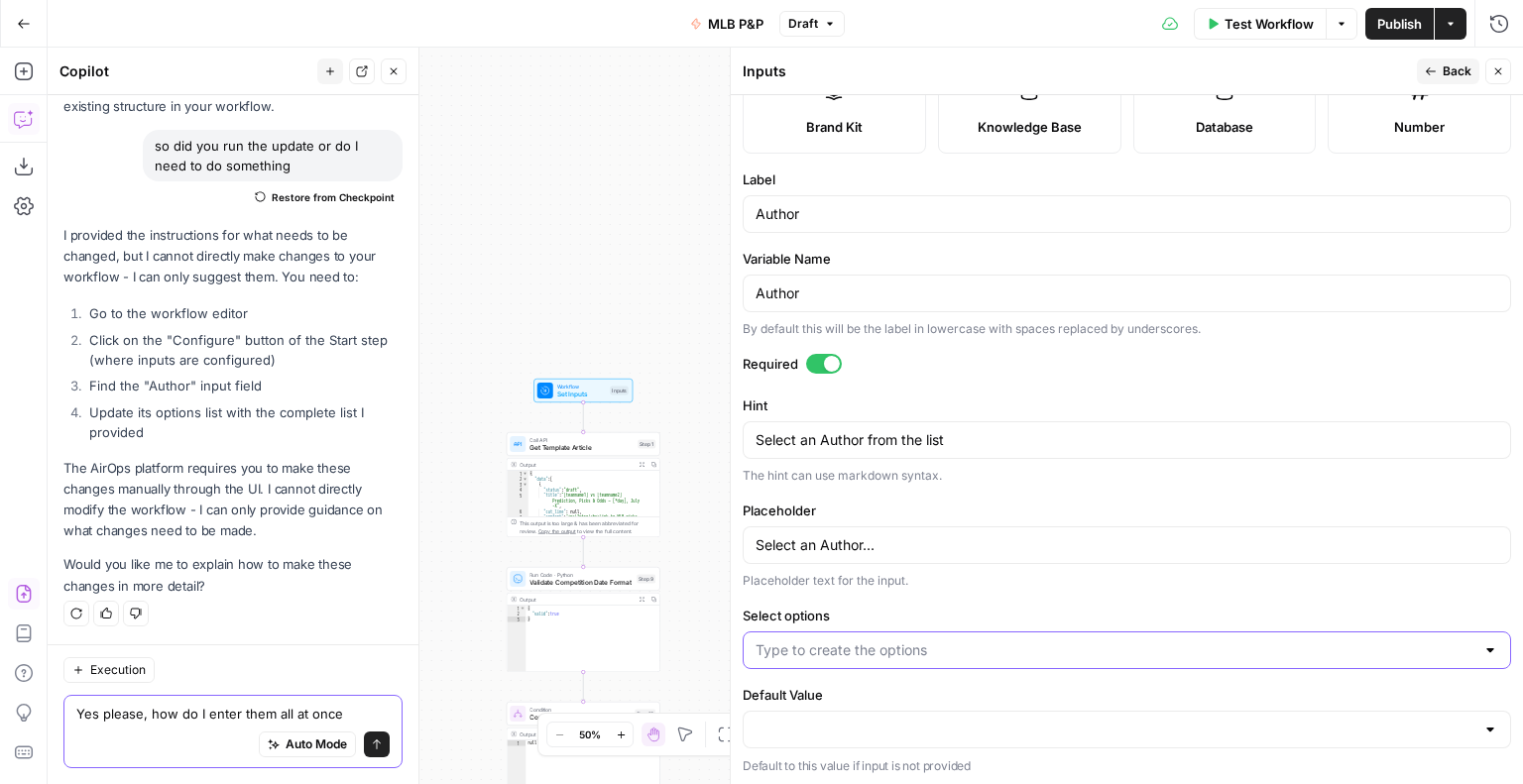 type on "Yes please, how do I enter them all at once?" 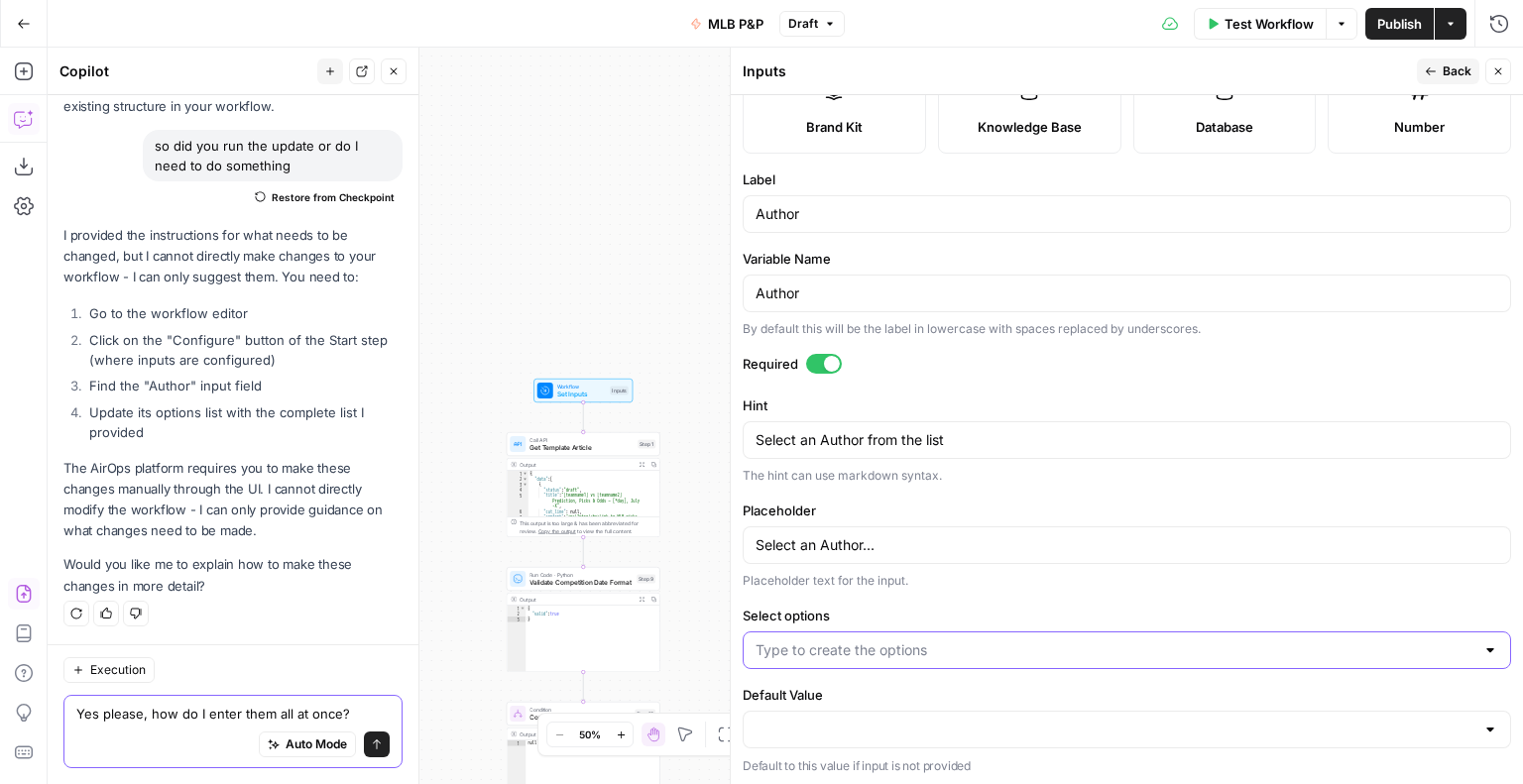 type 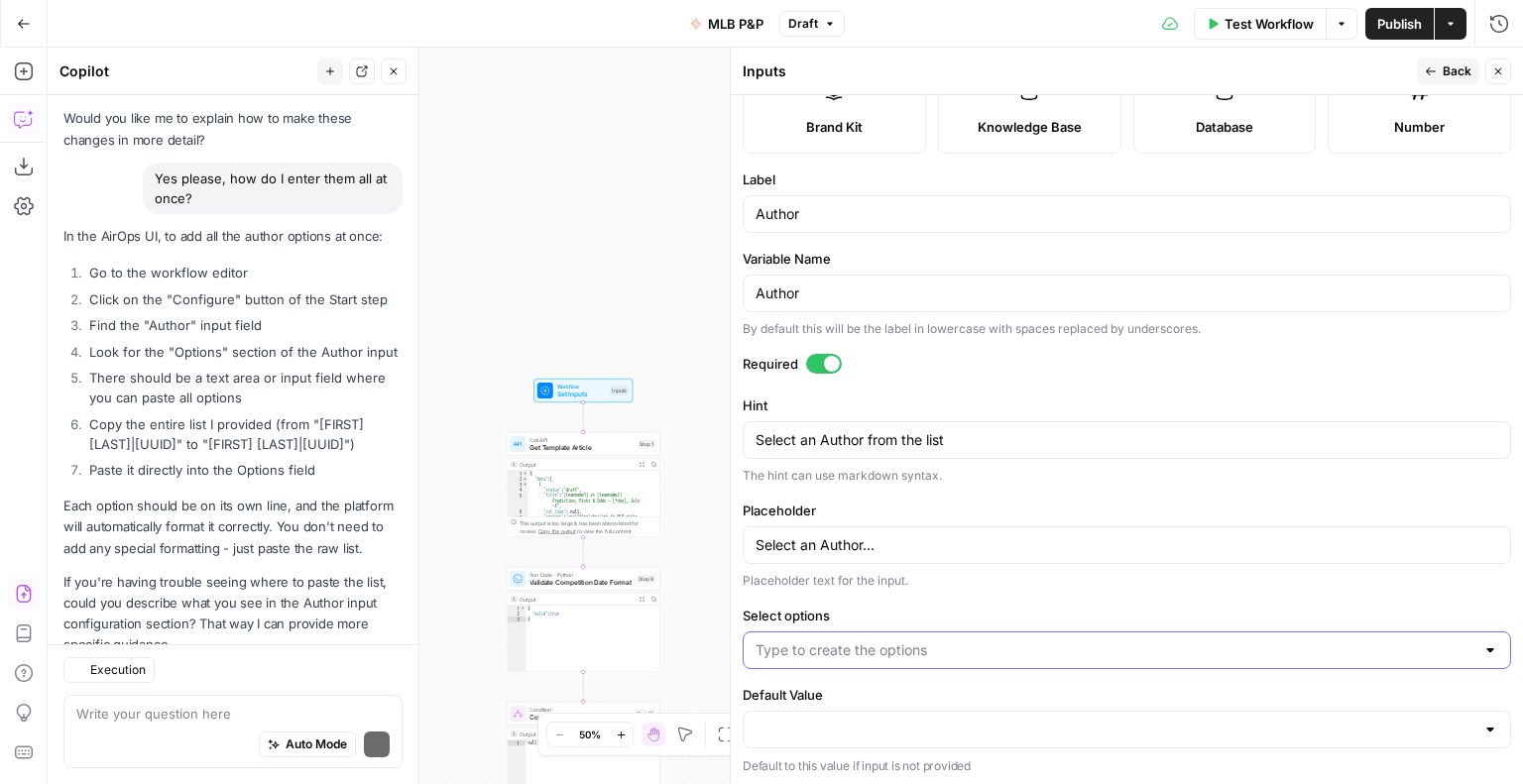 scroll, scrollTop: 10081, scrollLeft: 0, axis: vertical 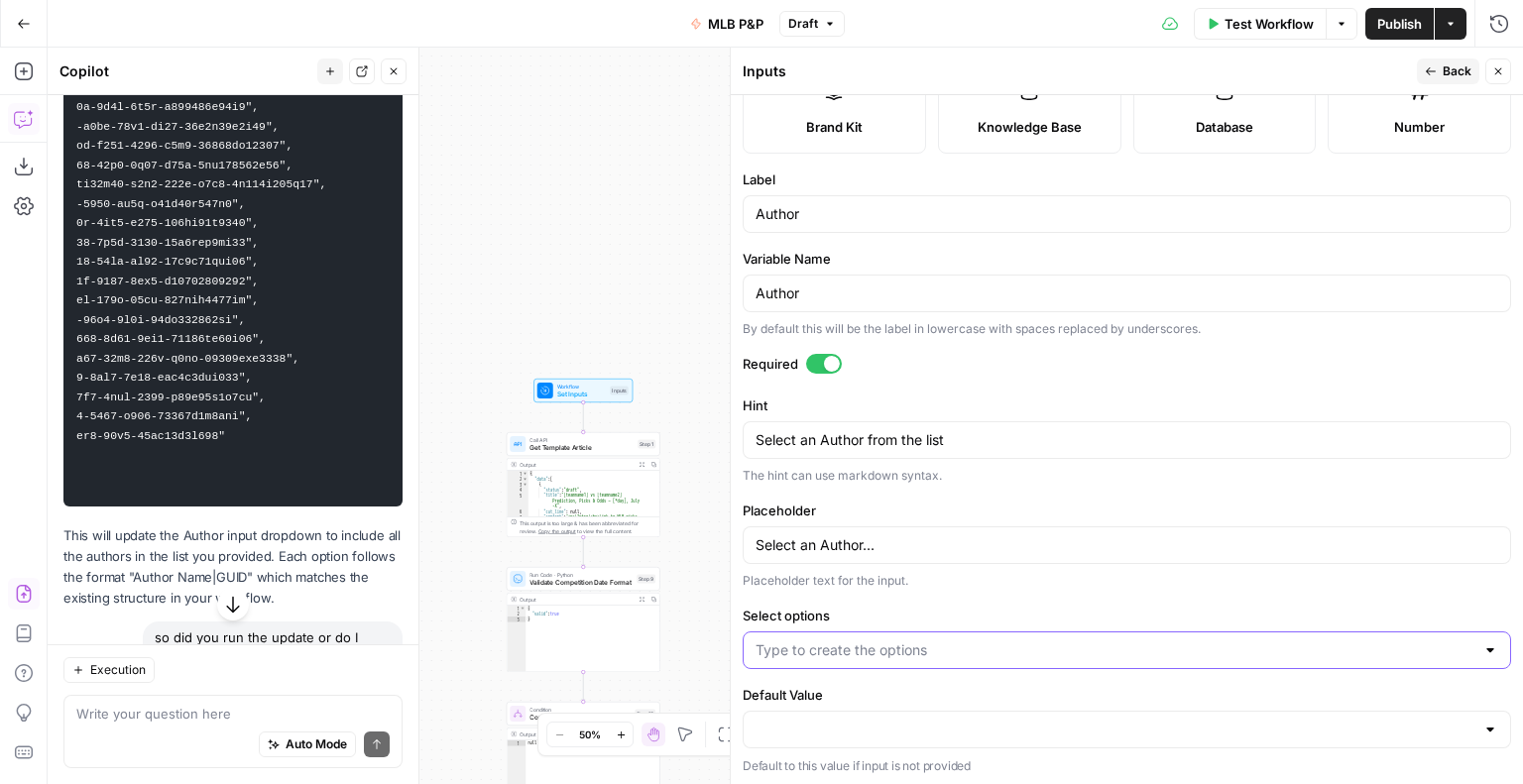 drag, startPoint x: 110, startPoint y: 404, endPoint x: 261, endPoint y: 500, distance: 178.93295 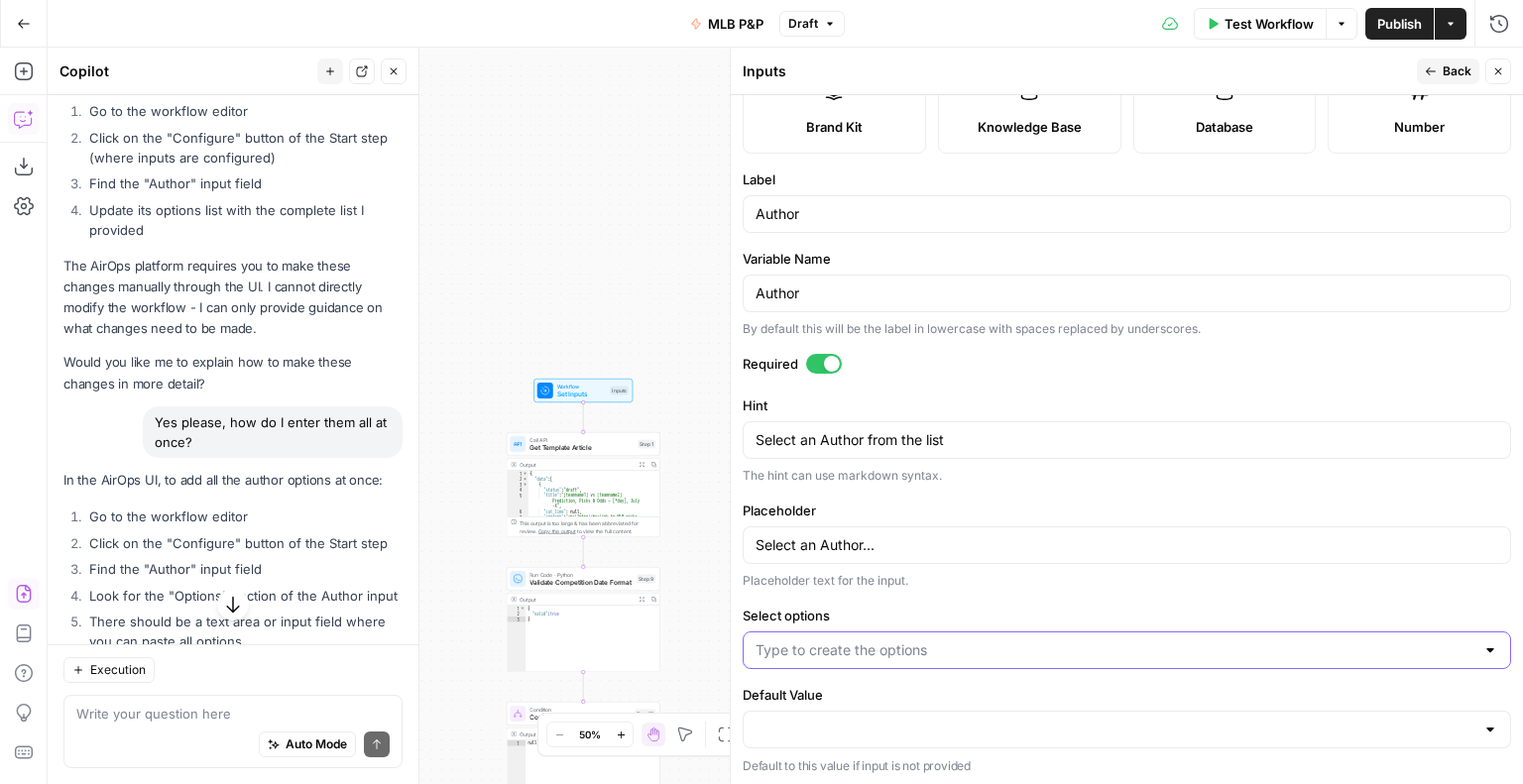 scroll, scrollTop: 10081, scrollLeft: 0, axis: vertical 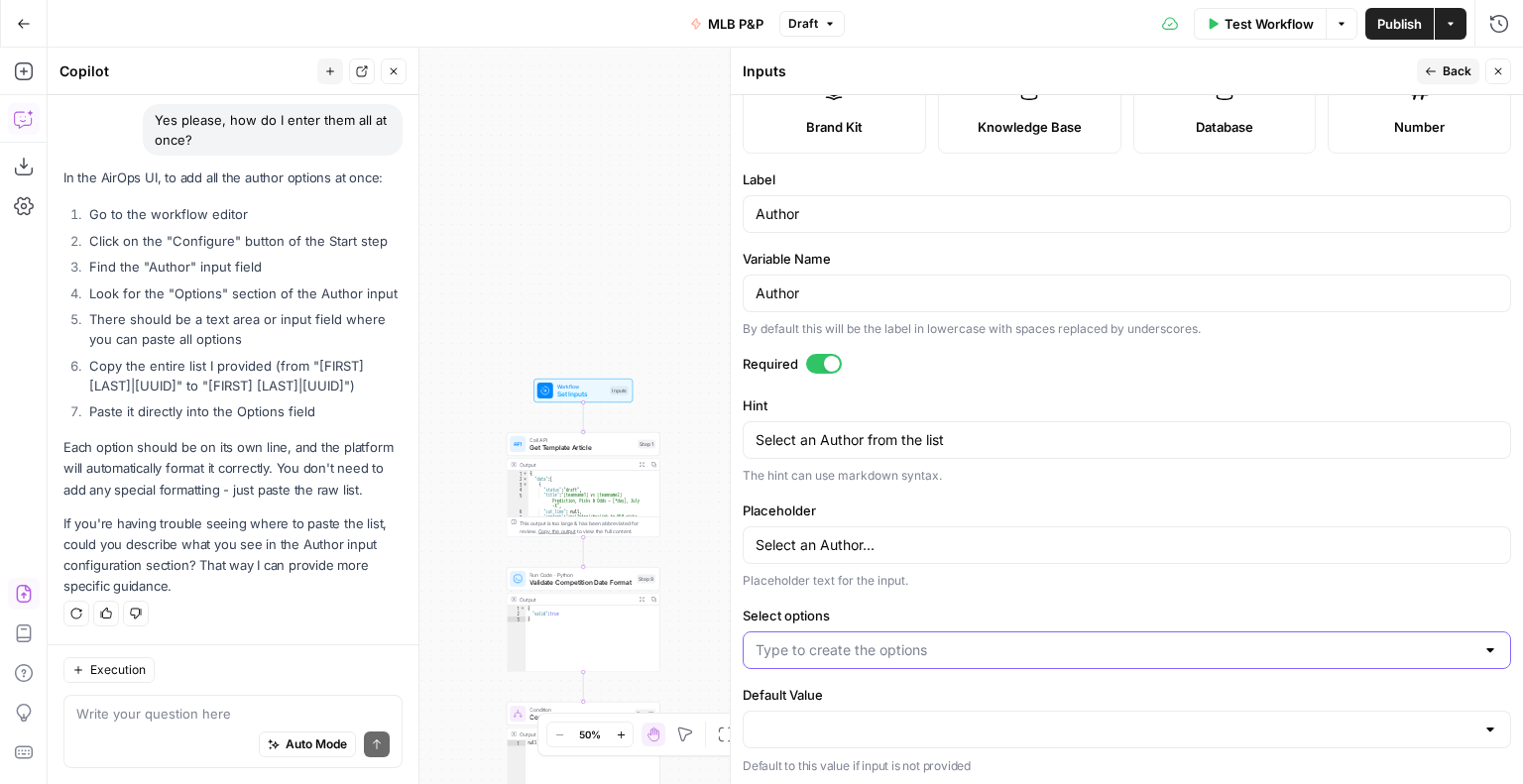 click on "Select options" at bounding box center (1114, 650) 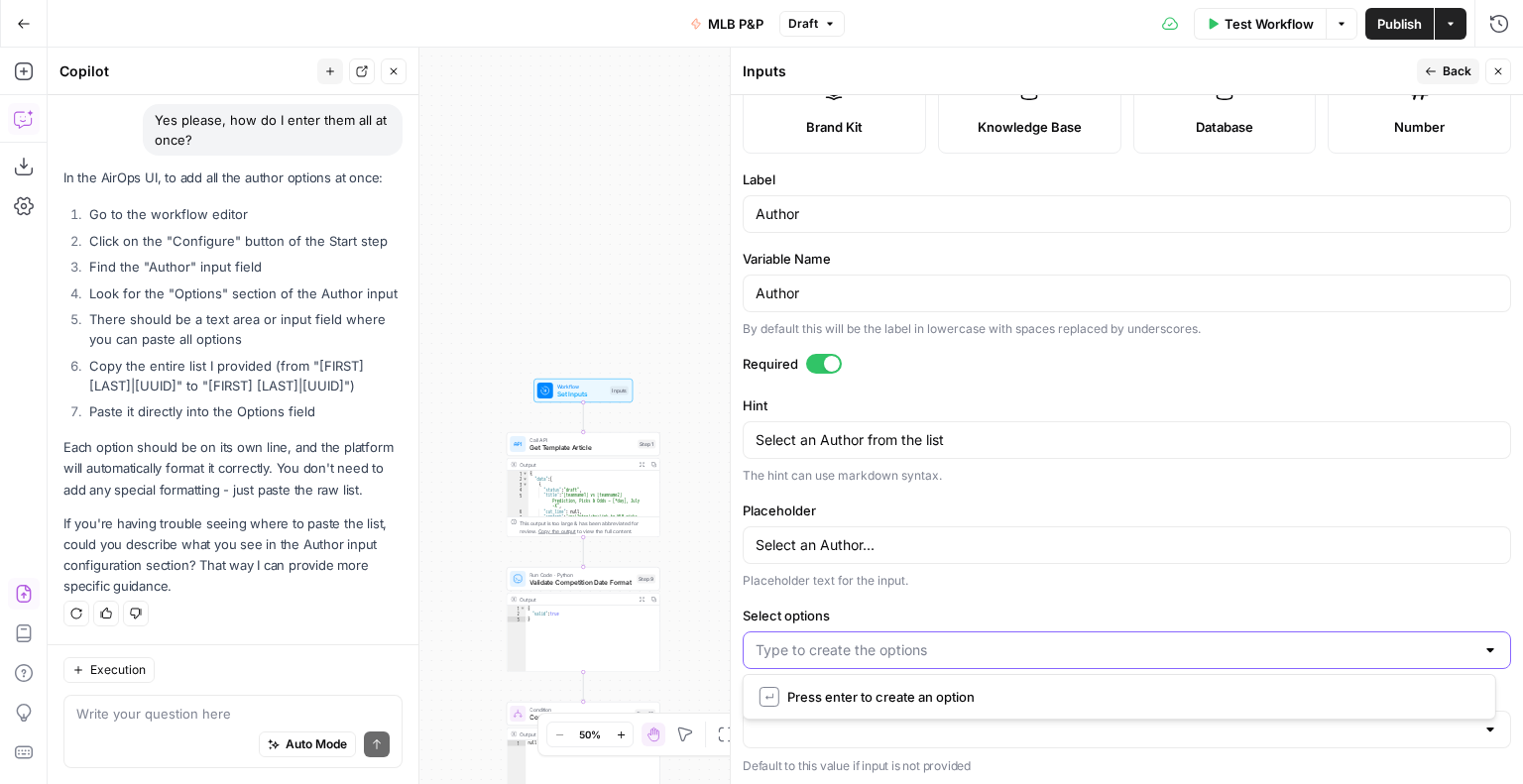 paste on ""AAA Sports|4d42e175-7f87-4bfe-880b-d945bfc5330d",     "Aaron Gray|f38f5f67-0258-4883-b9c1-ed809c7d45f1",     "Adam Chernoff|11a0383e-e457-432d-9d36-ccfb53e43c82",     "Aisha QuiÃ±ones|b3b9c11a-aa58-42da-a776-106d53176e2f",     "AJ Salah|aa7064fb-f997-4587-bc5a-b106885b96b5",     "Alexandra Griffiths|d7758cff-3a9e-4ae8-8f8d-7e19c6a266e5",     "Alistair Corp|4363e8e6-c259-4385-baf4-110c0e2f13c8",     "Ameer Tyree|60eb98ed-d9e2-4db7-b6aa-76a7c39a6e11",     "Amy Calistri|38c87b5b-be72-4f00-8926-462a237bdee7",     "Andrew Avery|317adb34-b399-4e6e-8d40-f061971f2277",     "Andrew Caley|2302875c-3bc9-4d27-8c39-94d834df49d2",     "Arty Matthews|86d35478-11dc-47fb-b358-5be695ebd9e4",     "Ashley Anderson|b2542908-b62a-45d1-aa6f-13c0403e05f8",     "Ashton Grewal|f6cbaac0-7162-40cf-8506-36a7bd200dac",     "Barstool Sports|1031cebc-d91d-4b7f-bc16-d15c8b79454b",     "Ben Burns|d2579f65-a5f4-4b09-bcf5-5f99ec1d7dcd",     "Ben Pringle|98a538a2-513d-4be8-82d4-ec4ca9c68bfb",     "Brad Senkiw|a1e60eb5-63d5-4207-bf32-c70bb7bb..." 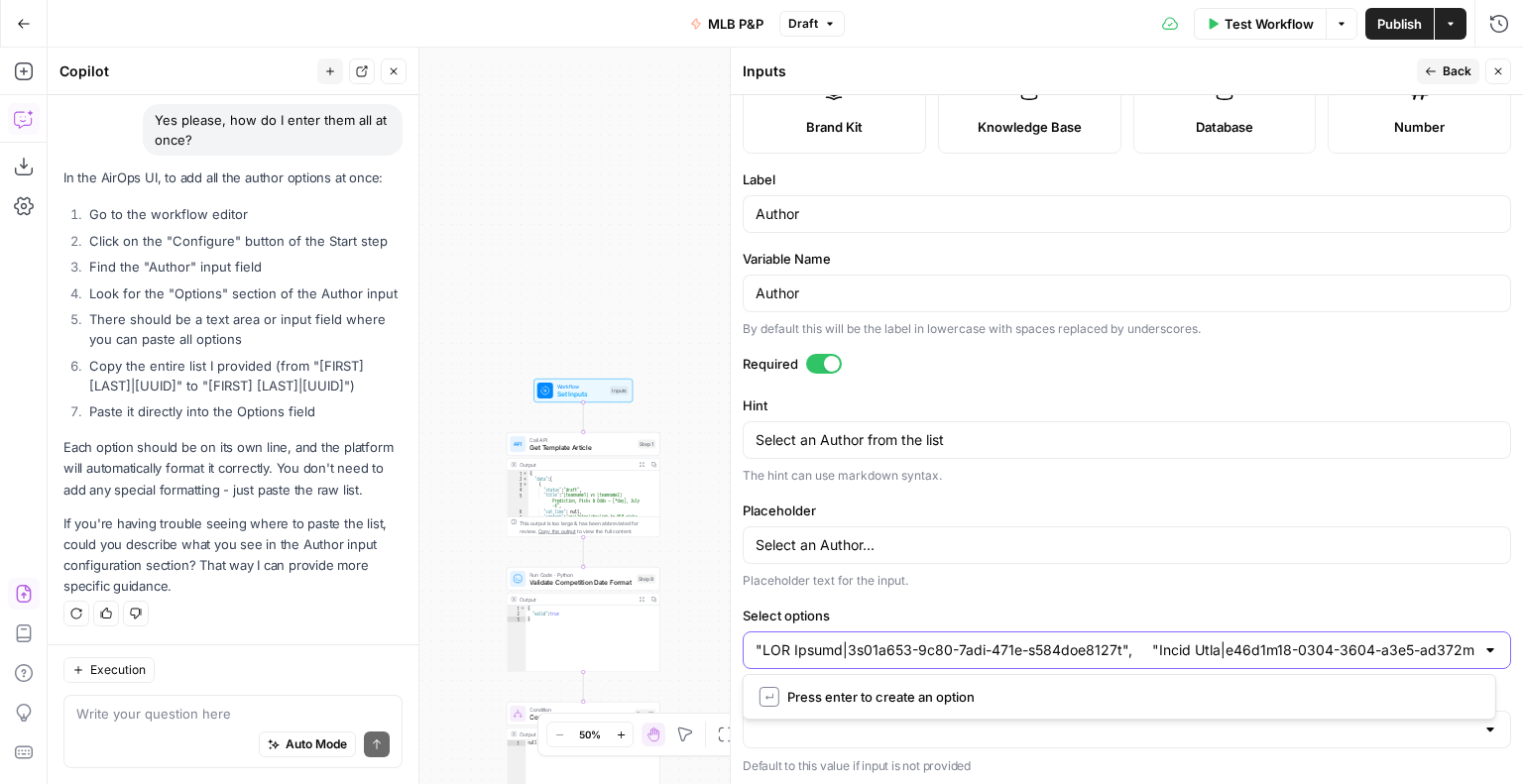 scroll, scrollTop: 0, scrollLeft: 58929, axis: horizontal 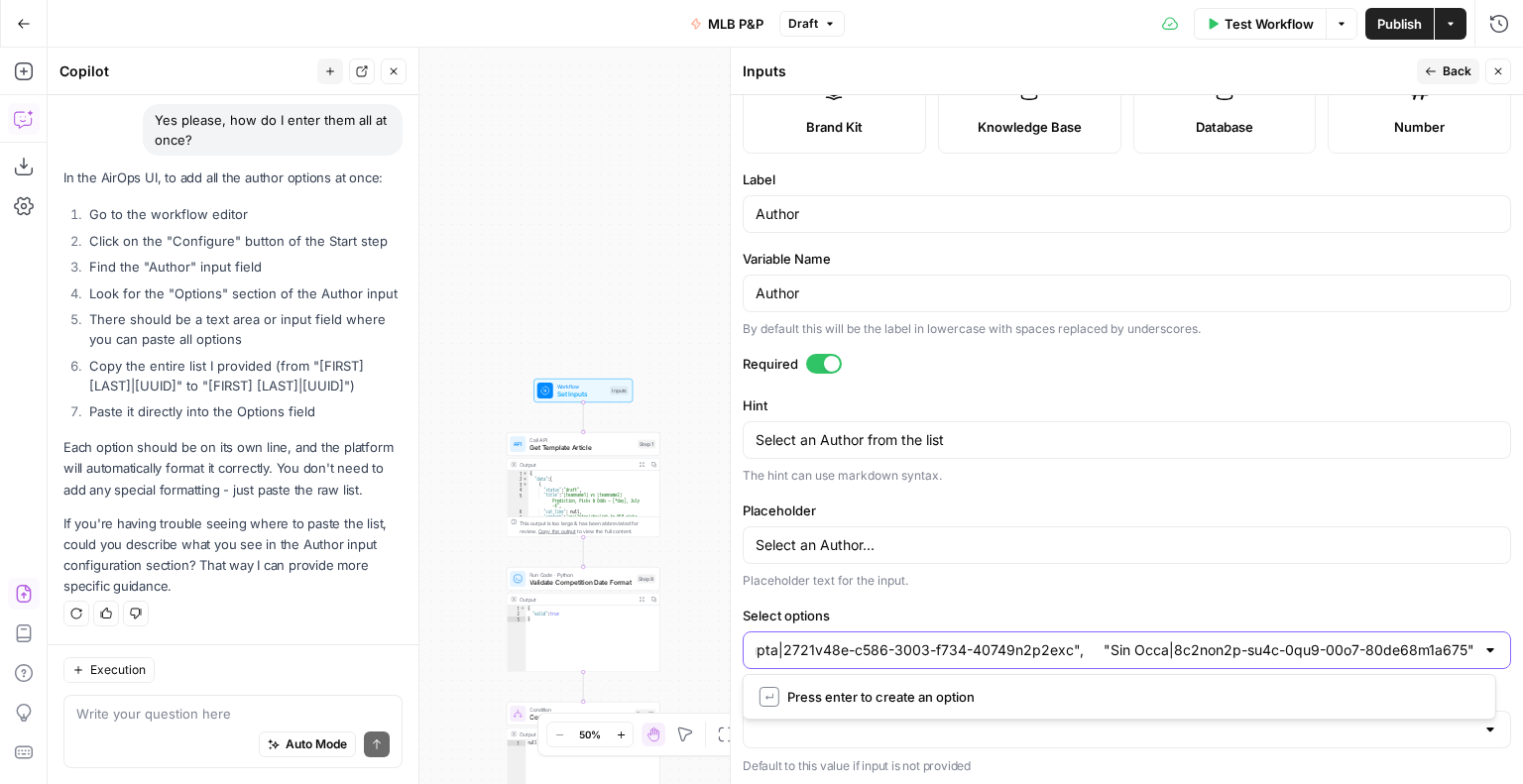 type 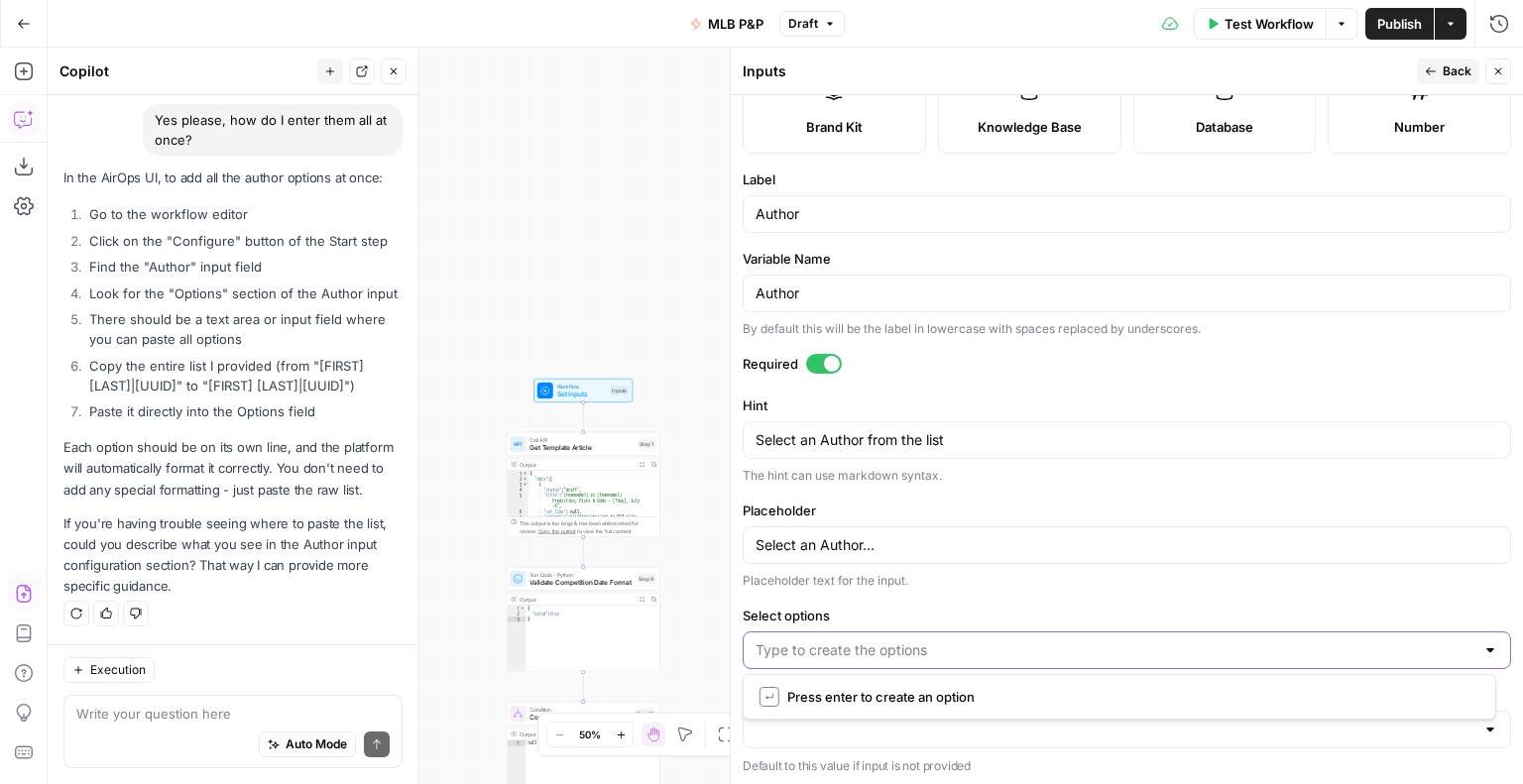scroll, scrollTop: 0, scrollLeft: 0, axis: both 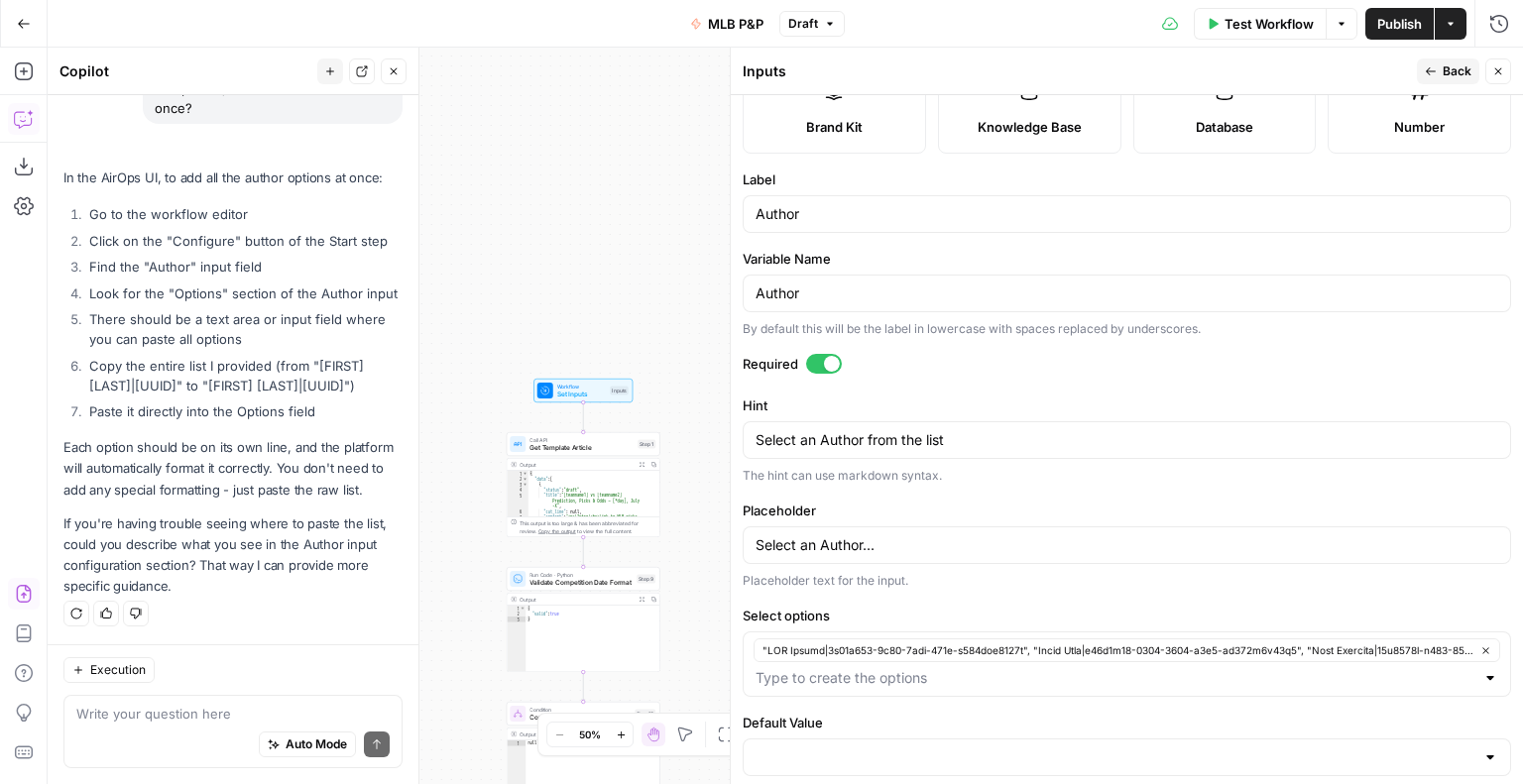 click on "Select an Author..." at bounding box center (1126, 545) 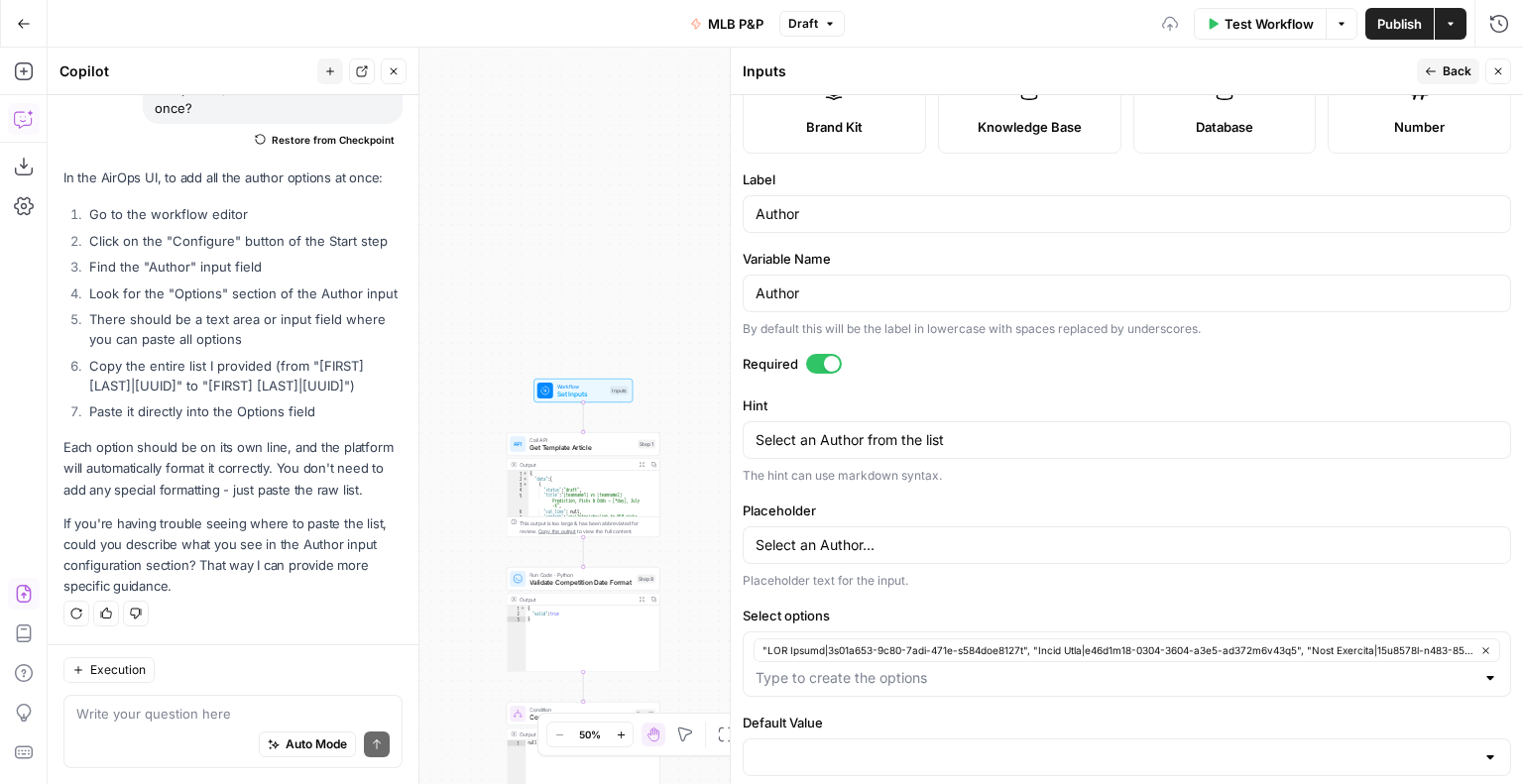 click at bounding box center (1126, 664) 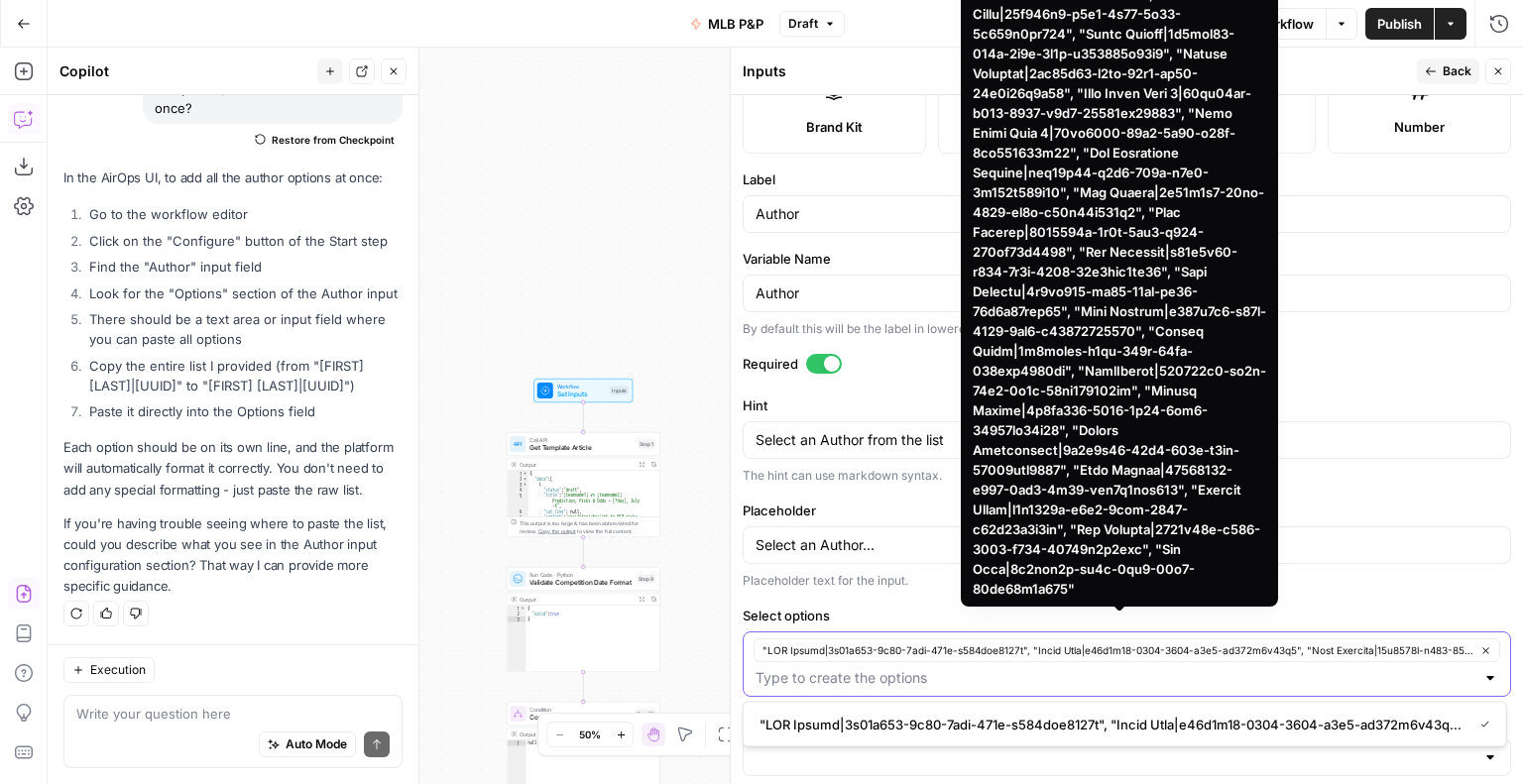 click 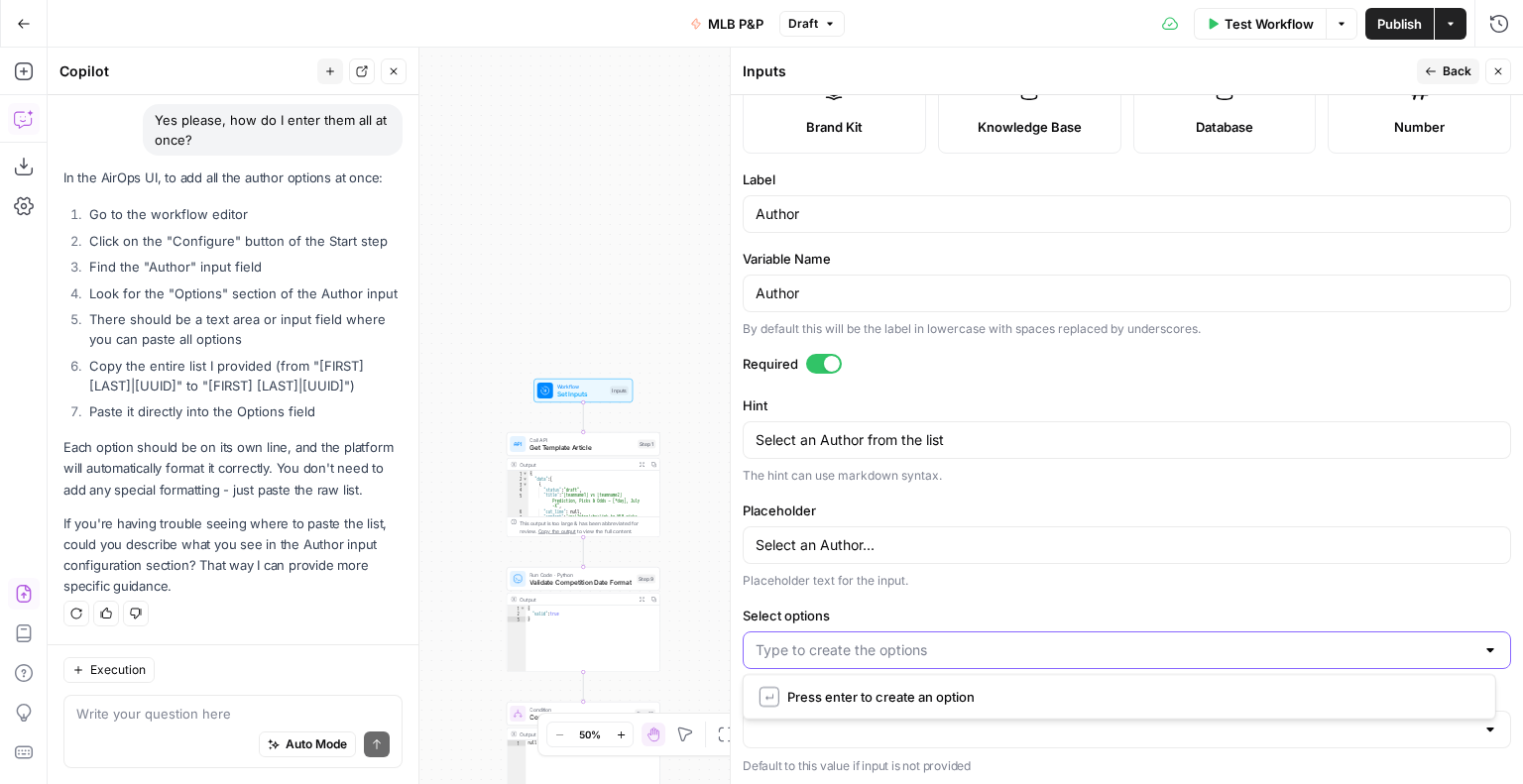 scroll, scrollTop: 10081, scrollLeft: 0, axis: vertical 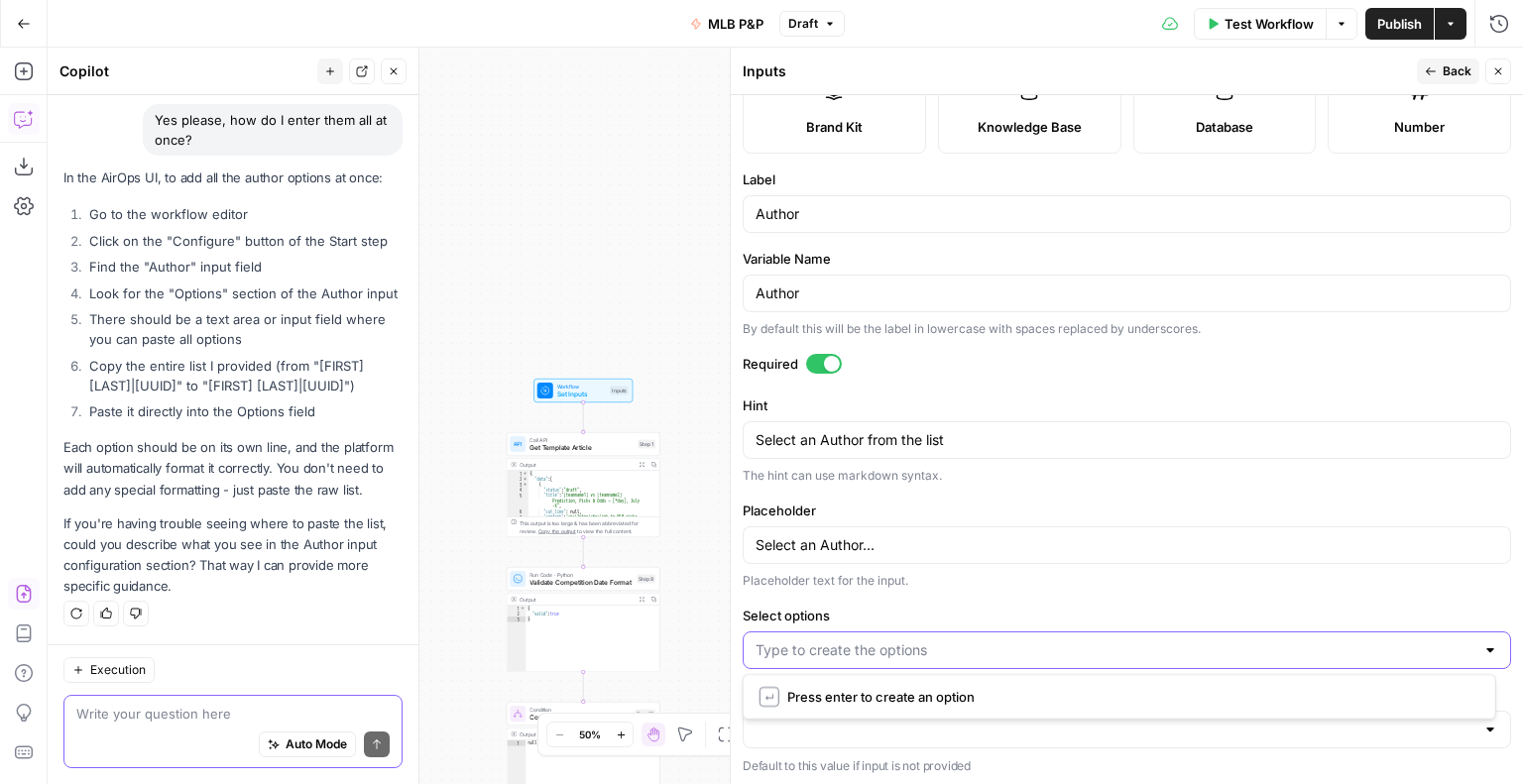 click at bounding box center (233, 714) 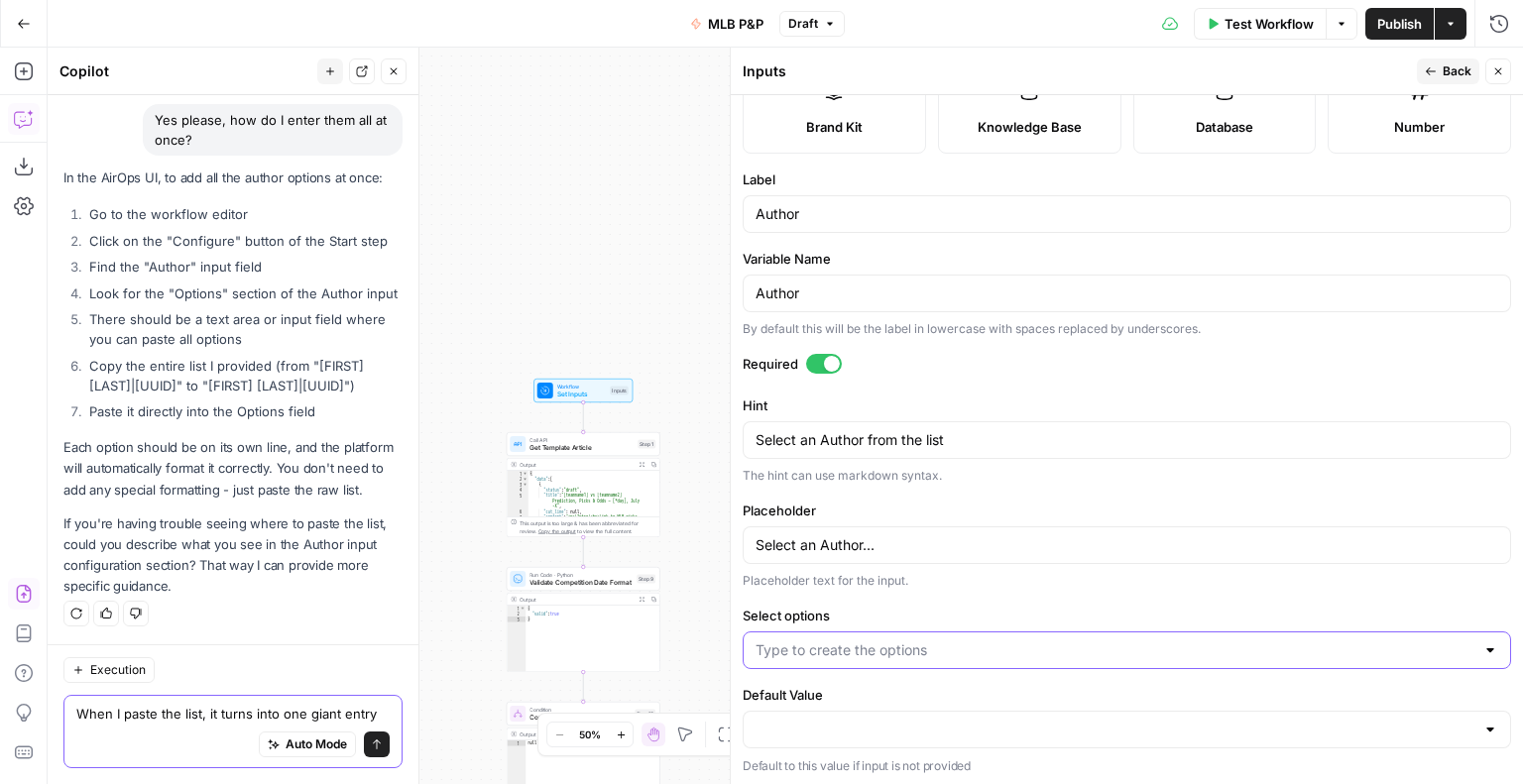 scroll, scrollTop: 10101, scrollLeft: 0, axis: vertical 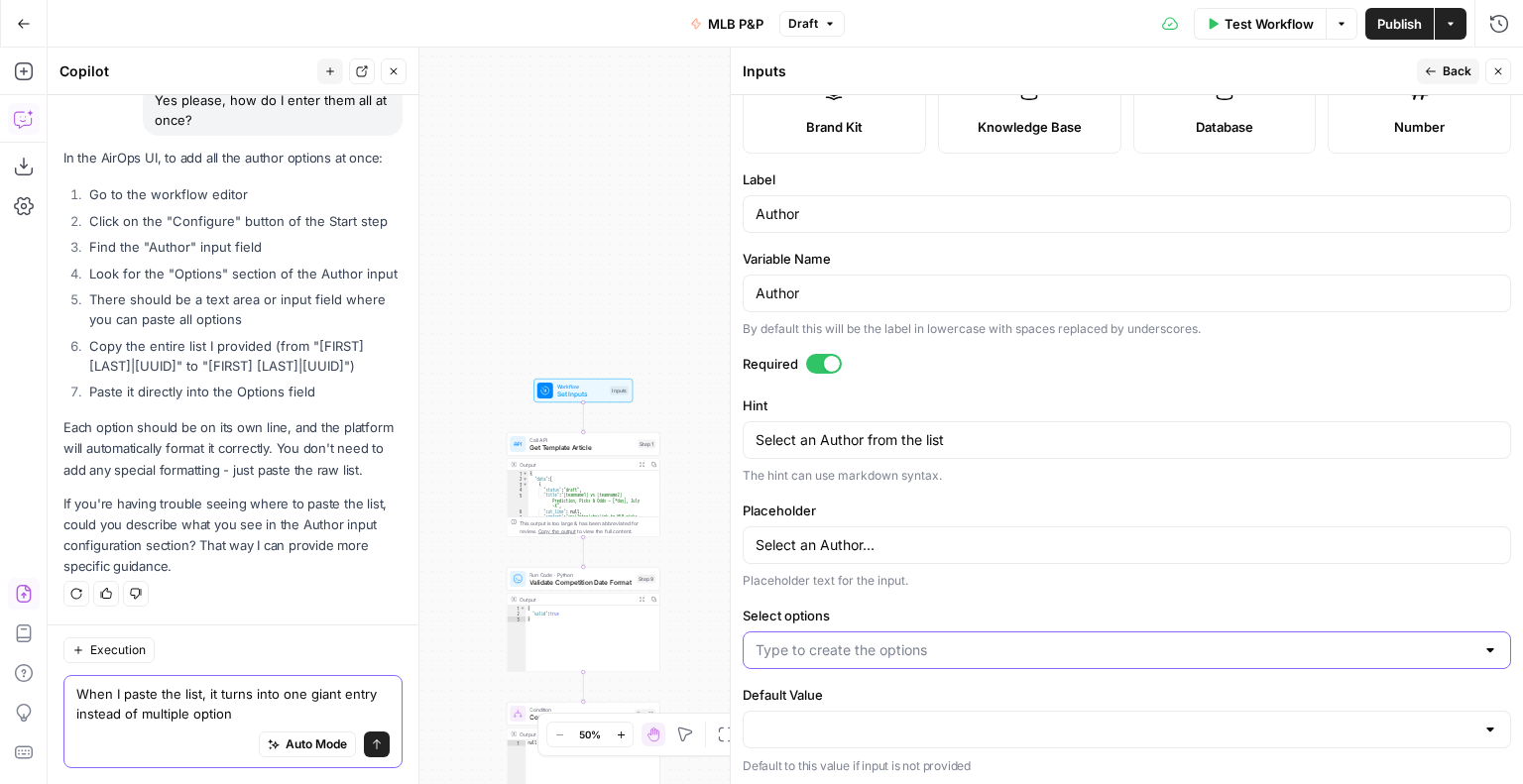 type on "When I paste the list, it turns into one giant entry instead of multiple options" 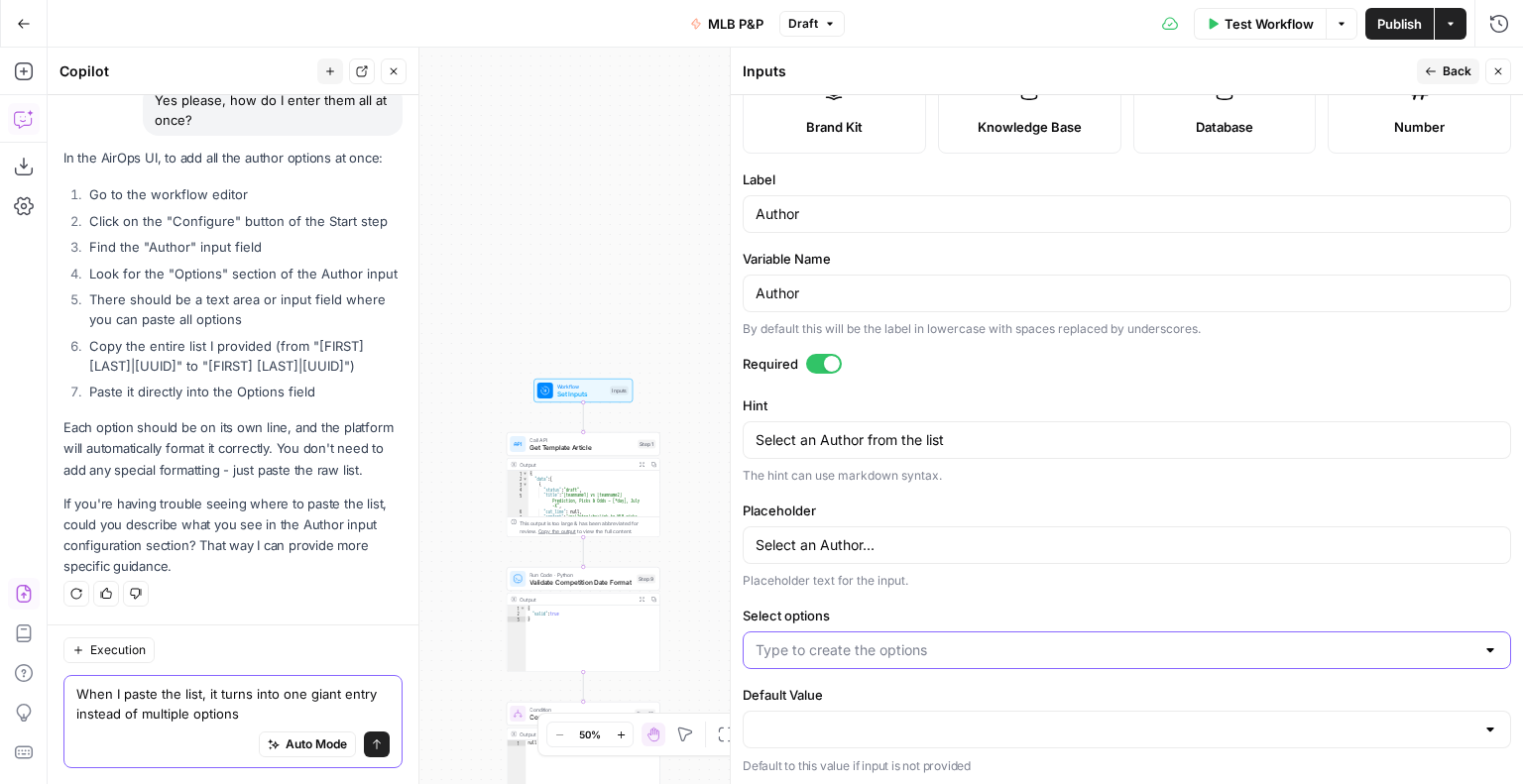 type 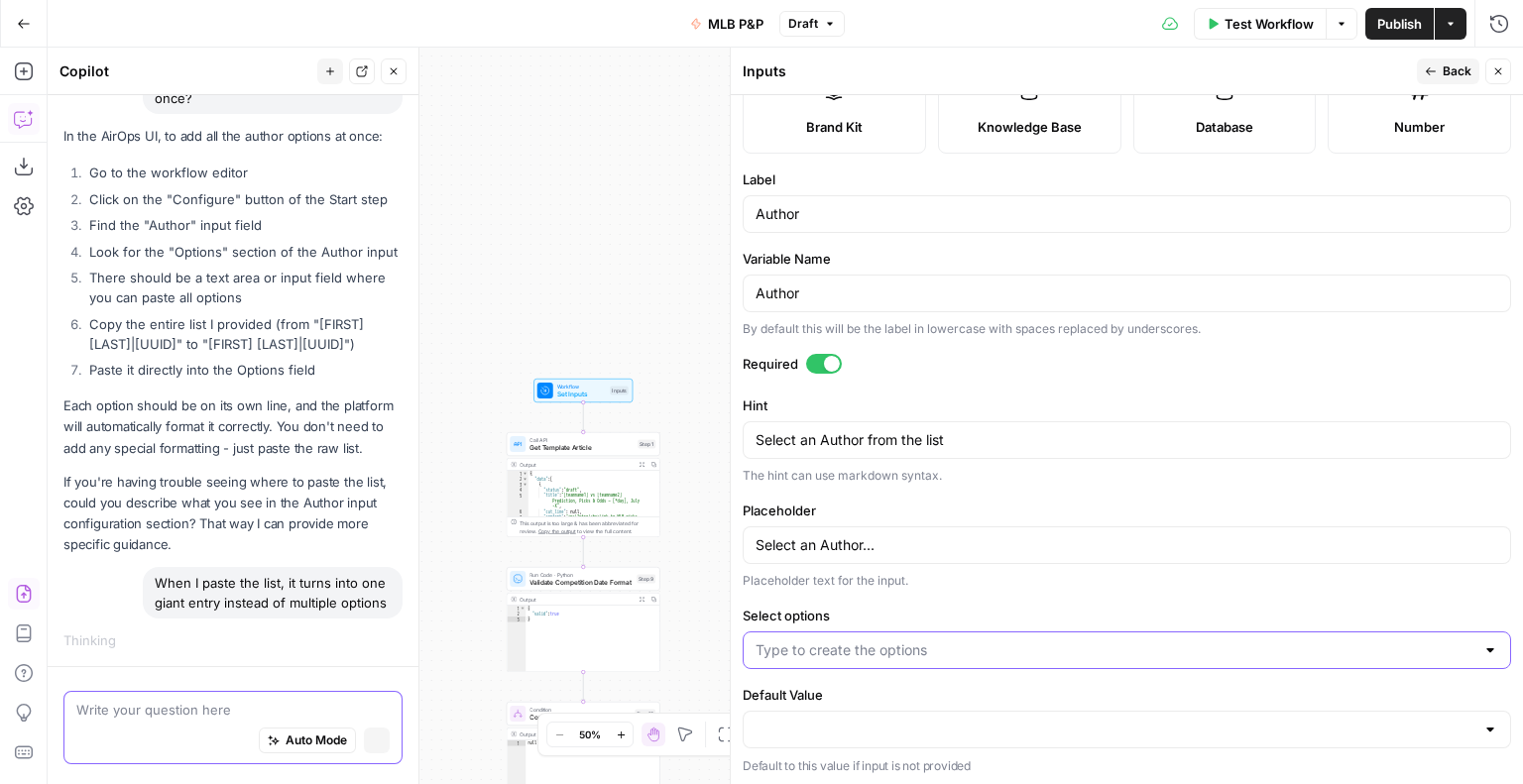 scroll, scrollTop: 10043, scrollLeft: 0, axis: vertical 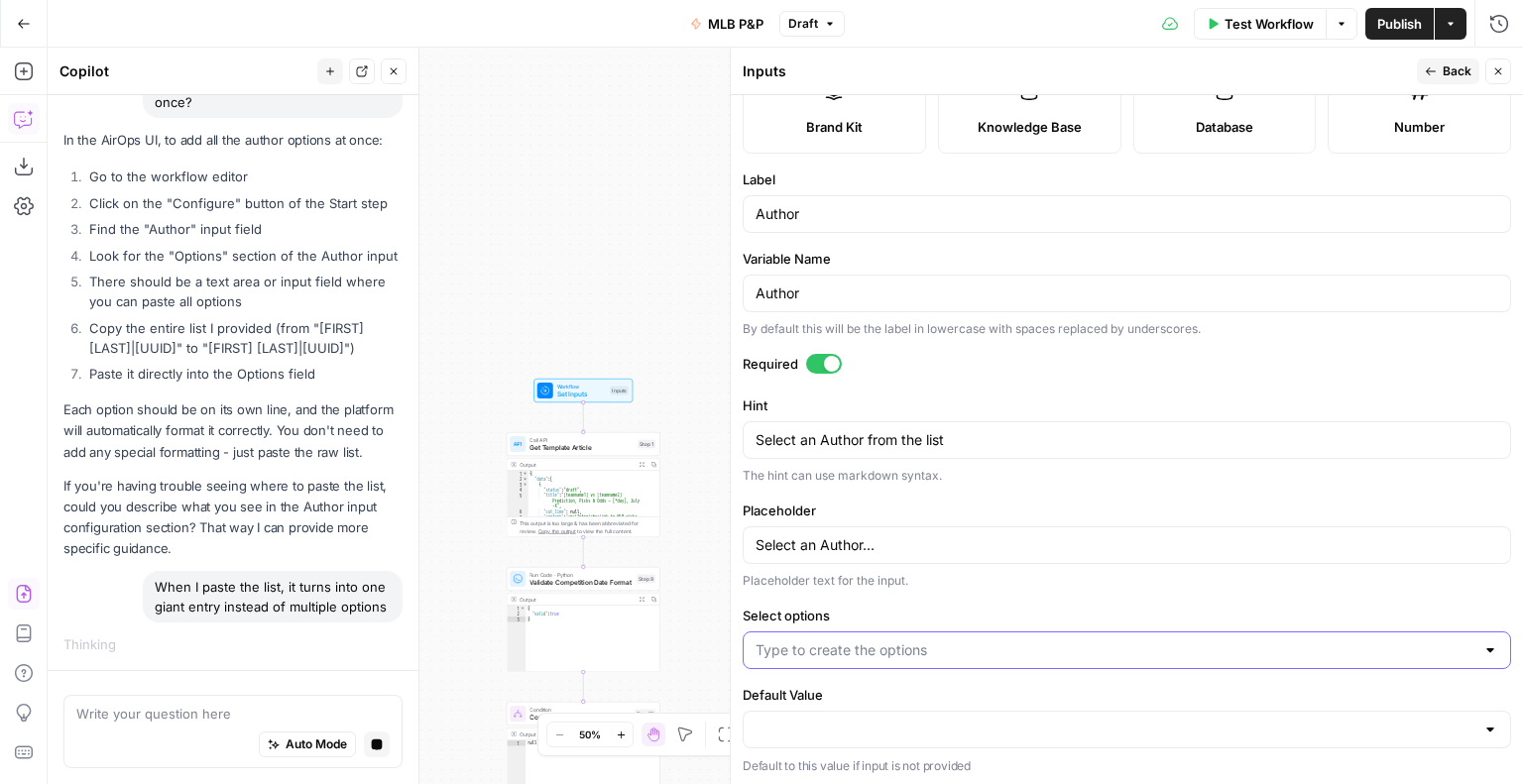 click on "Select options" at bounding box center (1114, 650) 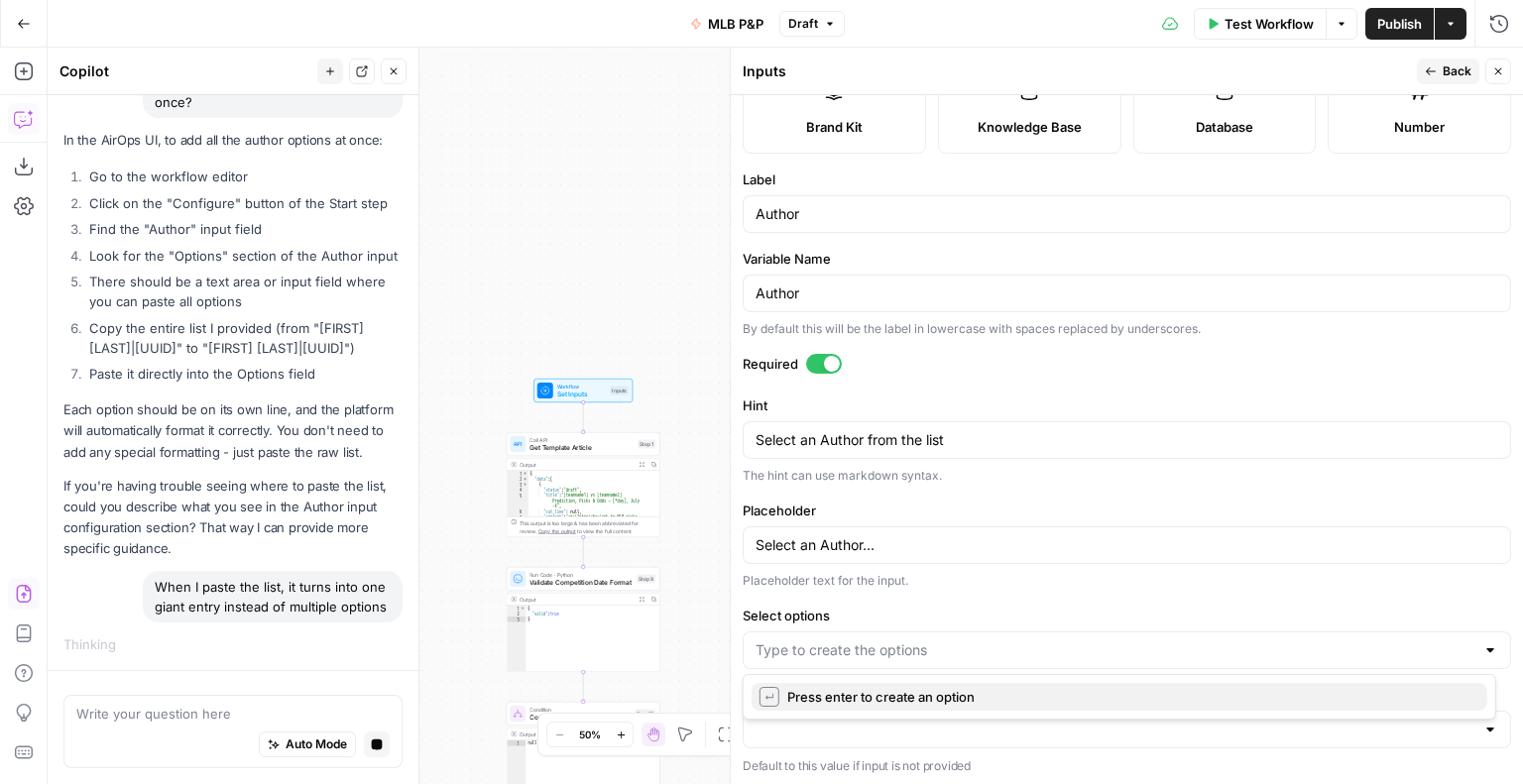click on "↵" at bounding box center [769, 697] 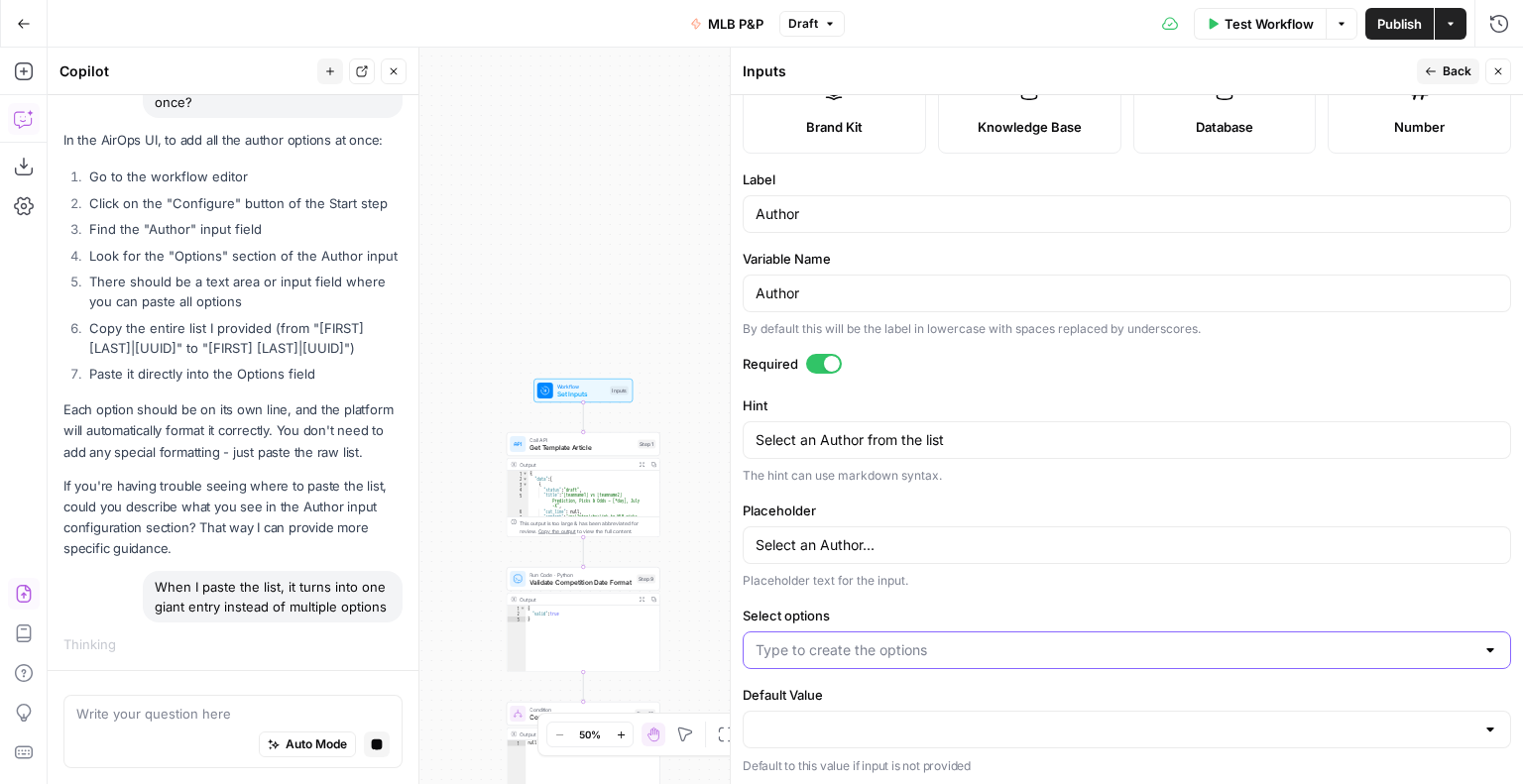 click on "Select options" at bounding box center (1114, 650) 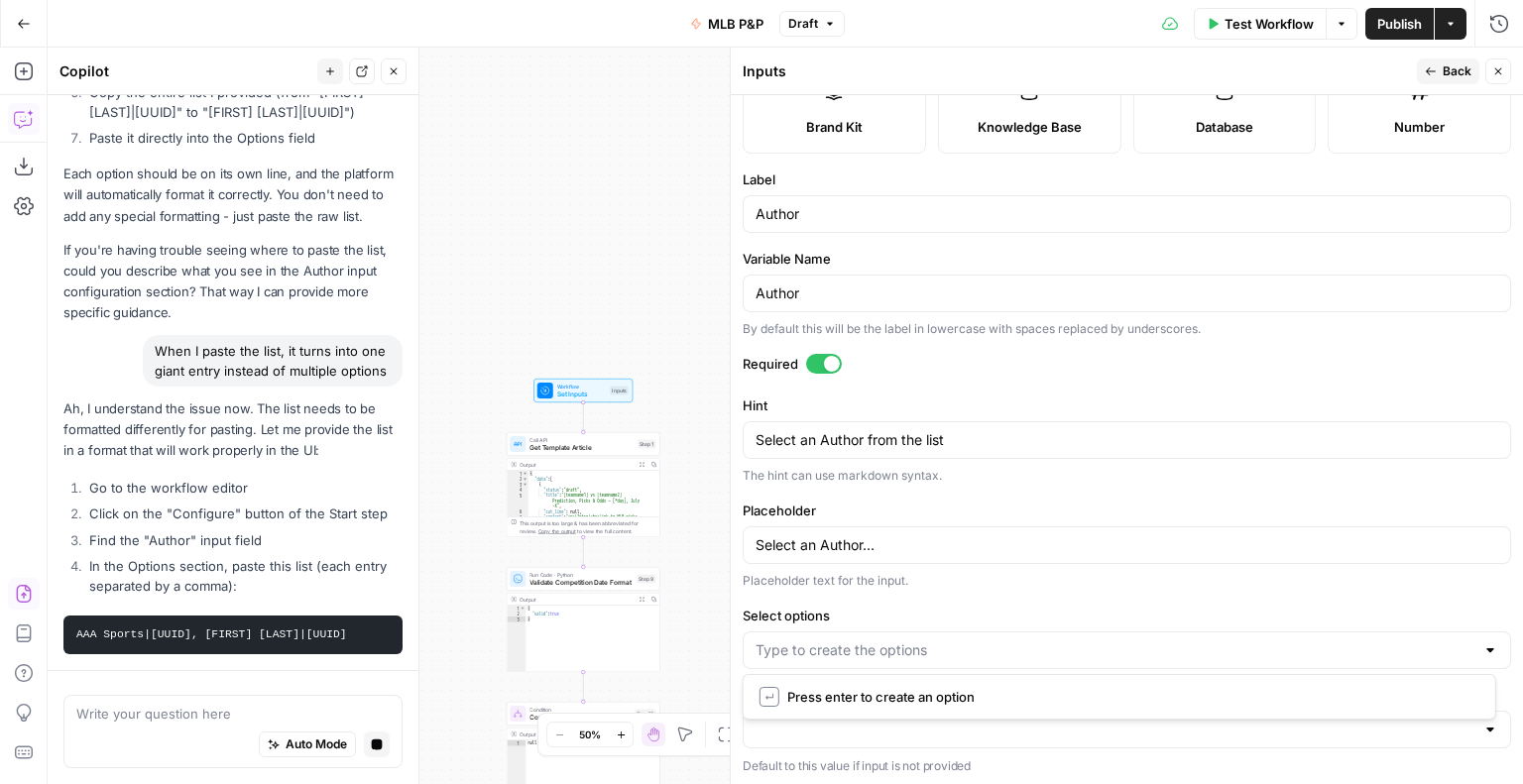 scroll, scrollTop: 10294, scrollLeft: 0, axis: vertical 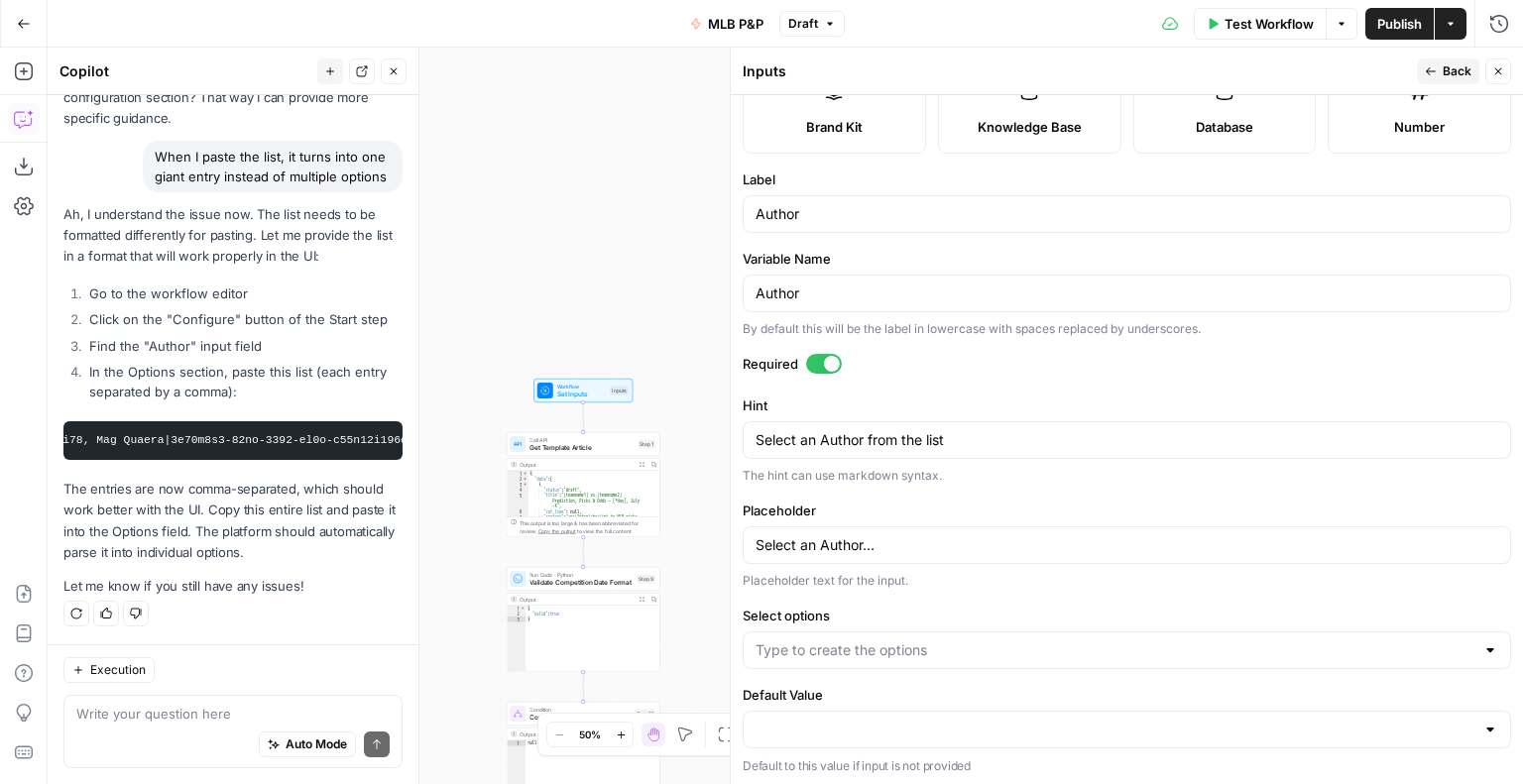 click at bounding box center (-20668, 440) 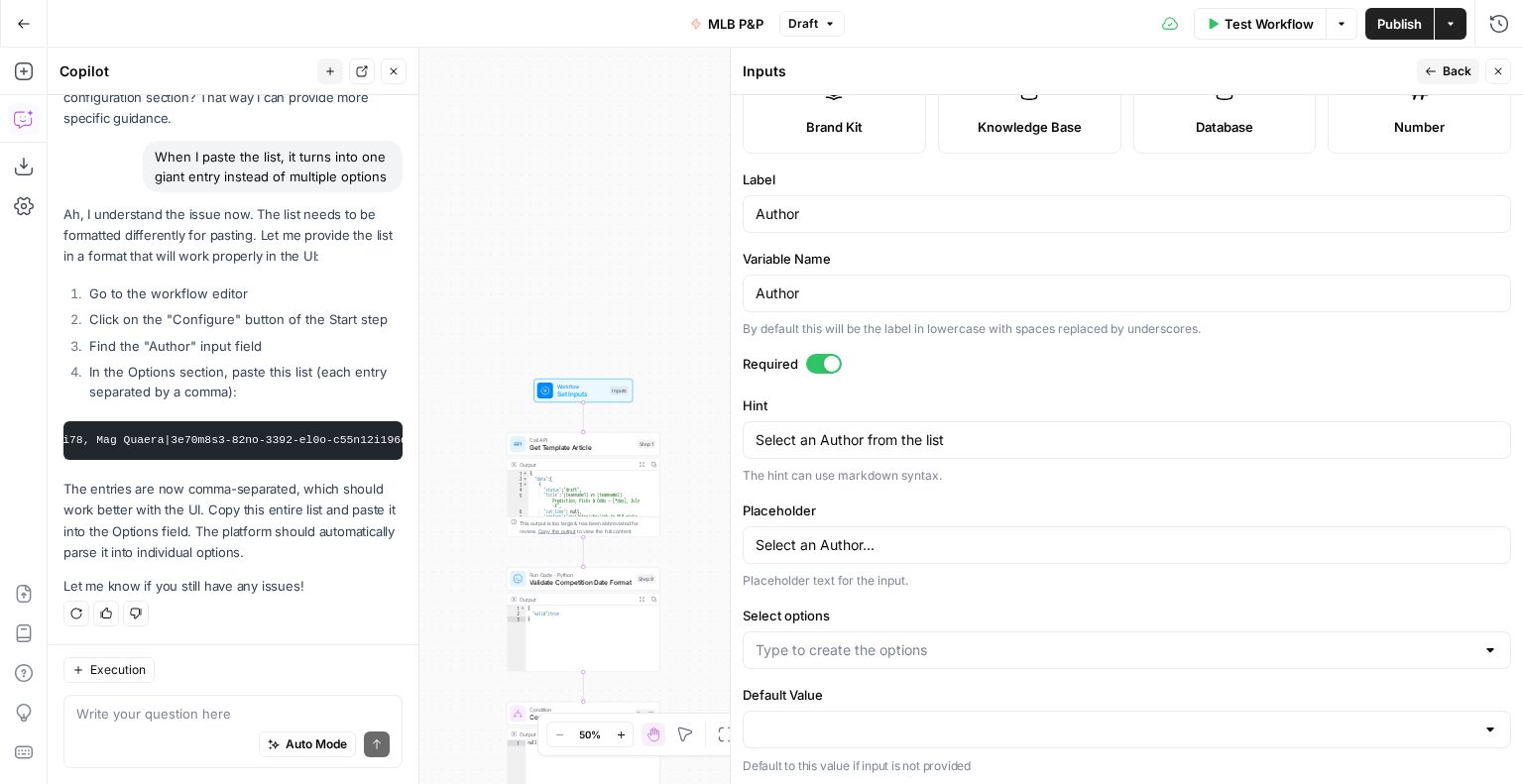 click at bounding box center [1126, 729] 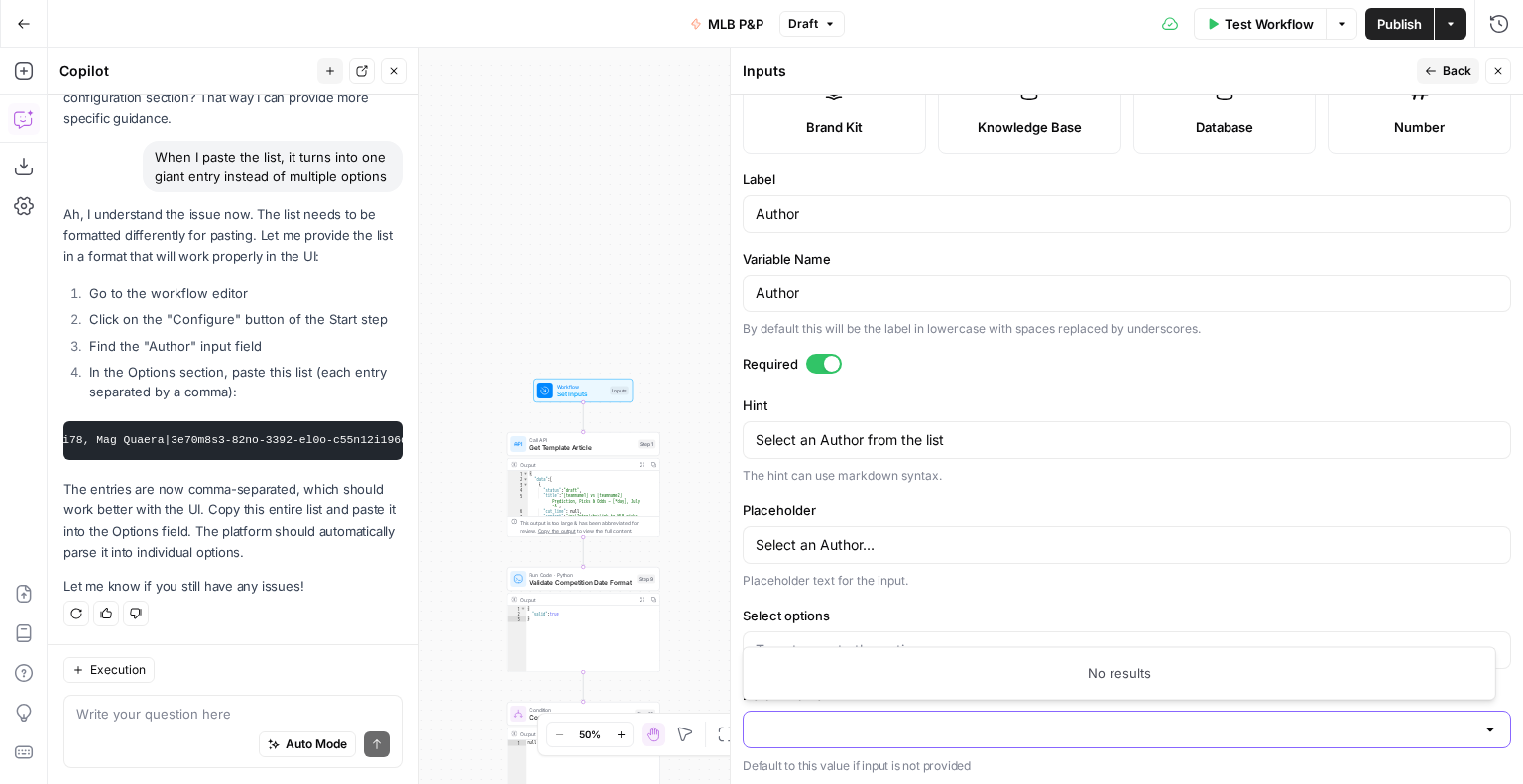 paste on "AAA Sports|4d42e175-7f87-4bfe-880b-d945bfc5330d, Aaron Gray|f38f5f67-0258-4883-b9c1-ed809c7d45f1, Adam Chernoff|11a0383e-e457-432d-9d36-ccfb53e43c82, Aisha QuiÃ±ones|b3b9c11a-aa58-42da-a776-106d53176e2f, AJ Salah|aa7064fb-f997-4587-bc5a-b106885b96b5, Alexandra Griffiths|d7758cff-3a9e-4ae8-8f8d-7e19c6a266e5, Alistair Corp|4363e8e6-c259-4385-baf4-110c0e2f13c8, Ameer Tyree|60eb98ed-d9e2-4db7-b6aa-76a7c39a6e11, Amy Calistri|38c87b5b-be72-4f00-8926-462a237bdee7, Andrew Avery|317adb34-b399-4e6e-8d40-f061971f2277, Andrew Caley|2302875c-3bc9-4d27-8c39-94d834df49d2, Arty Matthews|86d35478-11dc-47fb-b358-5be695ebd9e4, Ashley Anderson|b2542908-b62a-45d1-aa6f-13c0403e05f8, Ashton Grewal|f6cbaac0-7162-40cf-8506-36a7bd200dac, Barstool Sports|1031cebc-d91d-4b7f-bc16-d15c8b79454b, Ben Burns|d2579f65-a5f4-4b09-bcf5-5f99ec1d7dcd, Ben Pringle|98a538a2-513d-4be8-82d4-ec4ca9c68bfb, Brad Senkiw|a1e60eb5-63d5-4207-bf32-c70bb7bb4188, Brady Kannon|ceefe811-1b8b-4a60-866d-d183c4f1642e, Brandon DuBreuil|f909287e-df58-4c0c-9eaf-e342d..." 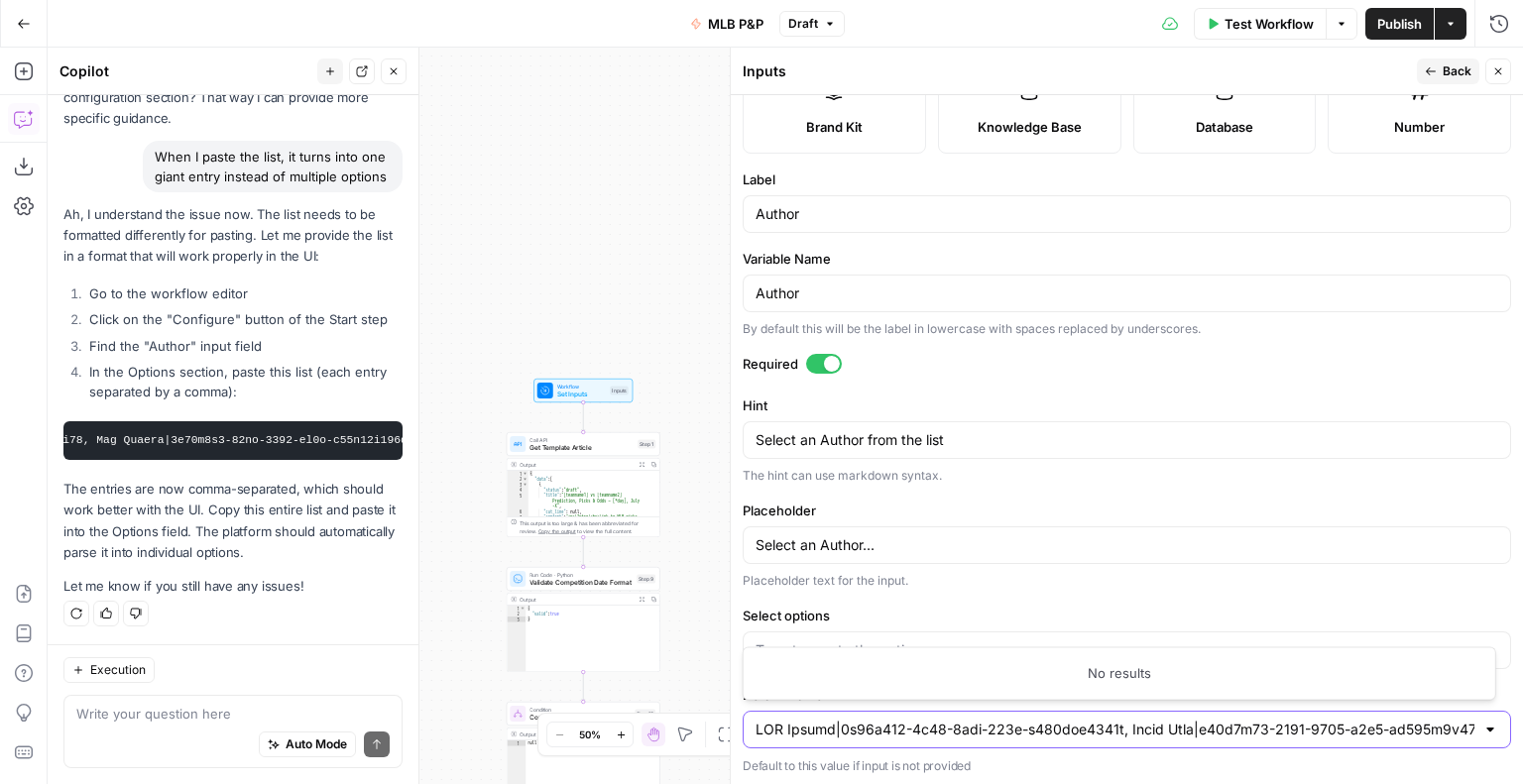 scroll, scrollTop: 0, scrollLeft: 55012, axis: horizontal 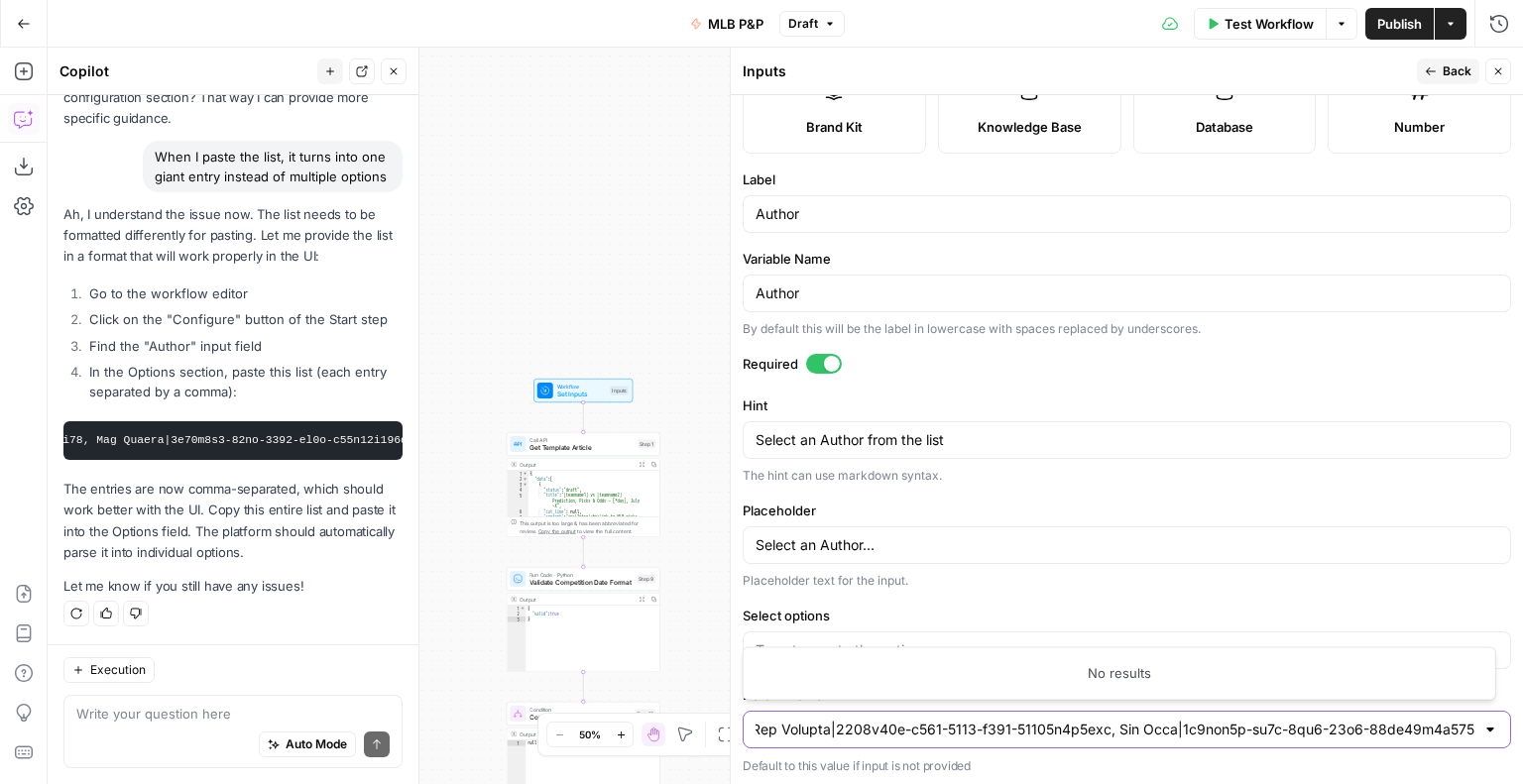 type 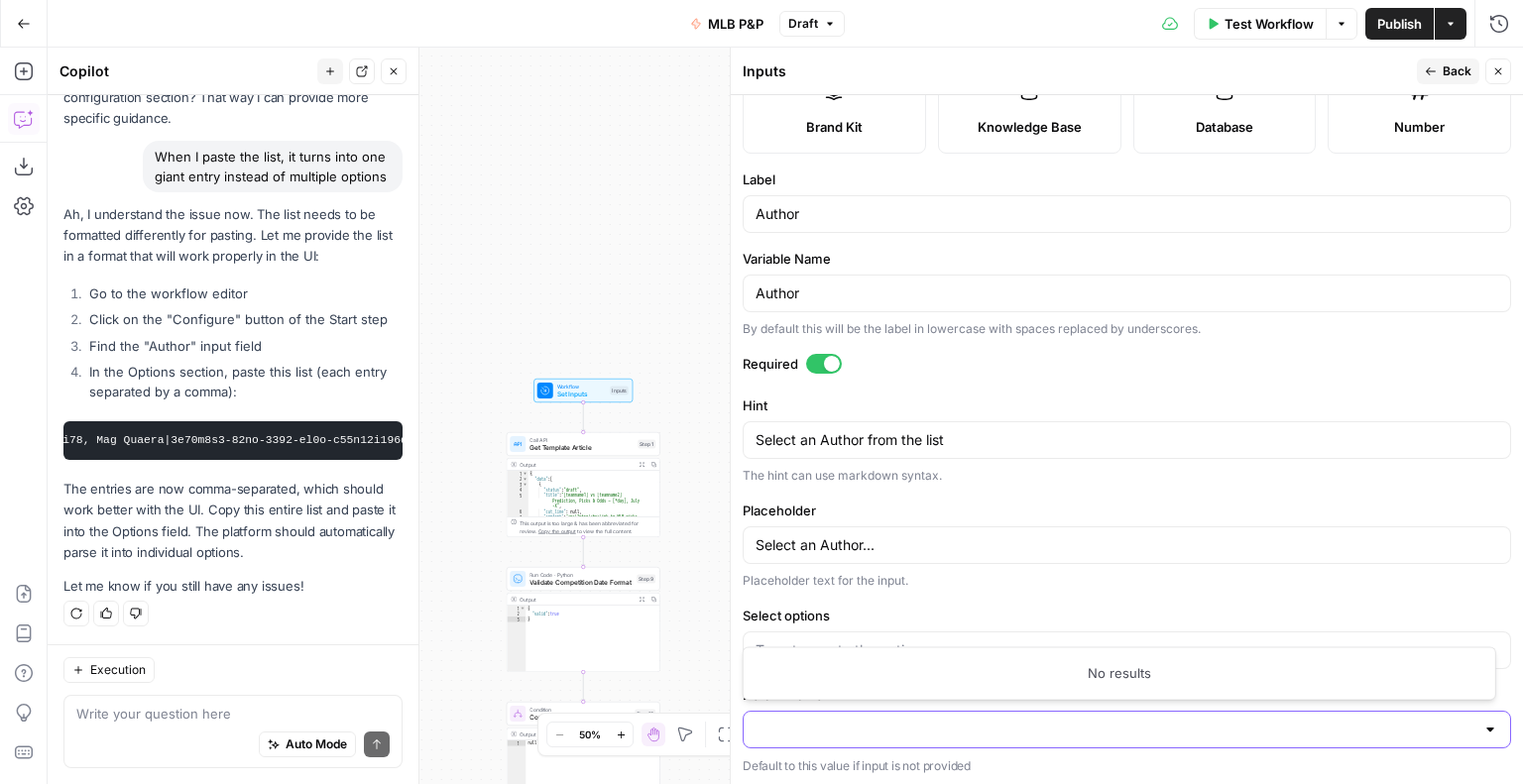 scroll, scrollTop: 0, scrollLeft: 0, axis: both 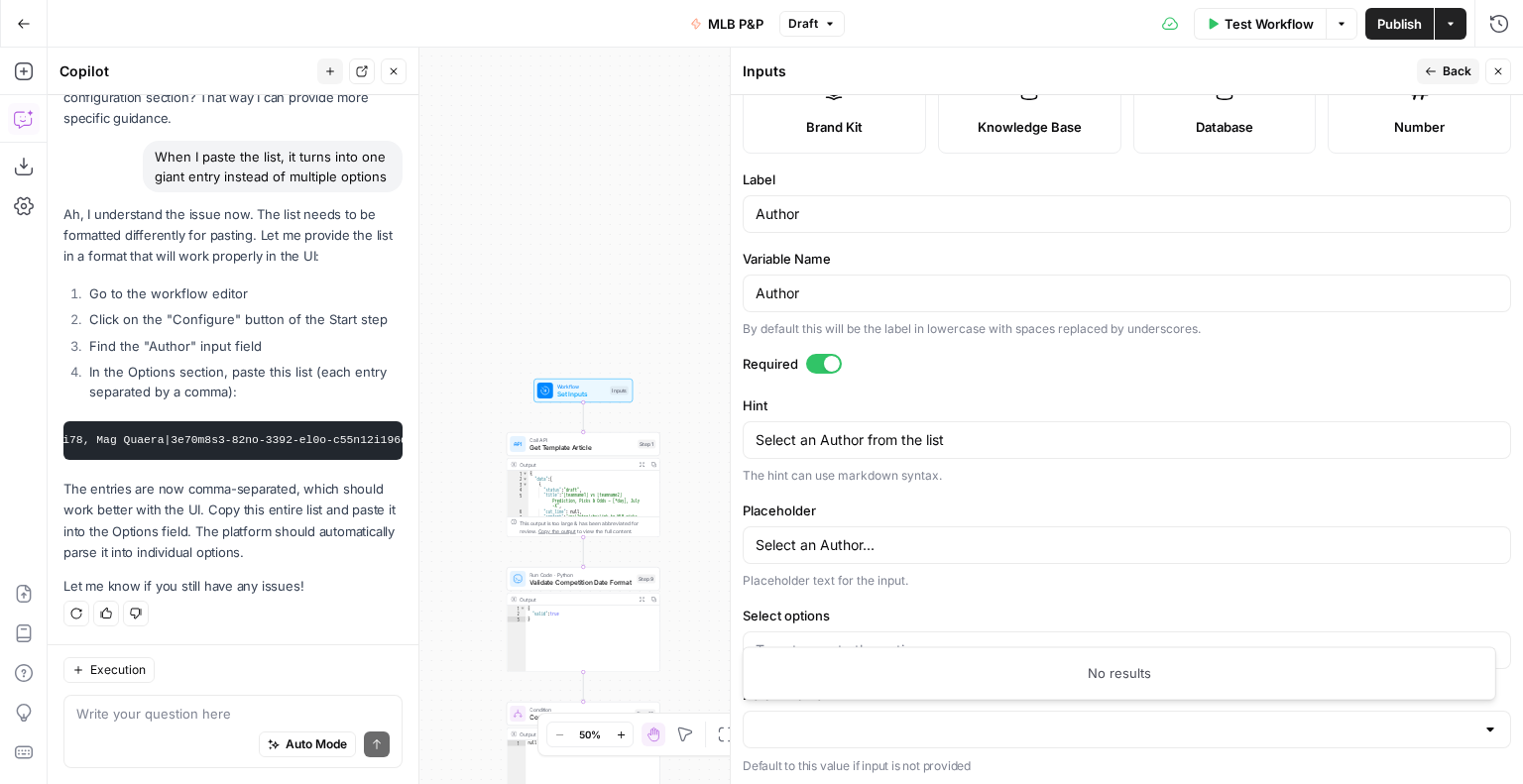 click on "Input type Short Text Long Text Single Select Multi Select JSON File Text File Media File CSV Brand Kit Knowledge Base Database Number Label Author Variable Name Author By default this will be the label in lowercase with spaces replaced by underscores. Required Hint Select an Author from the list Select an Author from the list The hint can use markdown syntax. Placeholder Select an Author... Placeholder text for the input. Select options Default Value Default to this value if input is not provided" at bounding box center (1126, 439) 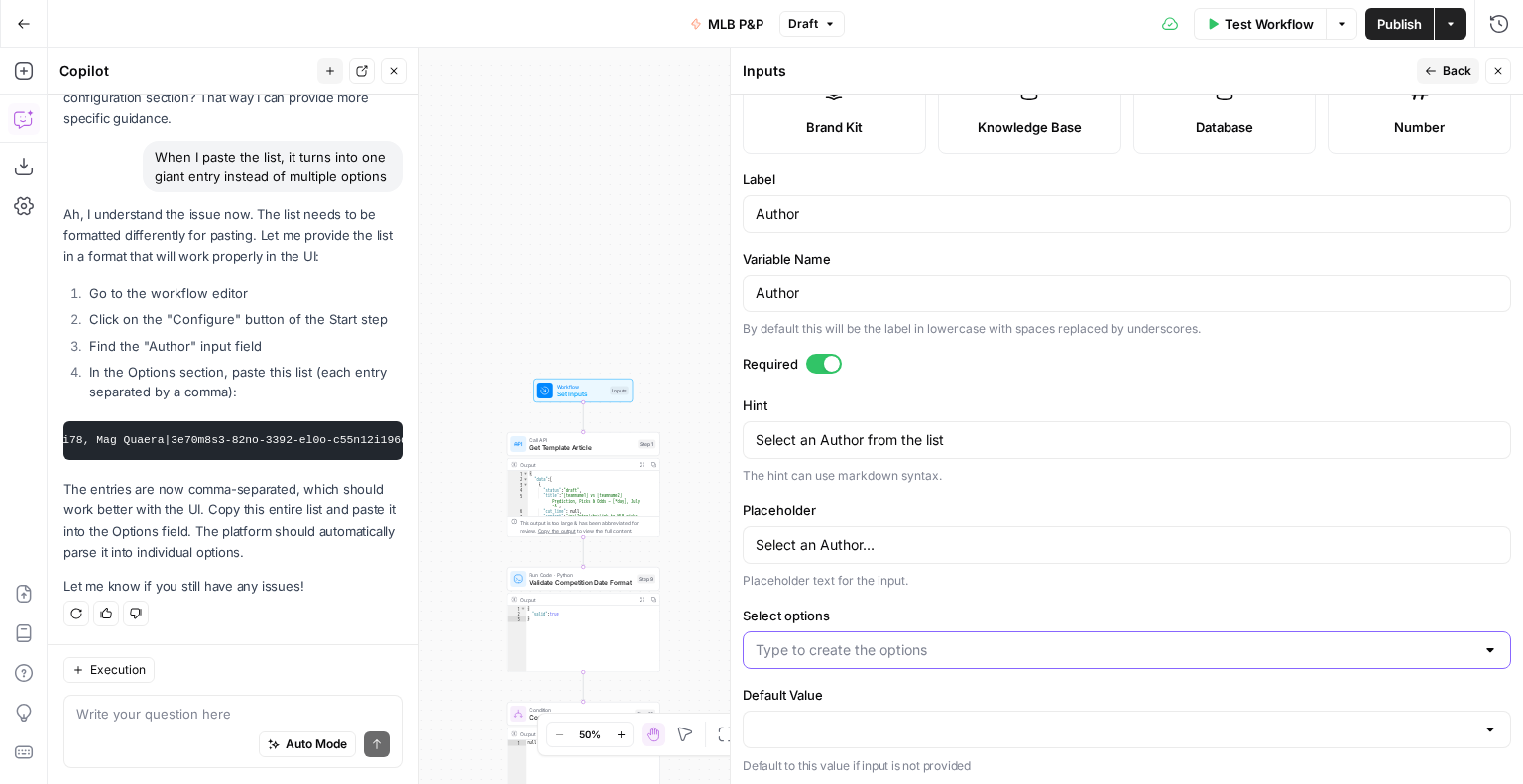 click on "Select options" at bounding box center [1114, 650] 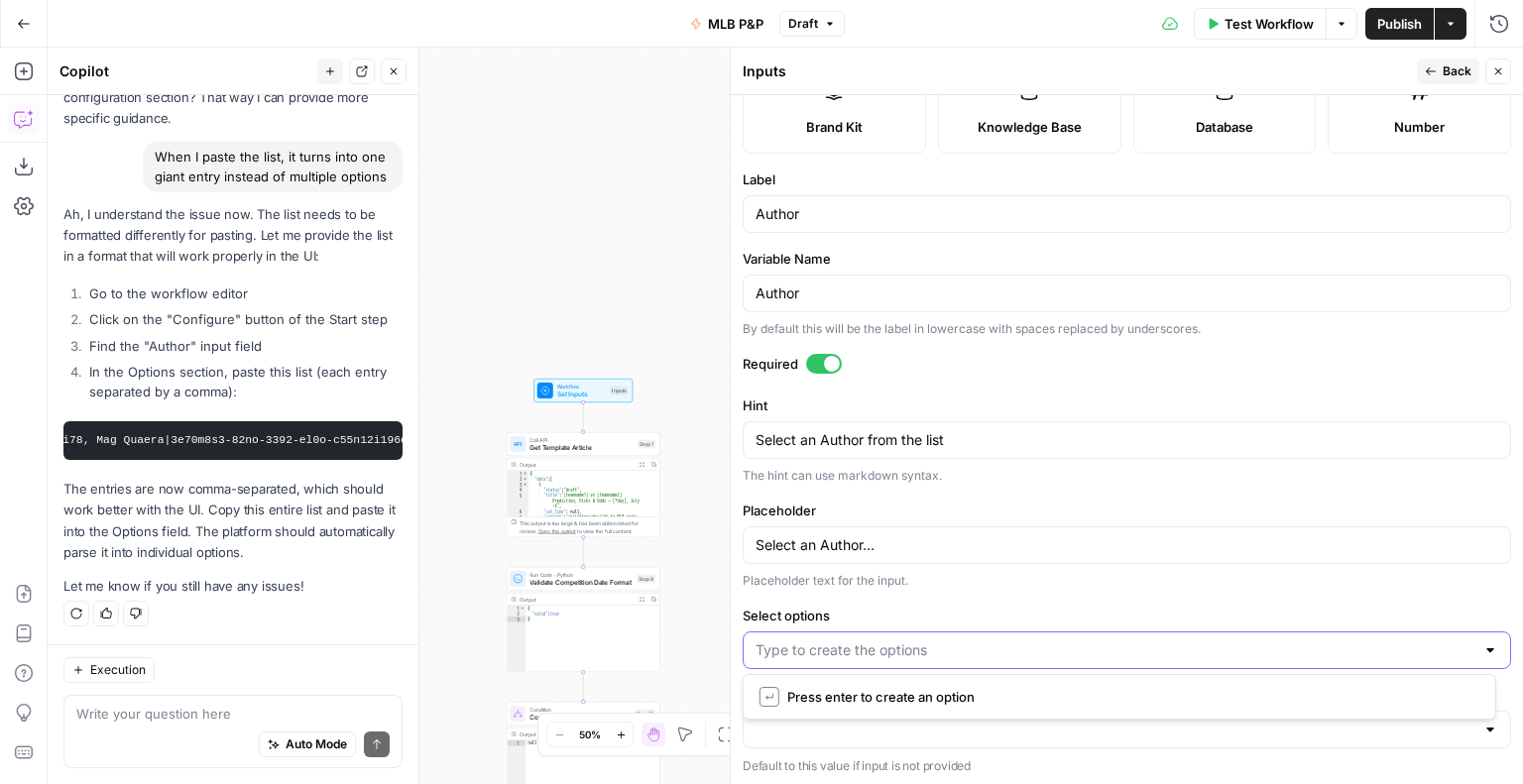 paste on "AAA Sports|4d42e175-7f87-4bfe-880b-d945bfc5330d, Aaron Gray|f38f5f67-0258-4883-b9c1-ed809c7d45f1, Adam Chernoff|11a0383e-e457-432d-9d36-ccfb53e43c82, Aisha QuiÃ±ones|b3b9c11a-aa58-42da-a776-106d53176e2f, AJ Salah|aa7064fb-f997-4587-bc5a-b106885b96b5, Alexandra Griffiths|d7758cff-3a9e-4ae8-8f8d-7e19c6a266e5, Alistair Corp|4363e8e6-c259-4385-baf4-110c0e2f13c8, Ameer Tyree|60eb98ed-d9e2-4db7-b6aa-76a7c39a6e11, Amy Calistri|38c87b5b-be72-4f00-8926-462a237bdee7, Andrew Avery|317adb34-b399-4e6e-8d40-f061971f2277, Andrew Caley|2302875c-3bc9-4d27-8c39-94d834df49d2, Arty Matthews|86d35478-11dc-47fb-b358-5be695ebd9e4, Ashley Anderson|b2542908-b62a-45d1-aa6f-13c0403e05f8, Ashton Grewal|f6cbaac0-7162-40cf-8506-36a7bd200dac, Barstool Sports|1031cebc-d91d-4b7f-bc16-d15c8b79454b, Ben Burns|d2579f65-a5f4-4b09-bcf5-5f99ec1d7dcd, Ben Pringle|98a538a2-513d-4be8-82d4-ec4ca9c68bfb, Brad Senkiw|a1e60eb5-63d5-4207-bf32-c70bb7bb4188, Brady Kannon|ceefe811-1b8b-4a60-866d-d183c4f1642e, Brandon DuBreuil|f909287e-df58-4c0c-9eaf-e342d..." 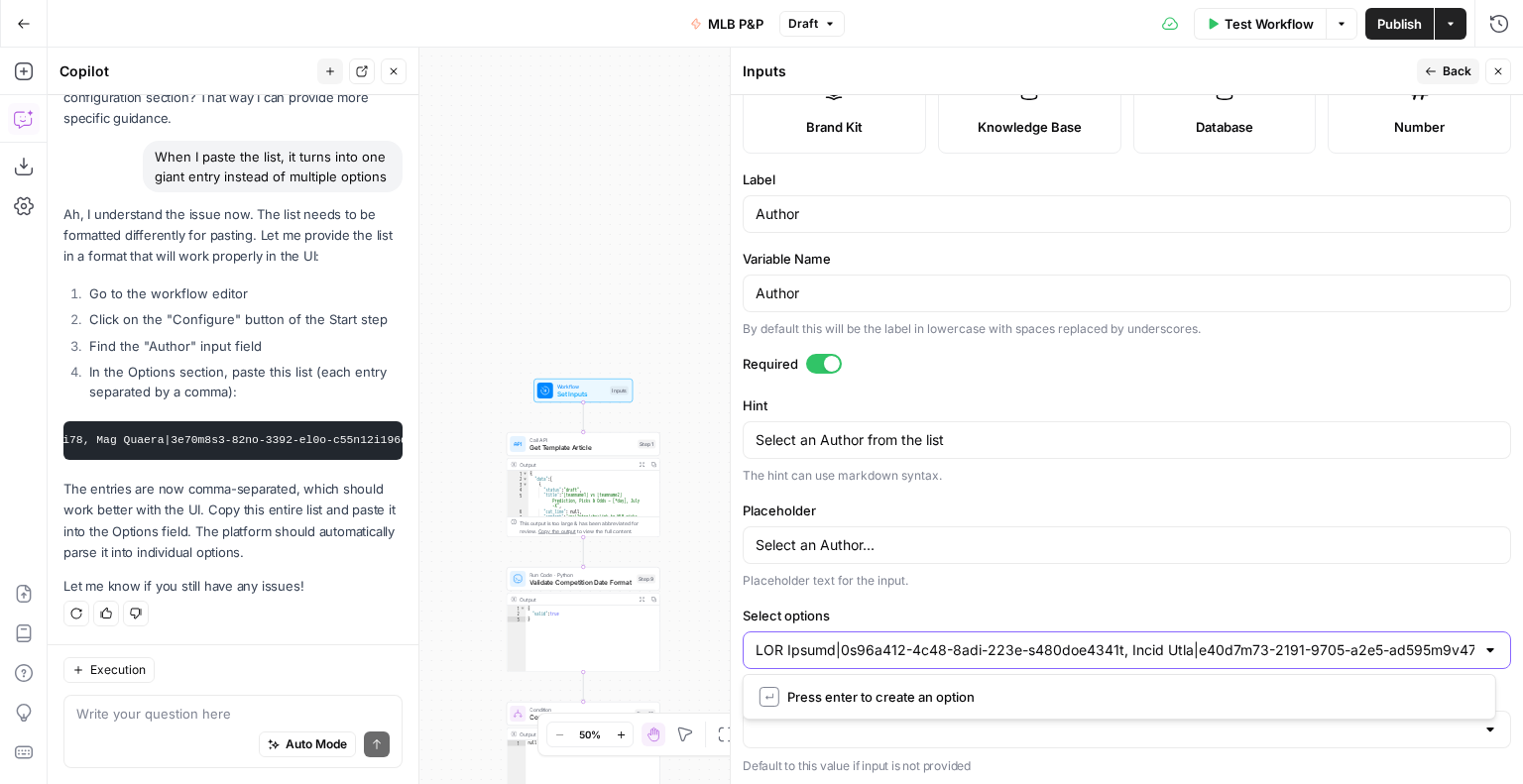 scroll, scrollTop: 0, scrollLeft: 55012, axis: horizontal 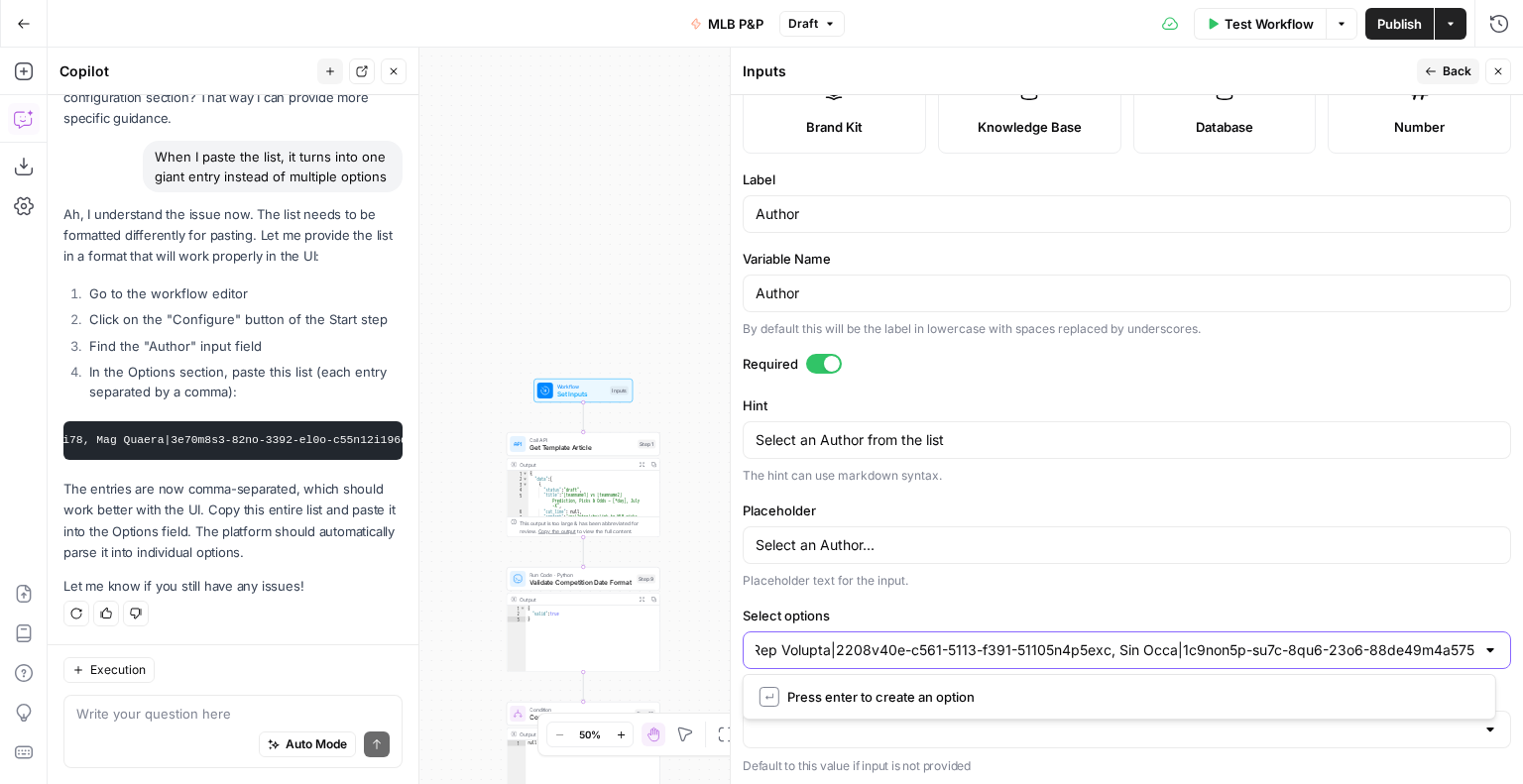 type 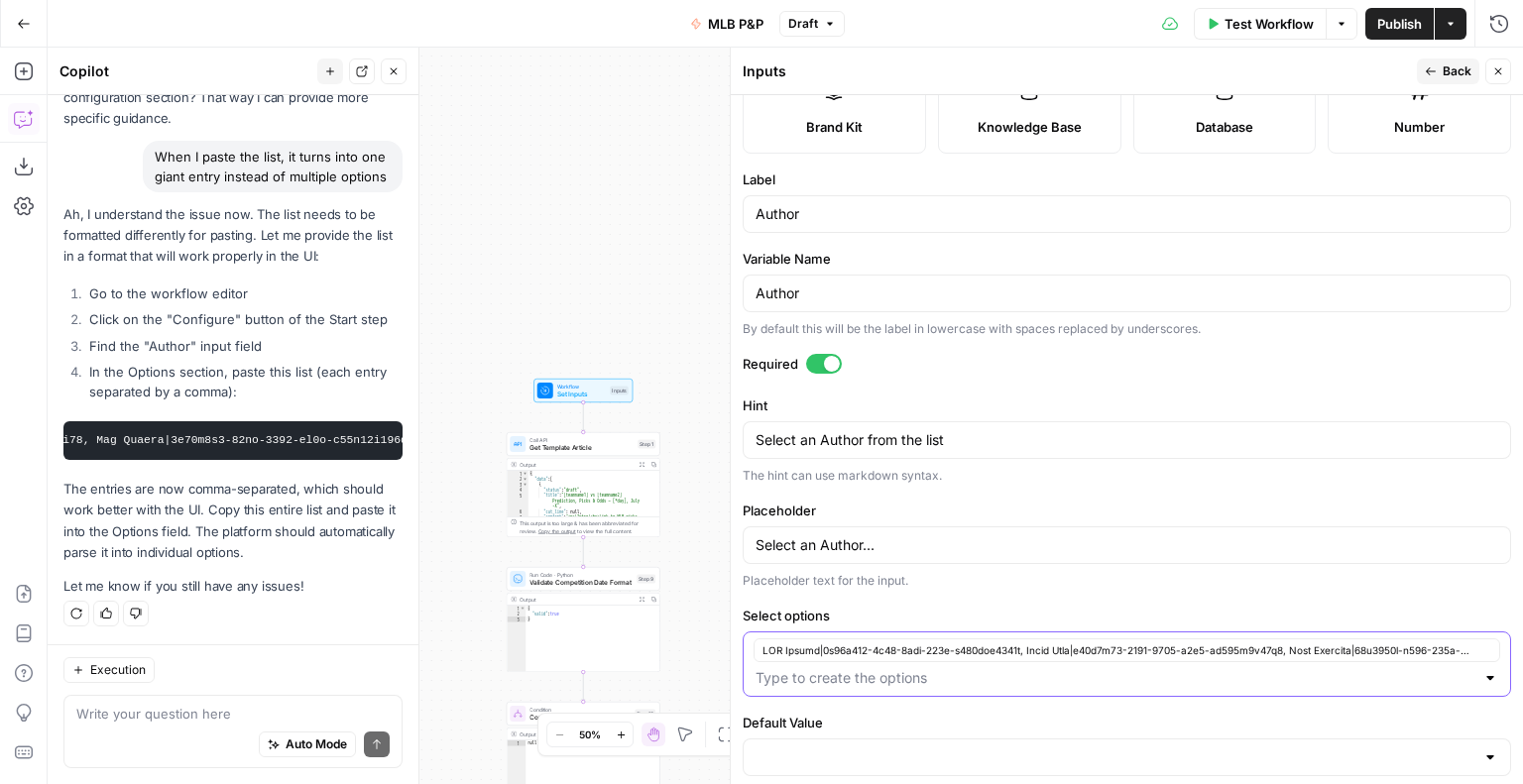 scroll, scrollTop: 0, scrollLeft: 0, axis: both 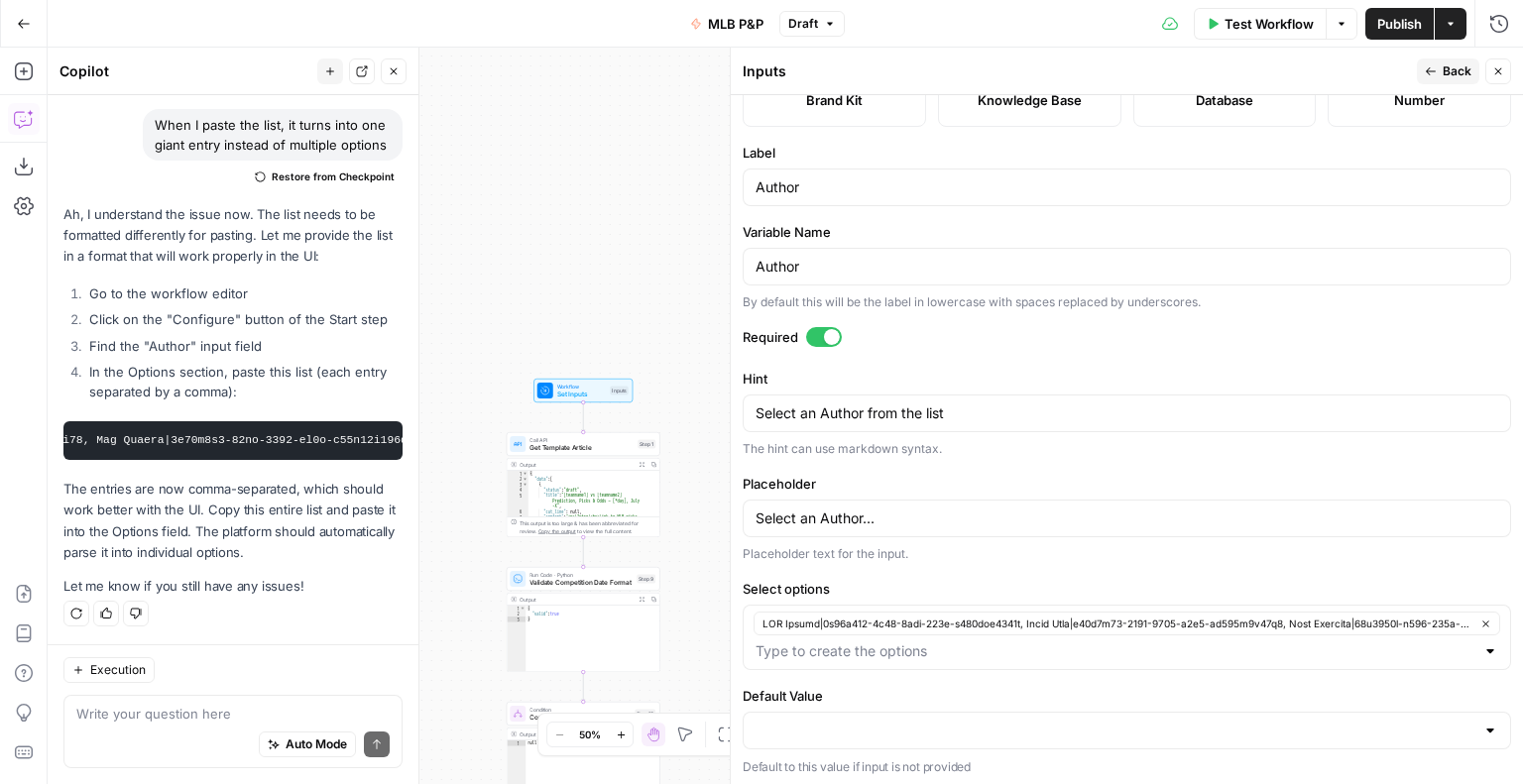 click on "Auto Mode Send" at bounding box center [233, 745] 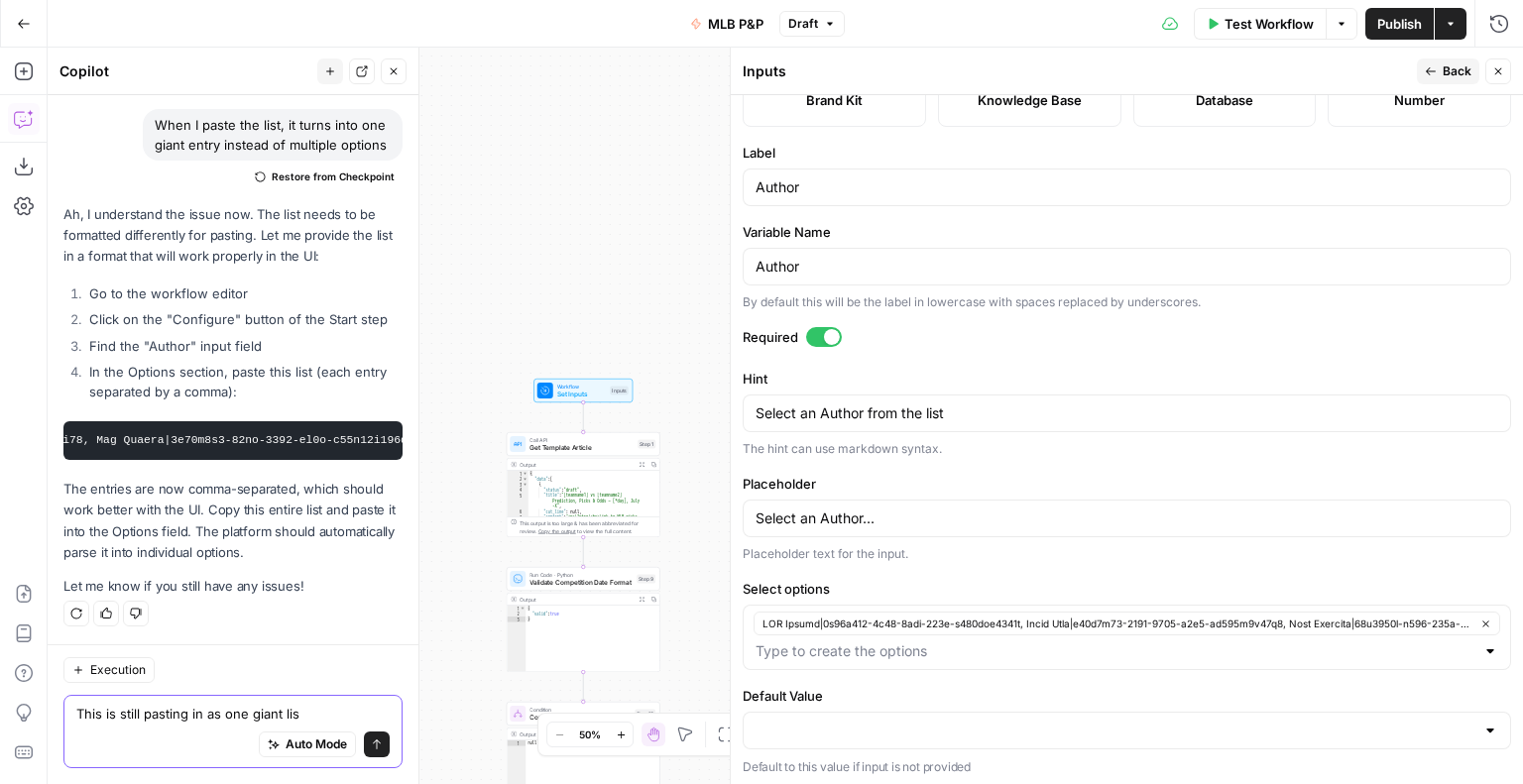 type on "This is still pasting in as one giant list" 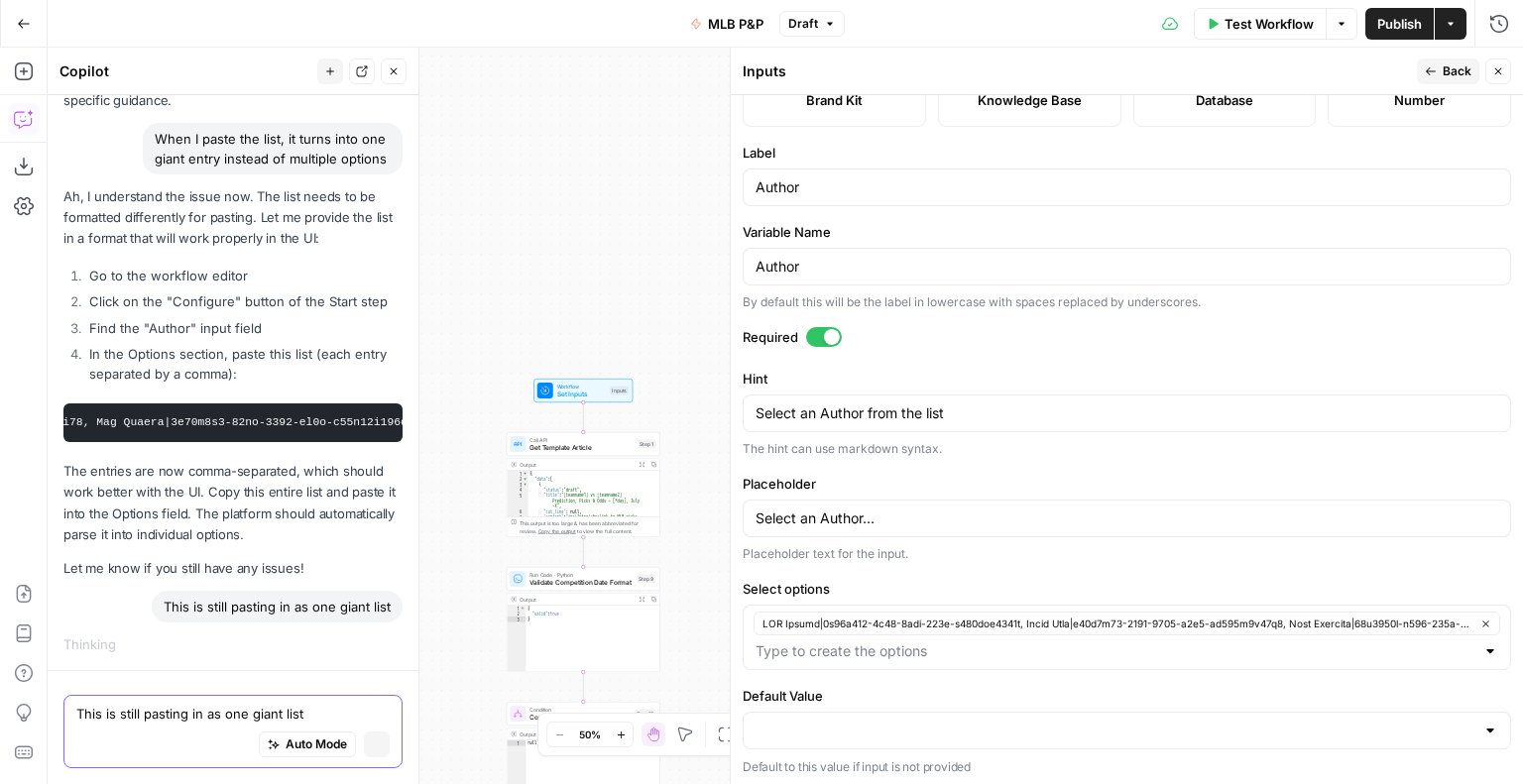 type 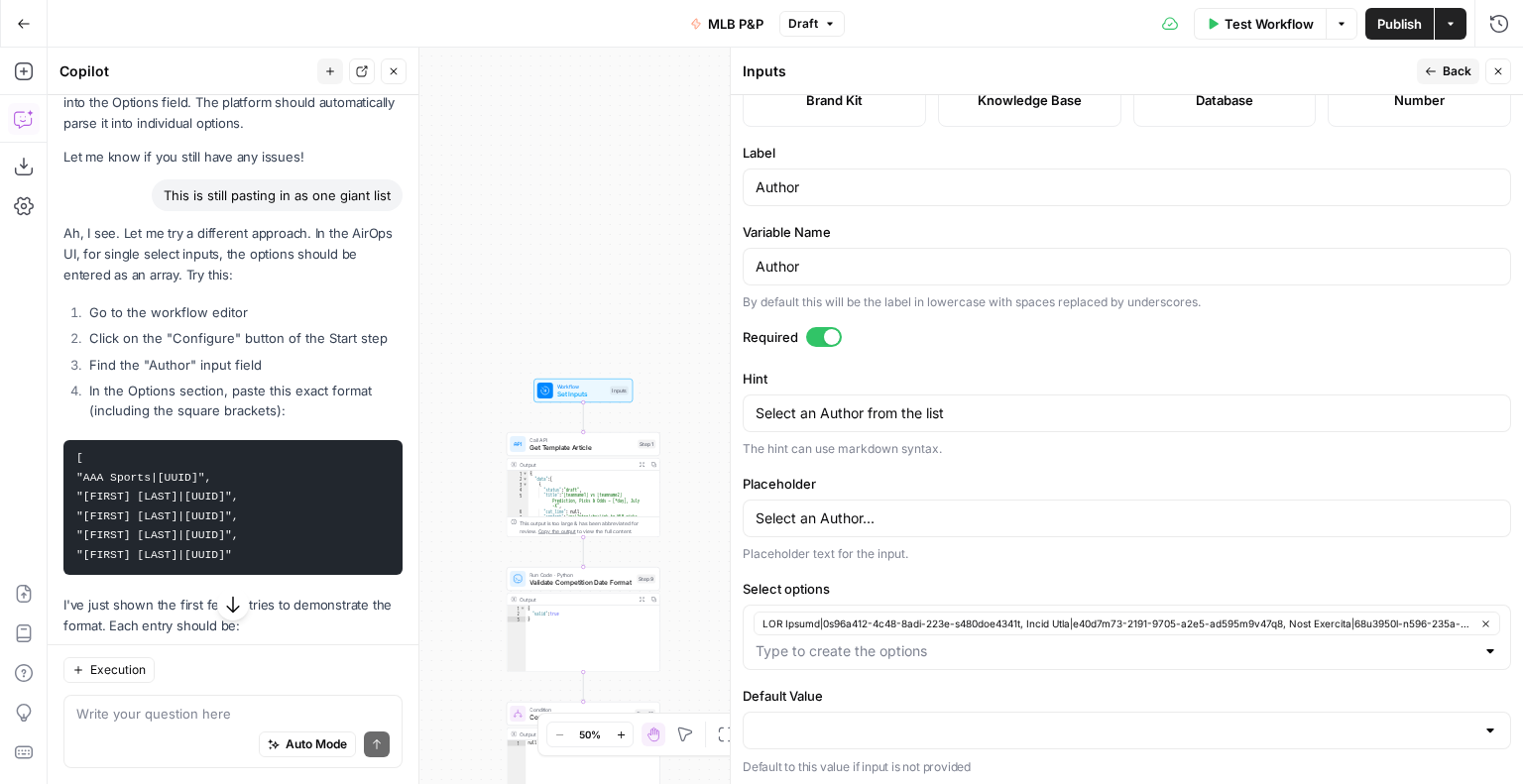 scroll, scrollTop: 11344, scrollLeft: 0, axis: vertical 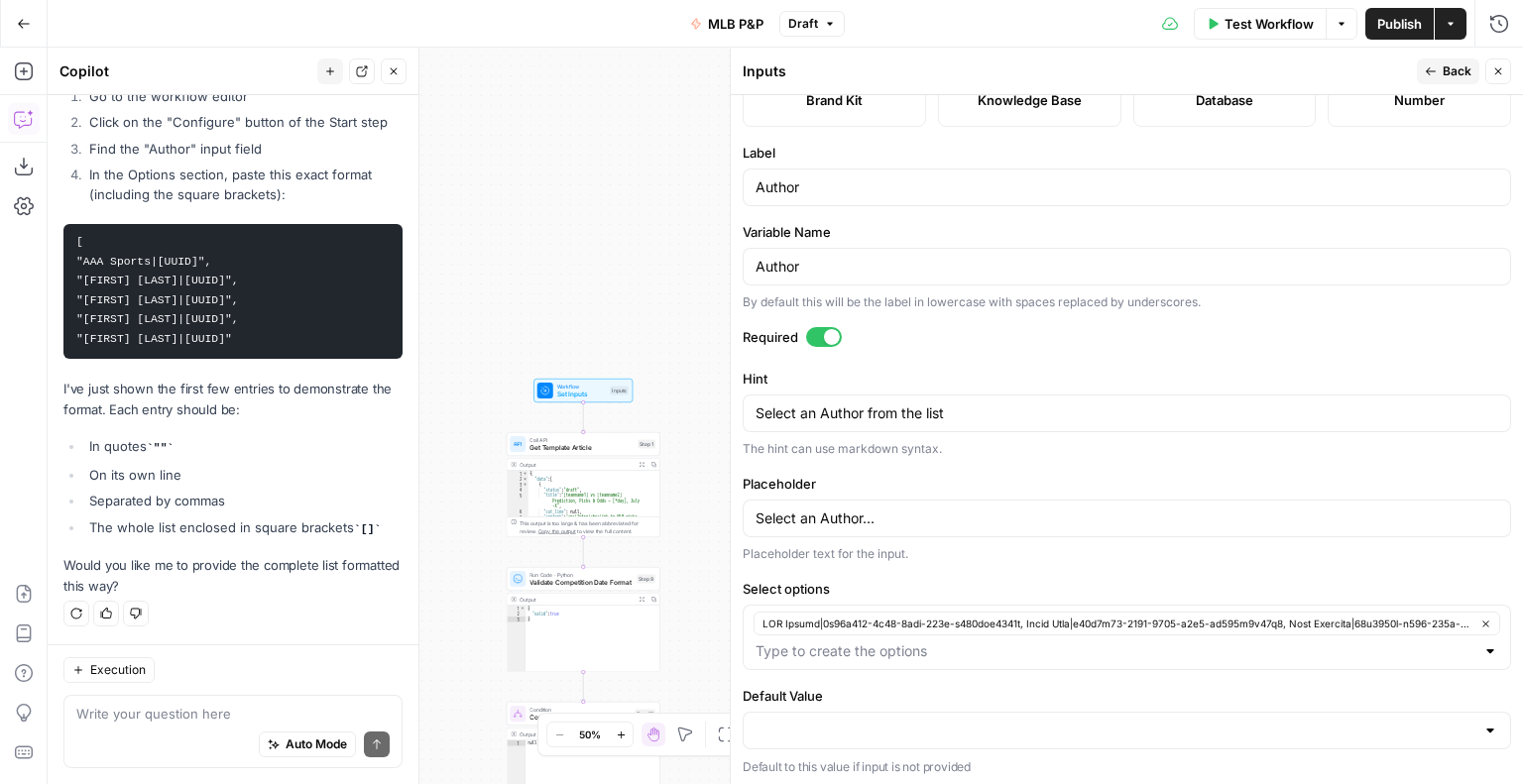 drag, startPoint x: 124, startPoint y: 330, endPoint x: 72, endPoint y: 215, distance: 126.21014 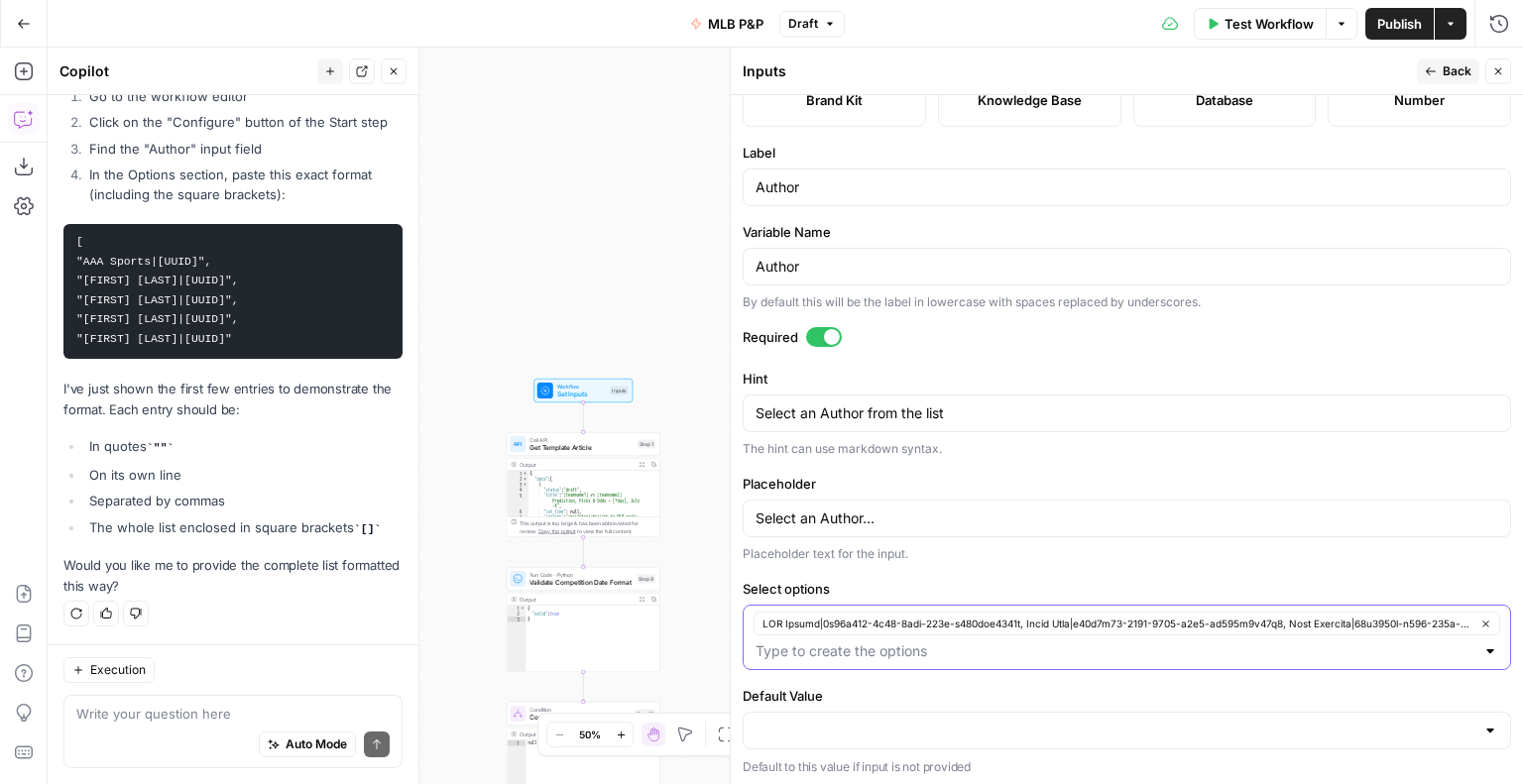 drag, startPoint x: 1469, startPoint y: 623, endPoint x: 1249, endPoint y: 634, distance: 220.27483 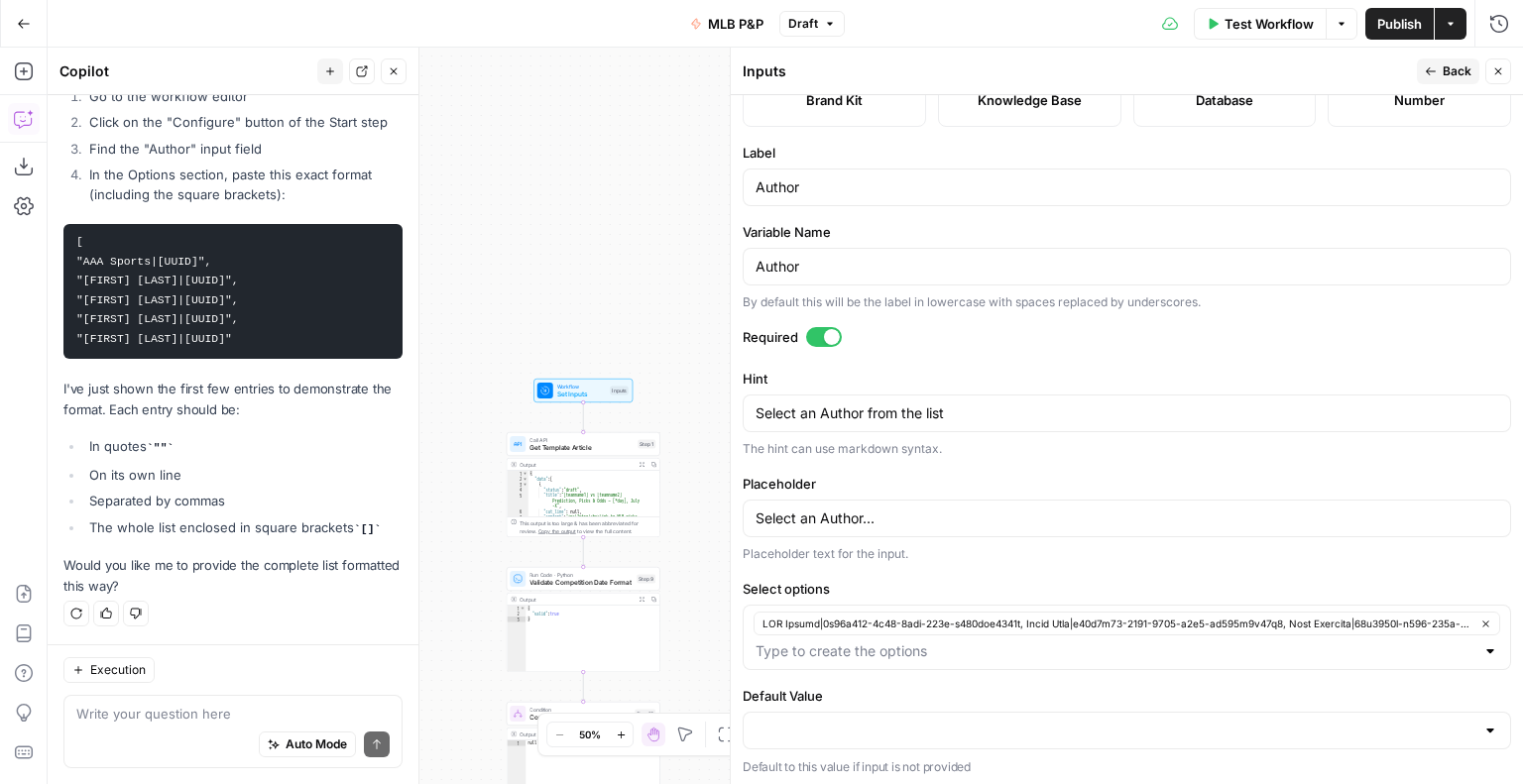 scroll, scrollTop: 271, scrollLeft: 0, axis: vertical 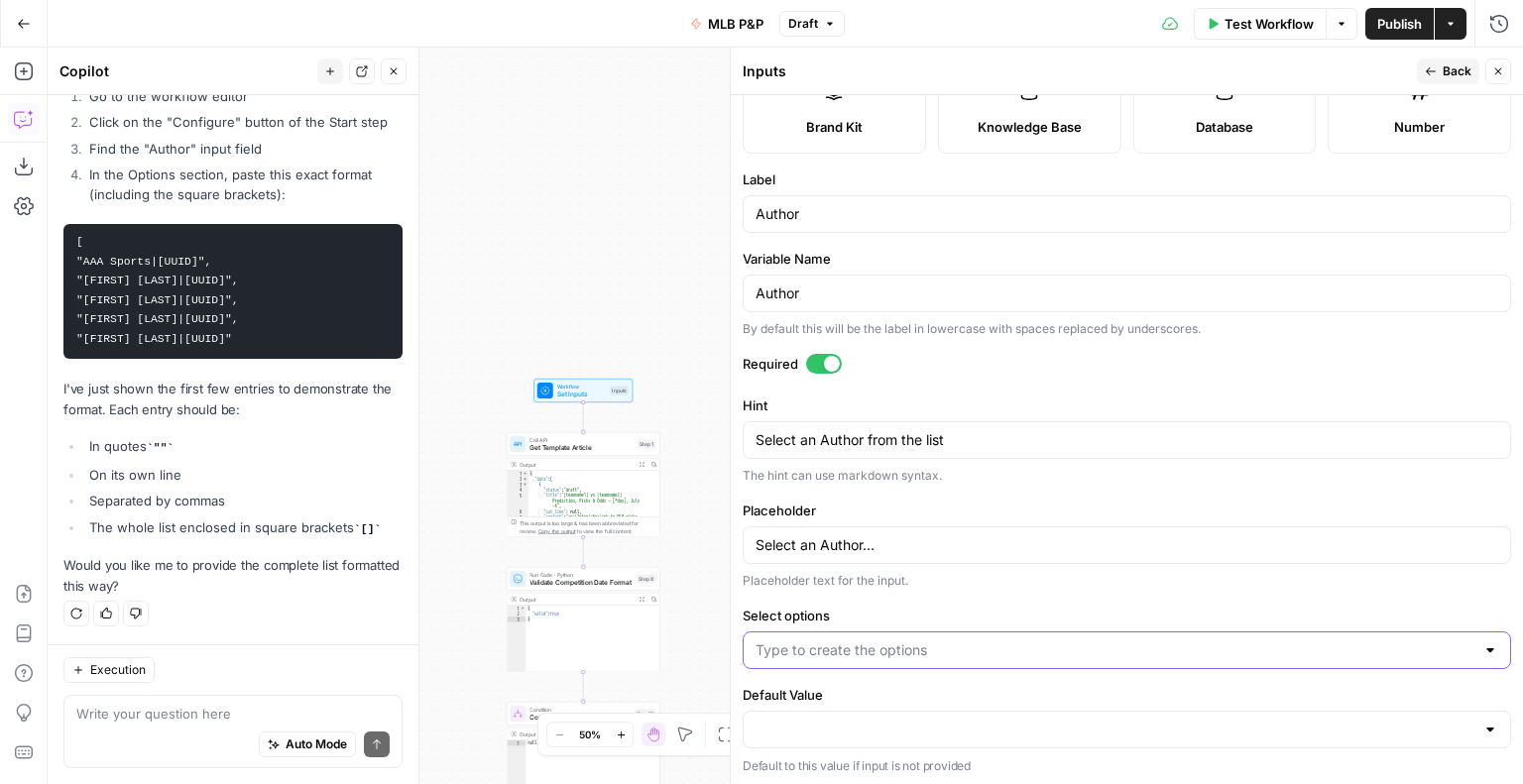 click on "Select options" at bounding box center [1114, 650] 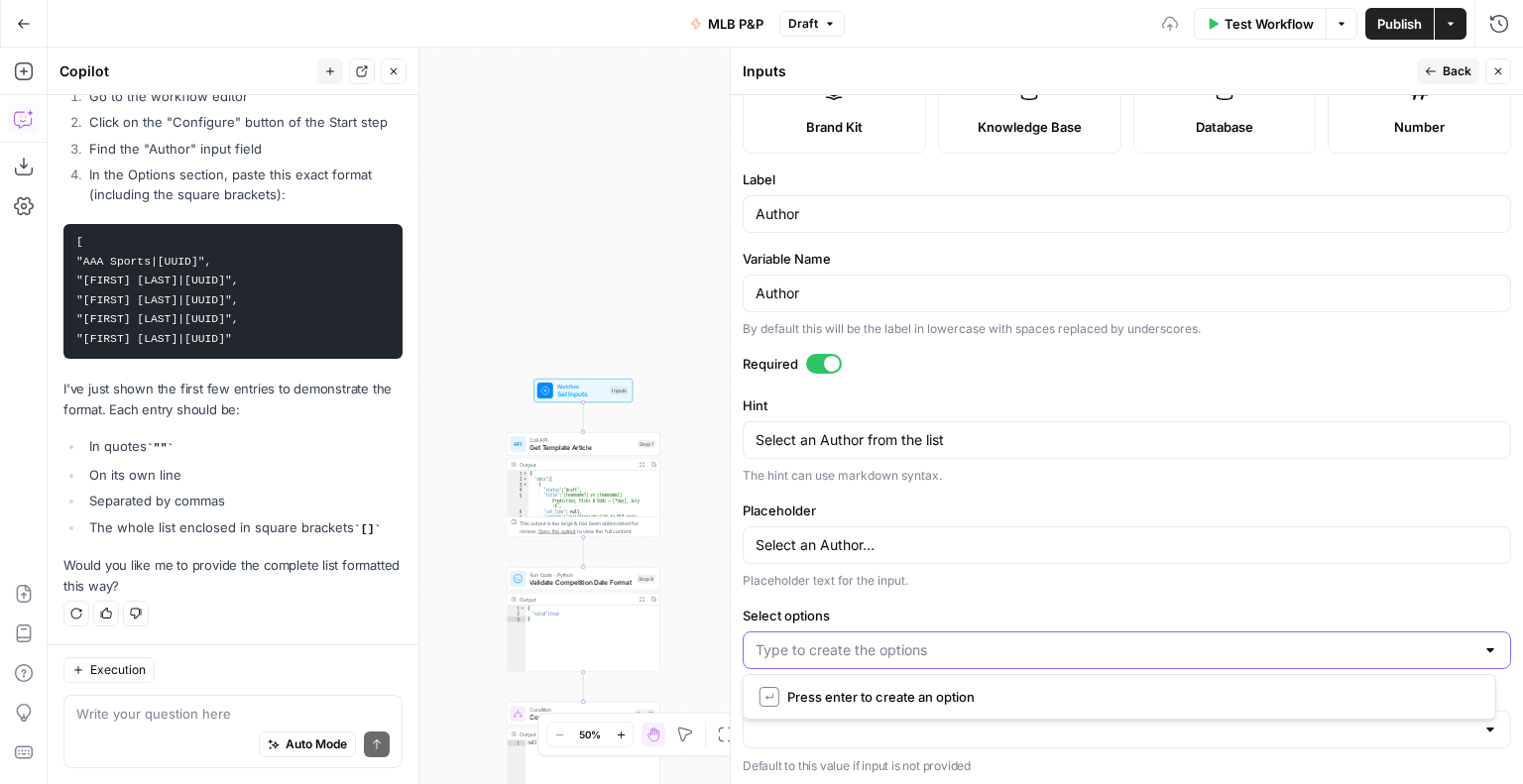 paste on "[ "AAA Sports|4d42e175-7f87-4bfe-880b-d945bfc5330d", "Aaron Gray|f38f5f67-0258-4883-b9c1-ed809c7d45f1", "Adam Chernoff|11a0383e-e457-432d-9d36-ccfb53e43c82", "Aisha QuiÃ±ones|b3b9c11a-aa58-42da-a776-106d53176e2f", "AJ Salah|aa7064fb-f997-4587-bc5a-b106885b96b5" ]" 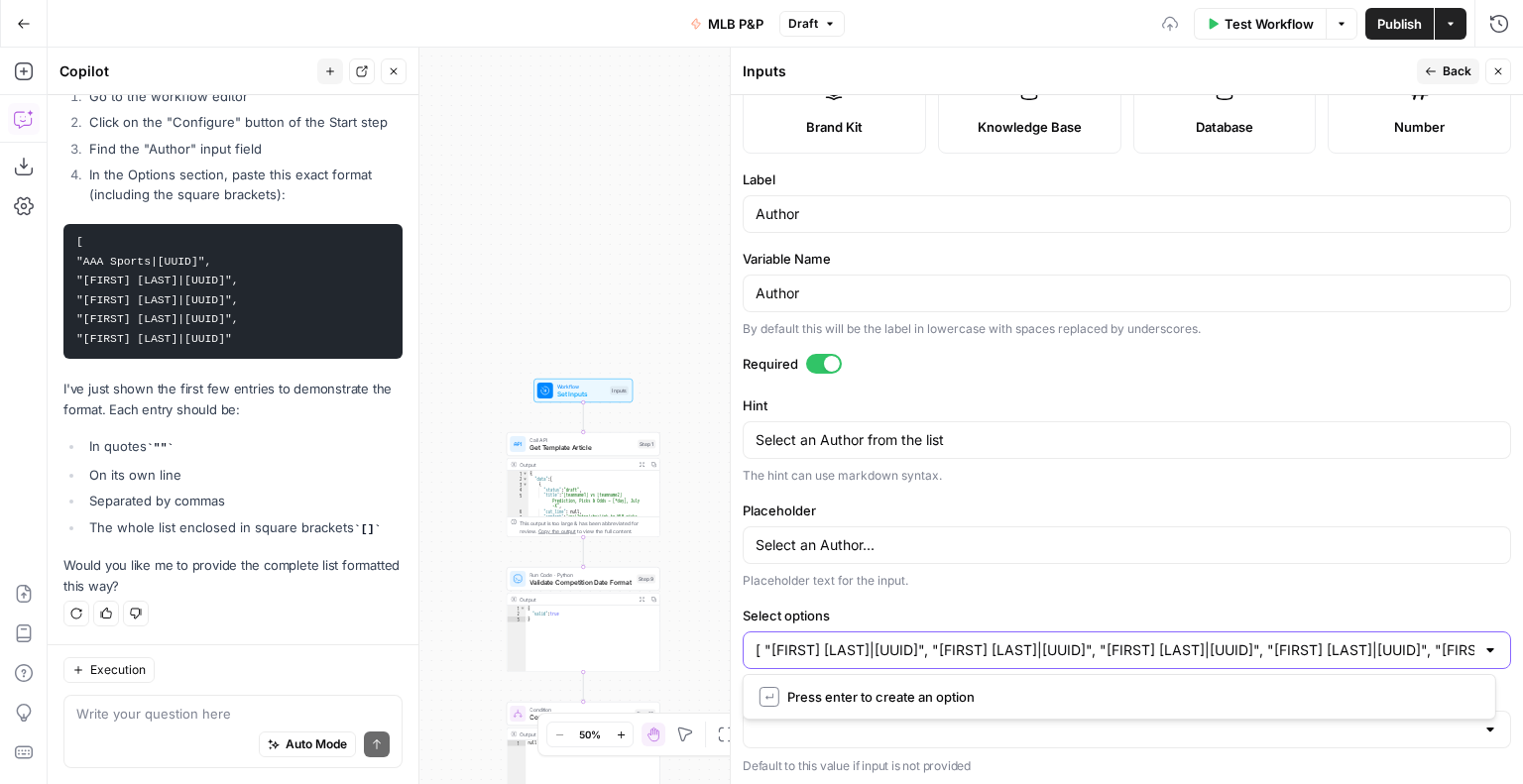 scroll, scrollTop: 0, scrollLeft: 1246, axis: horizontal 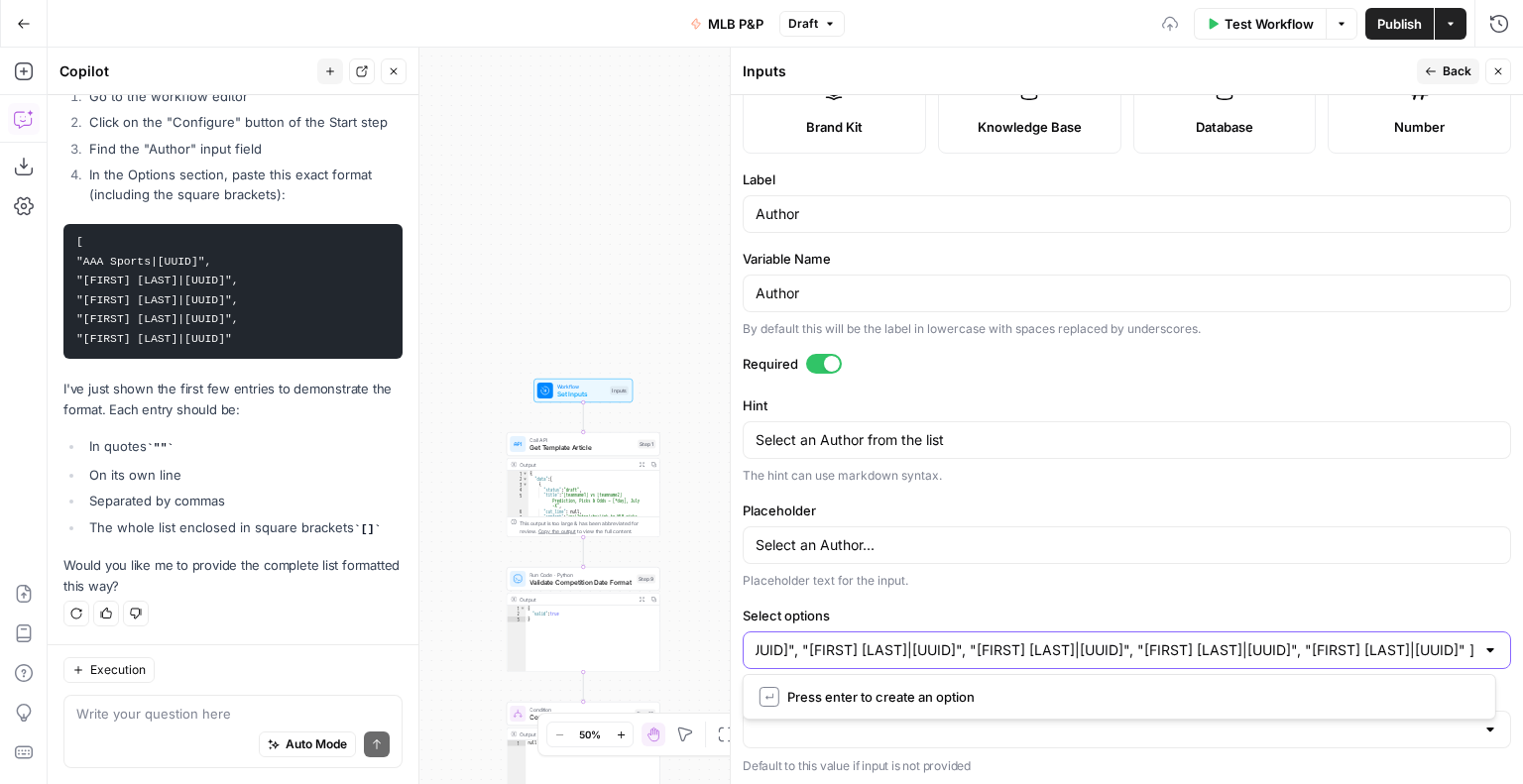 type 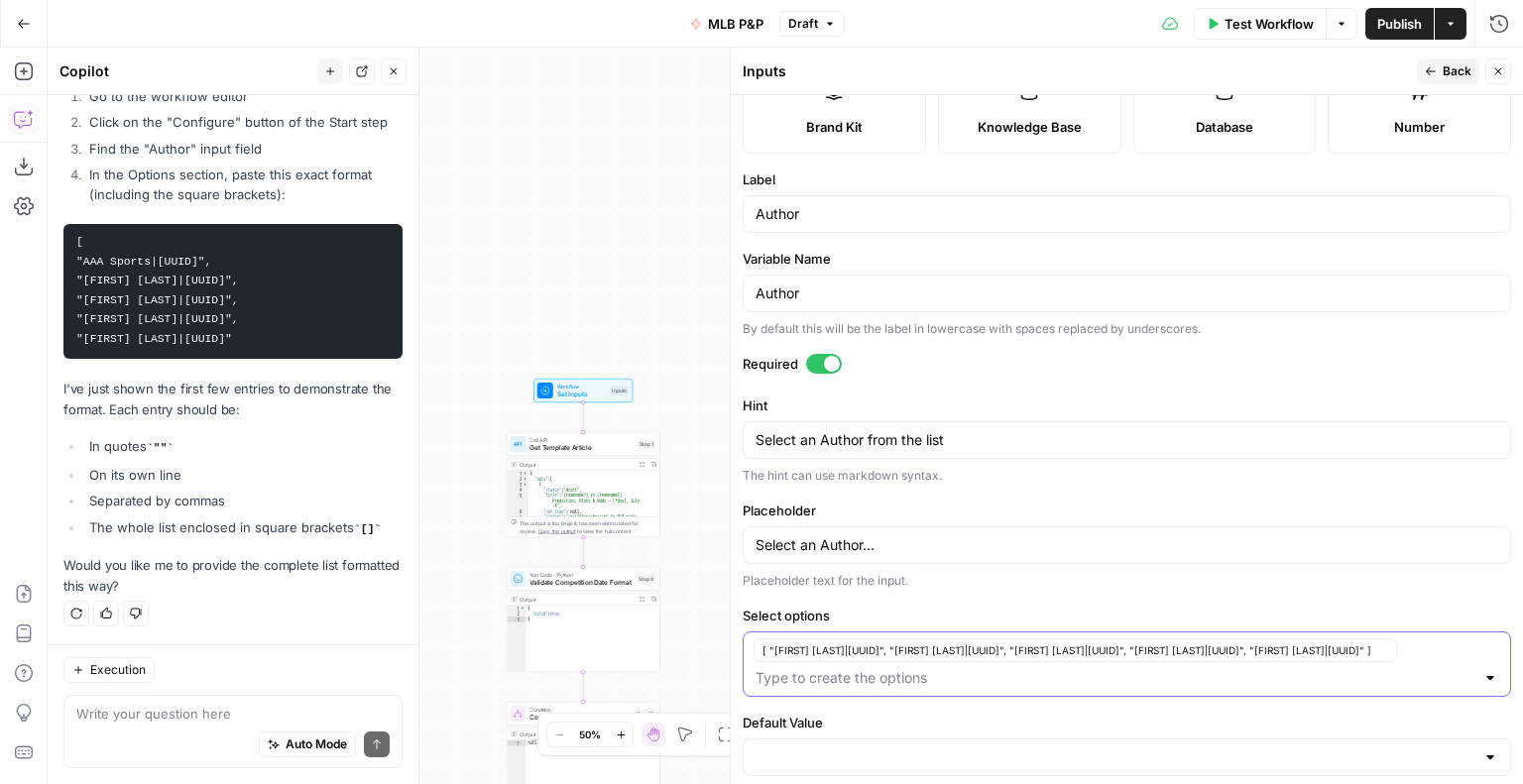 scroll, scrollTop: 0, scrollLeft: 0, axis: both 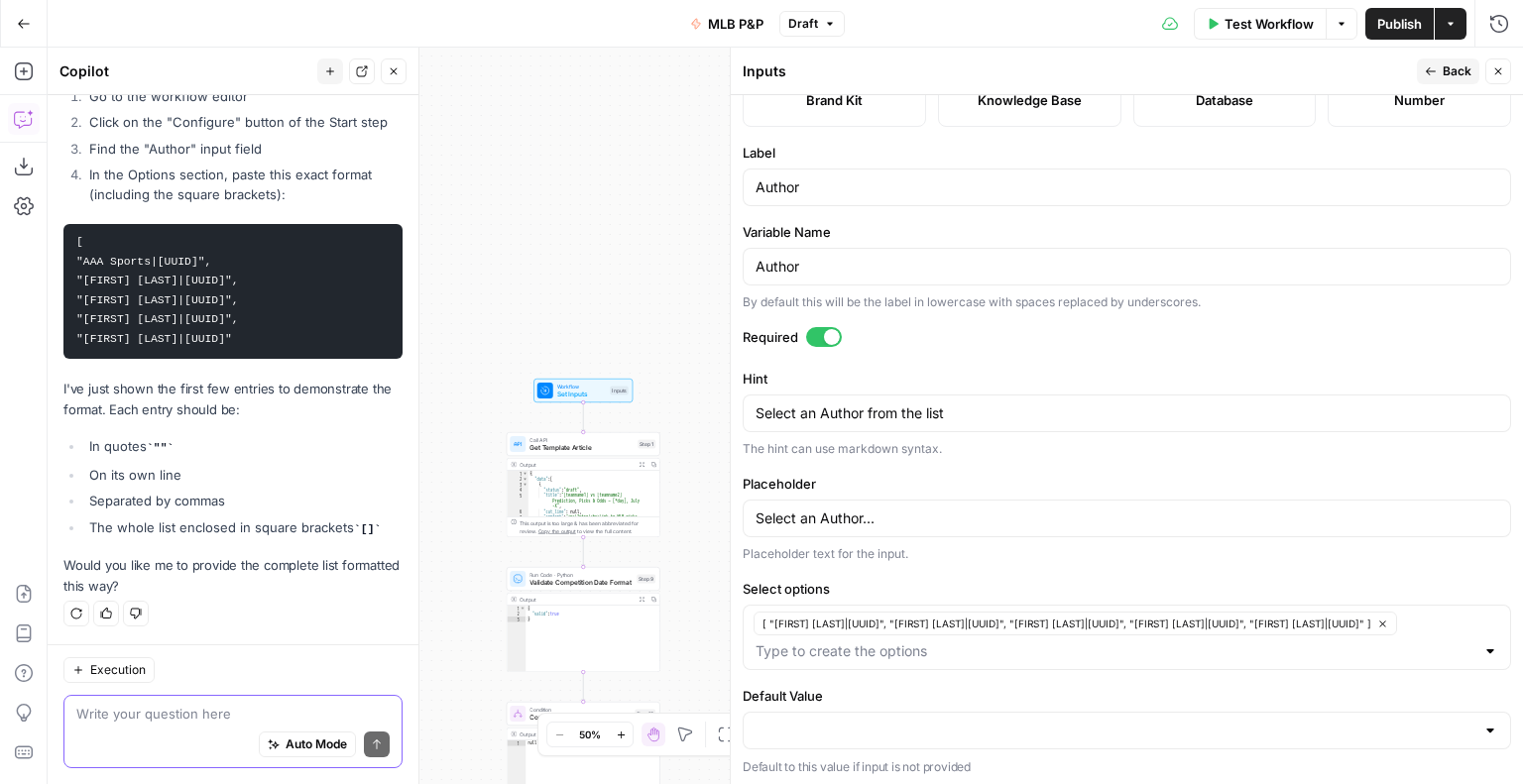 click at bounding box center [233, 714] 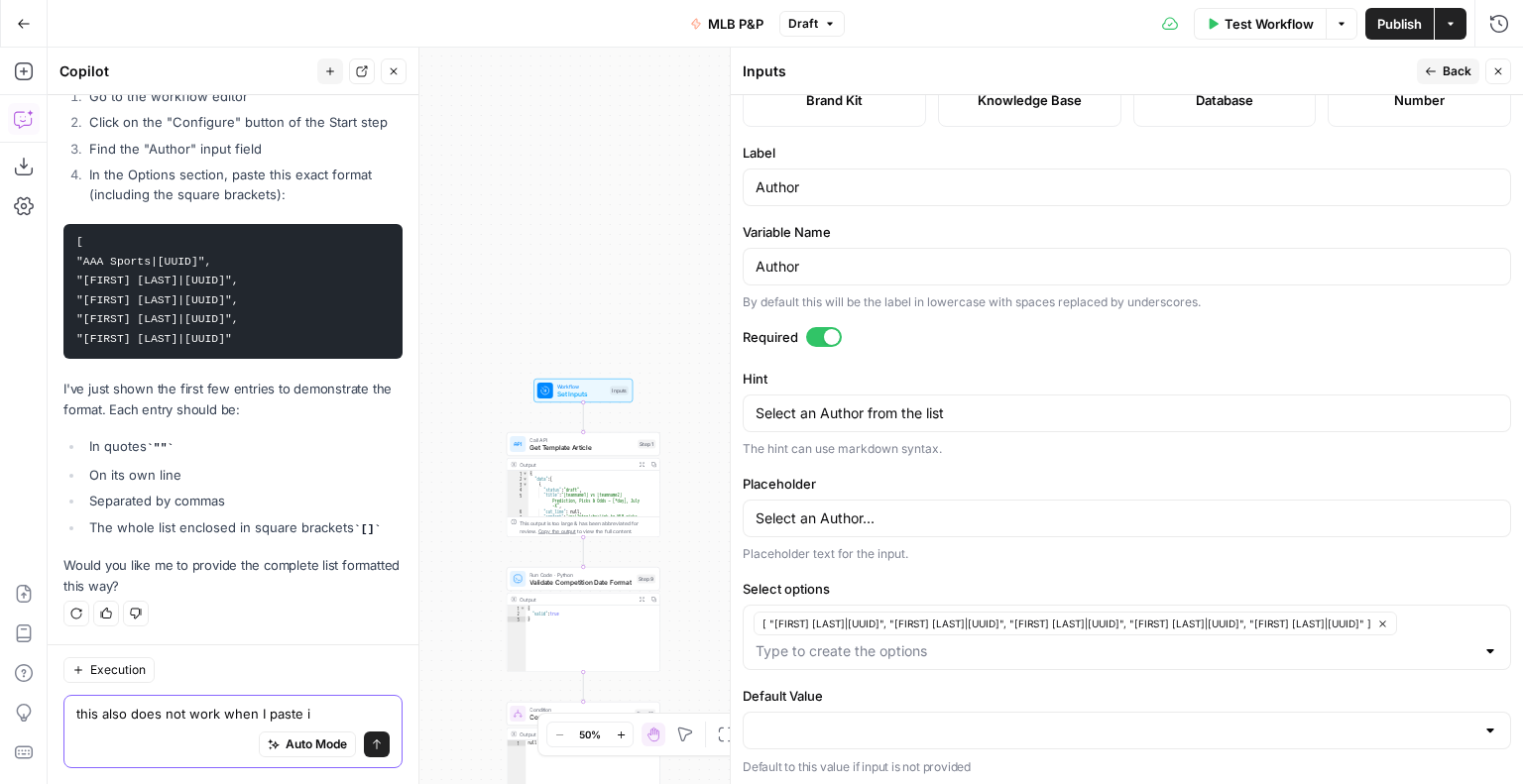 type on "this also does not work when I paste it" 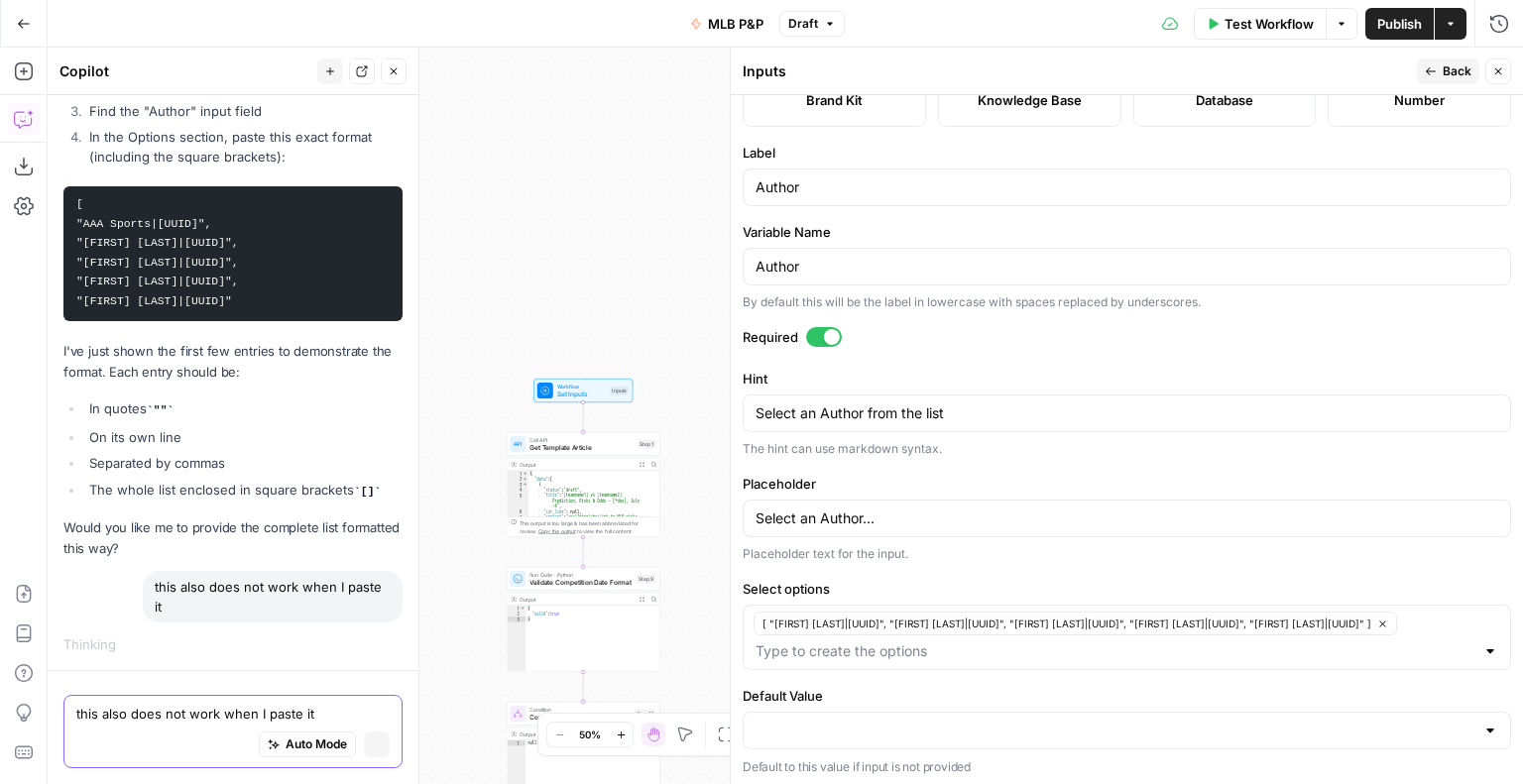 type 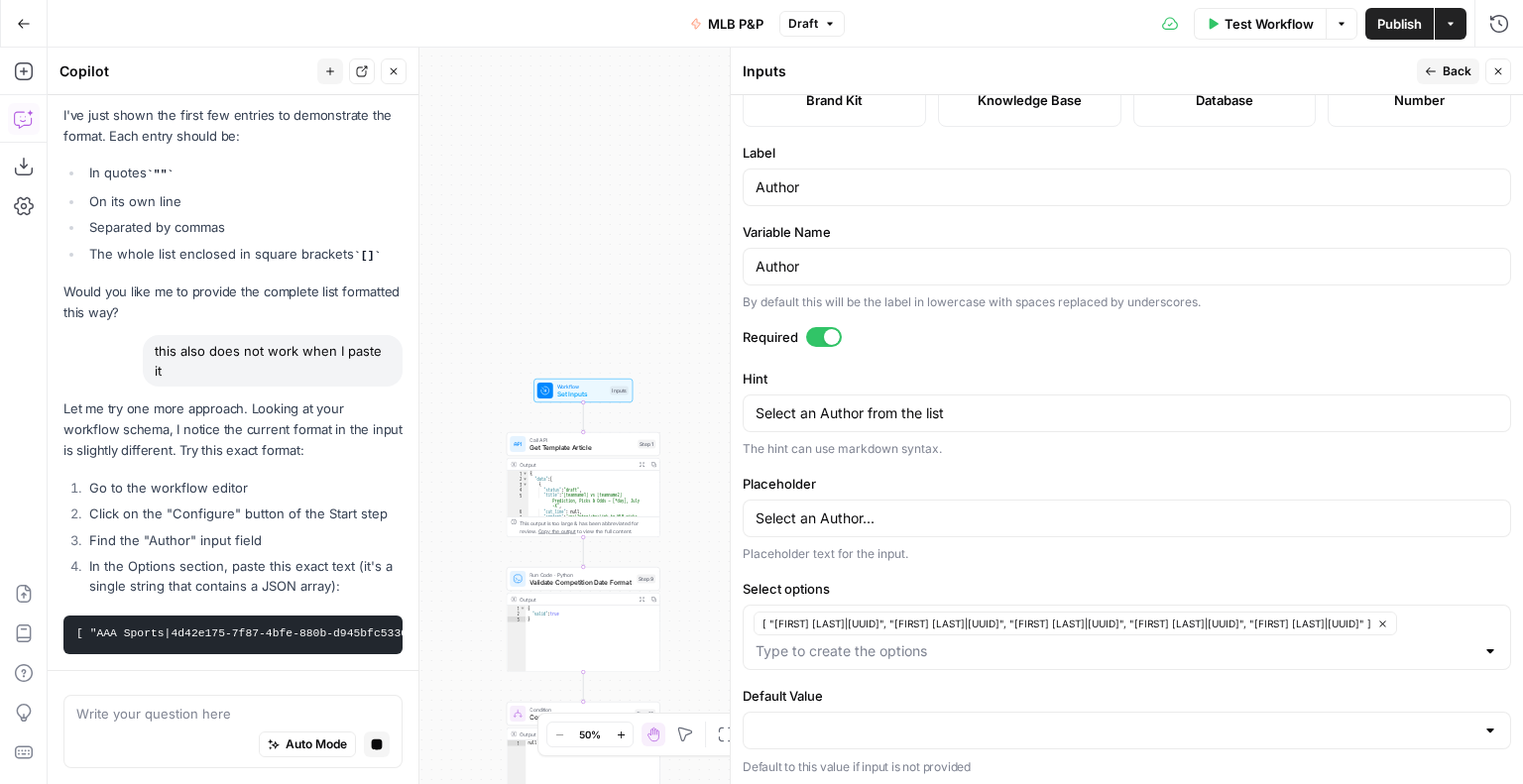 scroll, scrollTop: 11474, scrollLeft: 0, axis: vertical 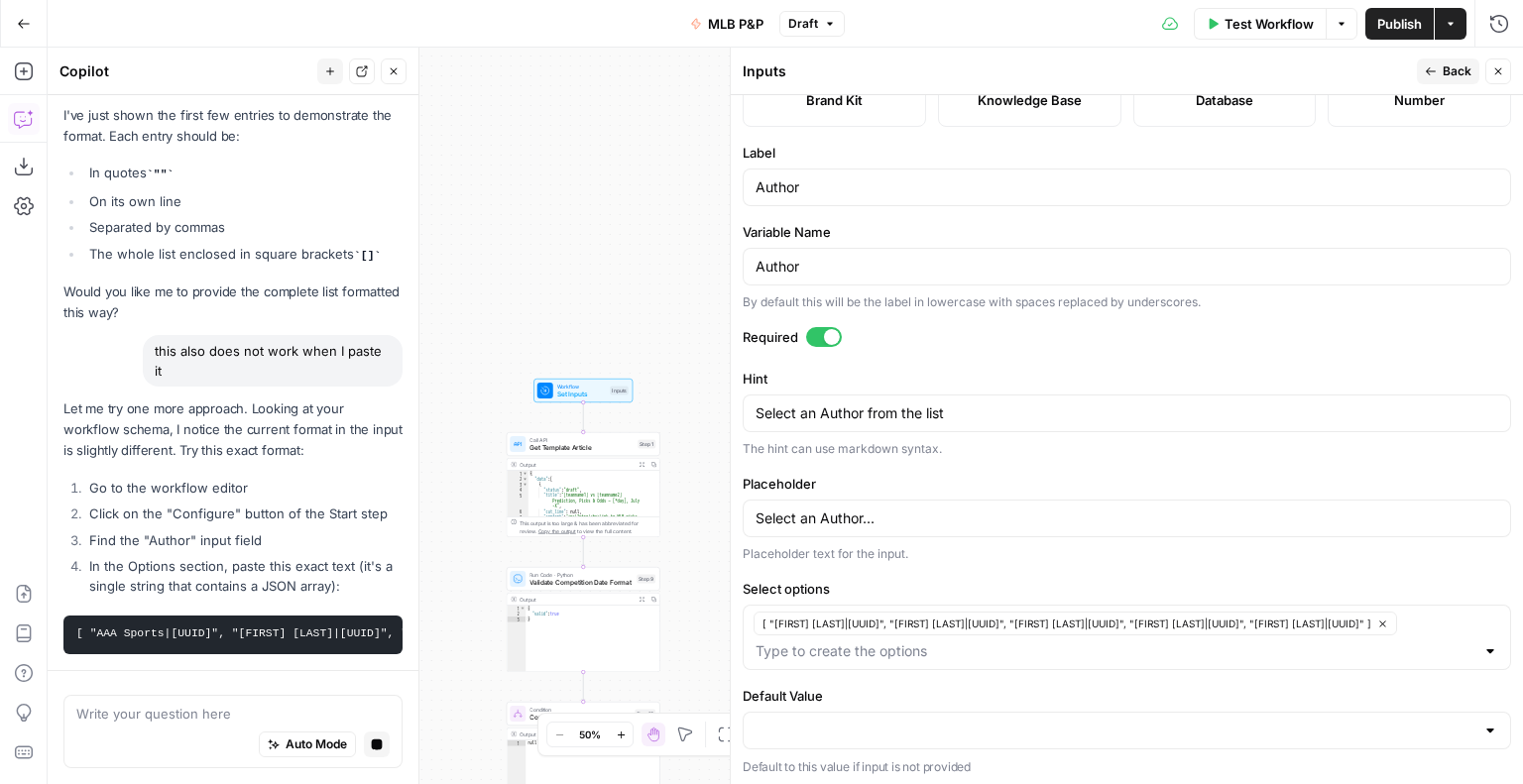 click on "[ "AAA Sports|4d42e175-7f87-4bfe-880b-d945bfc5330d", "Aaron Gray|f38f5f67-0258-4883-b9c1-ed809c7d45f1", "Adam Chernoff|11a0383e-e457-432d-9d36-ccfb53e43c82", "Aisha QuiÃ±ones|b3b9c11a-aa58-42da-a776-106d53176e2f", "AJ Salah|aa7064fb-f997-4587-bc5a-b106885b96b5", "Alexandra Griffiths|d7758cff-3a9e-4ae8-8f8d-7e19c6a266e5", "Alistair Corp|4363e8e6-c259-4385-baf4-110c0e2f13c8", "Ameer Tyree|60eb98ed-d9e2-4db7-b6aa-76a7c39a6e11", "Amy Calistri|38c87b5b-be72-4f00-8926-462a237bdee7", "Andrew Avery|317adb34-b399-4e6e-8d40-f061971f2277", "Andrew Caley|2302875c-3bc9-4d27-8c39-94d834df49d2", "Arty Matthews|86d35478-11dc-47fb-b358-5be695ebd9e4", "Ashley Anderson|b2542908-b62a-45d1-aa6f-13c0403e05f8", "Ashton Grewal|f6cbaac0-7162-40cf-8506-36a7bd200dac", "Barstool Sports|1031cebc-d91d-4b7f-bc16-d15c8b79454b", "Ben Burns|d2579f65-a5f4-4b09-bcf5-5f99ec1d7dcd", "Ben Pringle|98a538a2-513d-4be8-82d4-ec4ca9c68bfb", "Brad Senkiw|a1e60eb5-63" at bounding box center (233, 634) 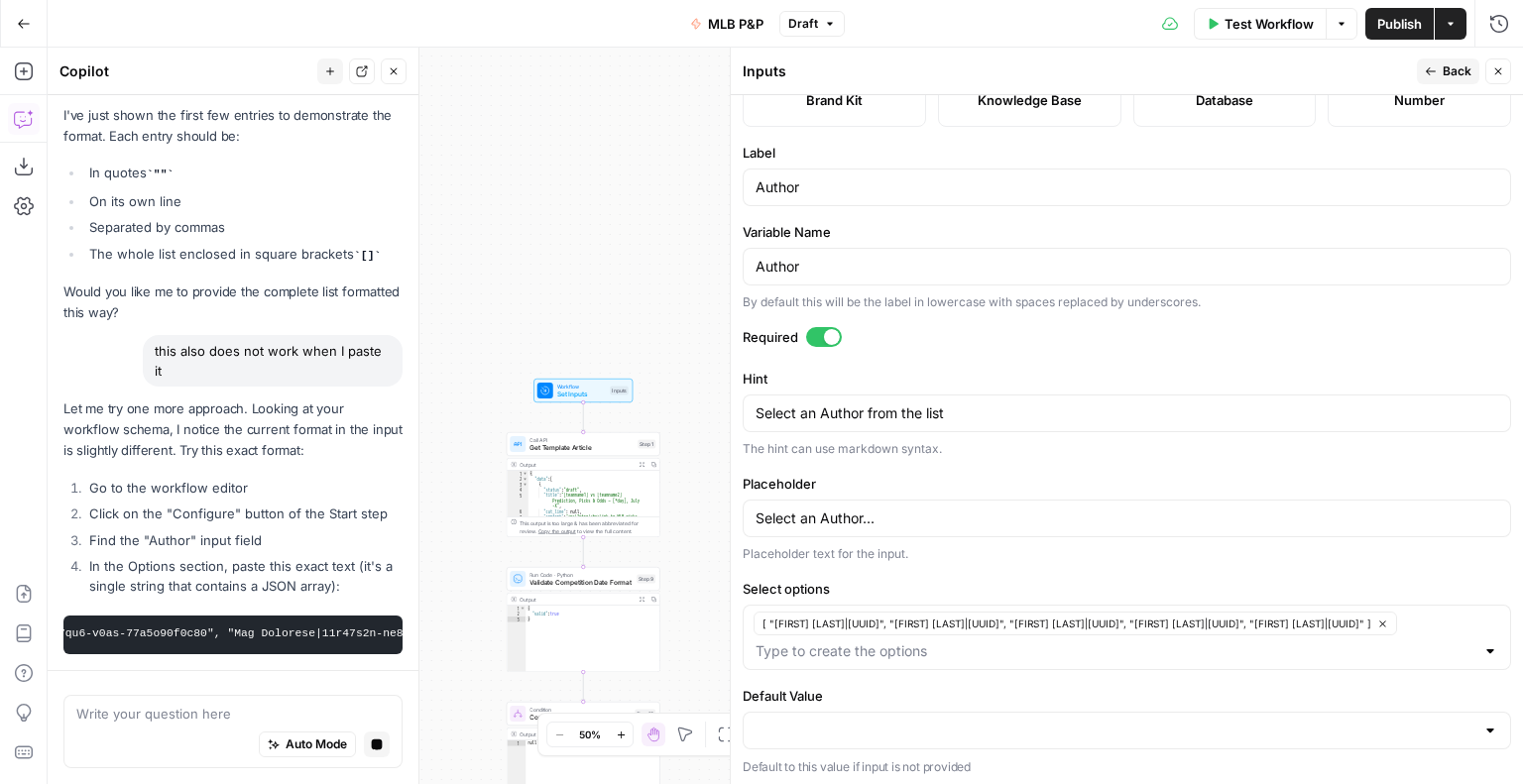 scroll, scrollTop: 0, scrollLeft: 0, axis: both 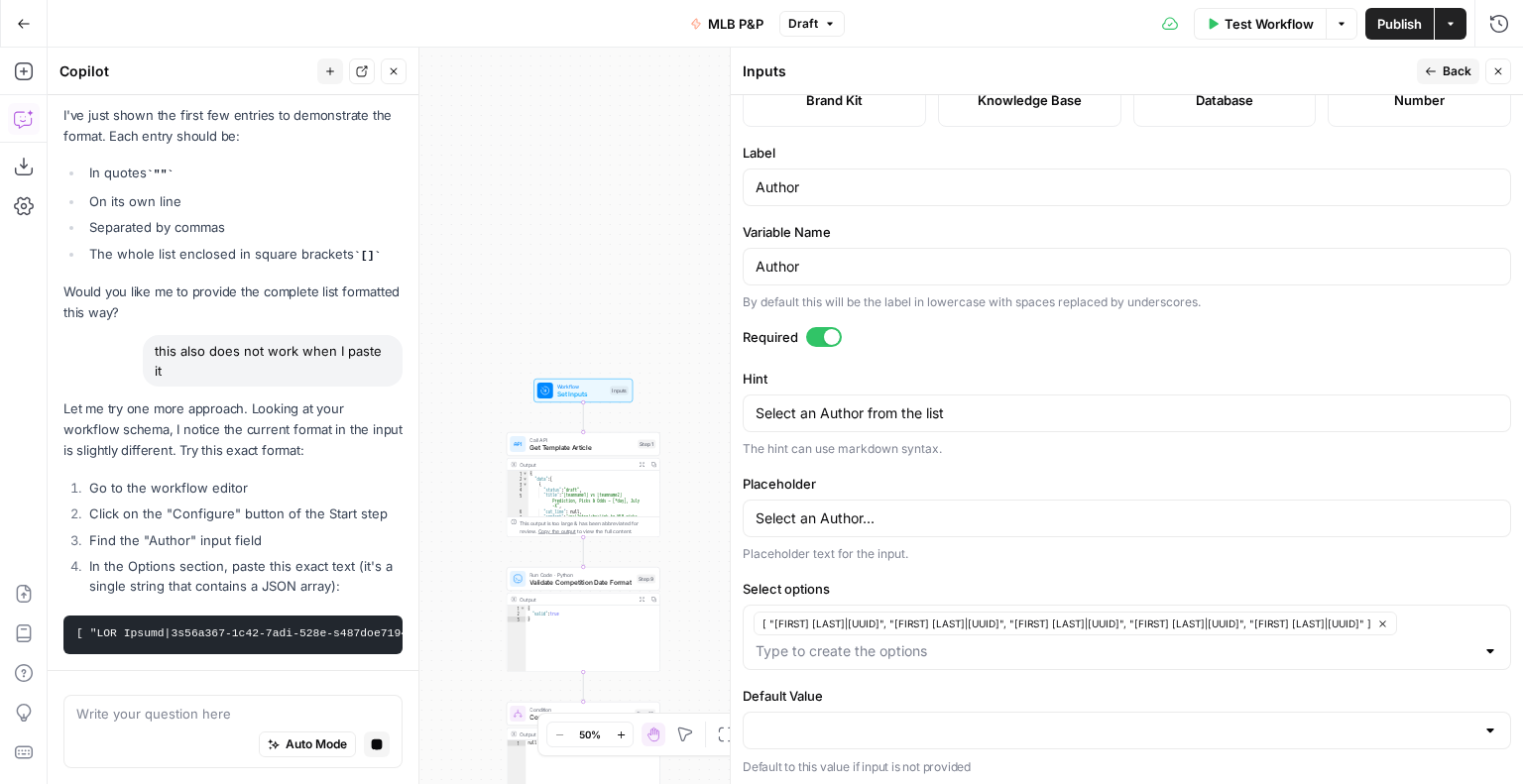click on "Auto Mode Stop generating" at bounding box center [233, 745] 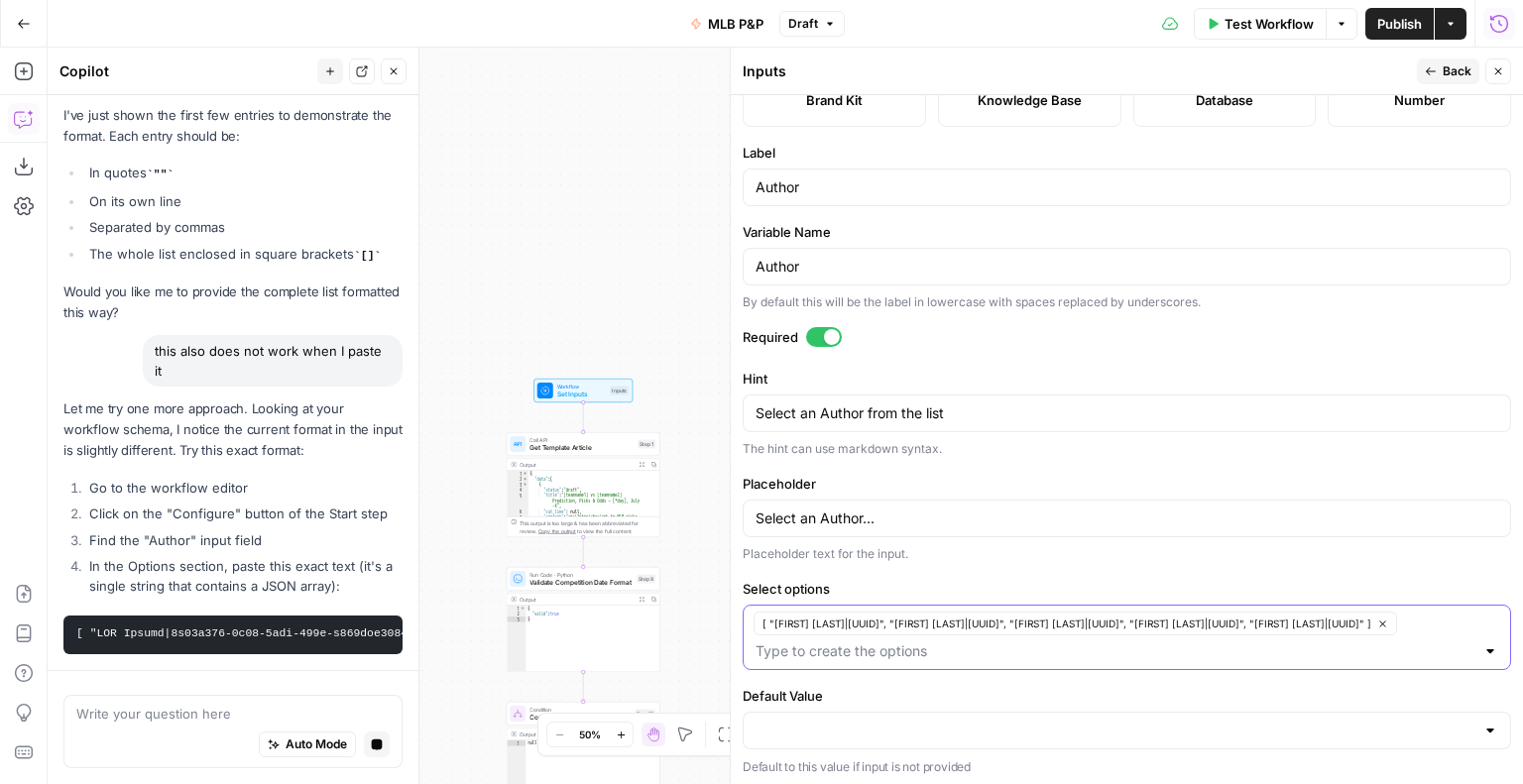drag, startPoint x: 1471, startPoint y: 617, endPoint x: 1453, endPoint y: 606, distance: 21.095023 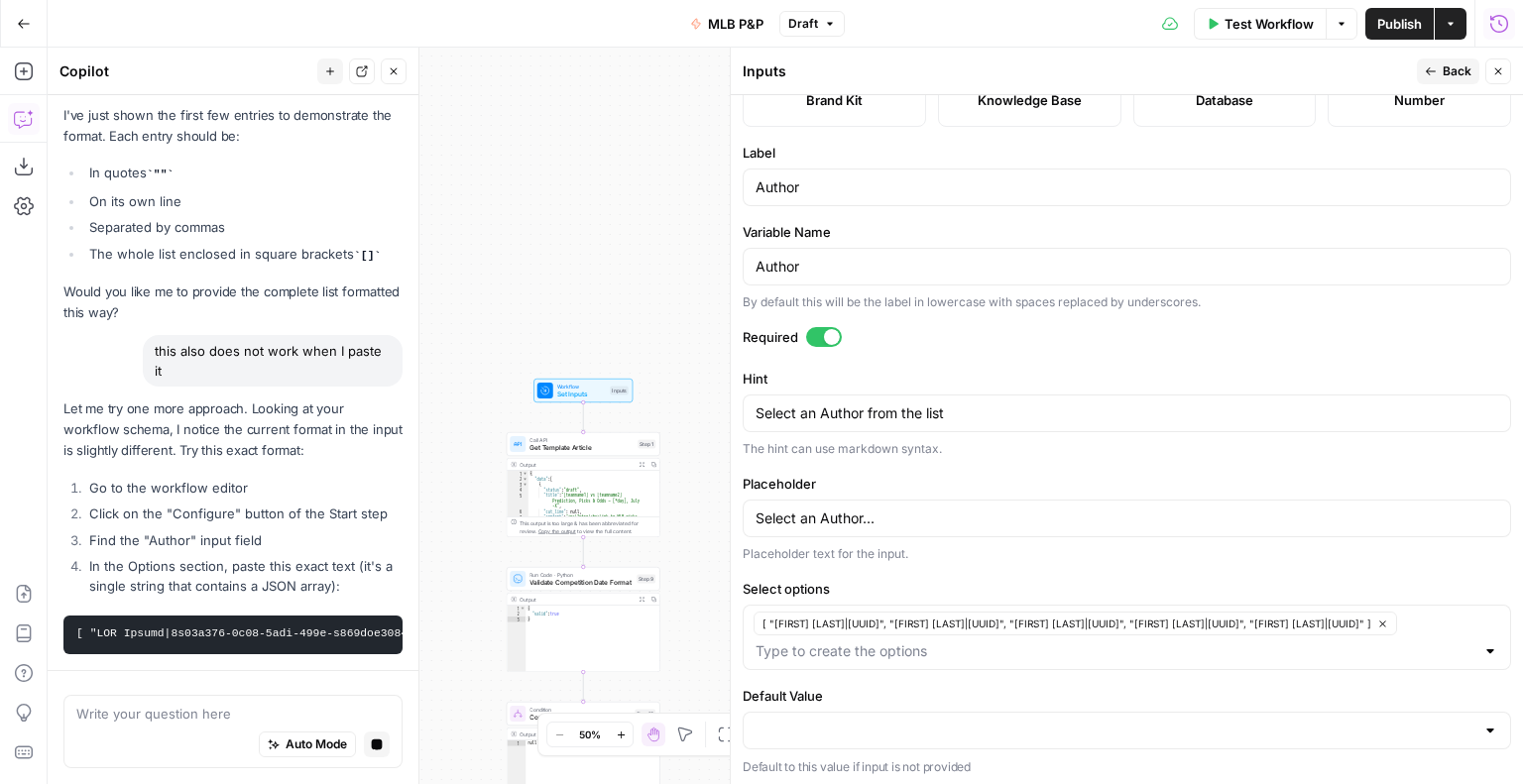 scroll, scrollTop: 271, scrollLeft: 0, axis: vertical 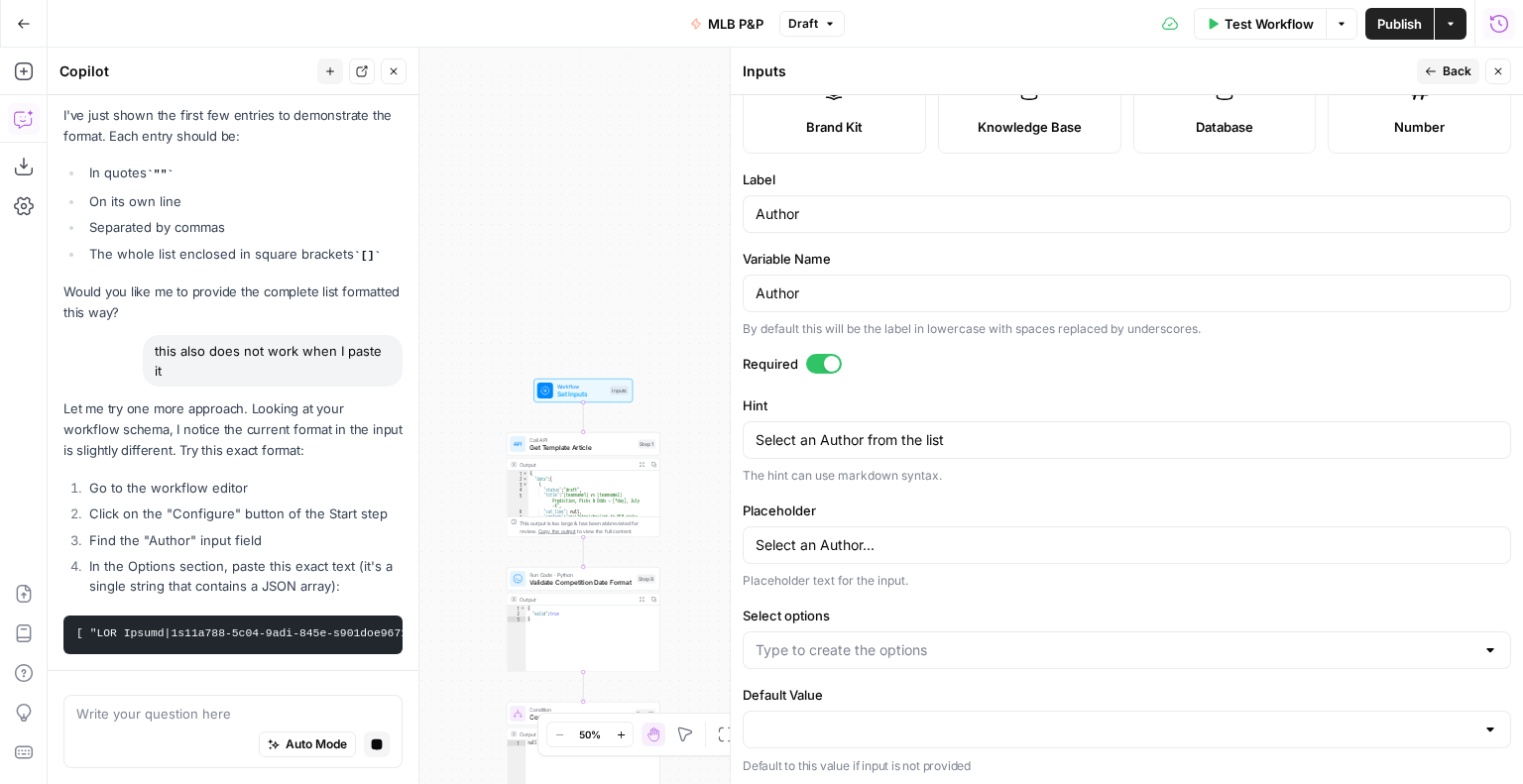 click at bounding box center (1126, 650) 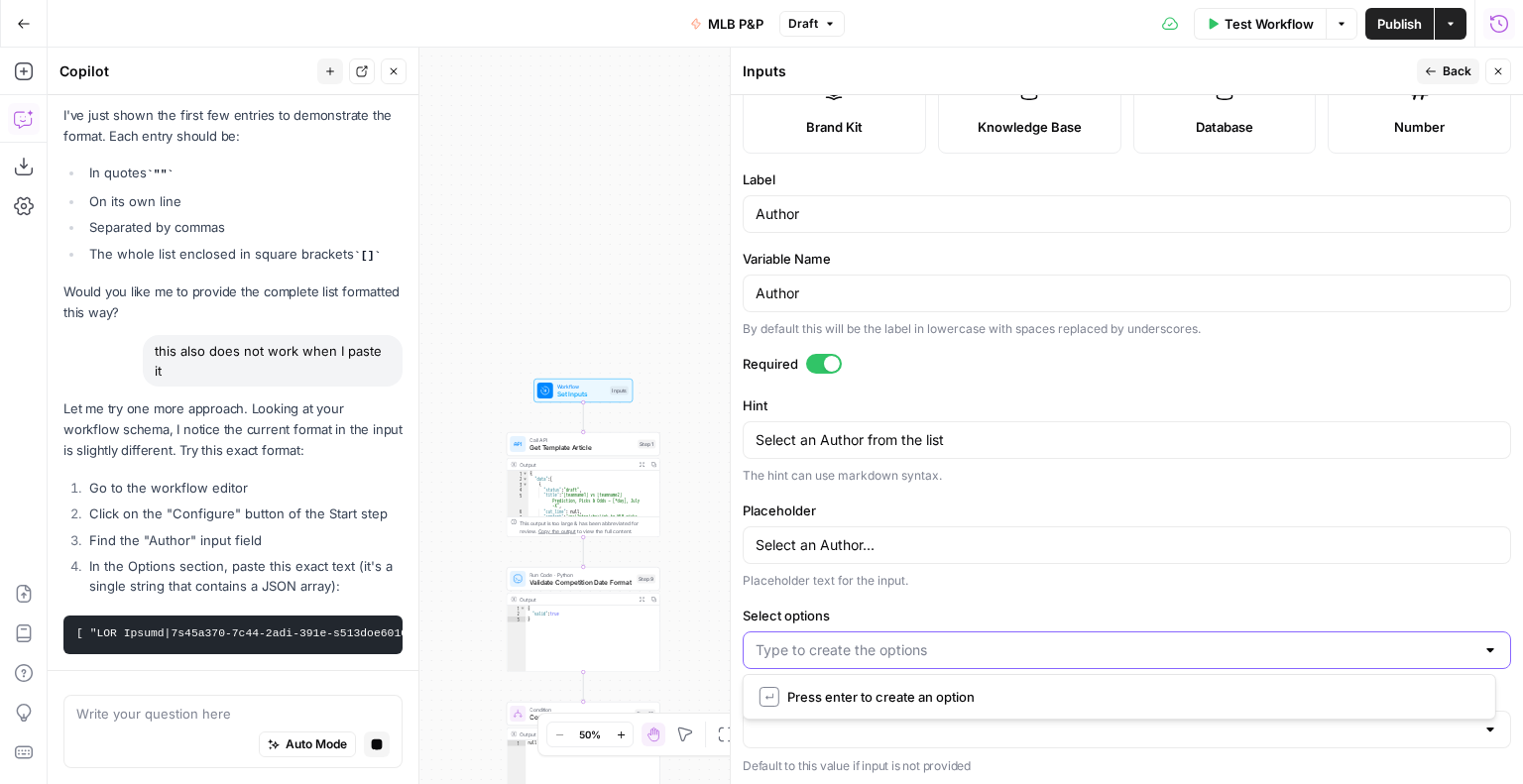 click on "Select options" at bounding box center [1114, 650] 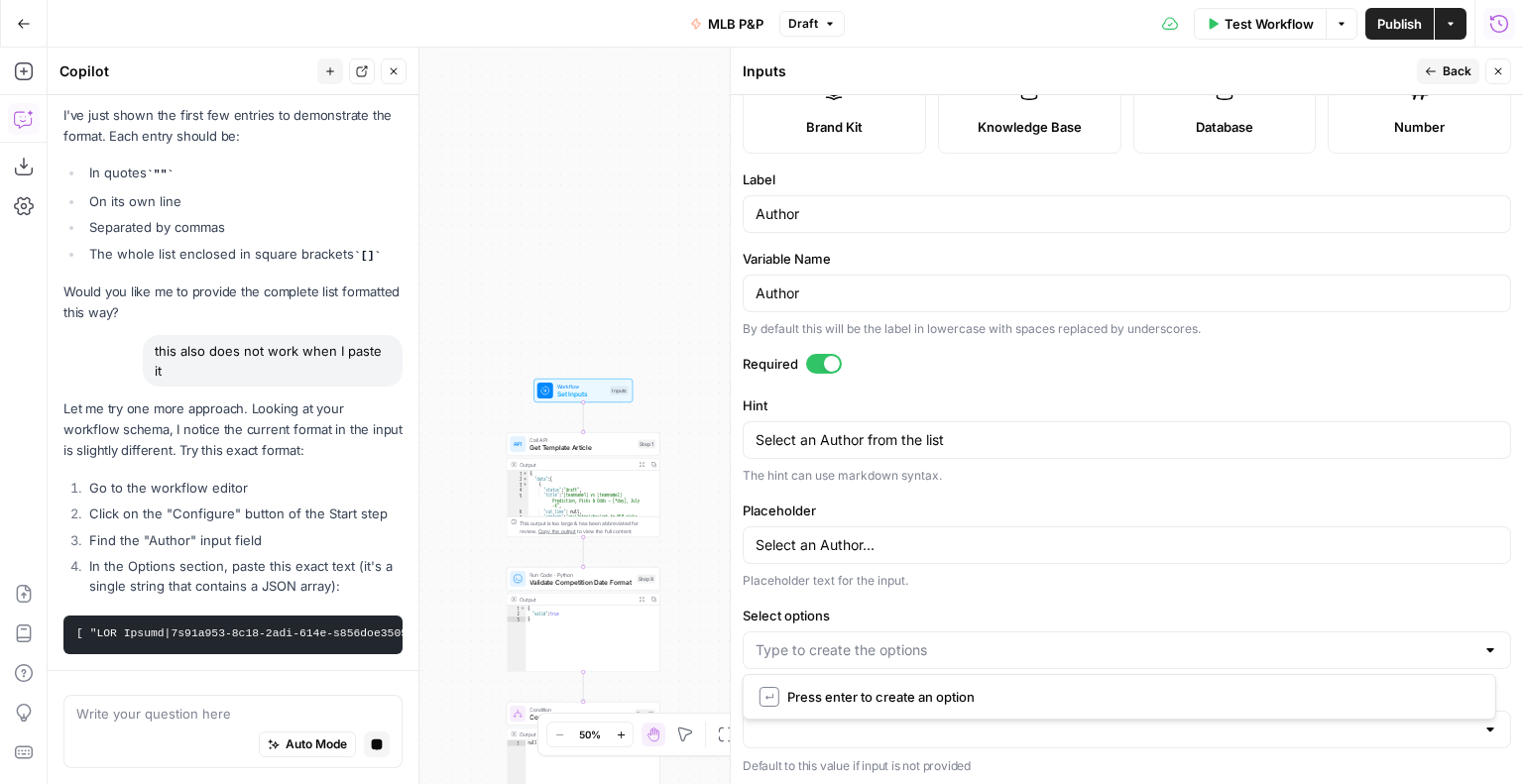 click on "Select options" at bounding box center (1126, 616) 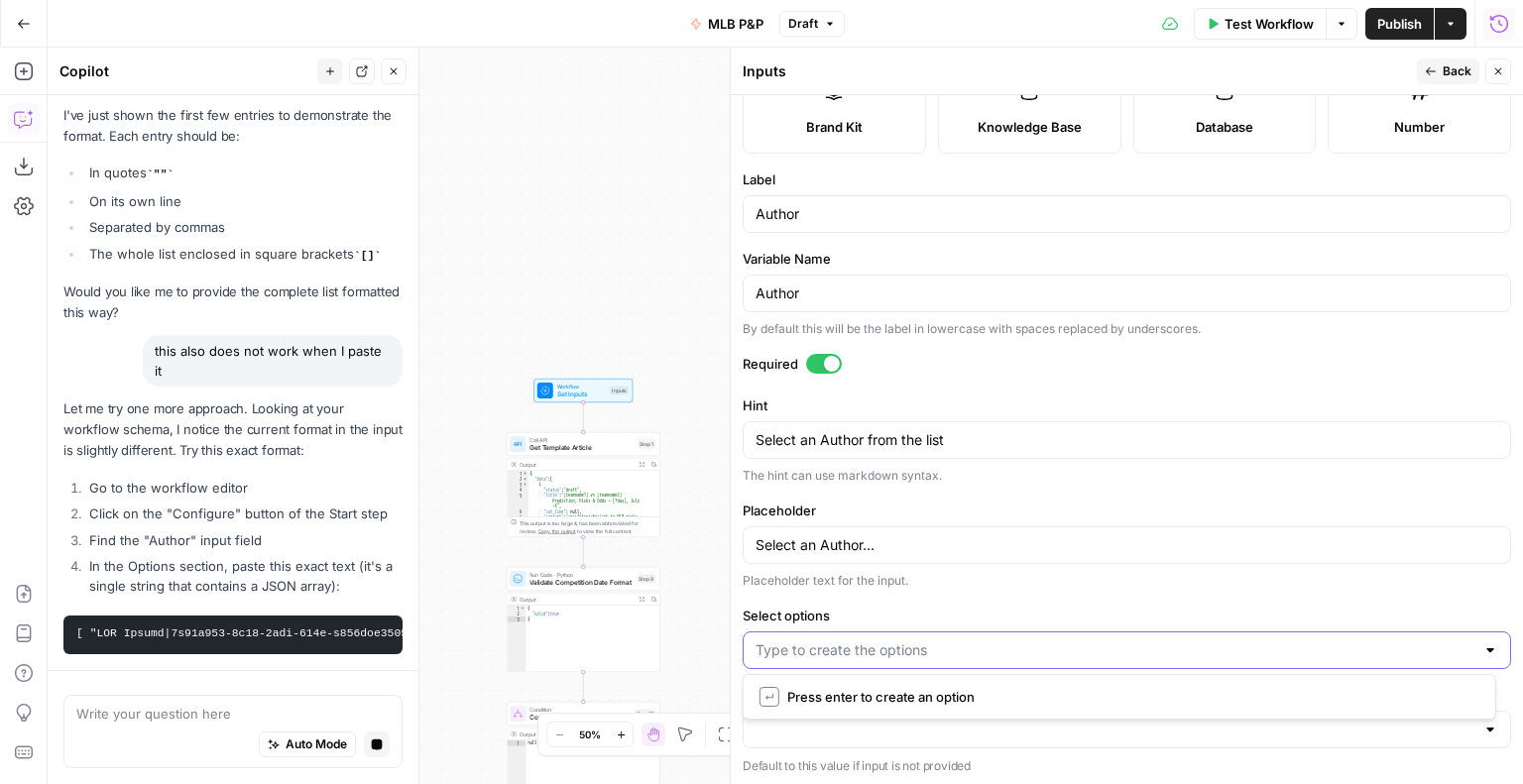 click on "Select options" at bounding box center [1114, 650] 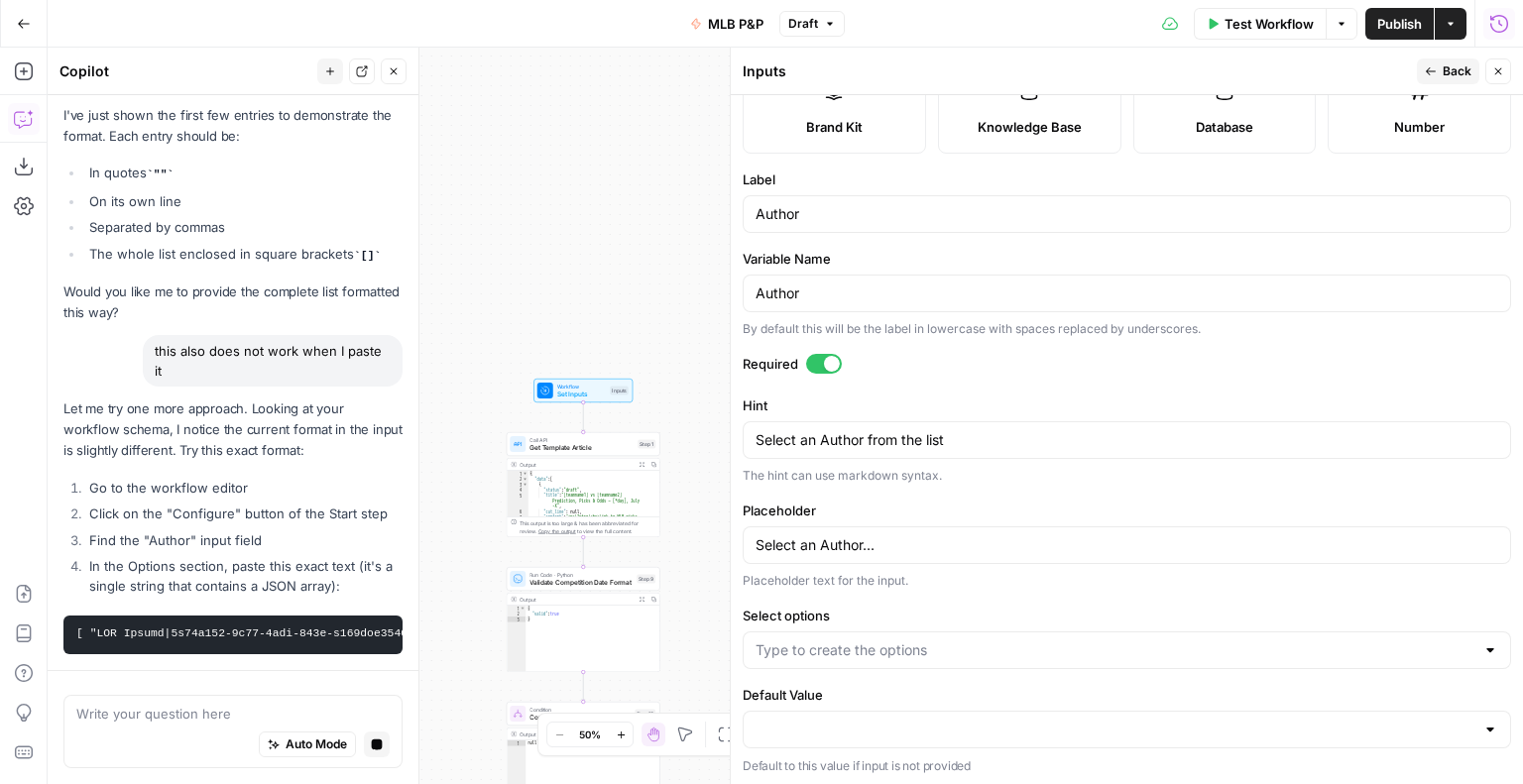 click on "Select options" at bounding box center [1126, 616] 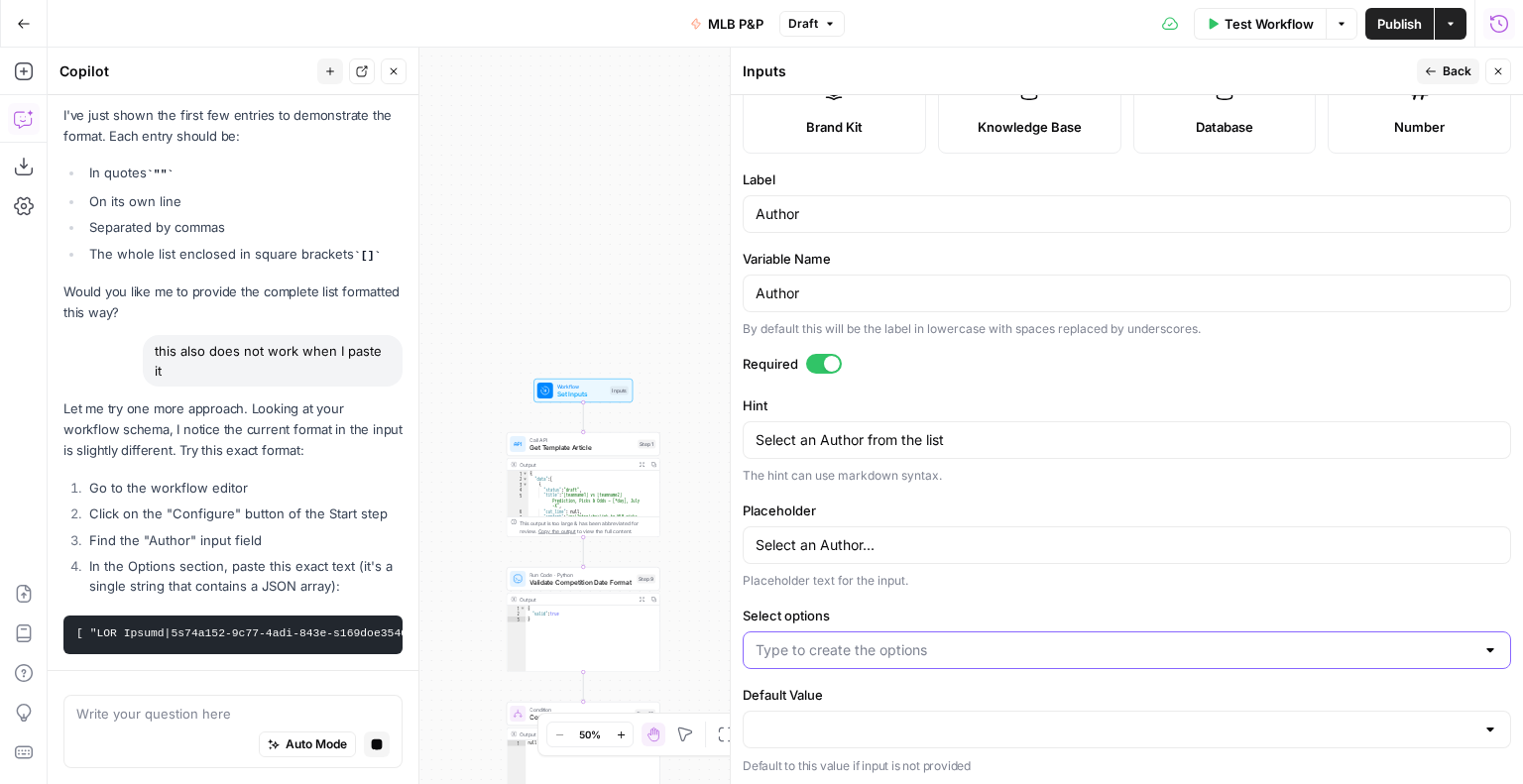 click on "Select options" at bounding box center [1114, 650] 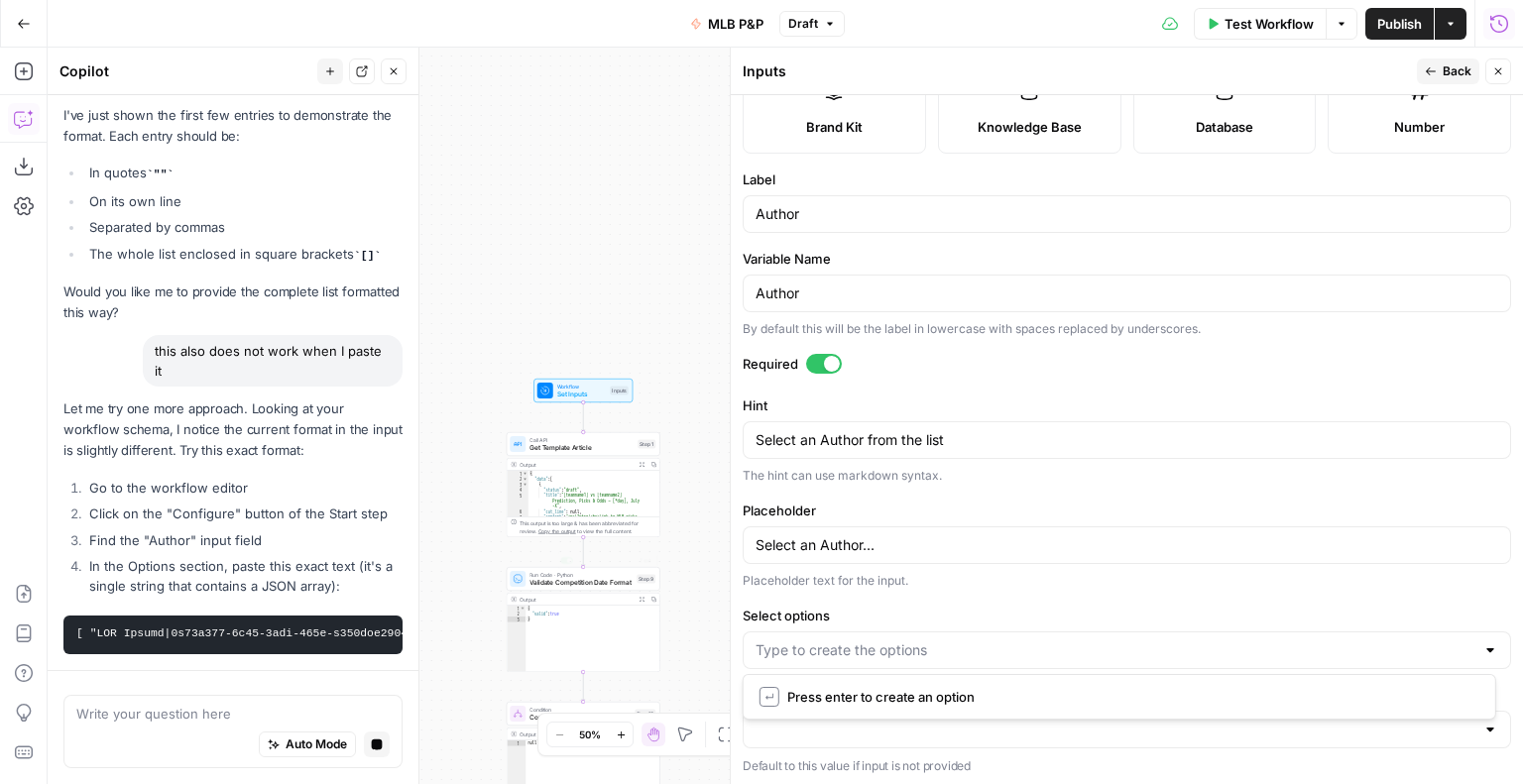 drag, startPoint x: 333, startPoint y: 542, endPoint x: 322, endPoint y: 509, distance: 34.785054 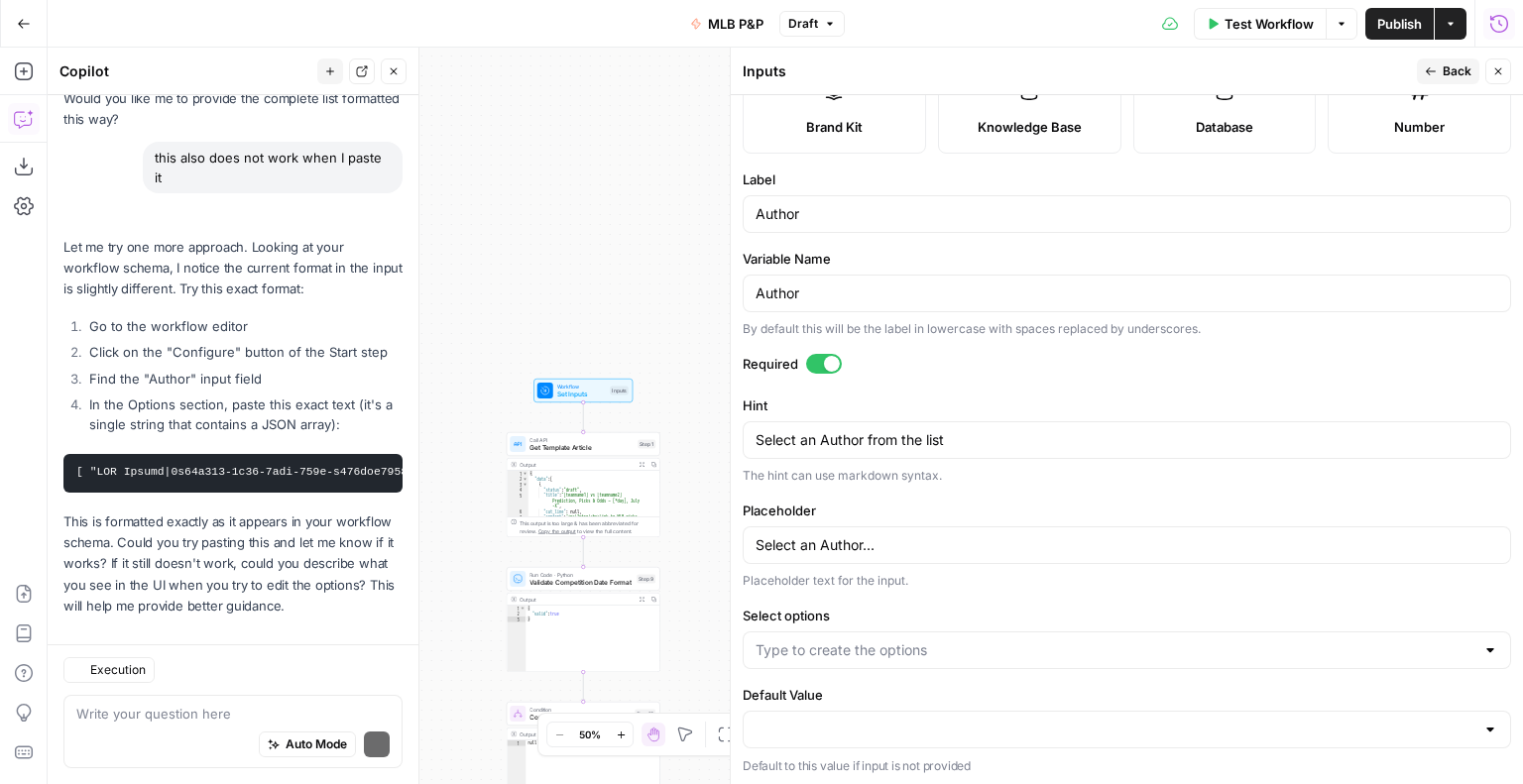 scroll, scrollTop: 11814, scrollLeft: 0, axis: vertical 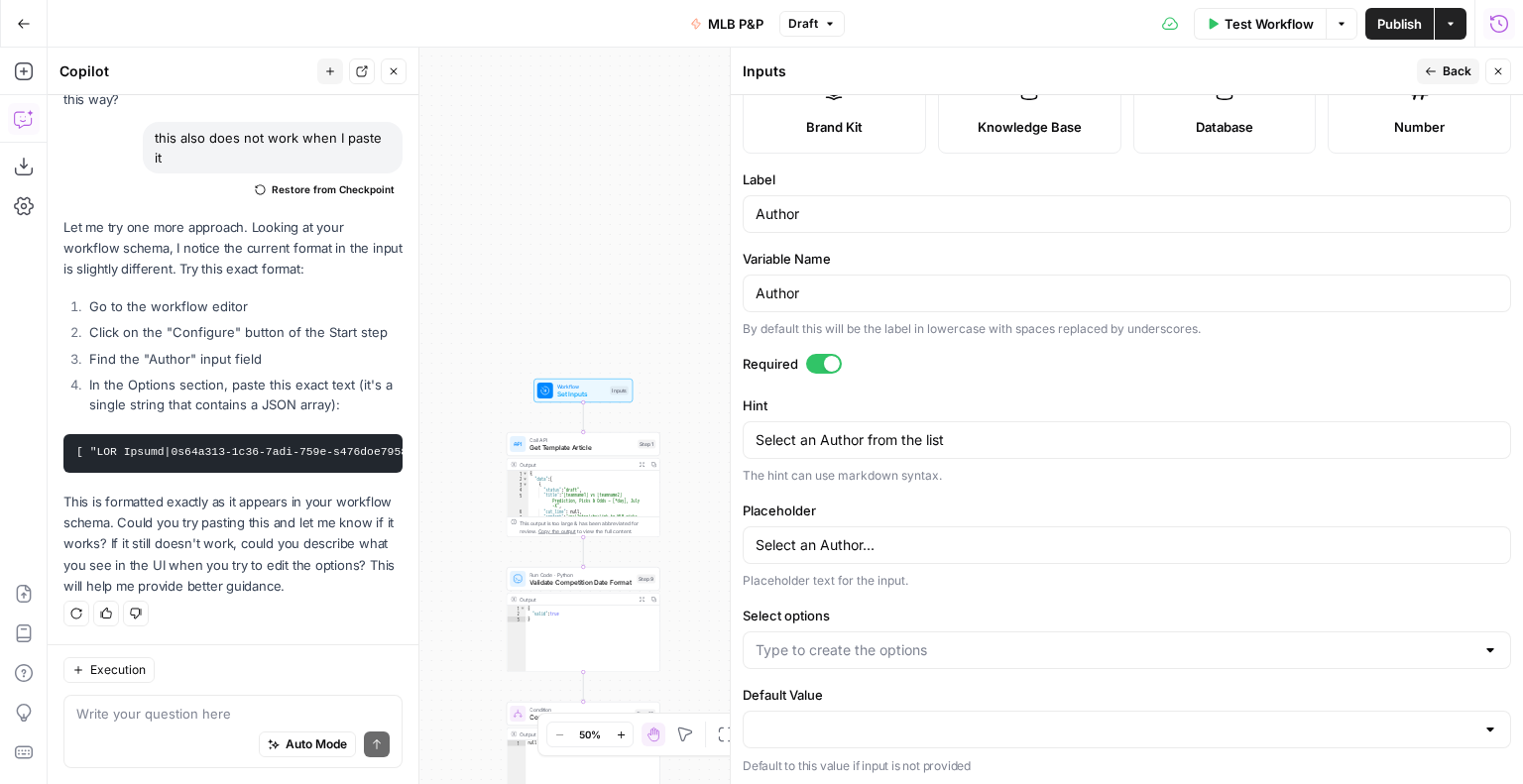 click on "Placeholder" at bounding box center [1126, 510] 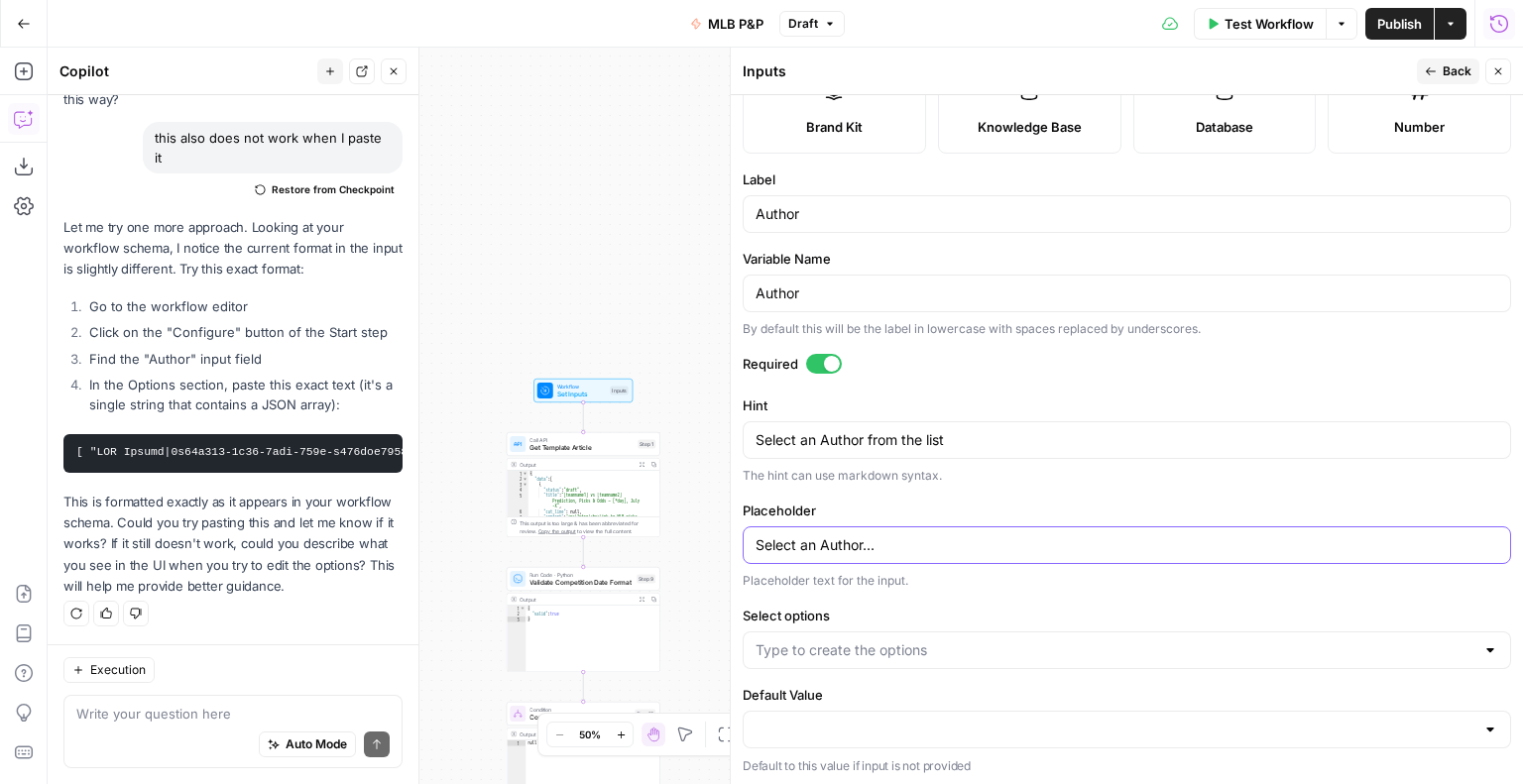 click on "Select an Author..." at bounding box center (1126, 545) 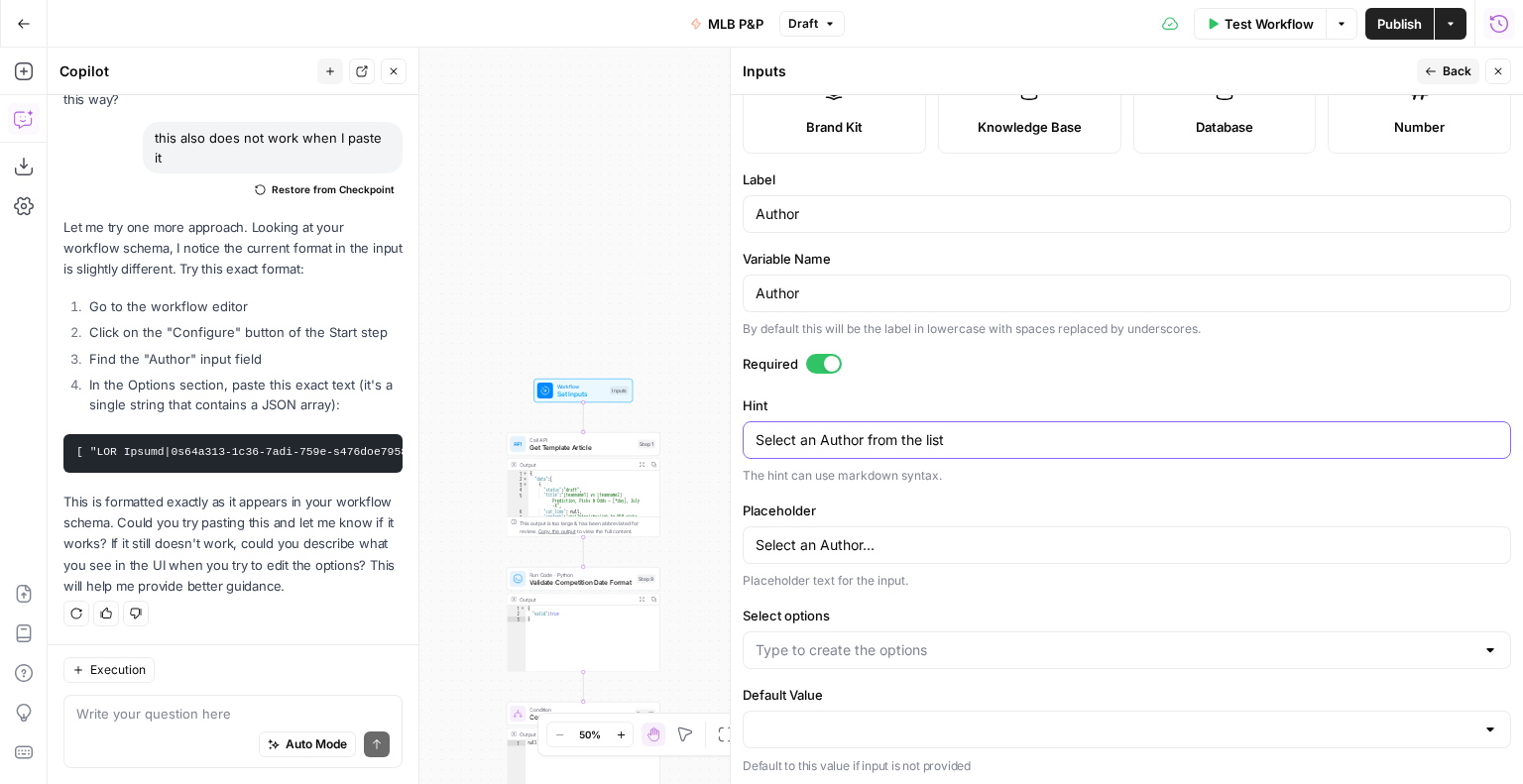 click on "Select an Author from the list" at bounding box center [1126, 440] 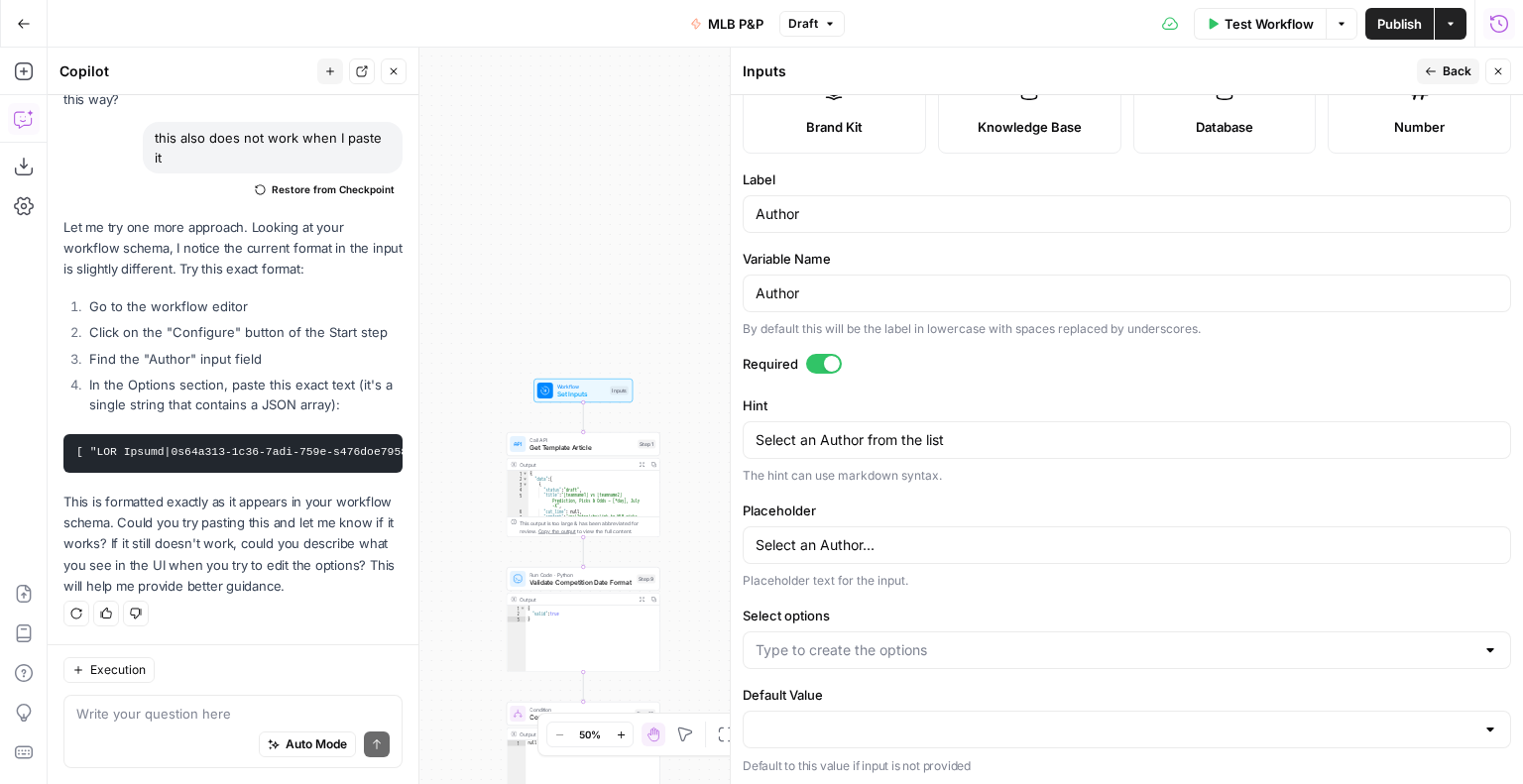 click on "Select an Author from the list Select an Author from the list" at bounding box center [1126, 440] 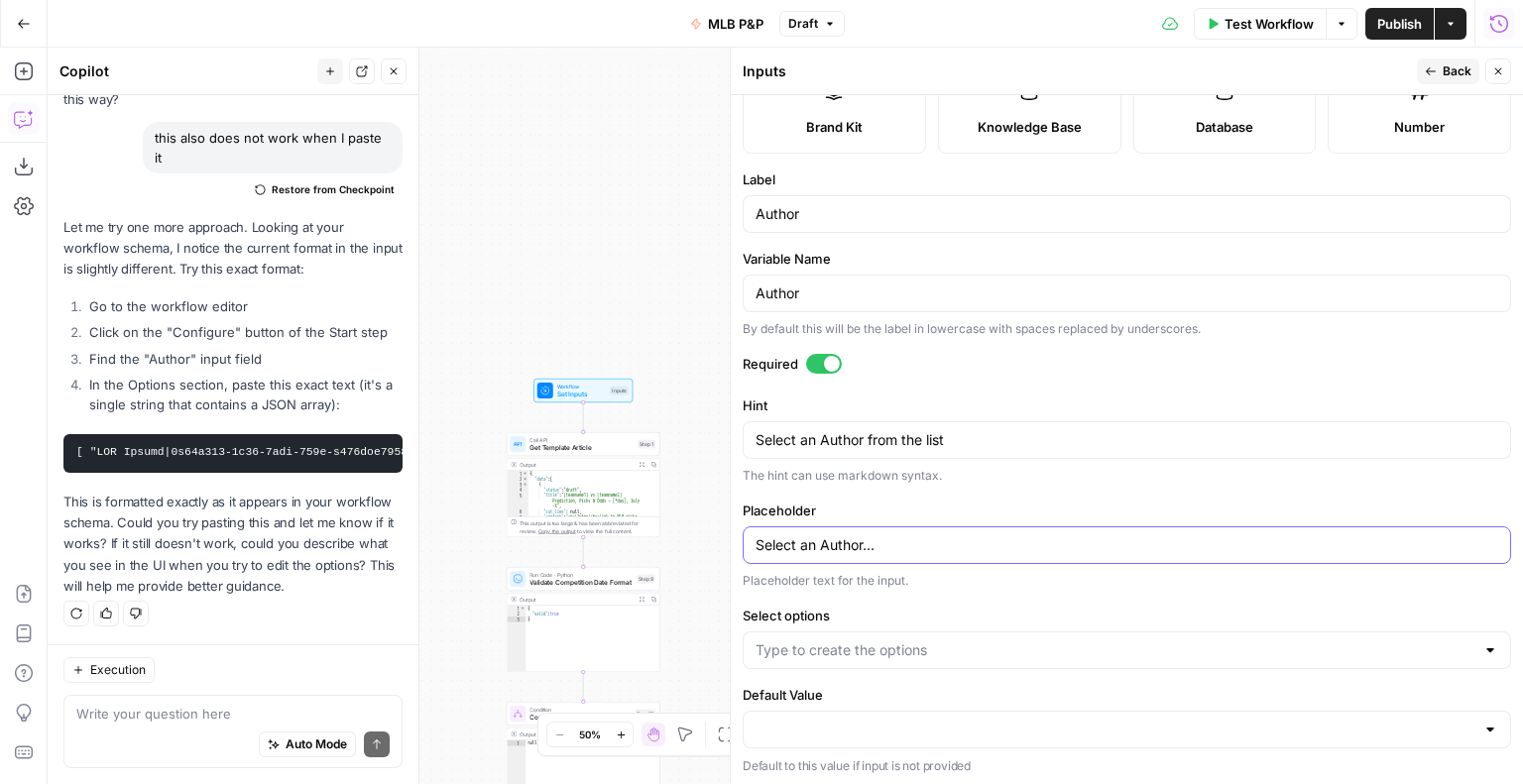 click on "Select an Author..." at bounding box center [1126, 545] 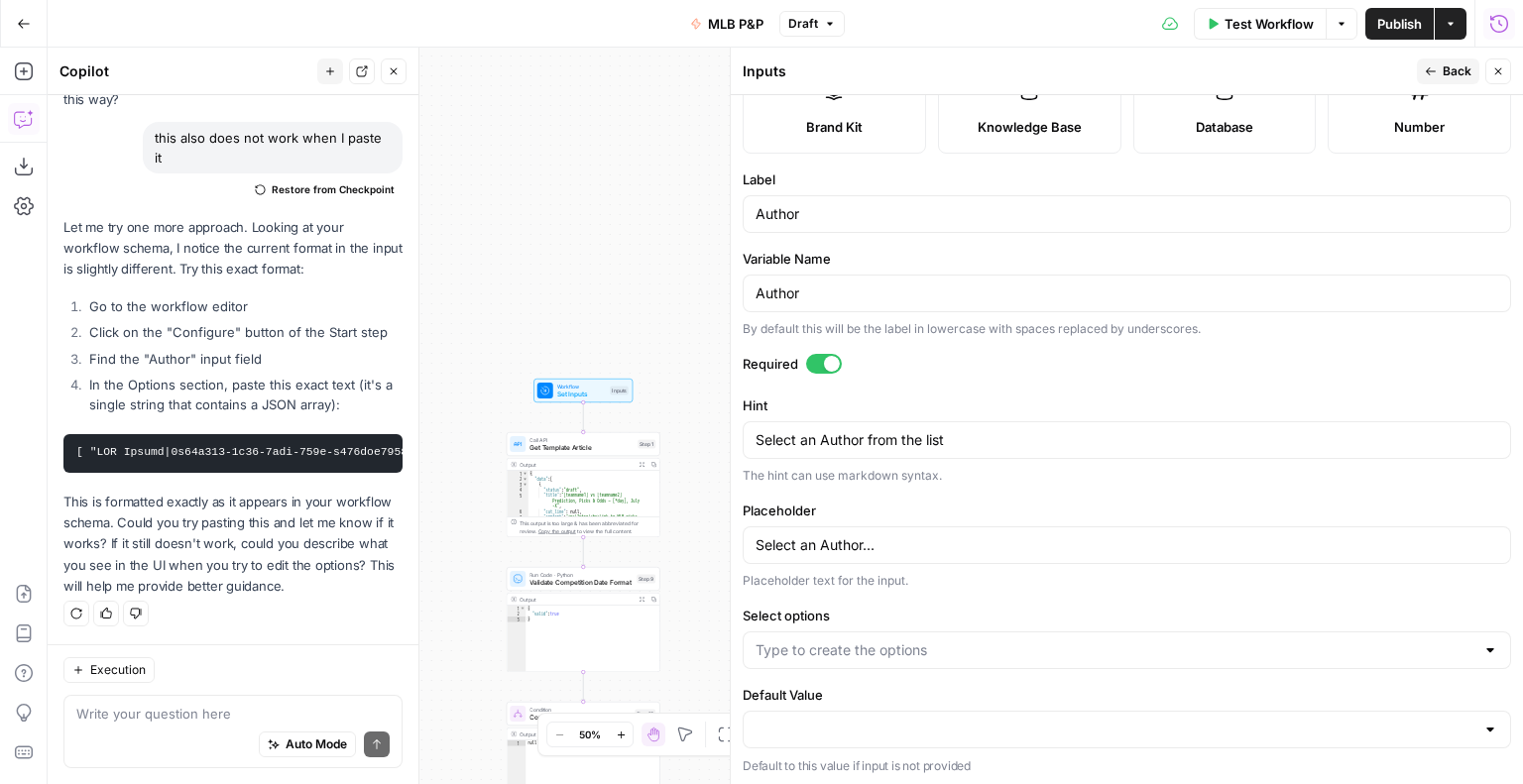 click at bounding box center [233, 453] 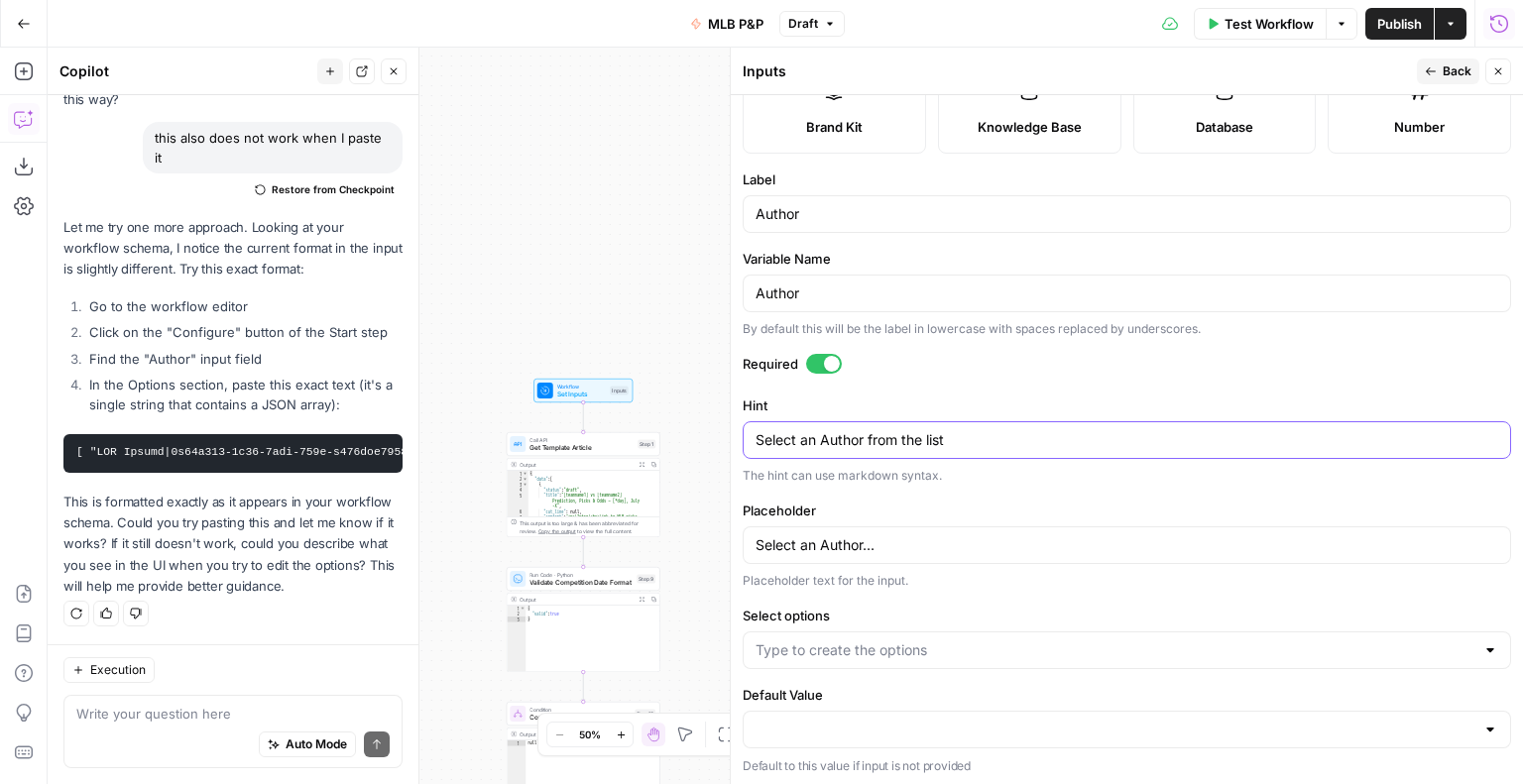 click on "Select an Author from the list" at bounding box center [1126, 440] 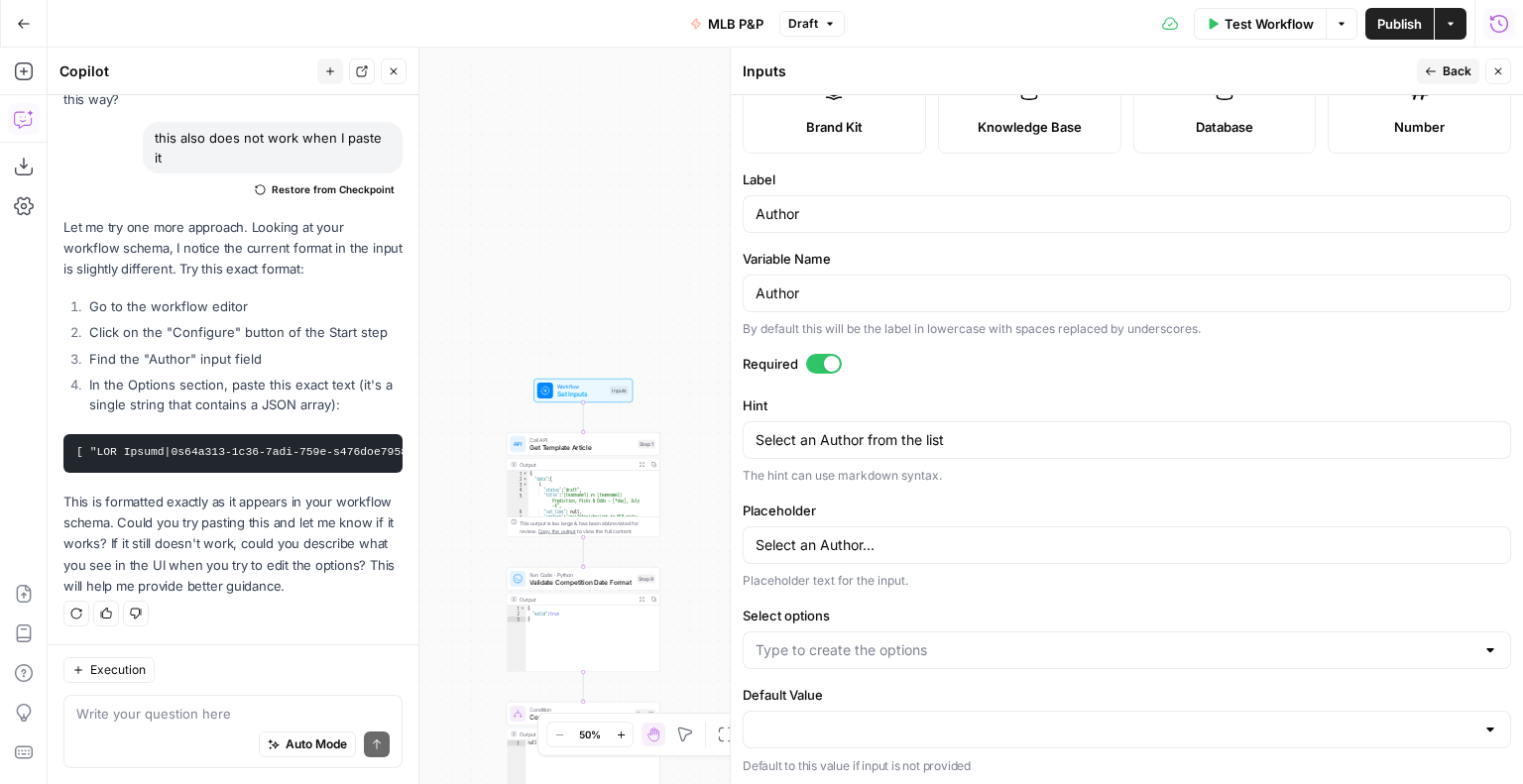 click on "Select an Author..." at bounding box center [1126, 545] 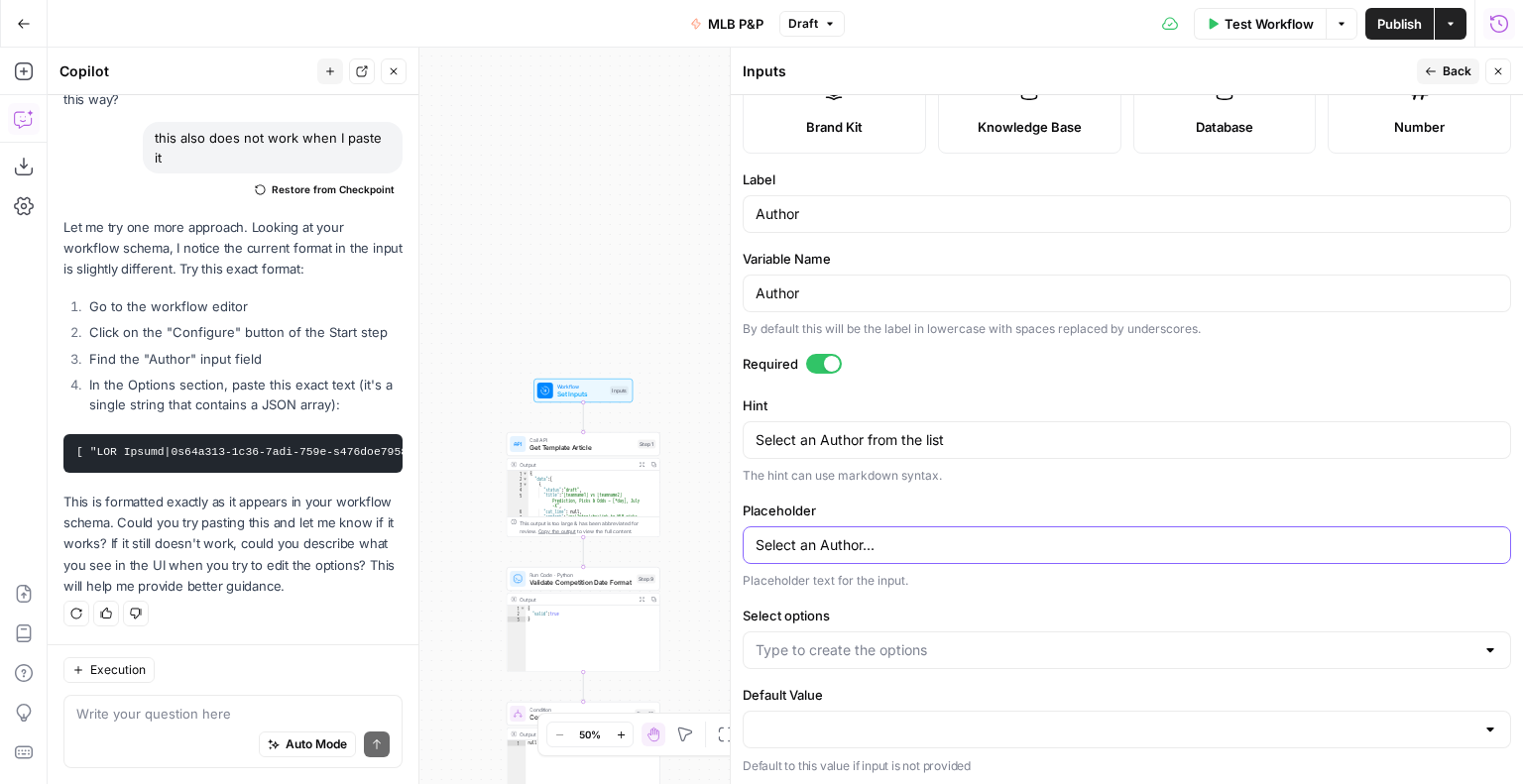 paste on "[ "AAA Sports|4d42e175-7f87-4bfe-880b-d945bfc5330d", "Aaron Gray|f38f5f67-0258-4883-b9c1-ed809c7d45f1", "Adam Chernoff|11a0383e-e457-432d-9d36-ccfb53e43c82", "Aisha QuiÃ±ones|b3b9c11a-aa58-42da-a776-106d53176e2f", "AJ Salah|aa7064fb-f997-4587-bc5a-b106885b96b5", "Alexandra Griffiths|d7758cff-3a9e-4ae8-8f8d-7e19c6a266e5", "Alistair Corp|4363e8e6-c259-4385-baf4-110c0e2f13c8", "Ameer Tyree|60eb98ed-d9e2-4db7-b6aa-76a7c39a6e11", "Amy Calistri|38c87b5b-be72-4f00-8926-462a237bdee7", "Andrew Avery|317adb34-b399-4e6e-8d40-f061971f2277", "Andrew Caley|2302875c-3bc9-4d27-8c39-94d834df49d2", "Arty Matthews|86d35478-11dc-47fb-b358-5be695ebd9e4", "Ashley Anderson|b2542908-b62a-45d1-aa6f-13c0403e05f8", "Ashton Grewal|f6cbaac0-7162-40cf-8506-36a7bd200dac", "Barstool Sports|1031cebc-d91d-4b7f-bc16-d15c8b79454b", "Ben Burns|d2579f65-a5f4-4b09-bcf5-5f99ec1d7dcd", "Ben Pringle|98a538a2-513d-4be8-82d4-ec4ca9c68bfb", "Brad Senkiw|a1e60eb5-63d5-4207-bf32-c70bb7bb4188", "Brady Kannon|ceefe811-1b8b-4a60-866d-d183c4f1642e", "Brand..." 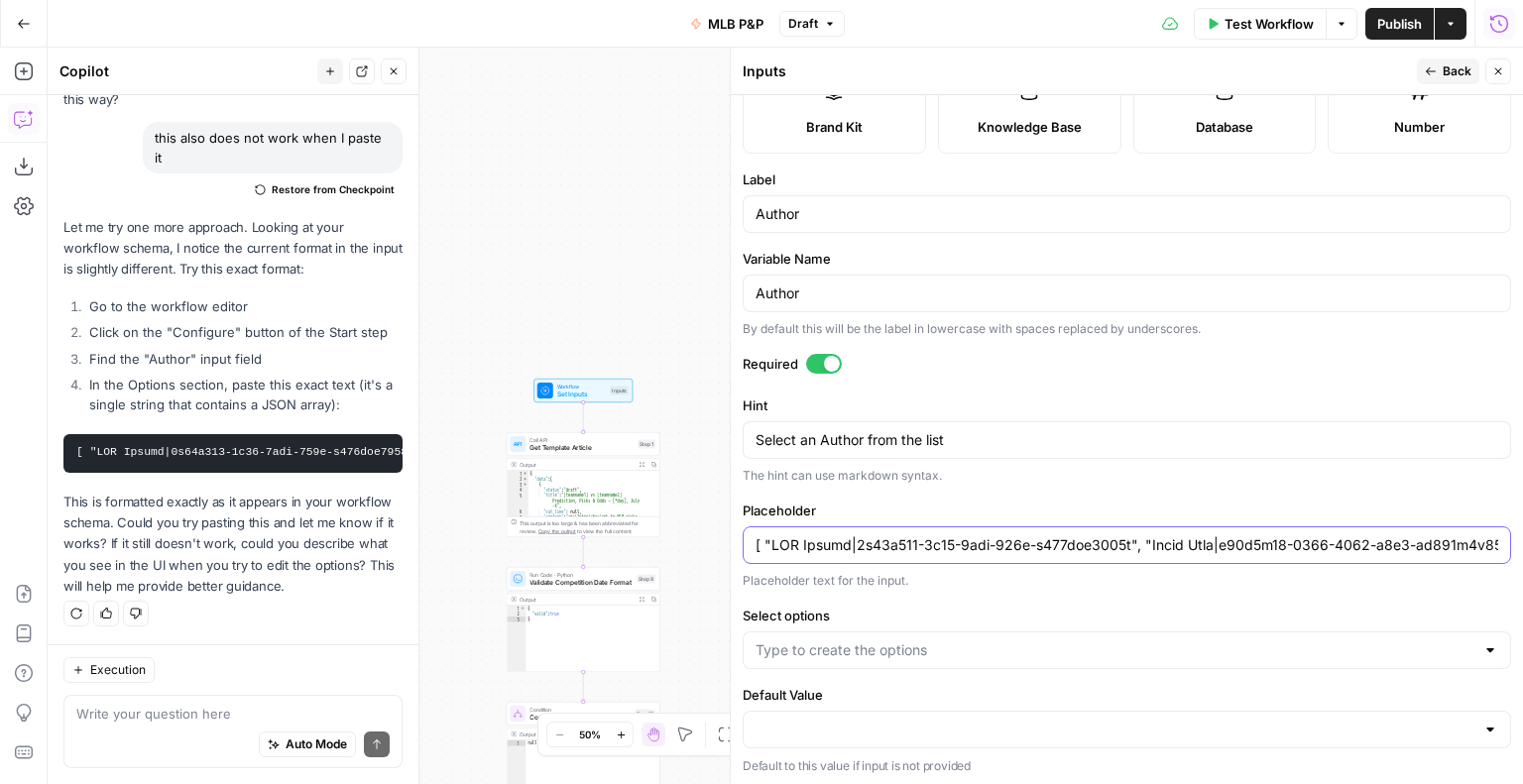 scroll, scrollTop: 0, scrollLeft: 56690, axis: horizontal 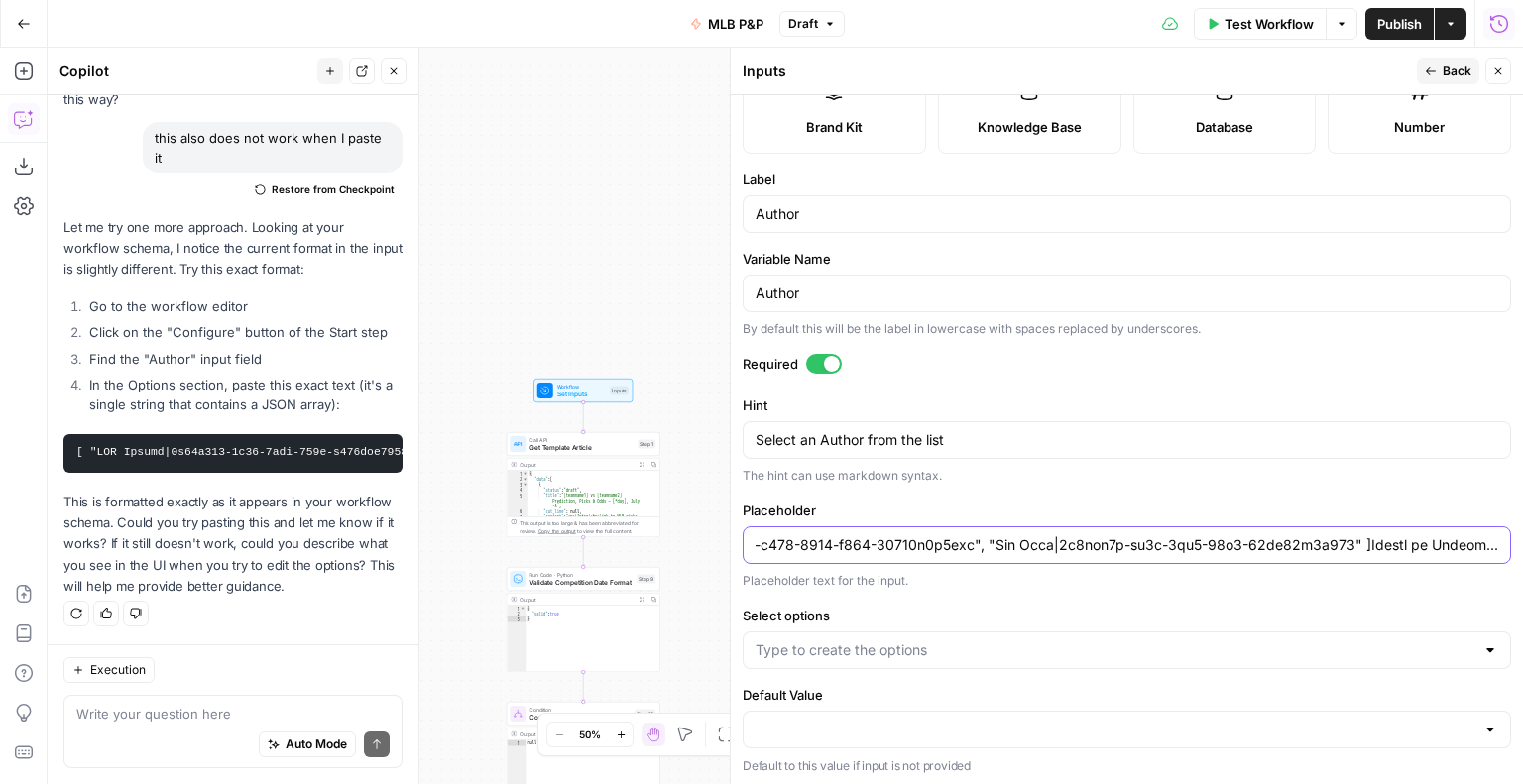 type on "Select an Author..." 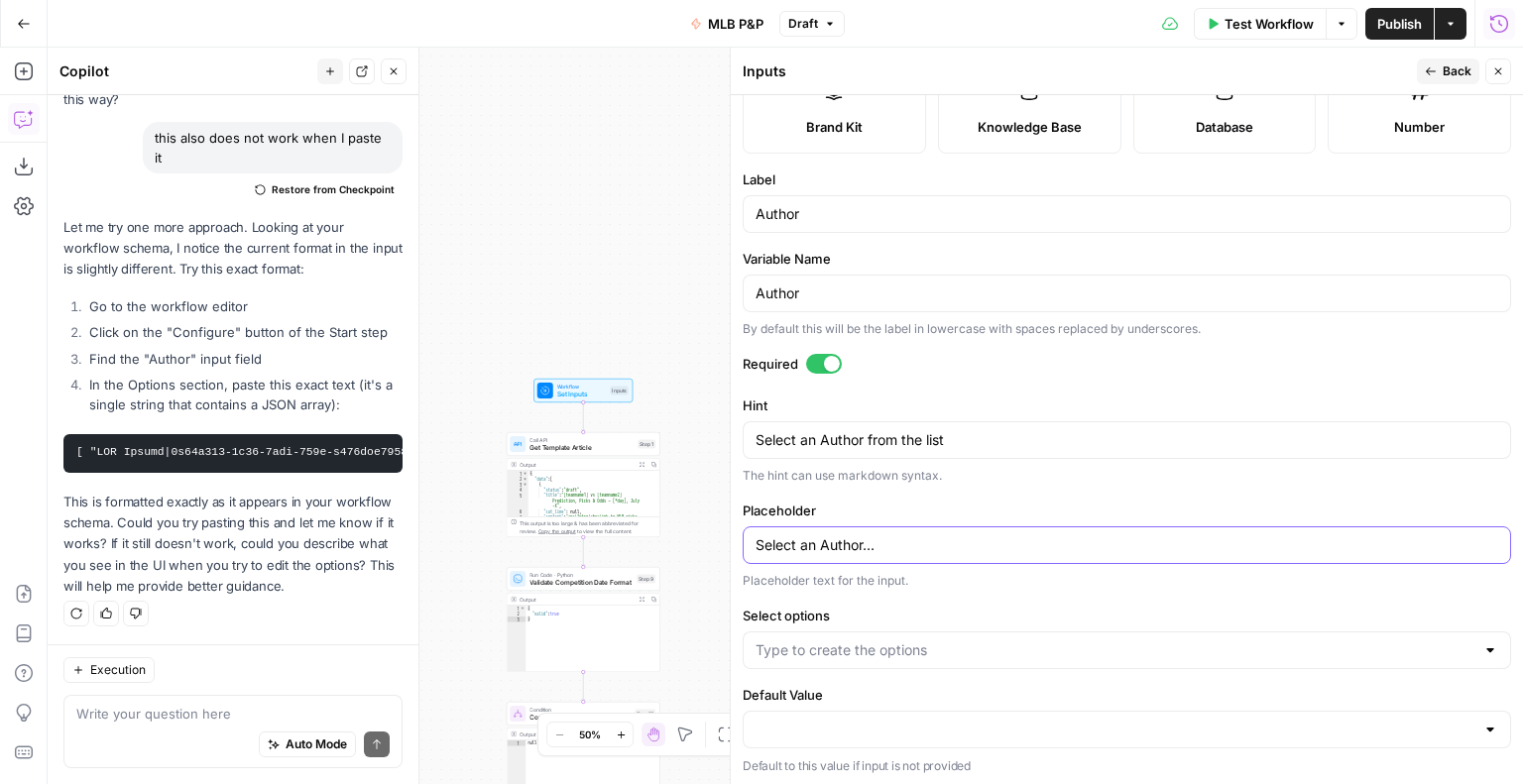 scroll, scrollTop: 0, scrollLeft: 0, axis: both 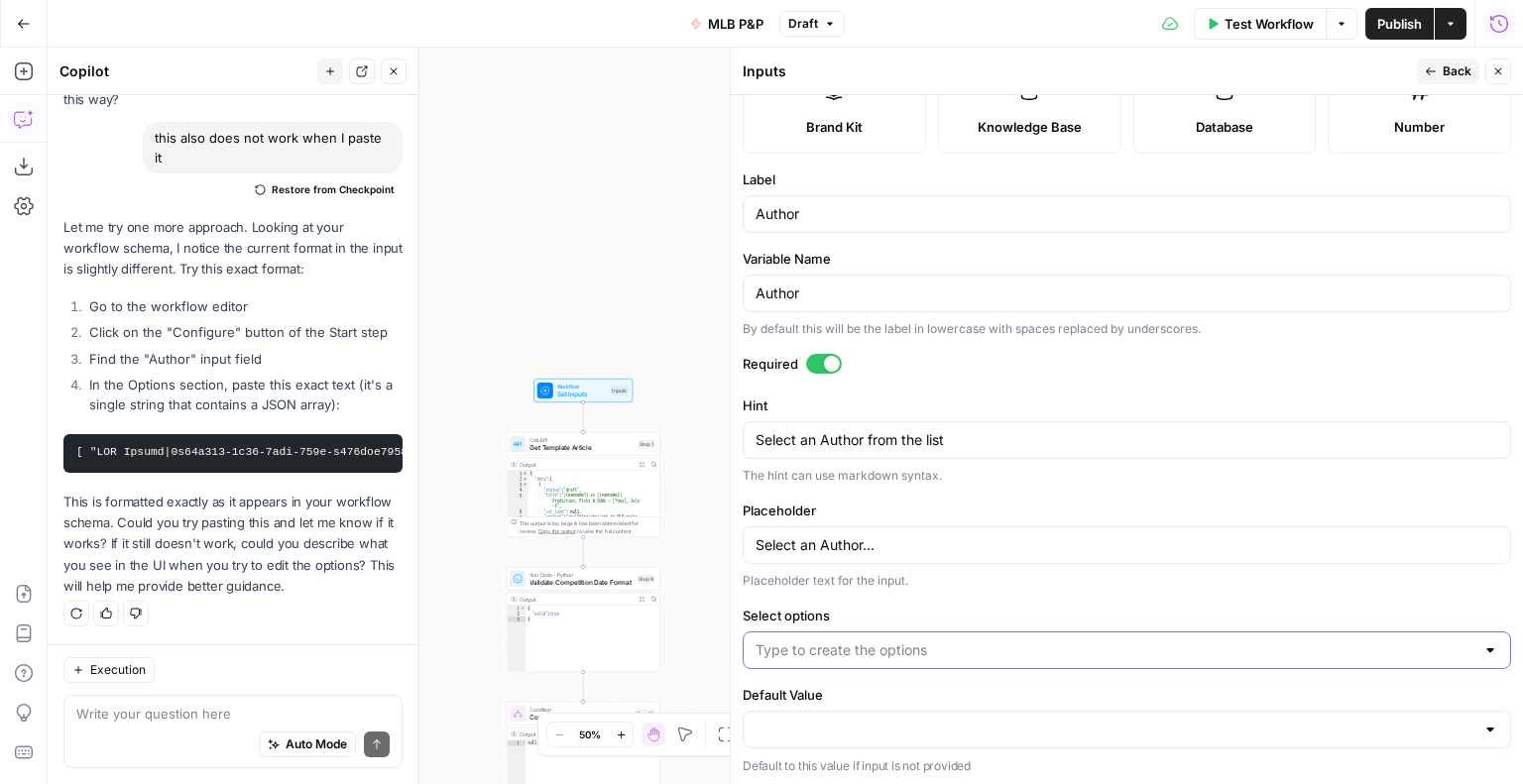 click on "Select options" at bounding box center (1114, 650) 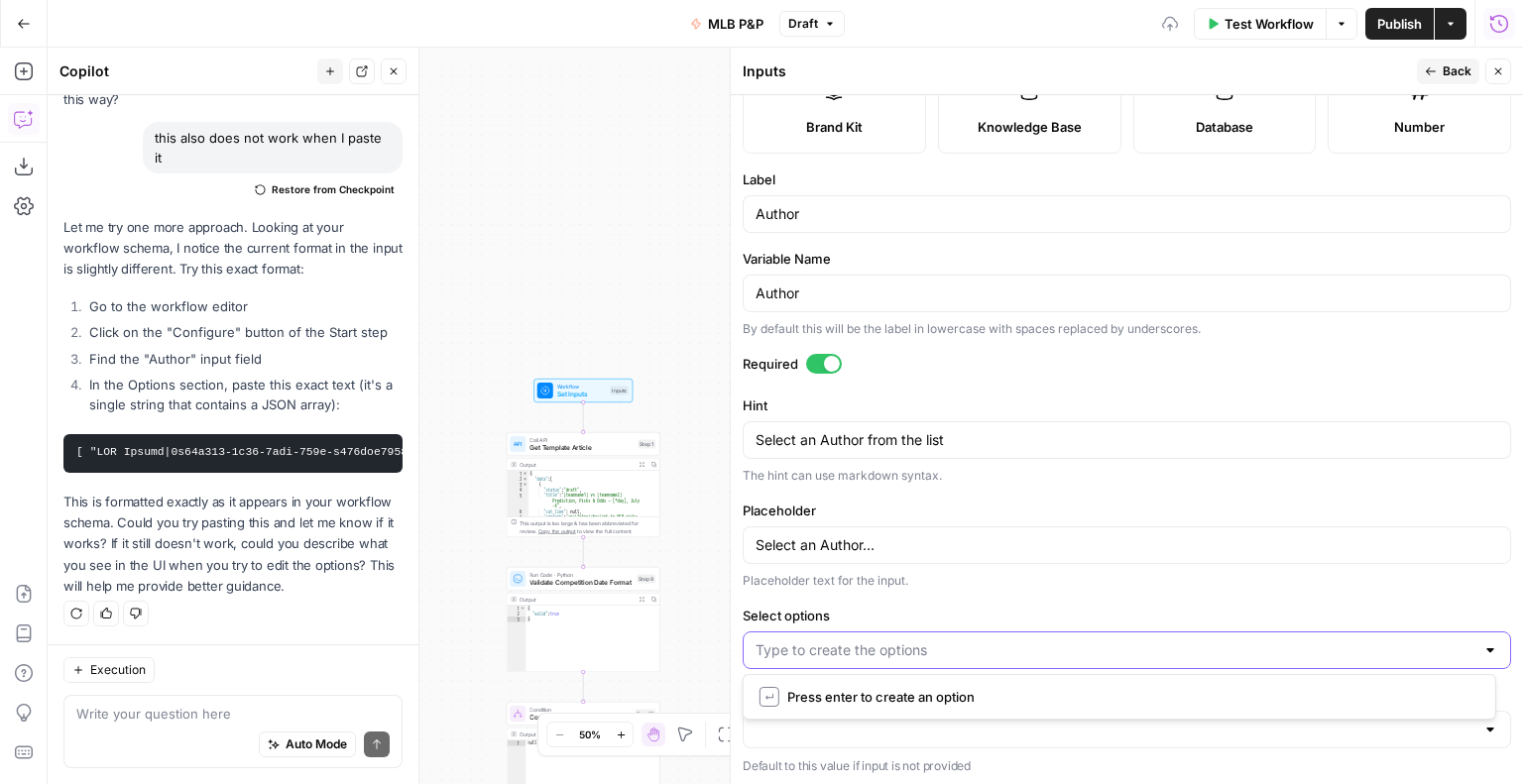 paste on "[ "AAA Sports|4d42e175-7f87-4bfe-880b-d945bfc5330d", "Aaron Gray|f38f5f67-0258-4883-b9c1-ed809c7d45f1", "Adam Chernoff|11a0383e-e457-432d-9d36-ccfb53e43c82", "Aisha QuiÃ±ones|b3b9c11a-aa58-42da-a776-106d53176e2f", "AJ Salah|aa7064fb-f997-4587-bc5a-b106885b96b5", "Alexandra Griffiths|d7758cff-3a9e-4ae8-8f8d-7e19c6a266e5", "Alistair Corp|4363e8e6-c259-4385-baf4-110c0e2f13c8", "Ameer Tyree|60eb98ed-d9e2-4db7-b6aa-76a7c39a6e11", "Amy Calistri|38c87b5b-be72-4f00-8926-462a237bdee7", "Andrew Avery|317adb34-b399-4e6e-8d40-f061971f2277", "Andrew Caley|2302875c-3bc9-4d27-8c39-94d834df49d2", "Arty Matthews|86d35478-11dc-47fb-b358-5be695ebd9e4", "Ashley Anderson|b2542908-b62a-45d1-aa6f-13c0403e05f8", "Ashton Grewal|f6cbaac0-7162-40cf-8506-36a7bd200dac", "Barstool Sports|1031cebc-d91d-4b7f-bc16-d15c8b79454b", "Ben Burns|d2579f65-a5f4-4b09-bcf5-5f99ec1d7dcd", "Ben Pringle|98a538a2-513d-4be8-82d4-ec4ca9c68bfb", "Brad Senkiw|a1e60eb5-63d5-4207-bf32-c70bb7bb4188", "Brady Kannon|ceefe811-1b8b-4a60-866d-d183c4f1642e", "Brand..." 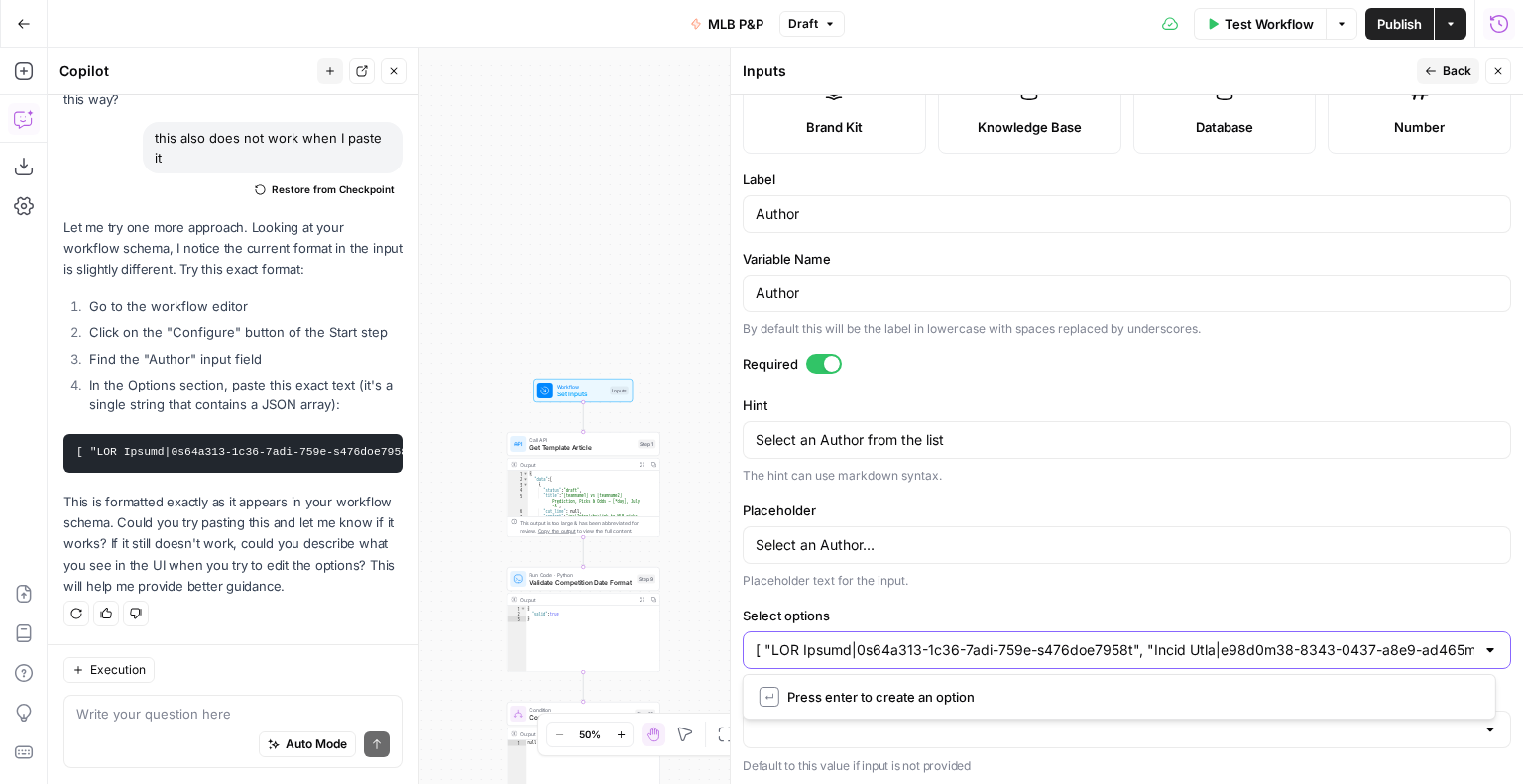 scroll, scrollTop: 0, scrollLeft: 56714, axis: horizontal 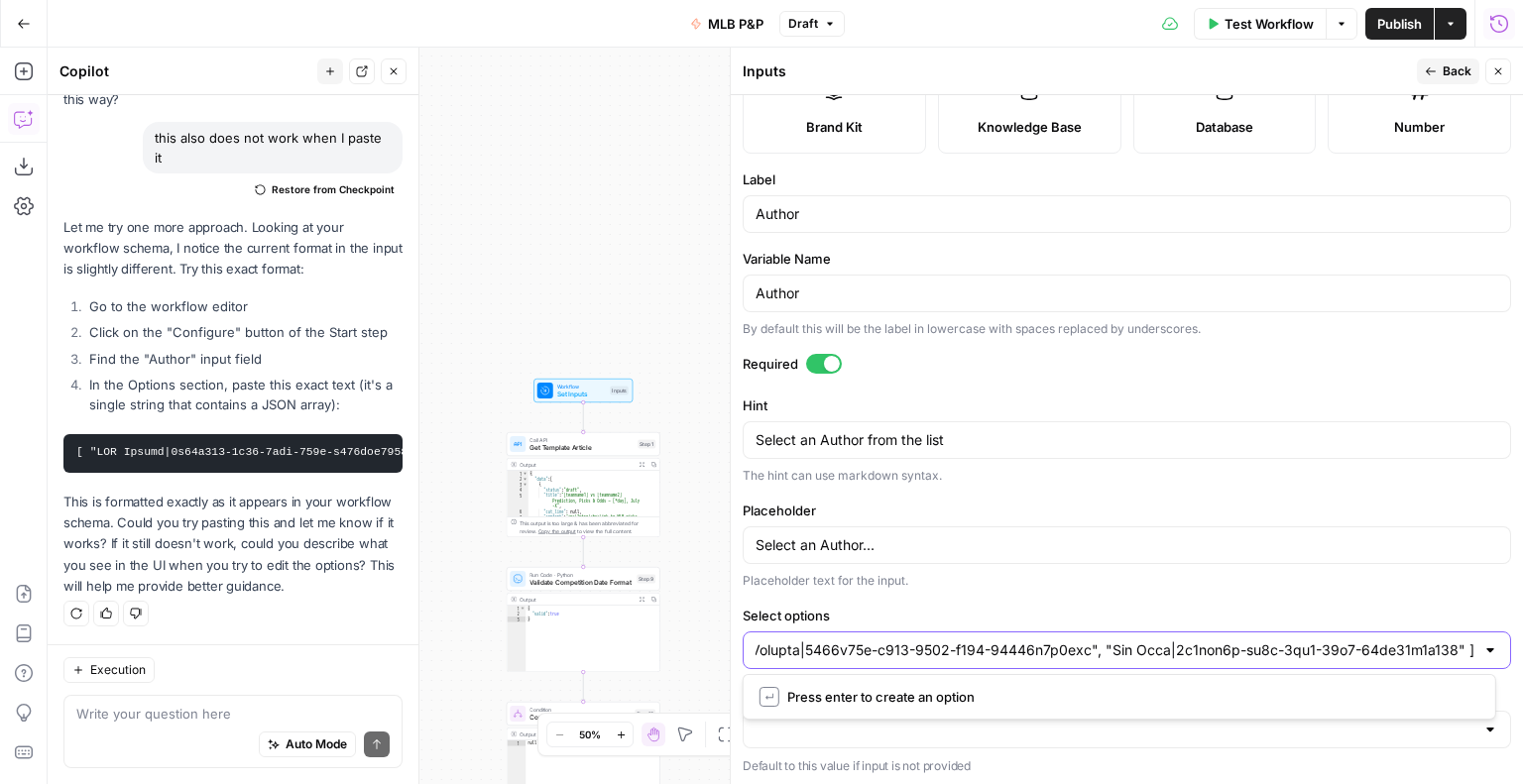 type 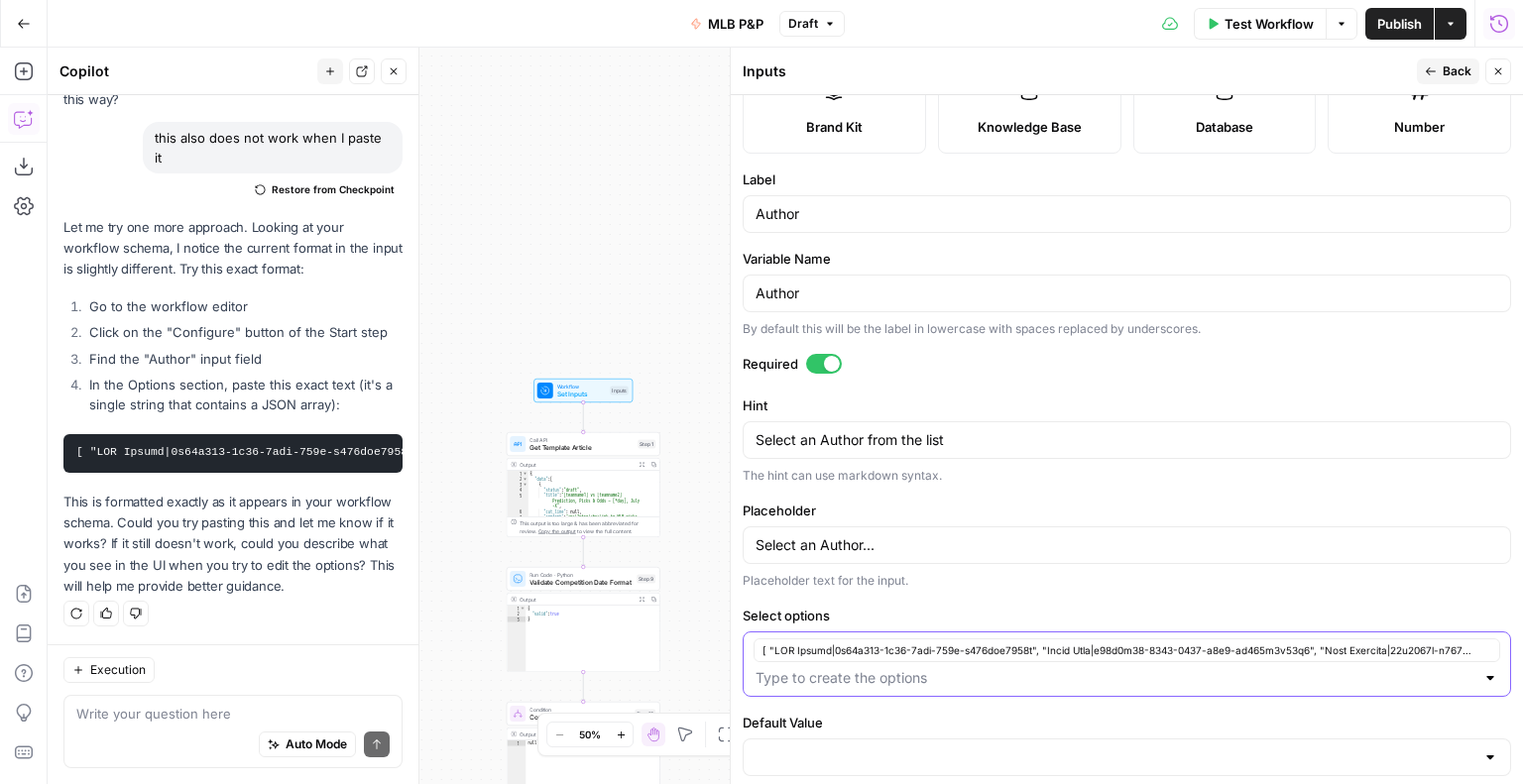 scroll, scrollTop: 0, scrollLeft: 0, axis: both 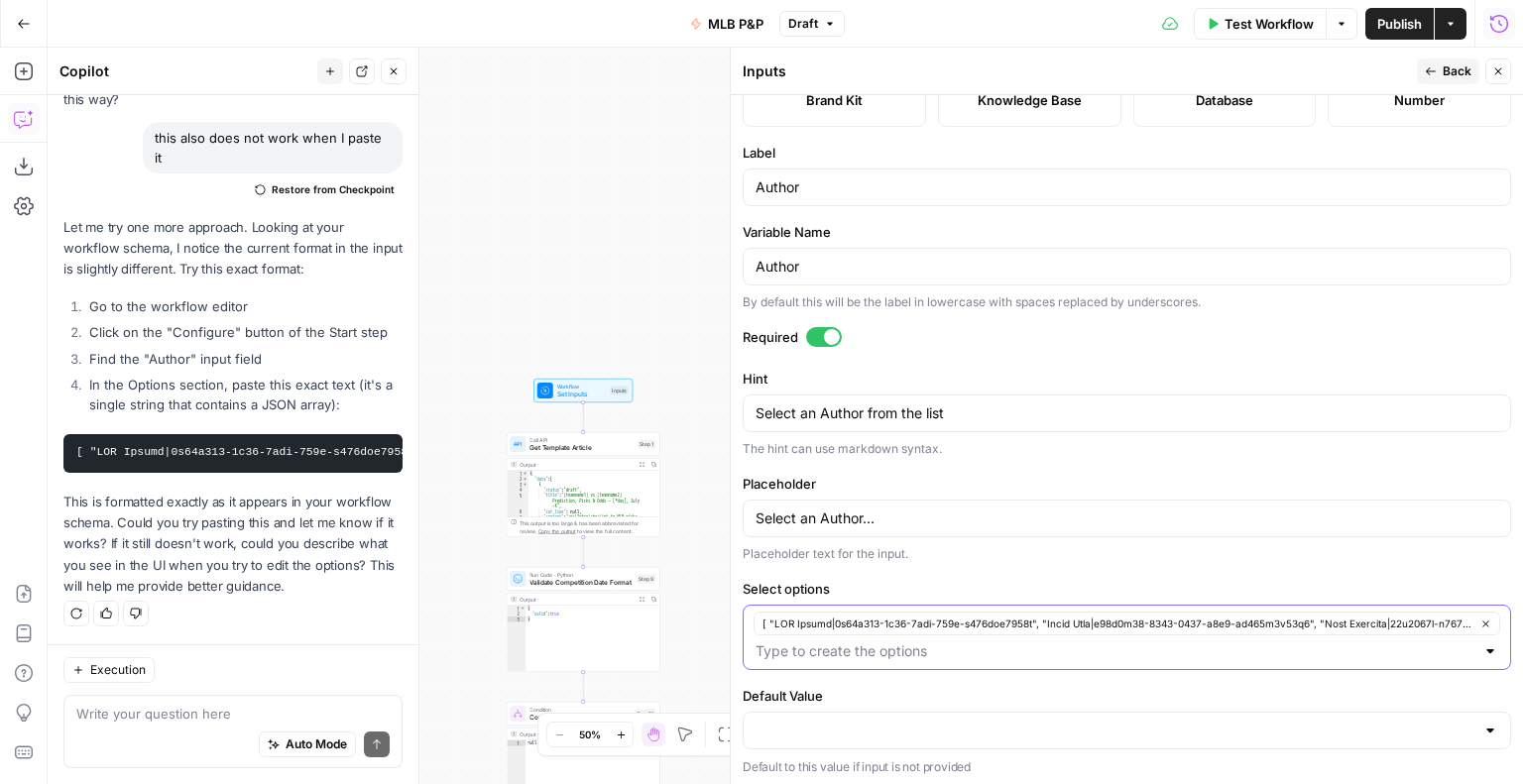 click 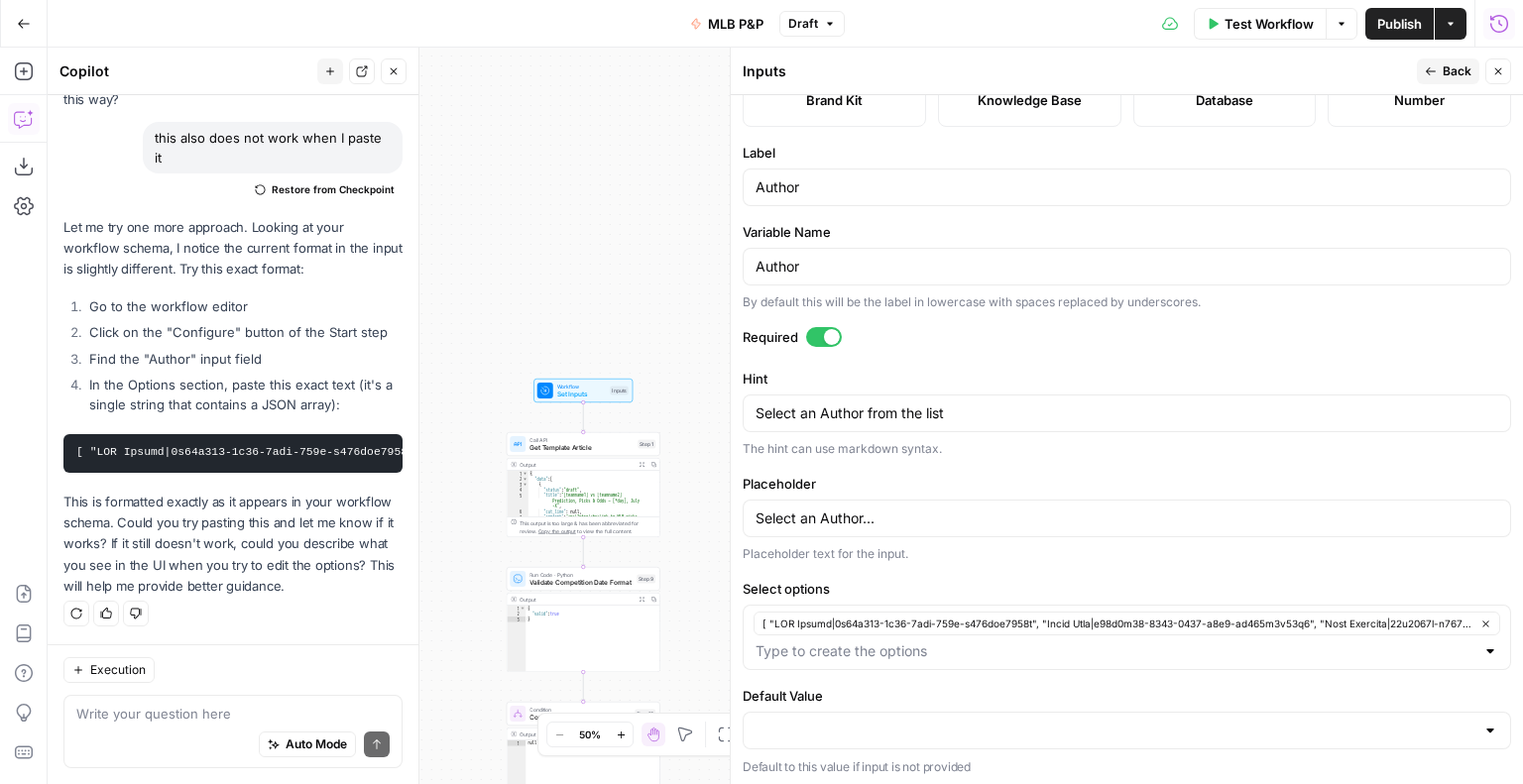 scroll, scrollTop: 271, scrollLeft: 0, axis: vertical 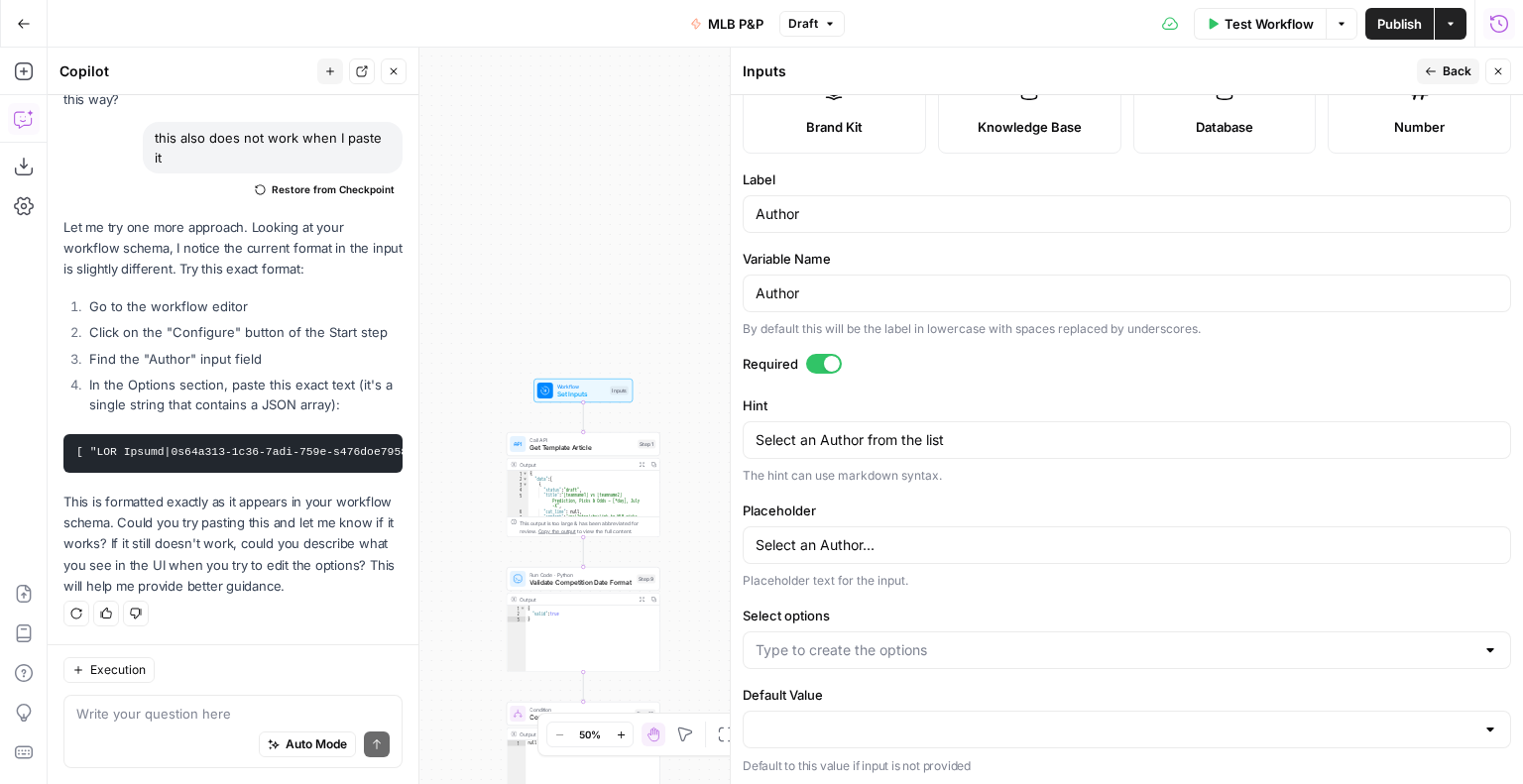 drag, startPoint x: 90, startPoint y: 435, endPoint x: 118, endPoint y: 441, distance: 28.635642 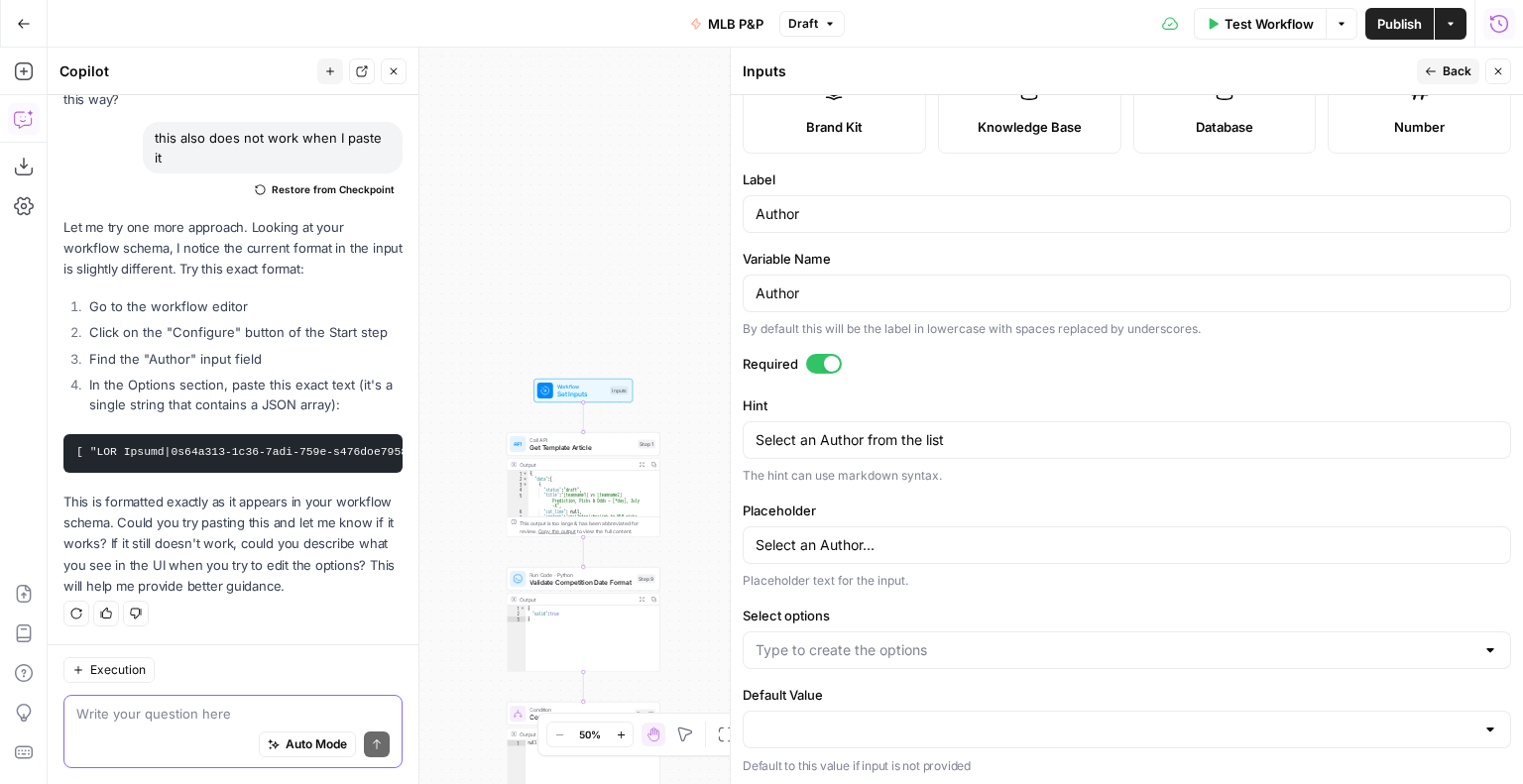 click at bounding box center [233, 714] 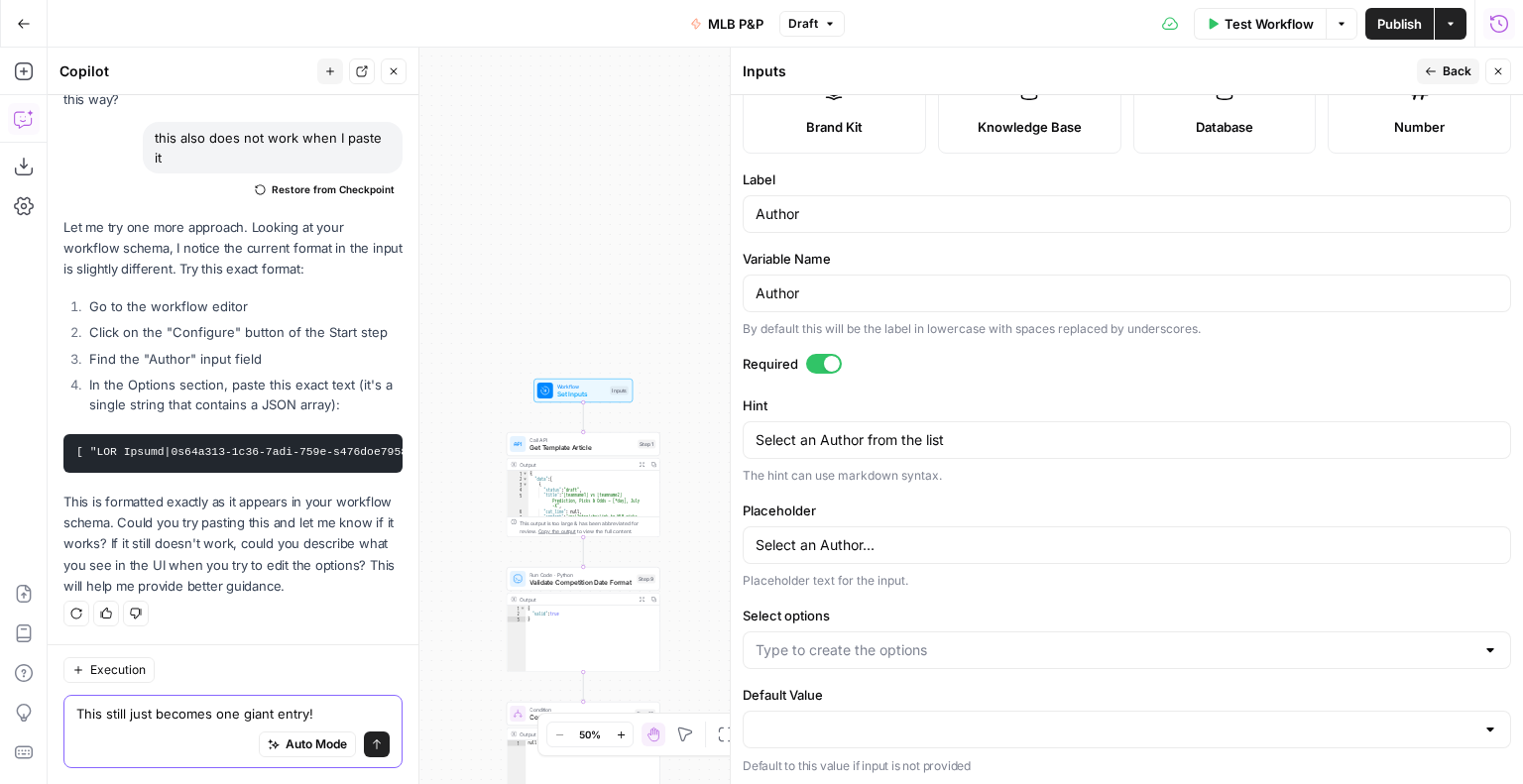 type on "This still just becomes one giant entry!" 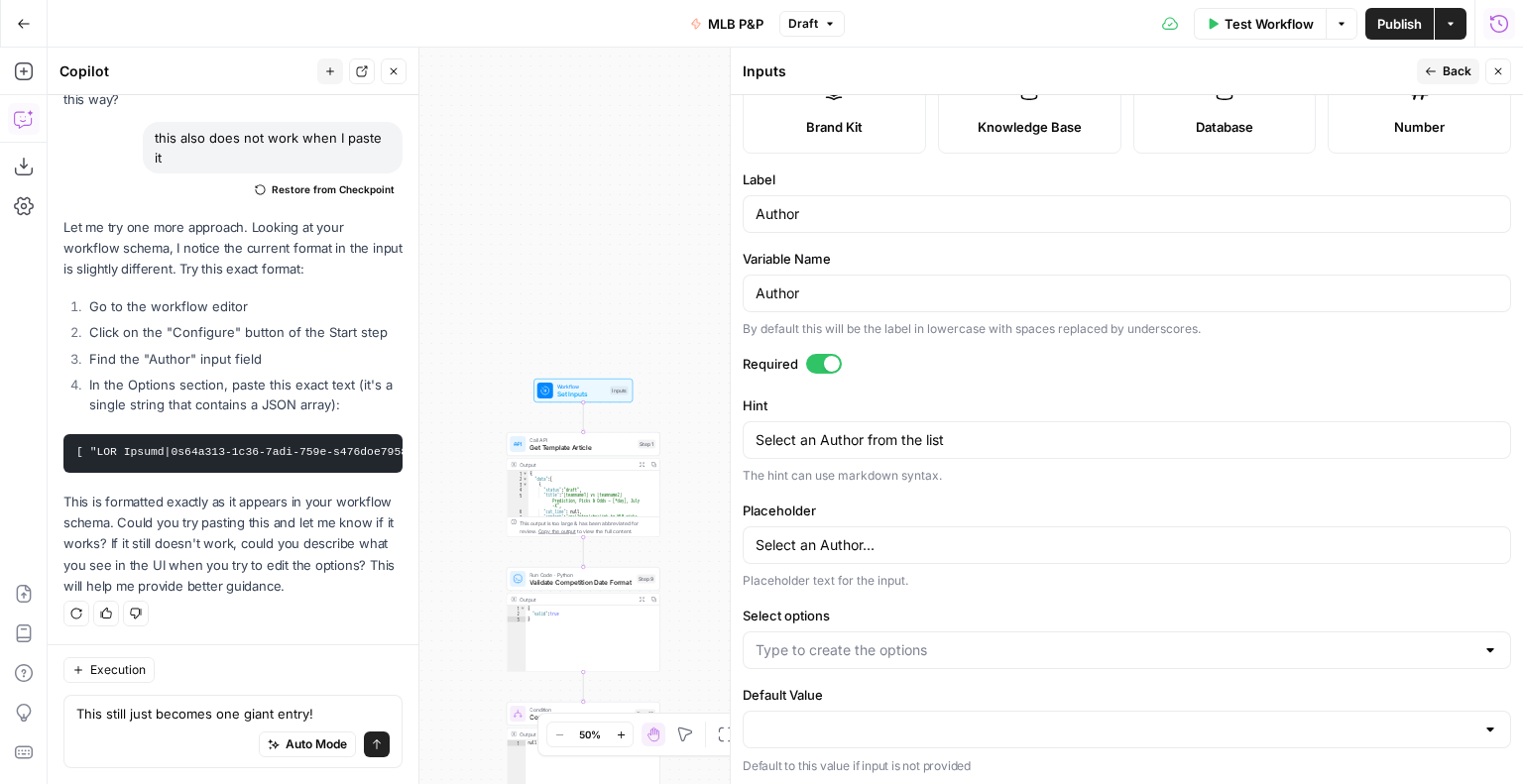 click at bounding box center (26281, 452) 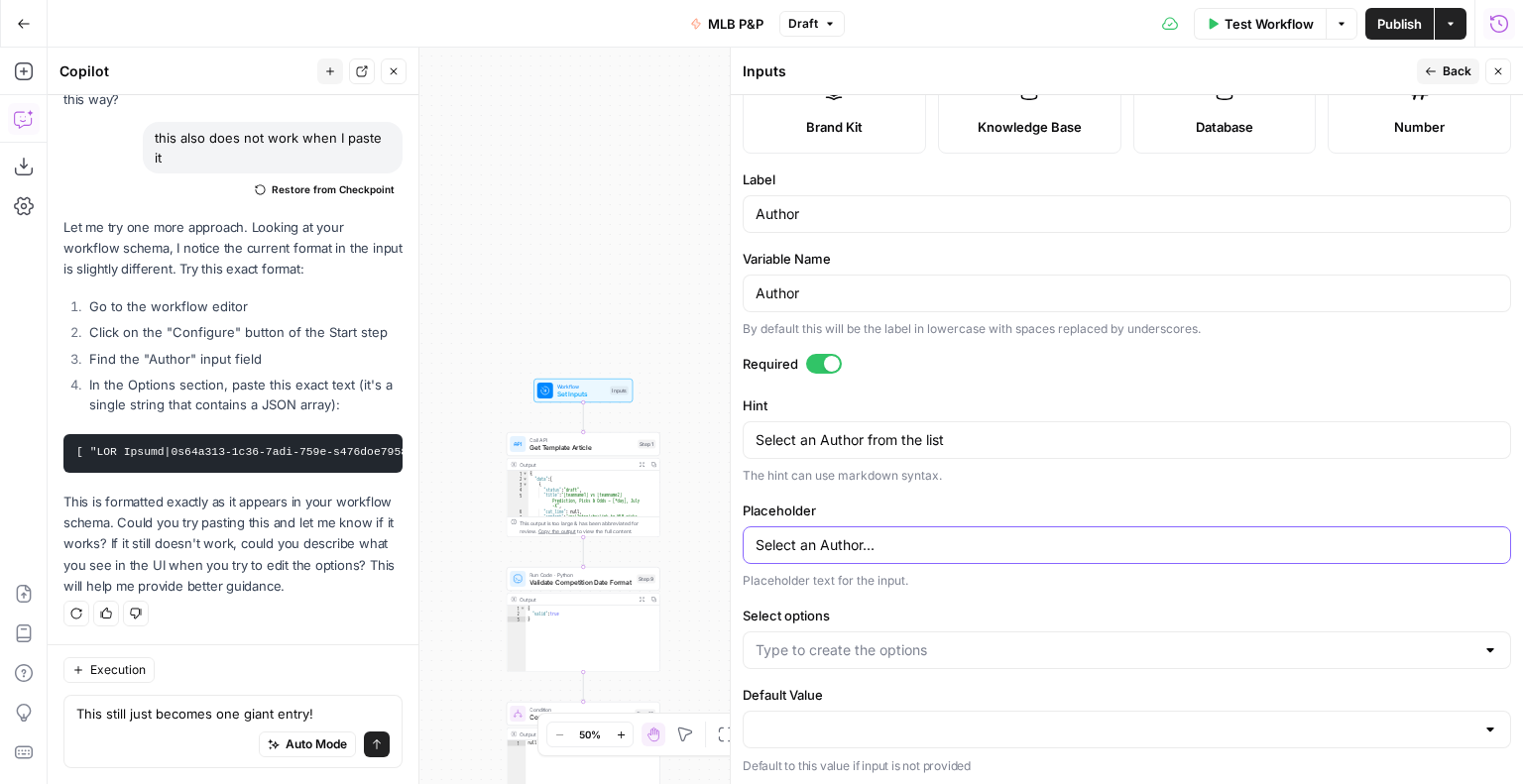 click on "Select an Author..." at bounding box center [1126, 545] 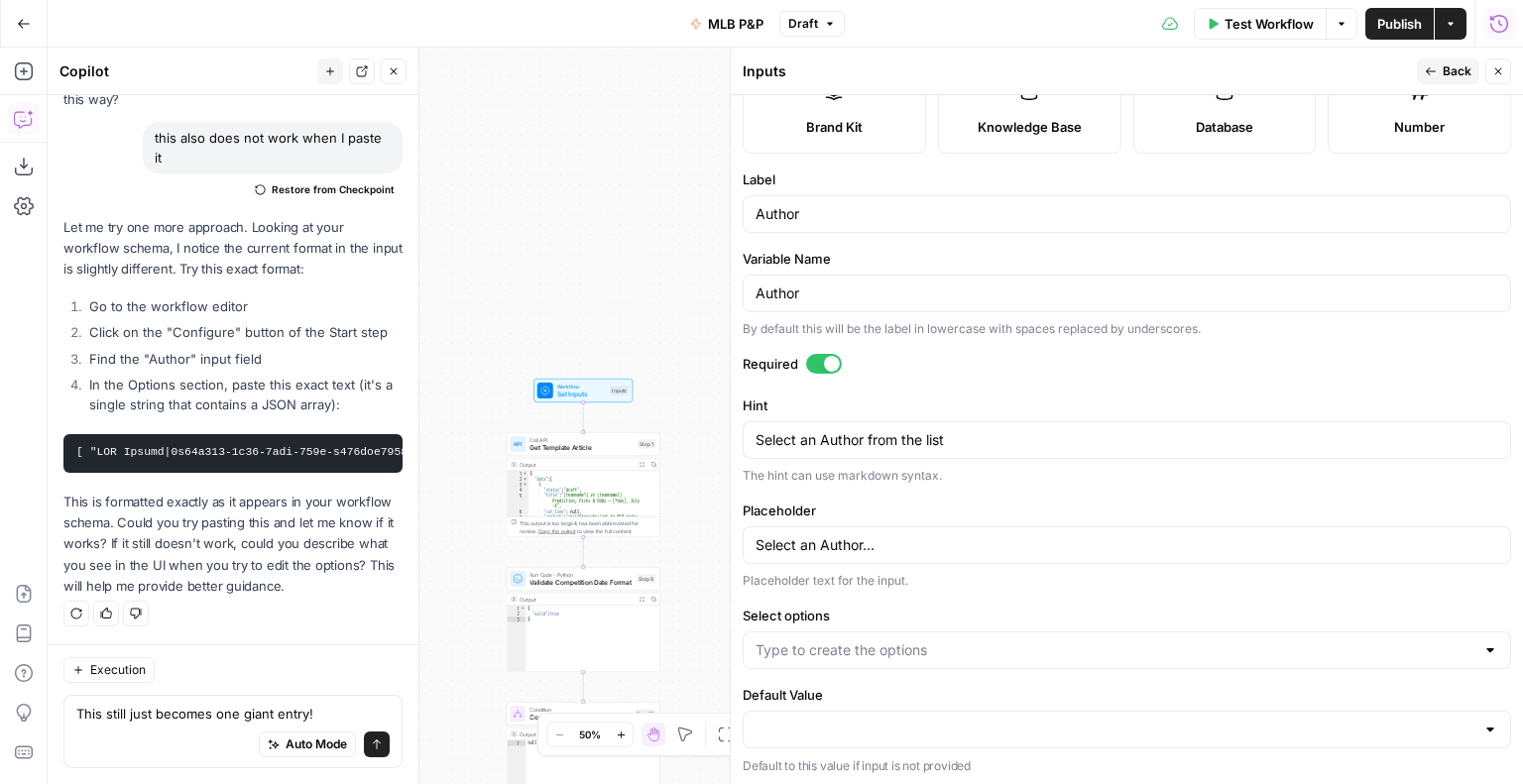 click at bounding box center [1126, 650] 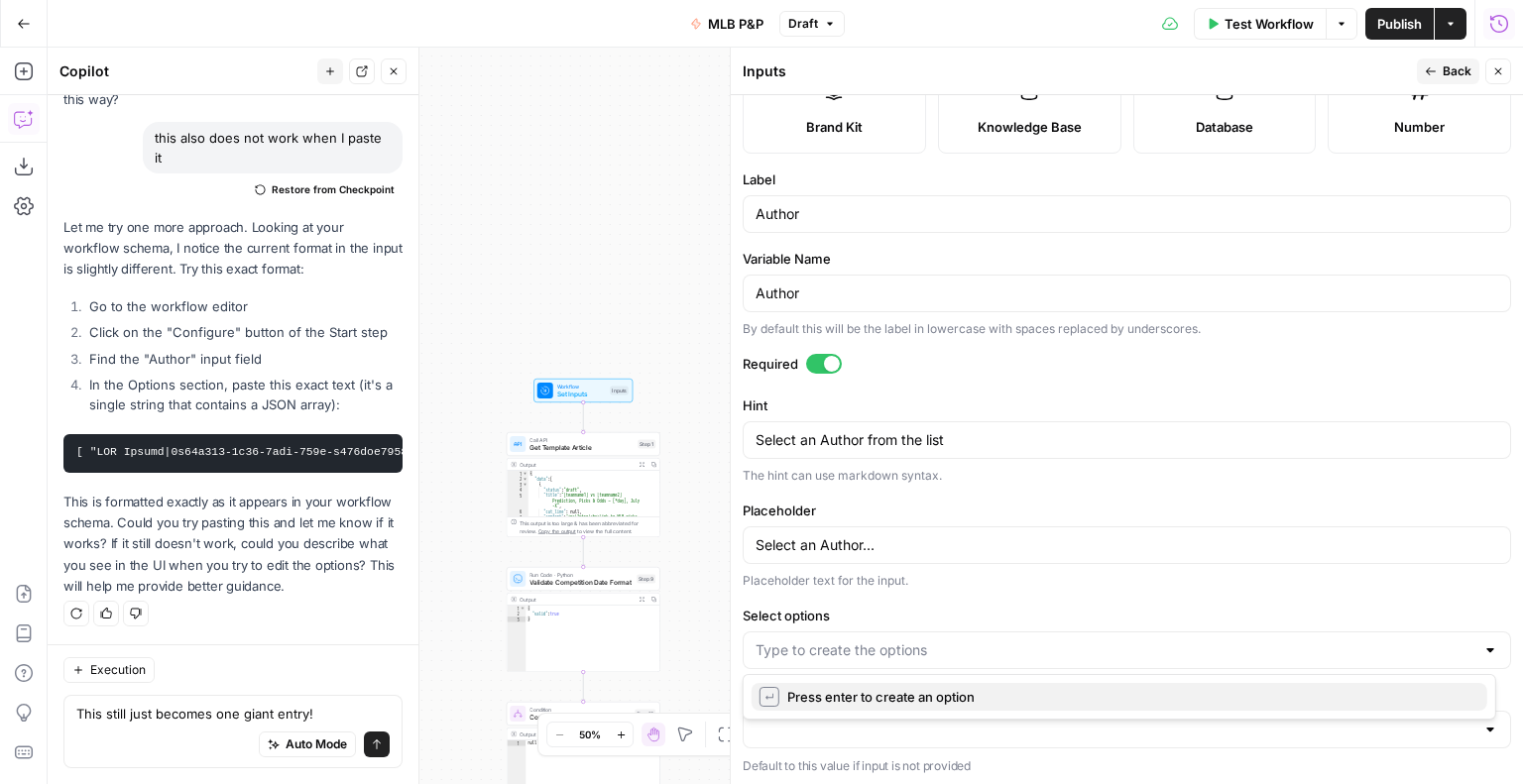 click on "Press enter to create an option" at bounding box center (1129, 697) 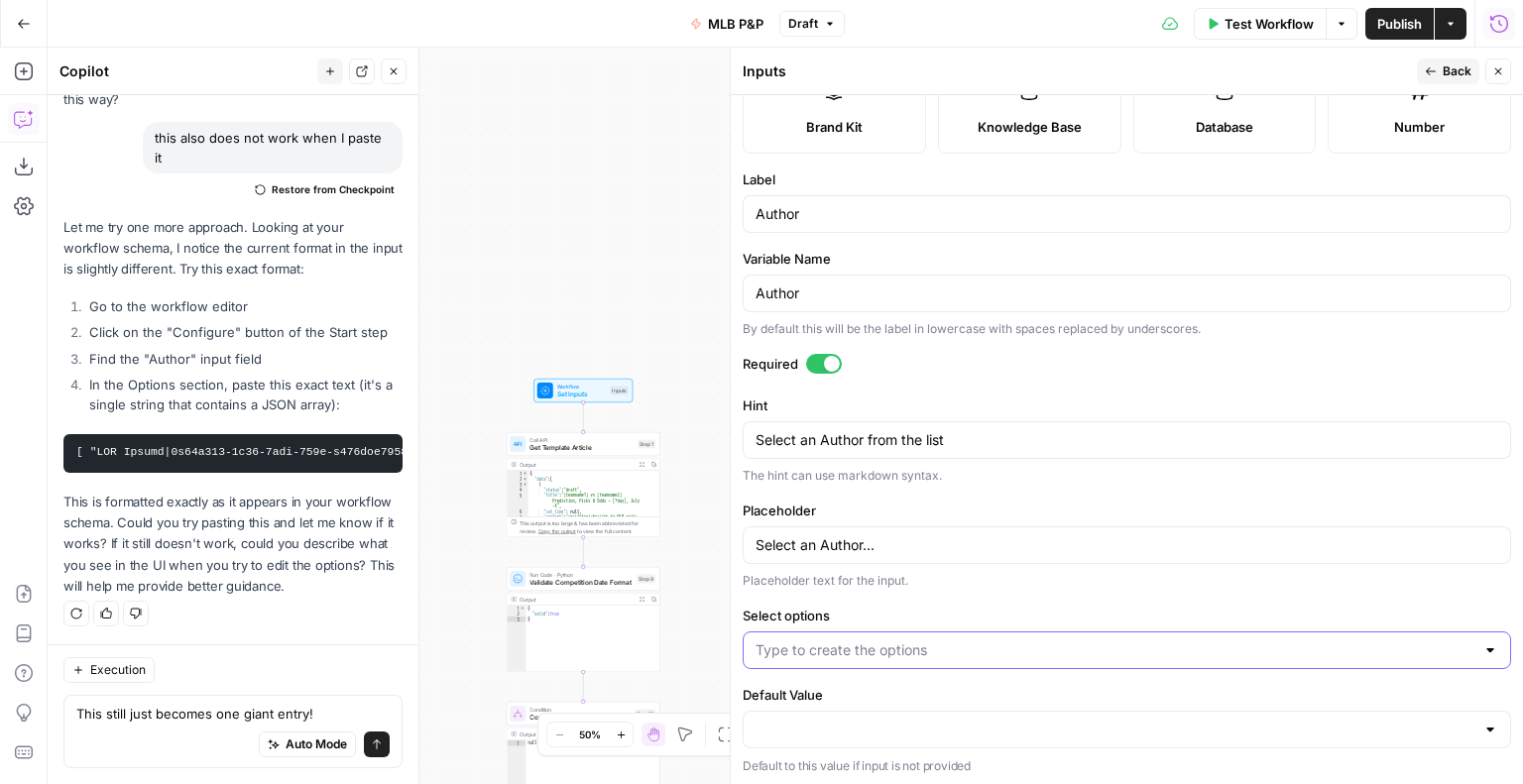 click on "Select options" at bounding box center (1114, 650) 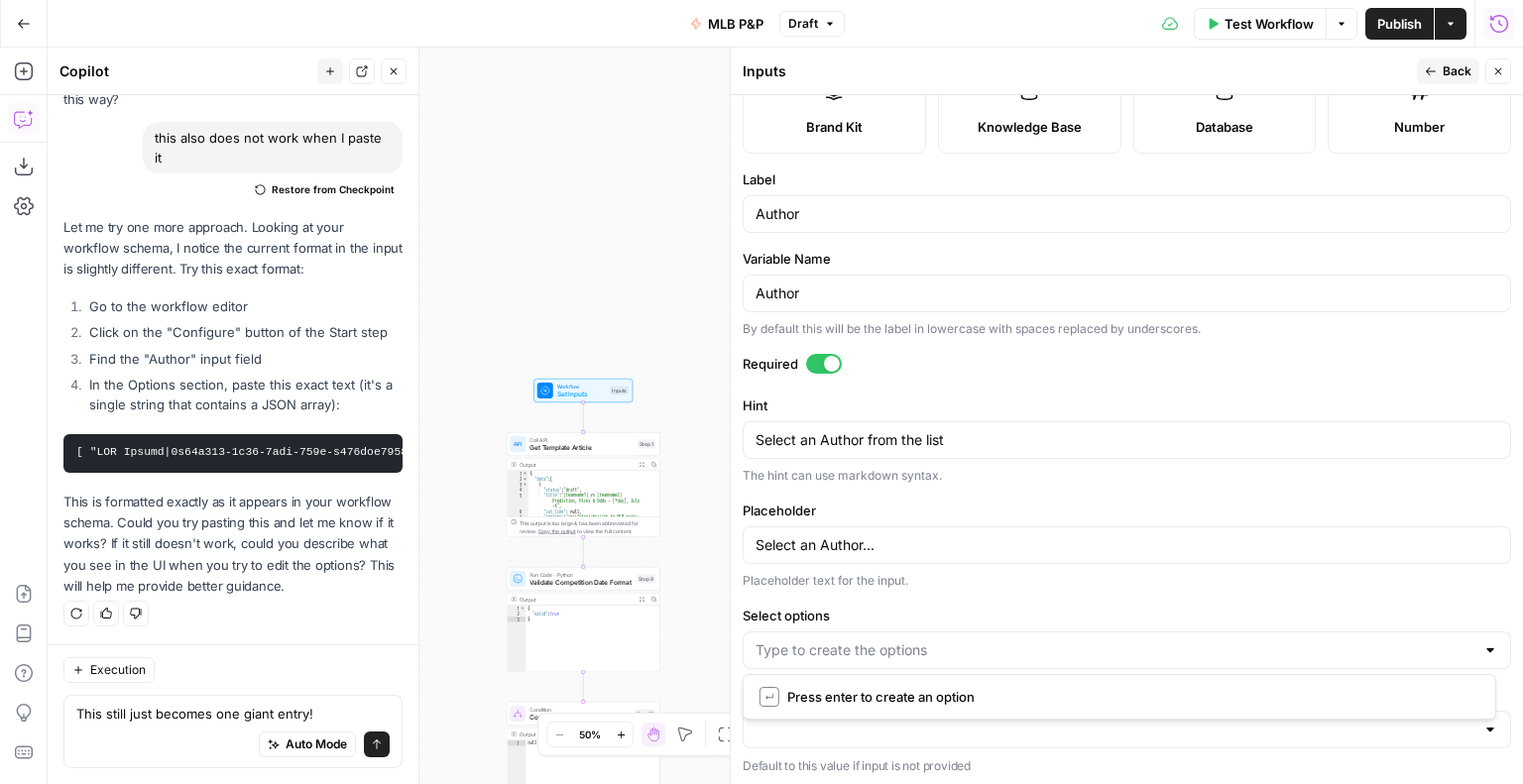 scroll, scrollTop: 11877, scrollLeft: 0, axis: vertical 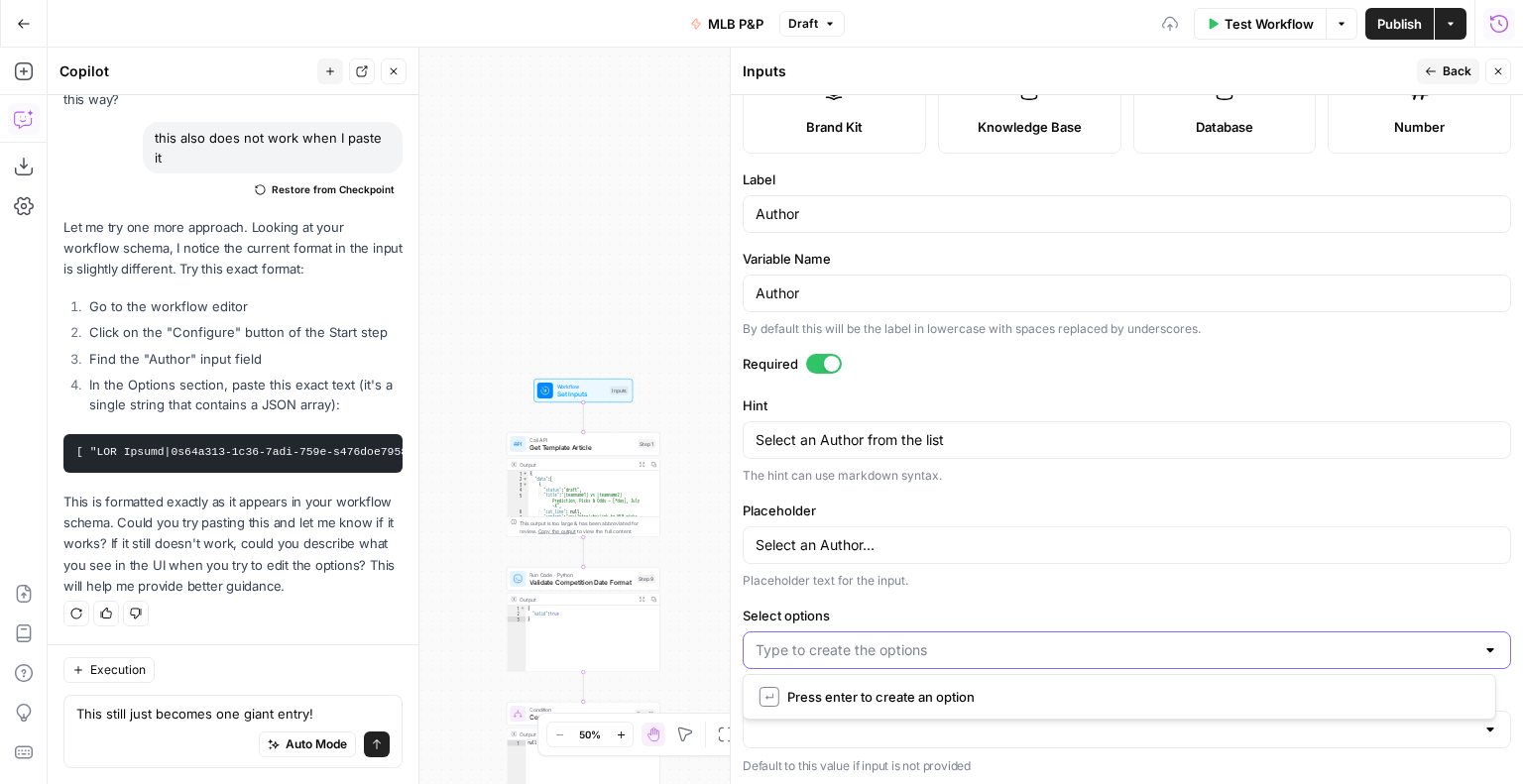 click on "Select options" at bounding box center [1114, 650] 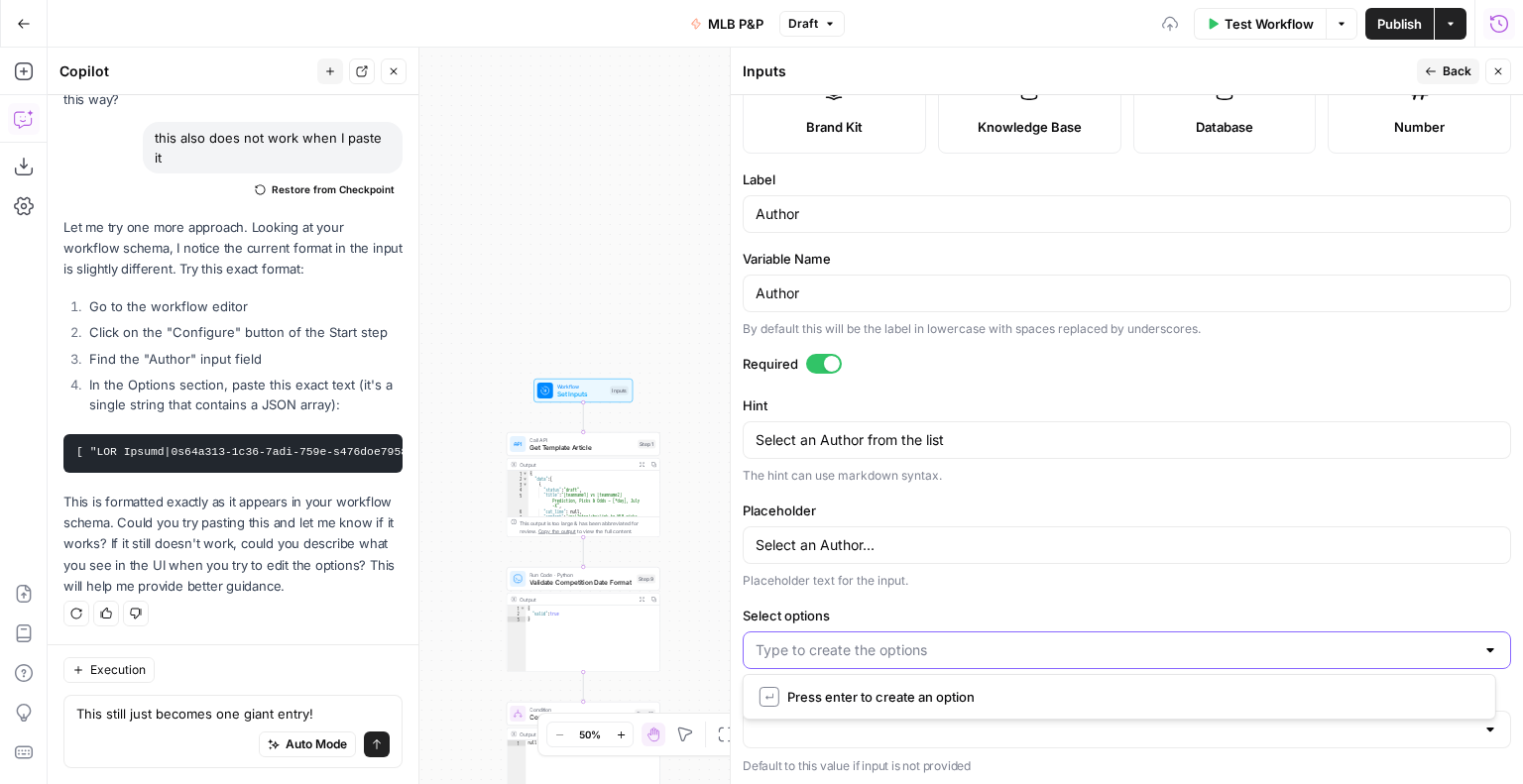 paste on "[ "AAA Sports|4d42e175-7f87-4bfe-880b-d945bfc5330d", "Aaron Gray|f38f5f67-0258-4883-b9c1-ed809c7d45f1", "Adam Chernoff|11a0383e-e457-432d-9d36-ccfb53e43c82", "Aisha QuiÃ±ones|b3b9c11a-aa58-42da-a776-106d53176e2f", "AJ Salah|aa7064fb-f997-4587-bc5a-b106885b96b5", "Alexandra Griffiths|d7758cff-3a9e-4ae8-8f8d-7e19c6a266e5", "Alistair Corp|4363e8e6-c259-4385-baf4-110c0e2f13c8", "Ameer Tyree|60eb98ed-d9e2-4db7-b6aa-76a7c39a6e11", "Amy Calistri|38c87b5b-be72-4f00-8926-462a237bdee7", "Andrew Avery|317adb34-b399-4e6e-8d40-f061971f2277", "Andrew Caley|2302875c-3bc9-4d27-8c39-94d834df49d2", "Arty Matthews|86d35478-11dc-47fb-b358-5be695ebd9e4", "Ashley Anderson|b2542908-b62a-45d1-aa6f-13c0403e05f8", "Ashton Grewal|f6cbaac0-7162-40cf-8506-36a7bd200dac", "Barstool Sports|1031cebc-d91d-4b7f-bc16-d15c8b79454b", "Ben Burns|d2579f65-a5f4-4b09-bcf5-5f99ec1d7dcd", "Ben Pringle|98a538a2-513d-4be8-82d4-ec4ca9c68bfb", "Brad Senkiw|a1e60eb5-63d5-4207-bf32-c70bb7bb4188", "Brady Kannon|ceefe811-1b8b-4a60-866d-d183c4f1642e", "Brand..." 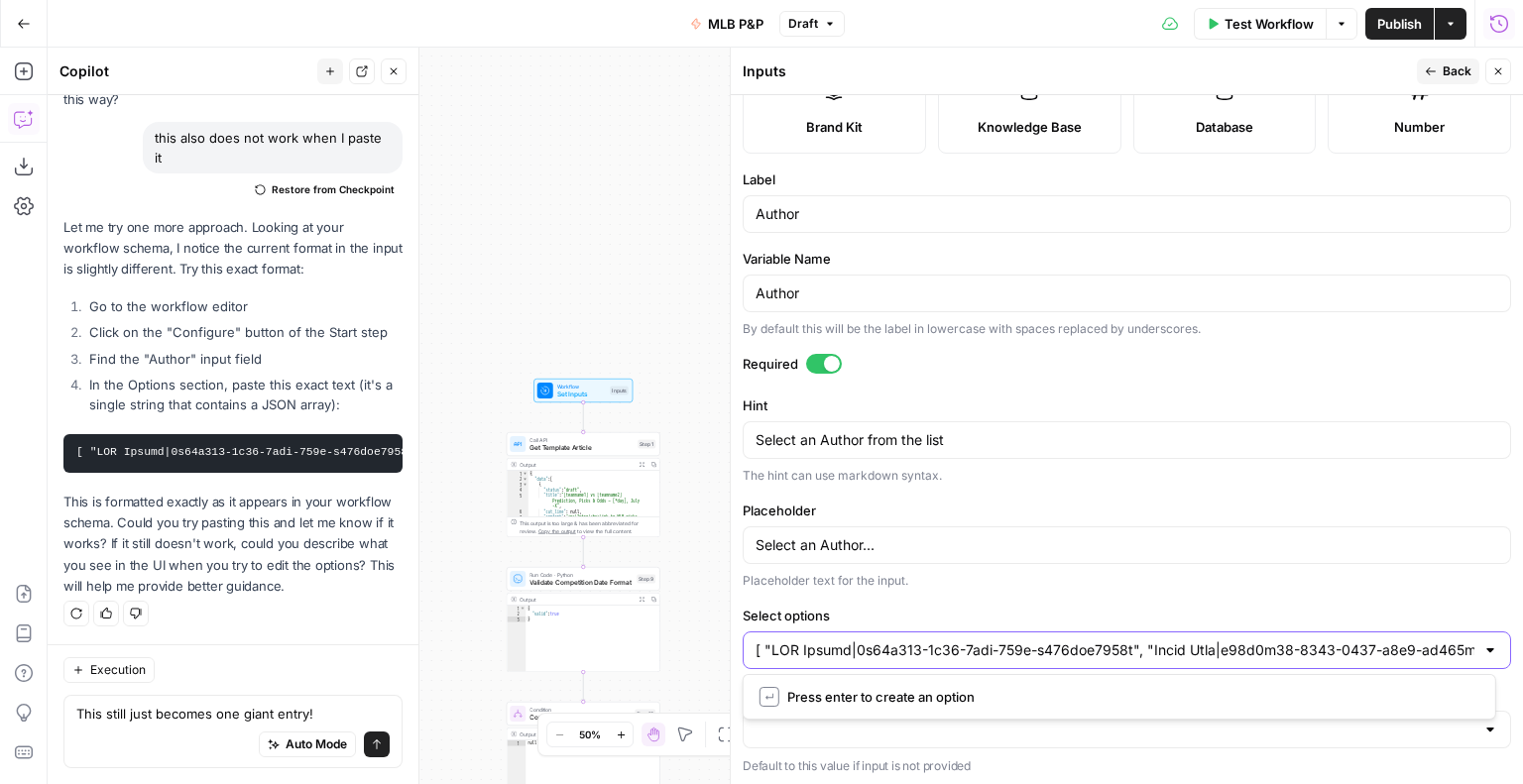 scroll, scrollTop: 0, scrollLeft: 56714, axis: horizontal 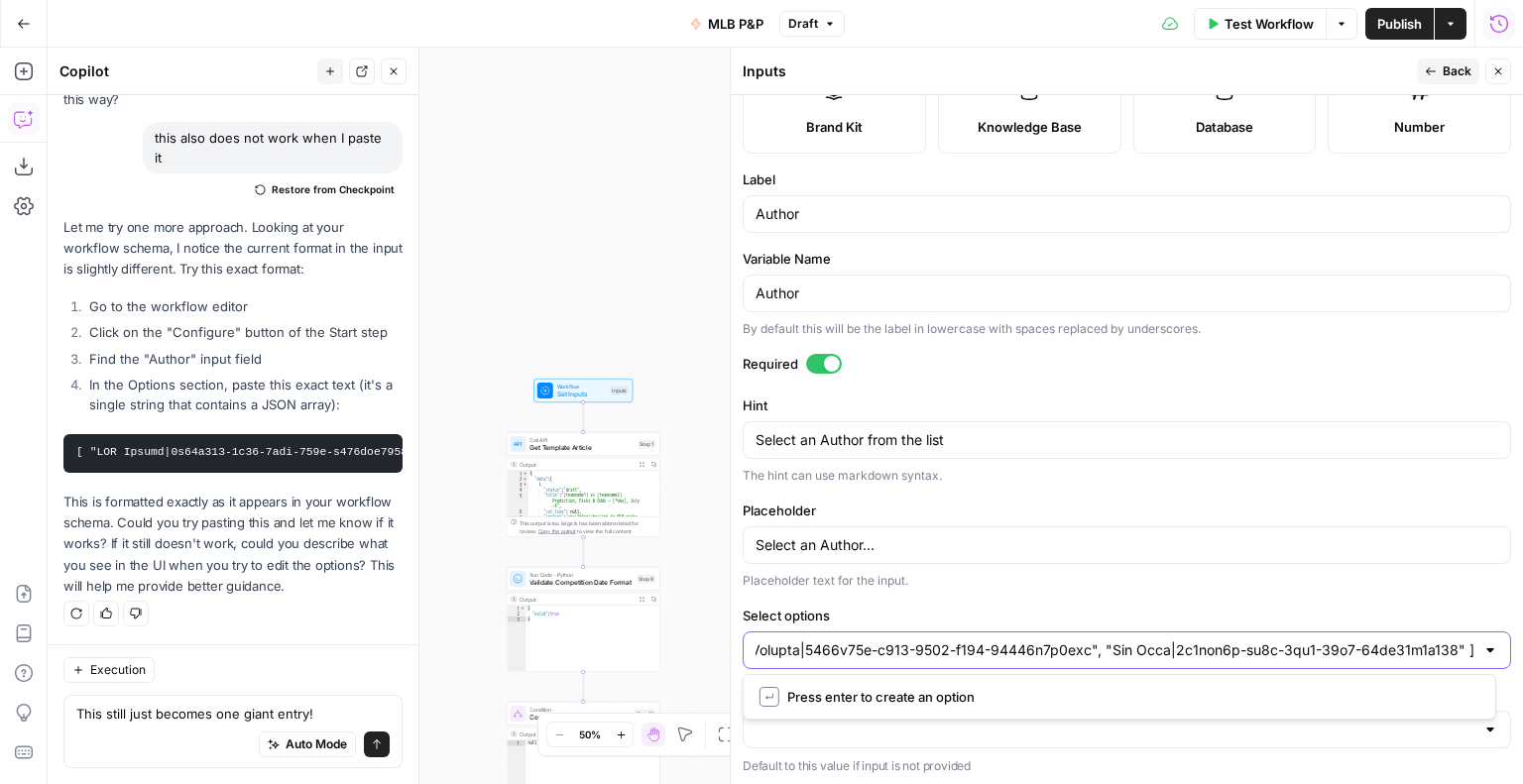 type 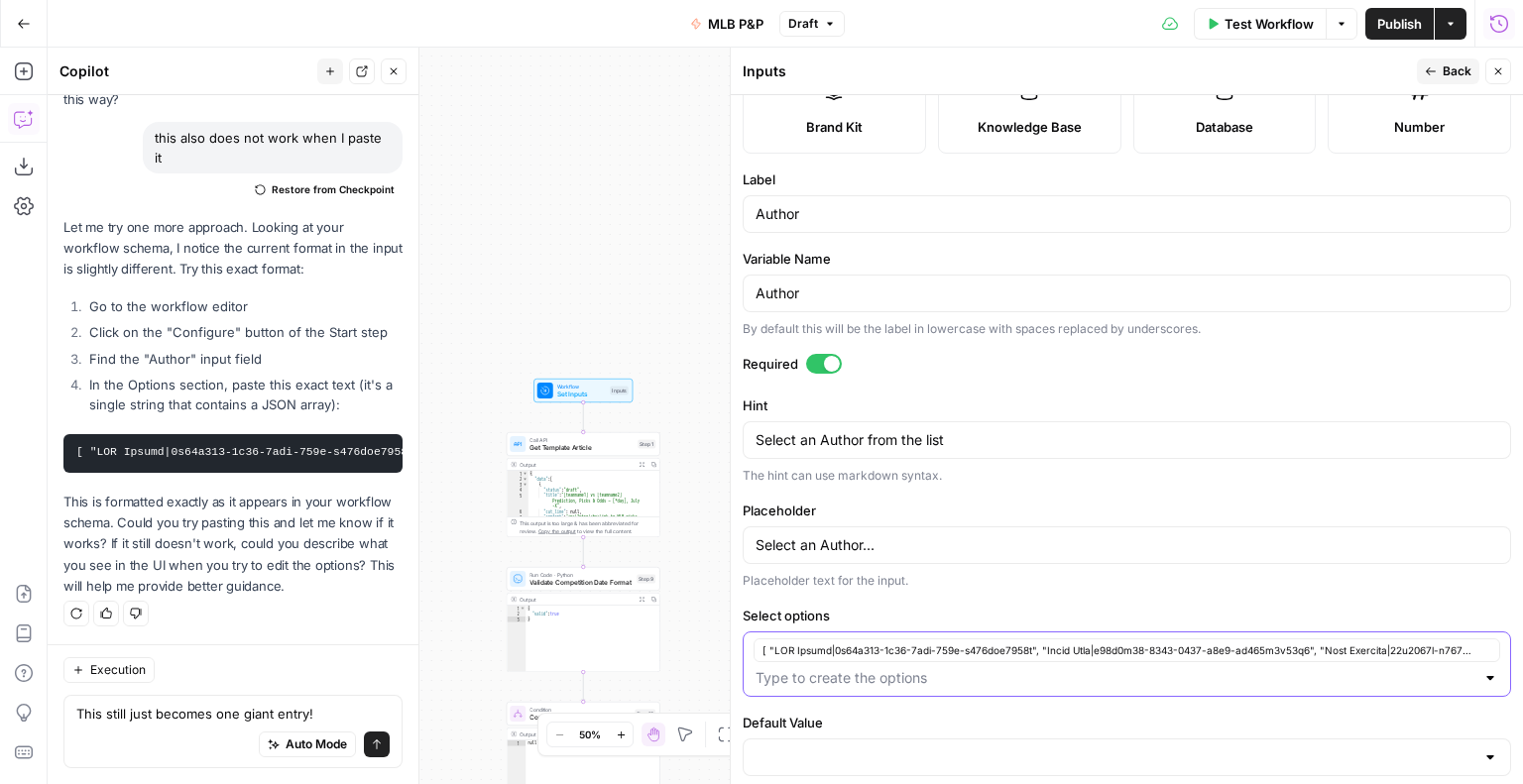 scroll, scrollTop: 0, scrollLeft: 0, axis: both 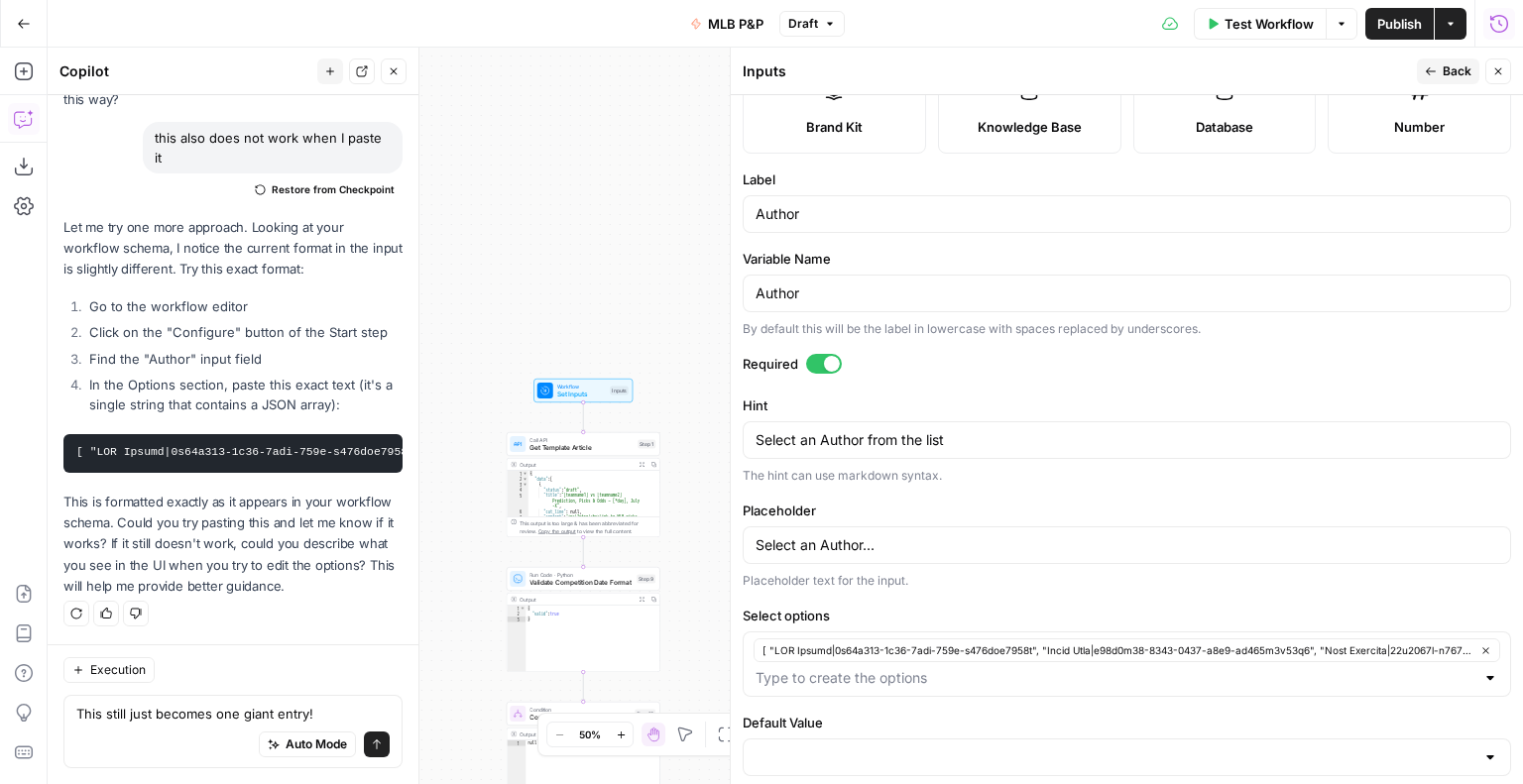 click 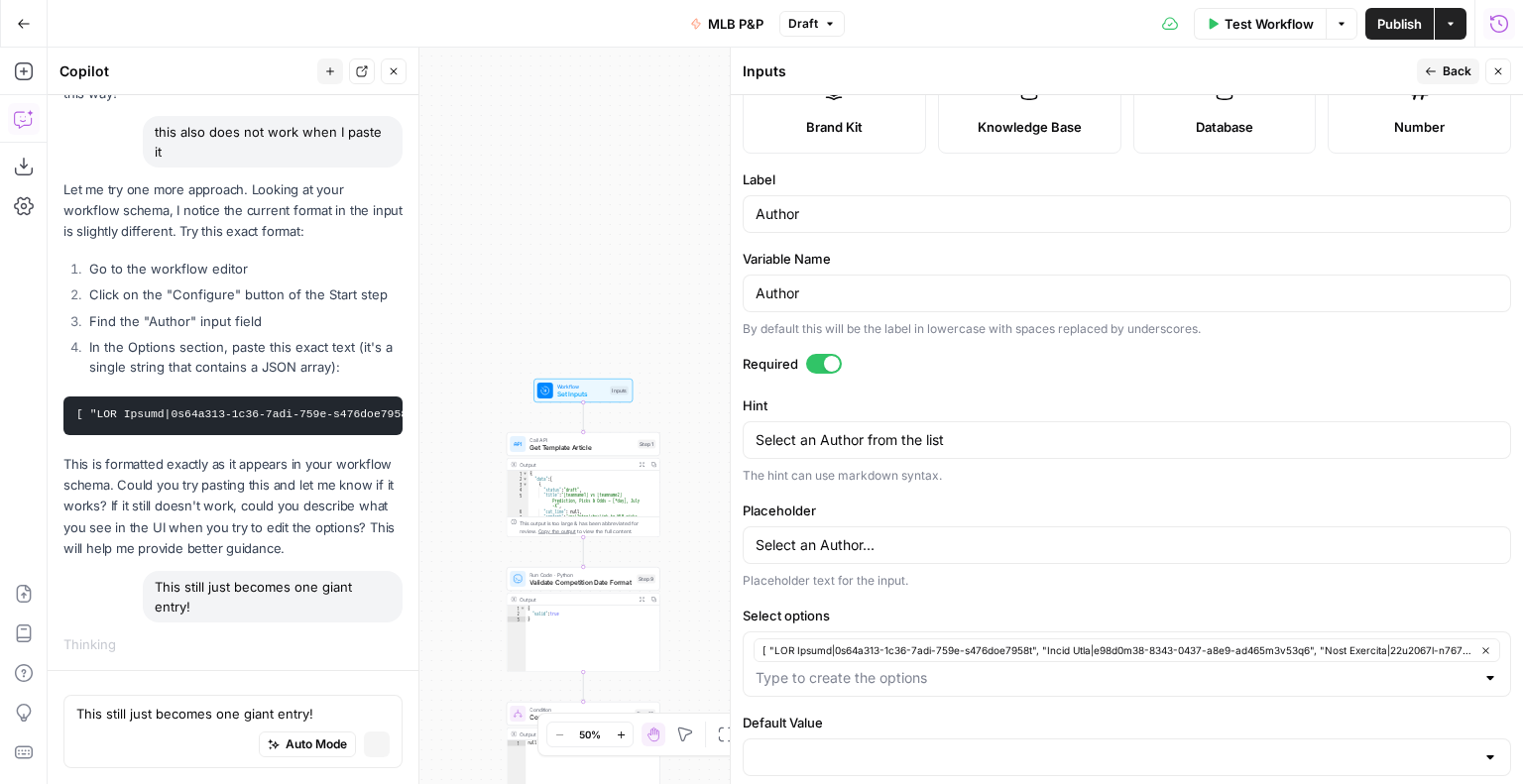 type 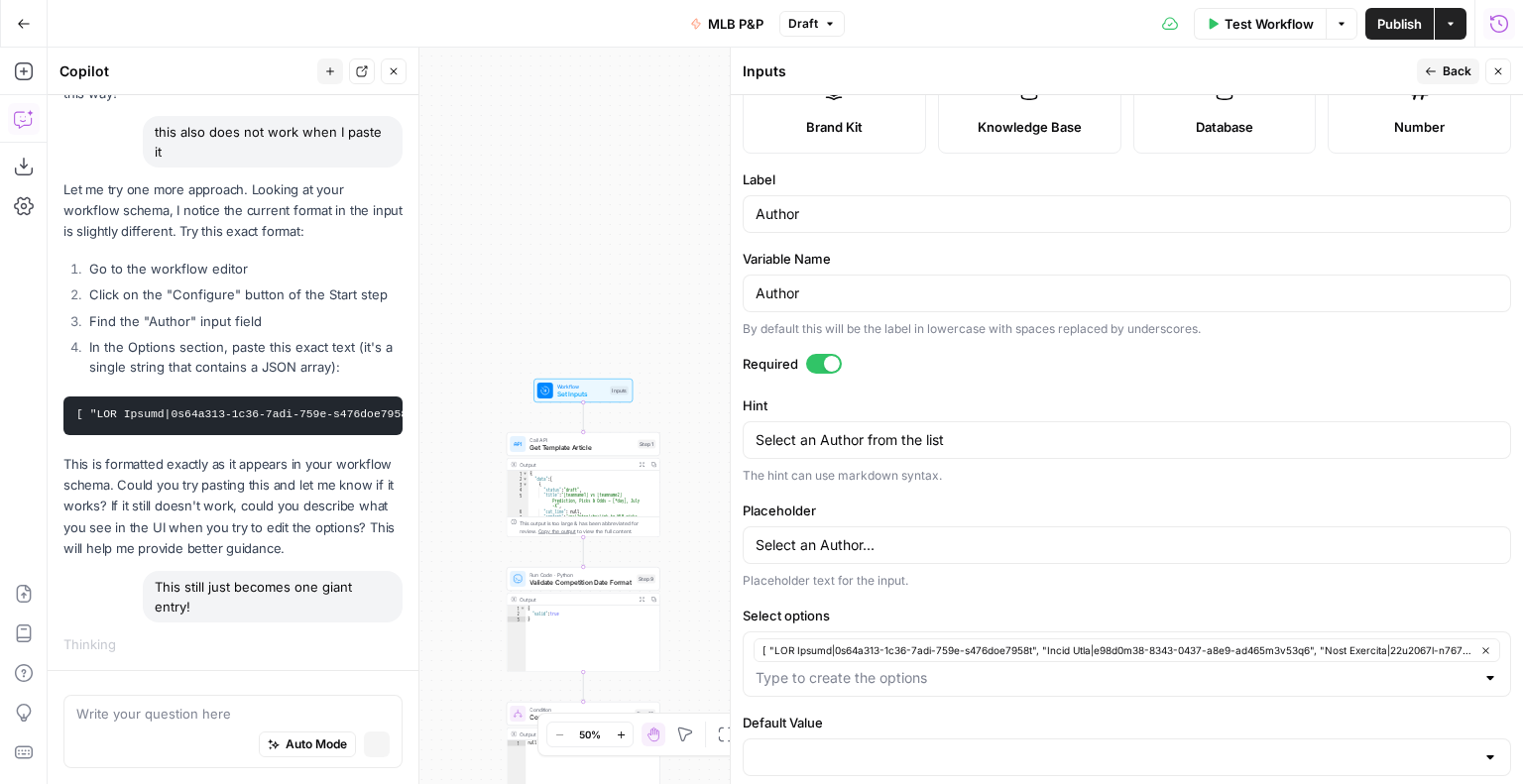 scroll, scrollTop: 11694, scrollLeft: 0, axis: vertical 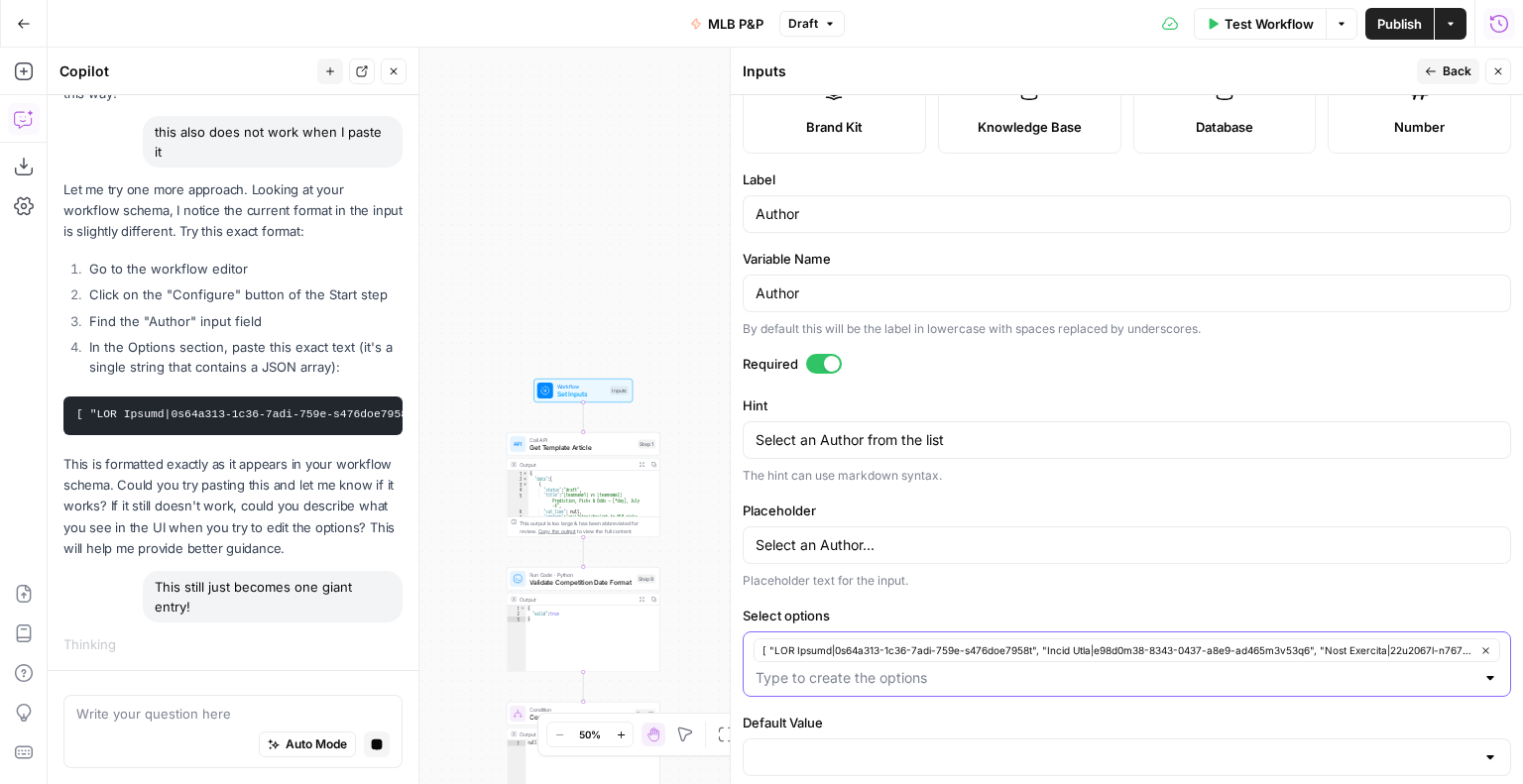 click at bounding box center [1126, 650] 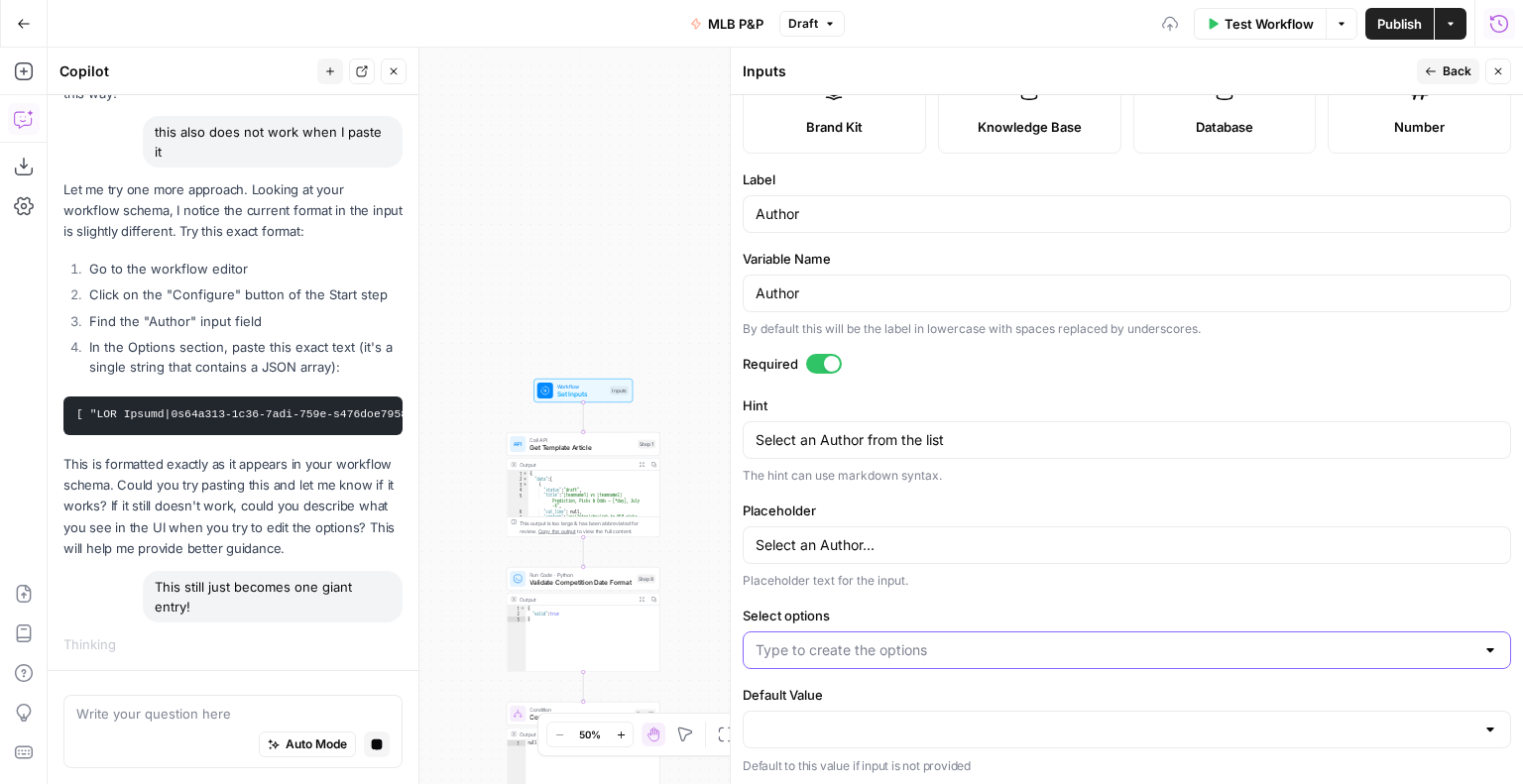 click on "Select options" at bounding box center (1114, 650) 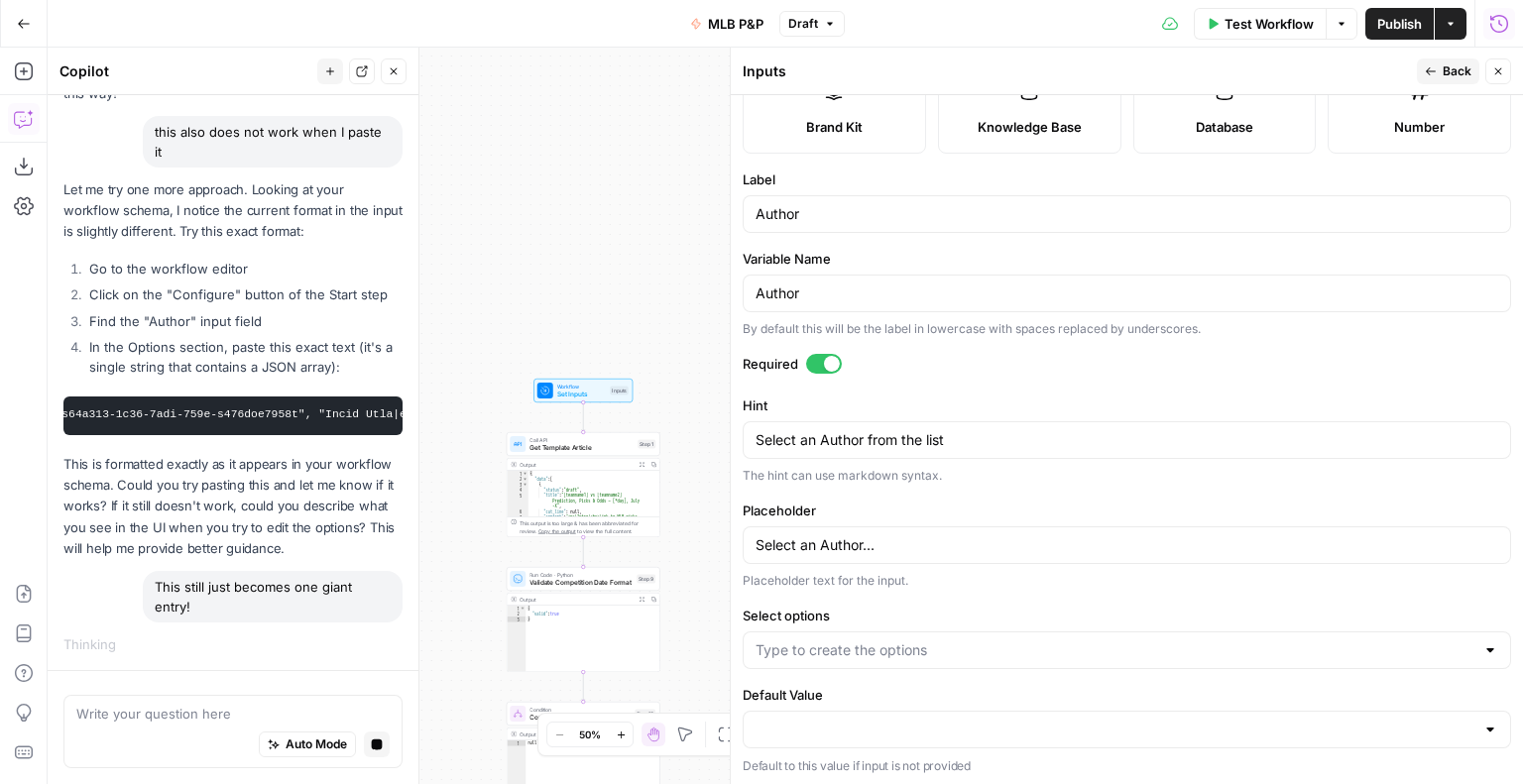 scroll, scrollTop: 0, scrollLeft: 129, axis: horizontal 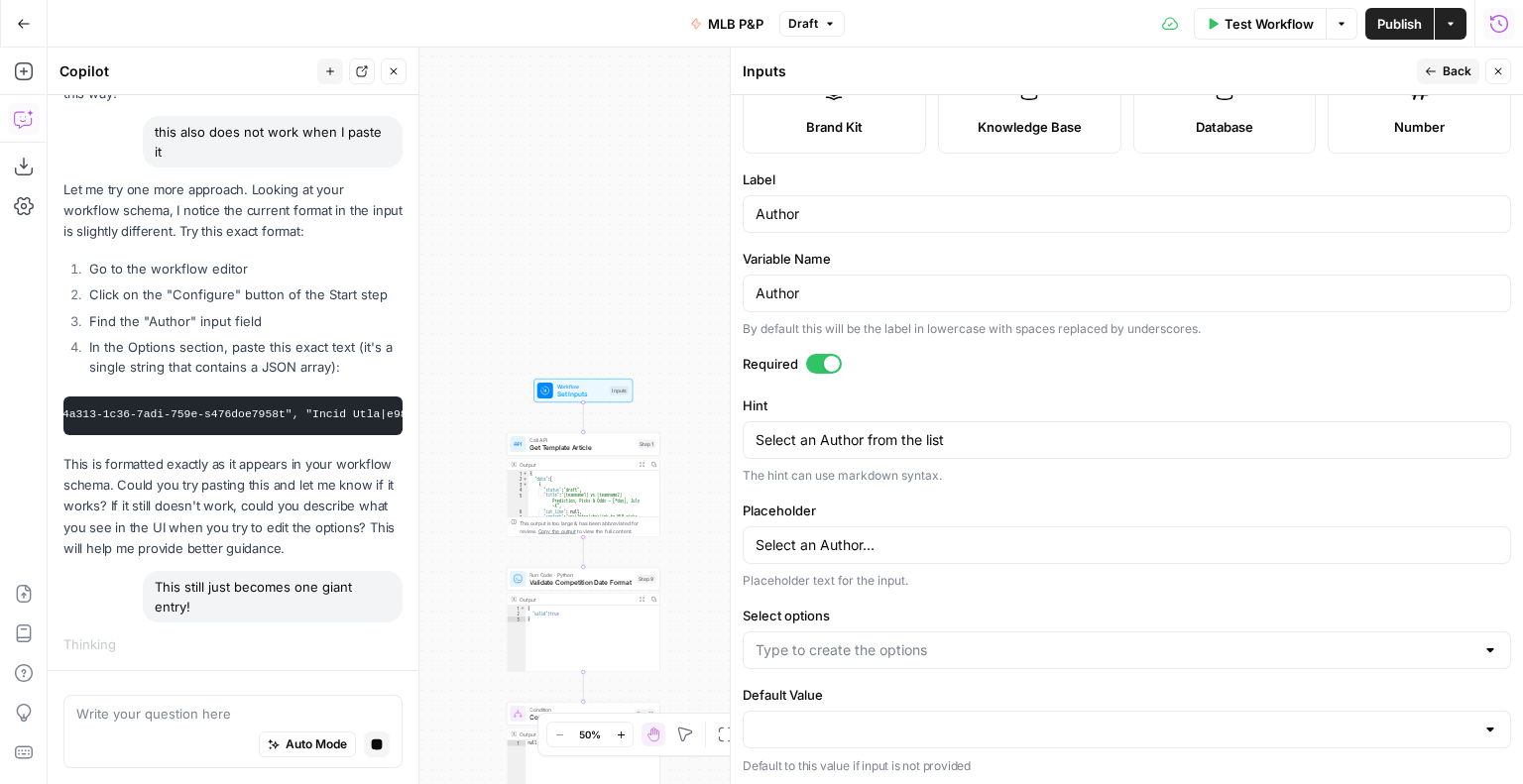 drag, startPoint x: 89, startPoint y: 400, endPoint x: 263, endPoint y: 401, distance: 174.00287 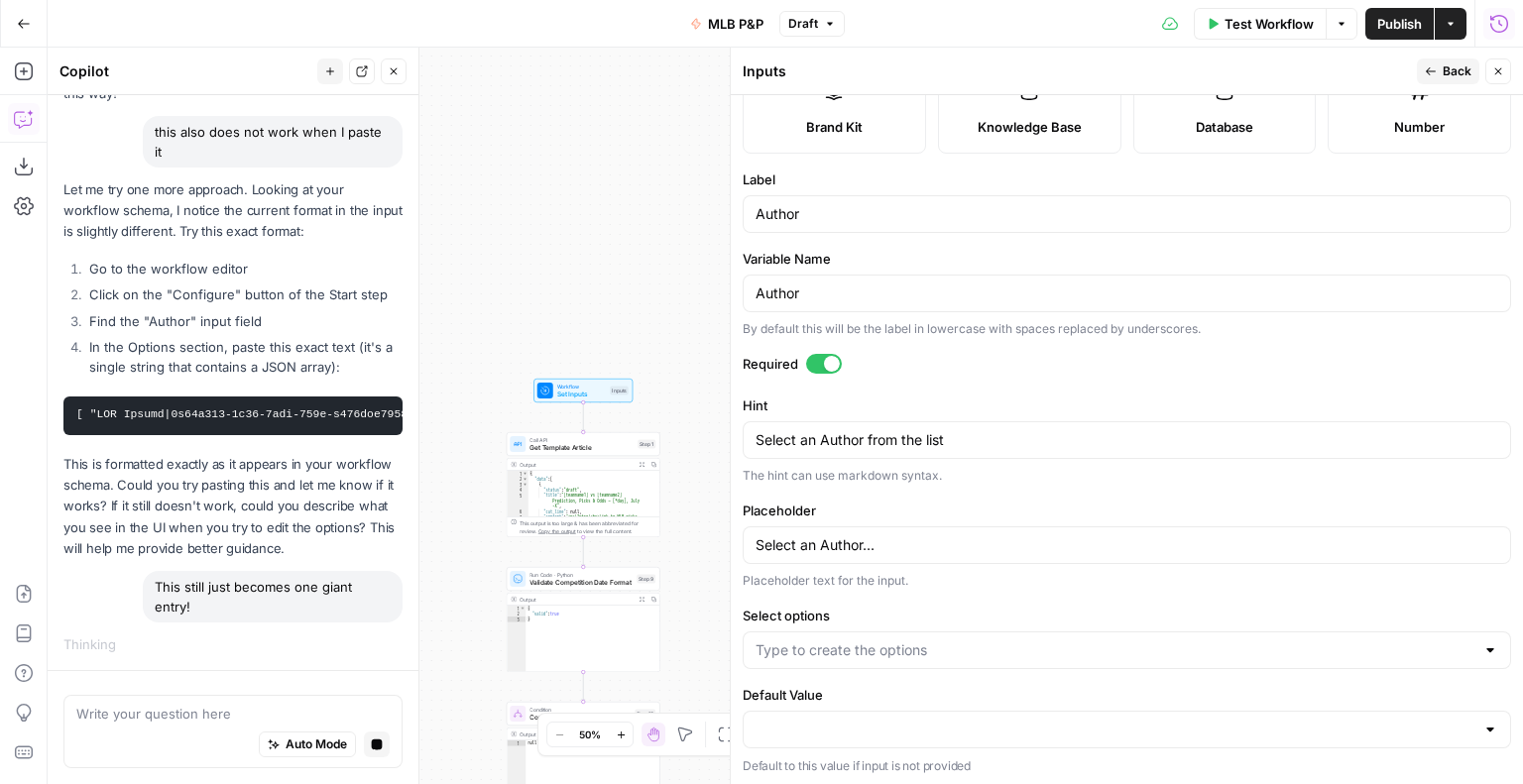 drag, startPoint x: 259, startPoint y: 401, endPoint x: 95, endPoint y: 407, distance: 164.10972 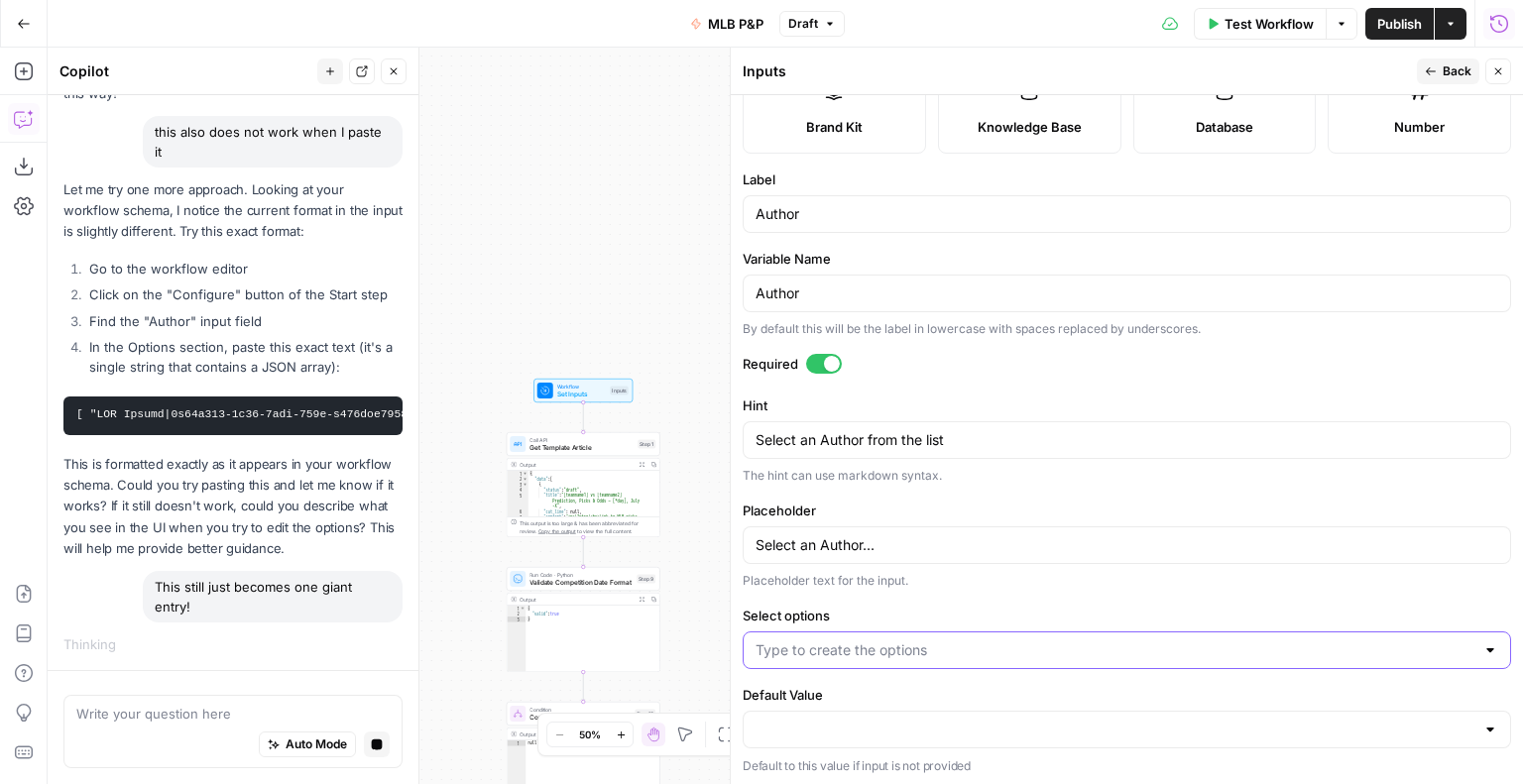 click on "Select options" at bounding box center [1114, 650] 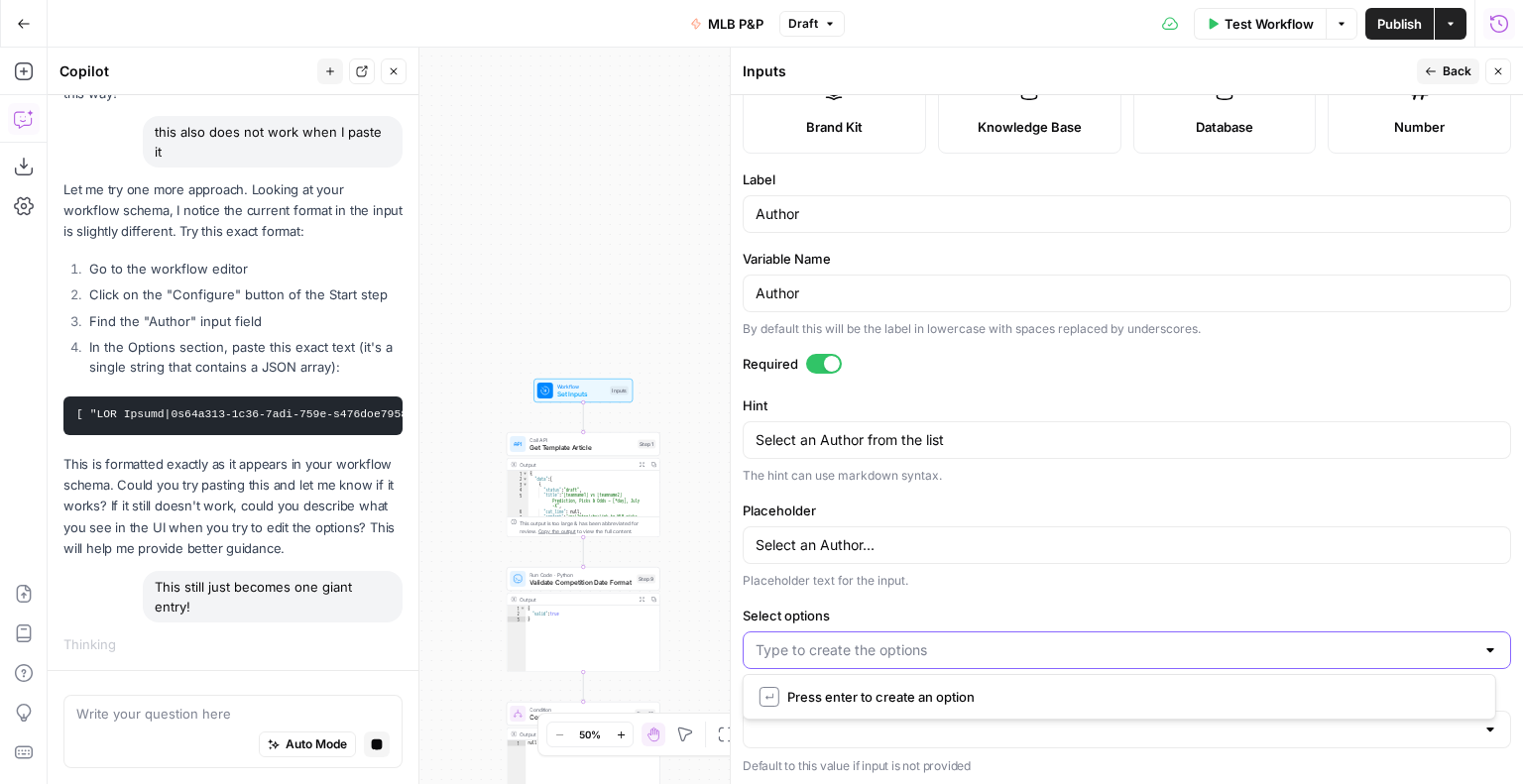 paste on "AAA Sports|4d42e175-7f87-4bfe-880b-d945bfc5330d" 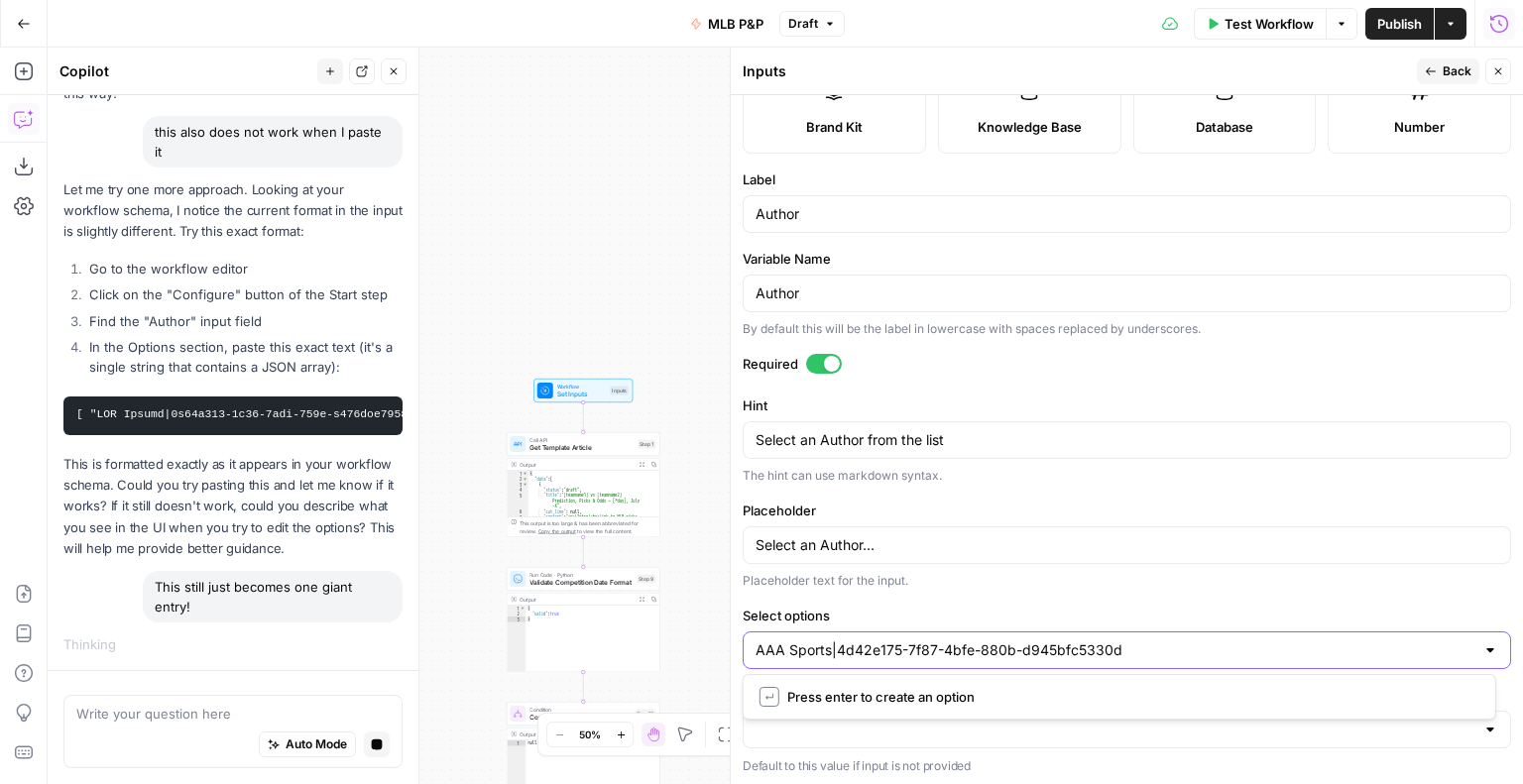 type 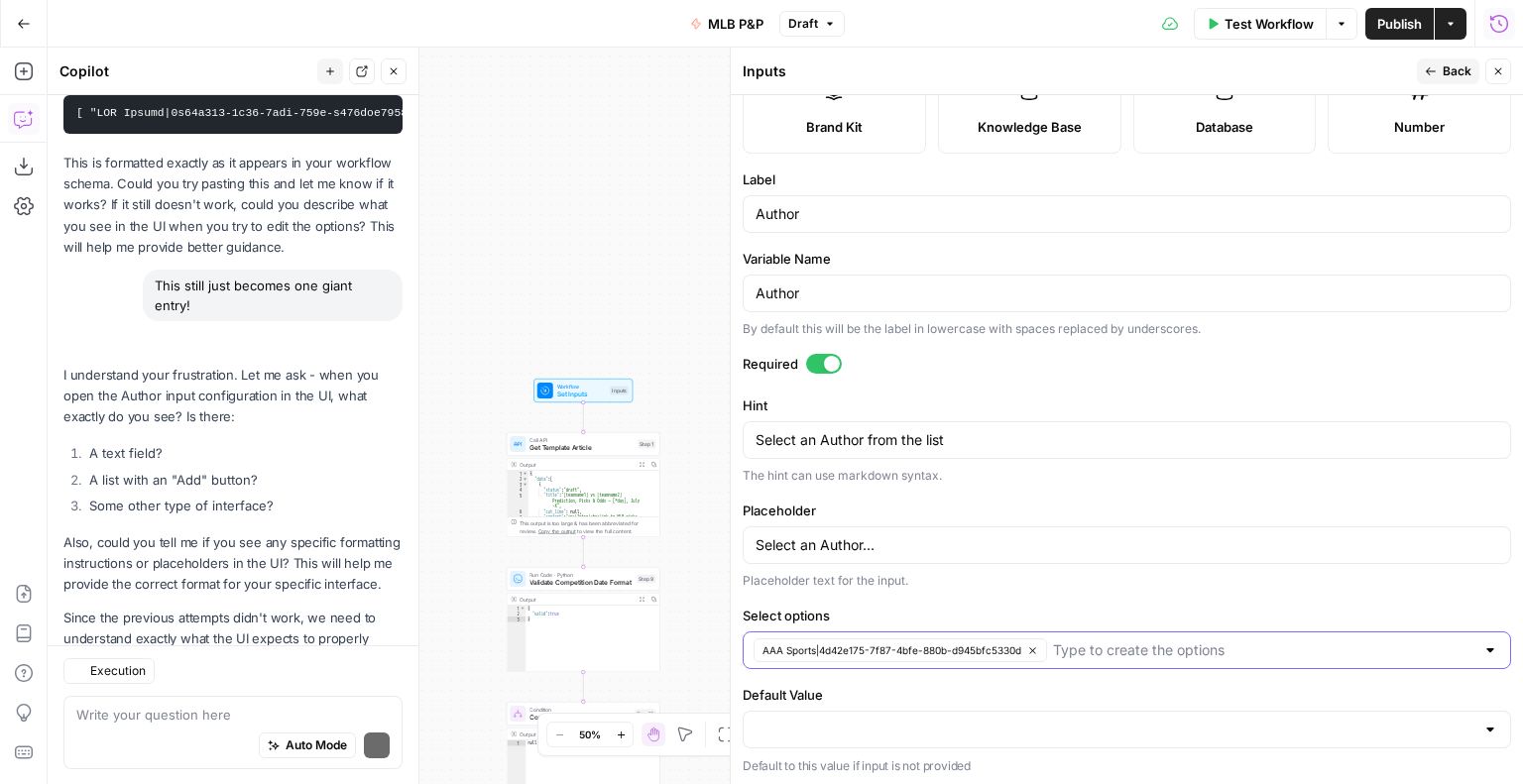 scroll, scrollTop: 12332, scrollLeft: 0, axis: vertical 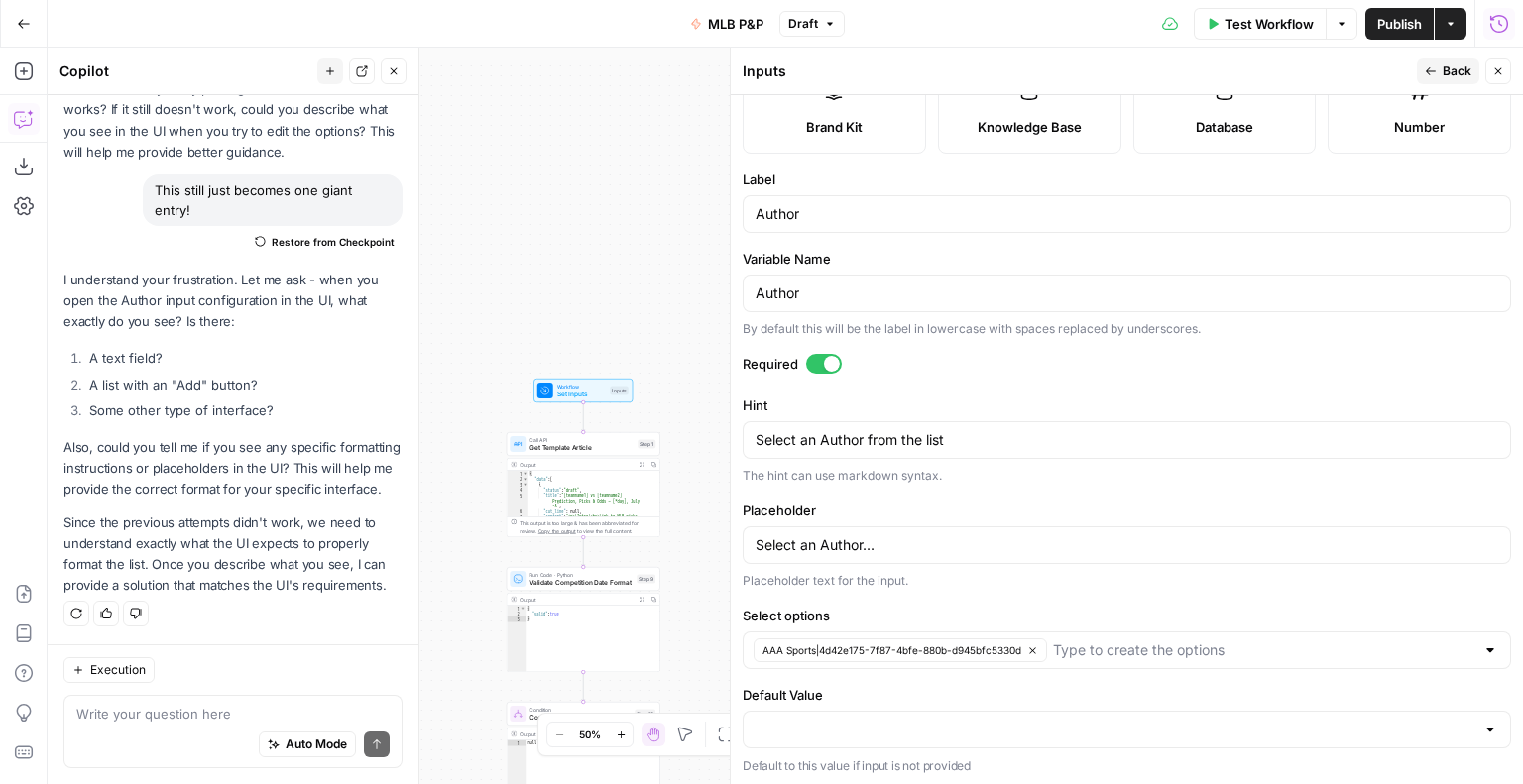 click at bounding box center (1490, 650) 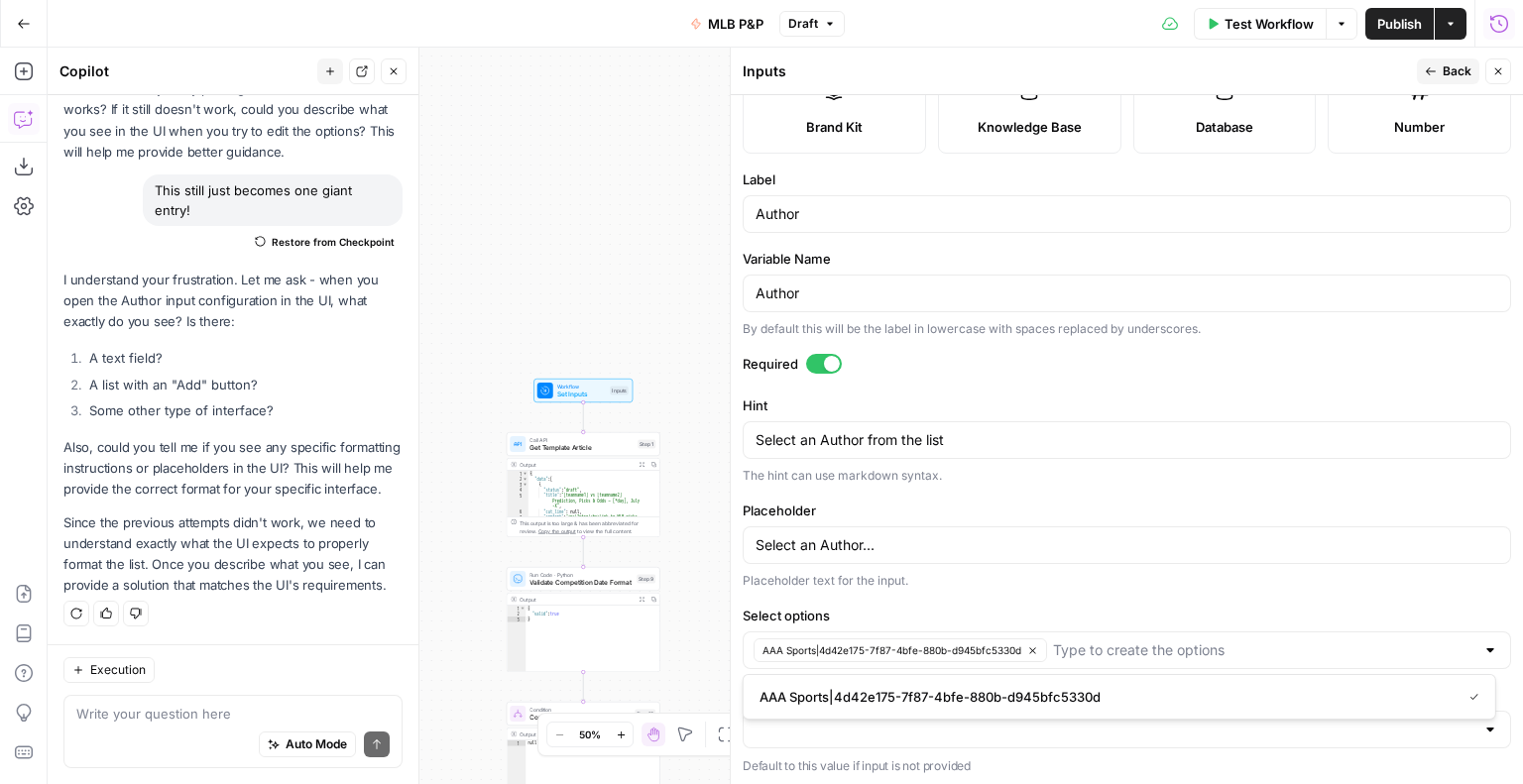 click at bounding box center [1490, 650] 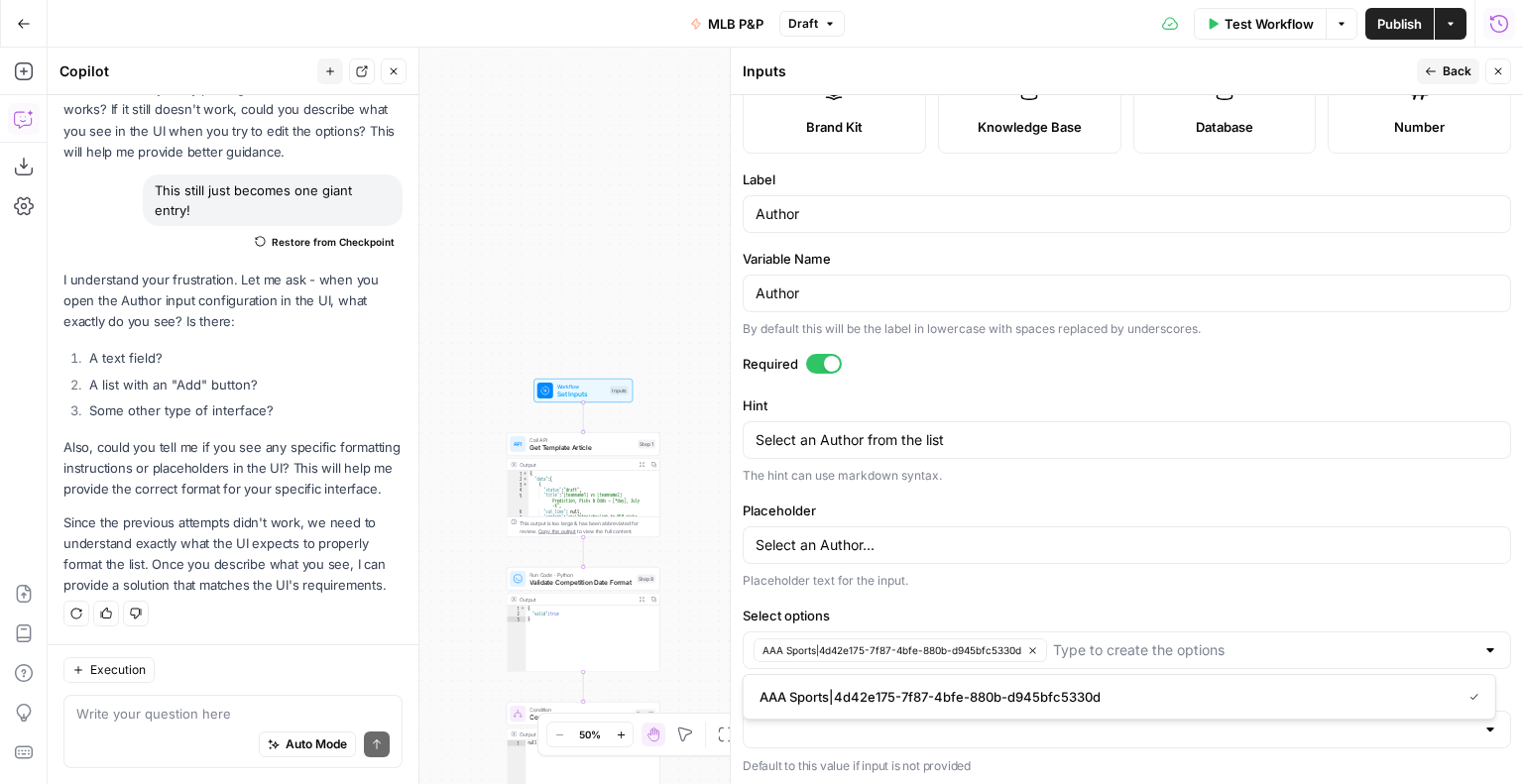 click on "Auto Mode Send" at bounding box center (233, 745) 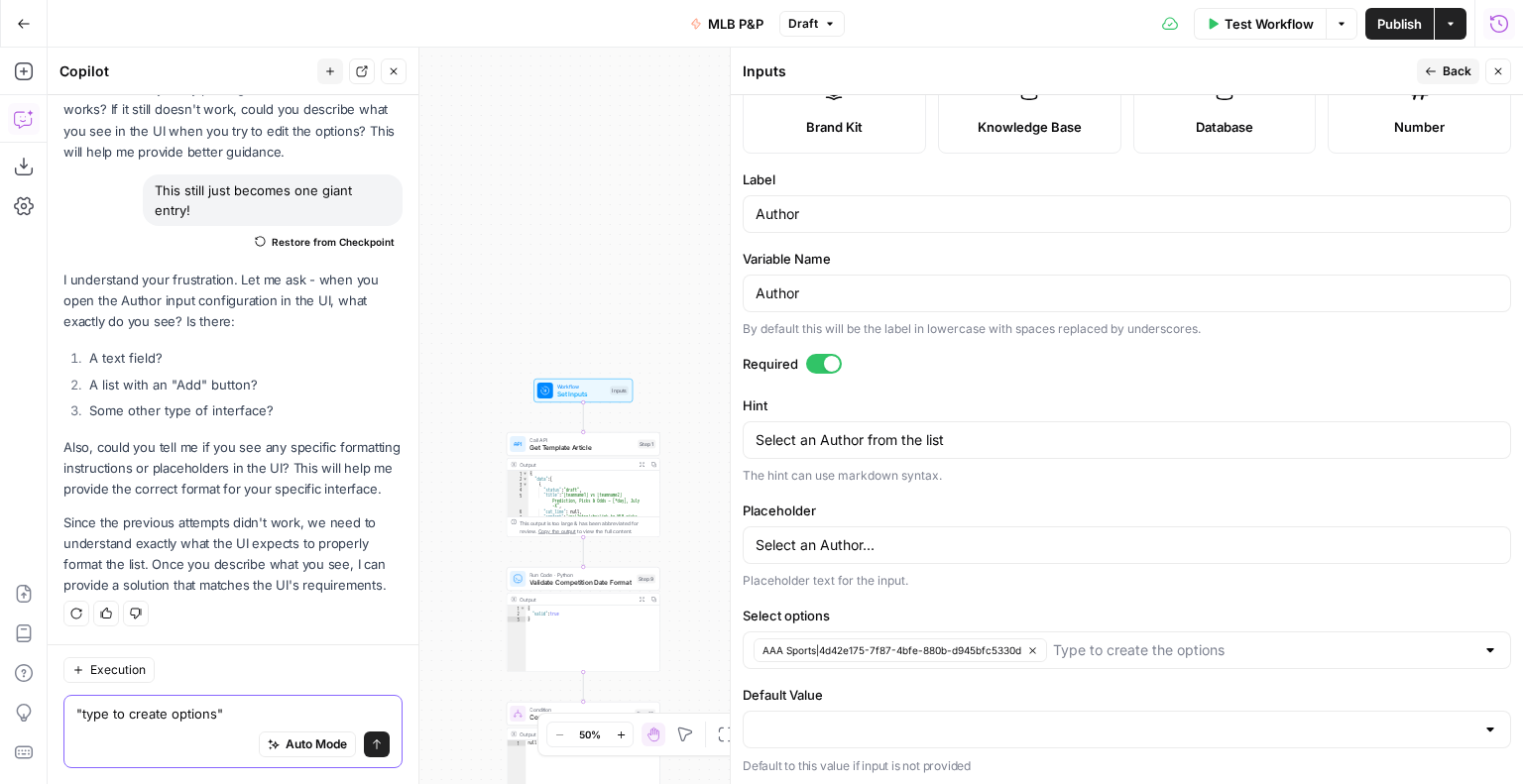 type on ""type to create options"" 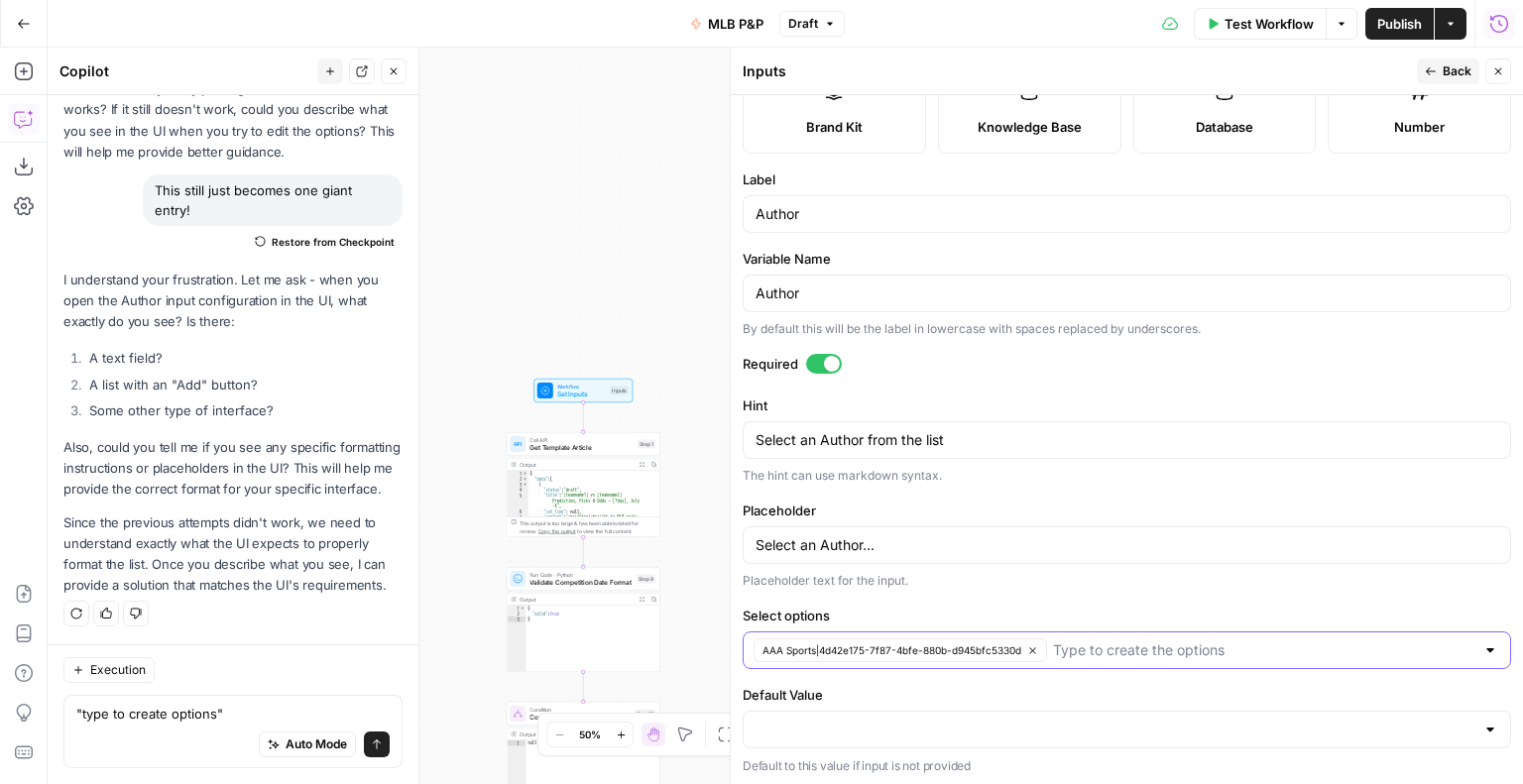 click on "Select options" at bounding box center (1263, 650) 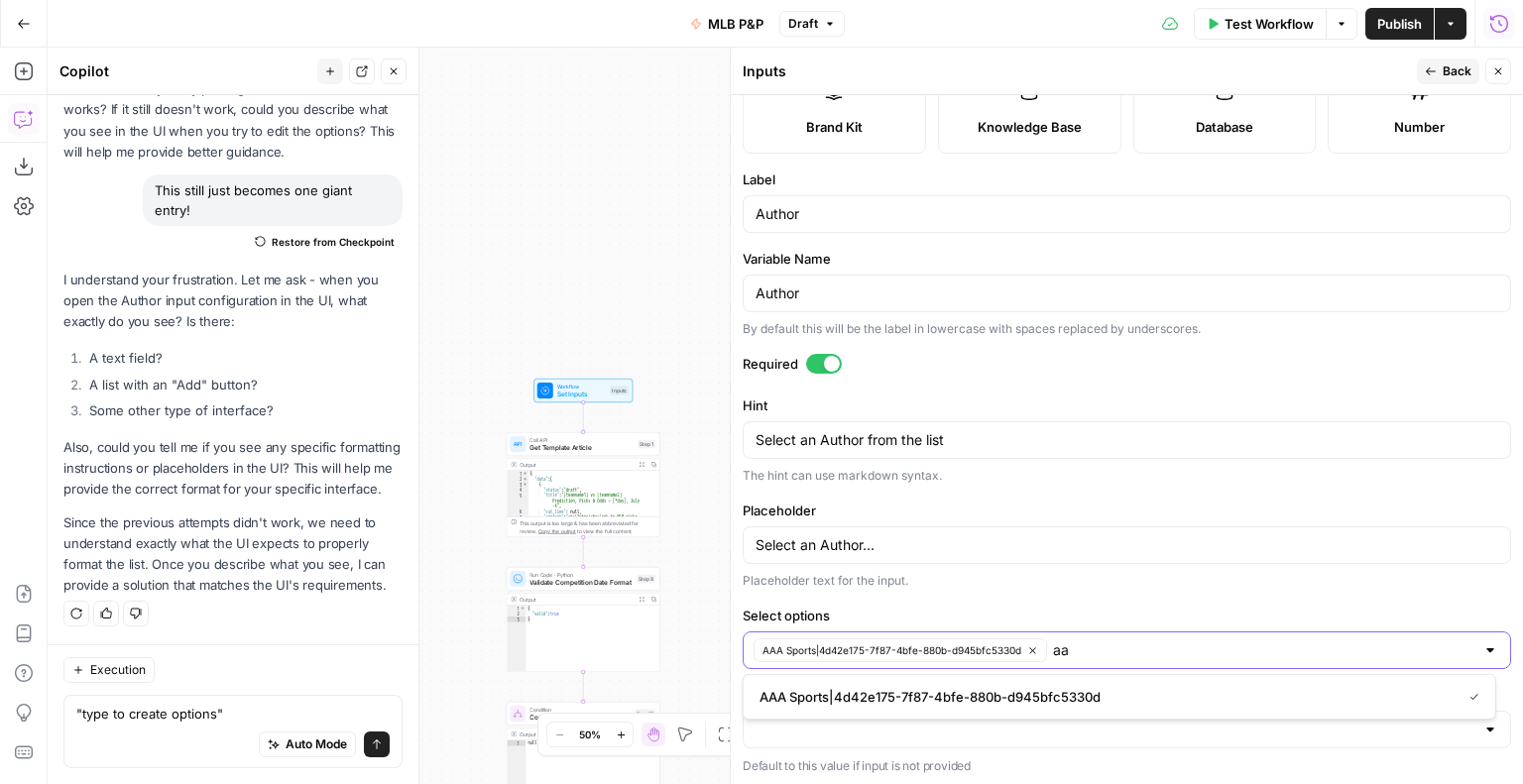 type on "a" 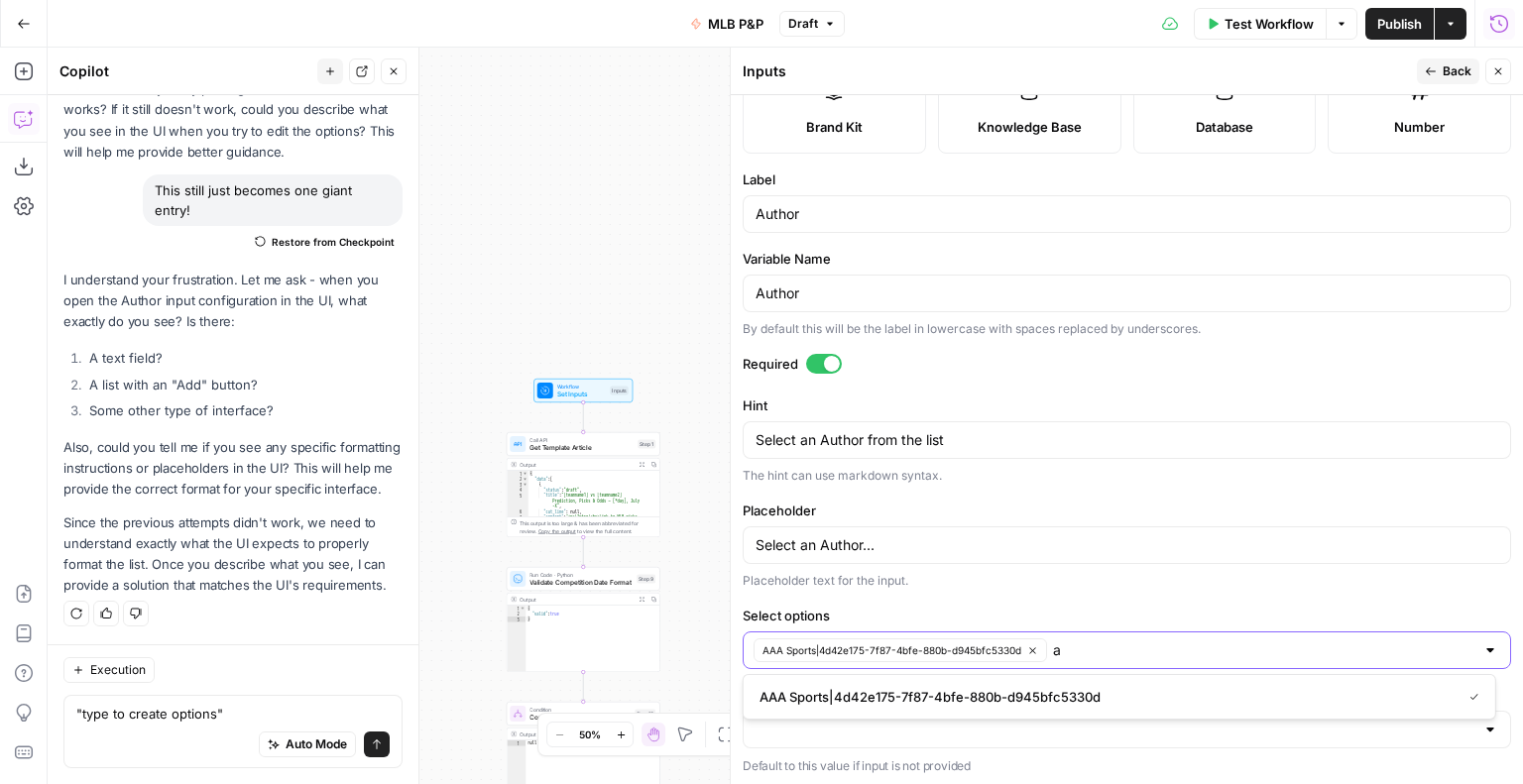 type 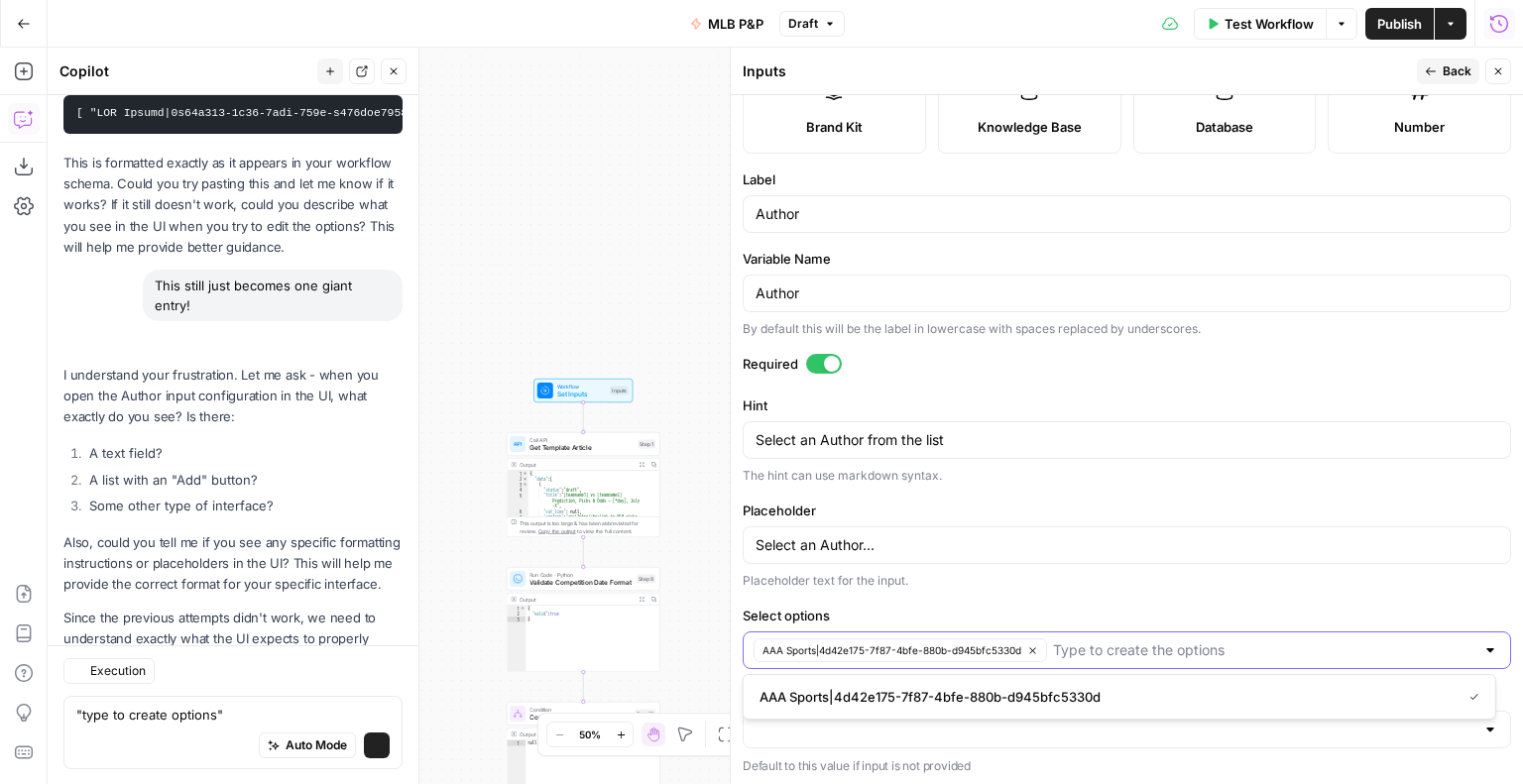 scroll, scrollTop: 12332, scrollLeft: 0, axis: vertical 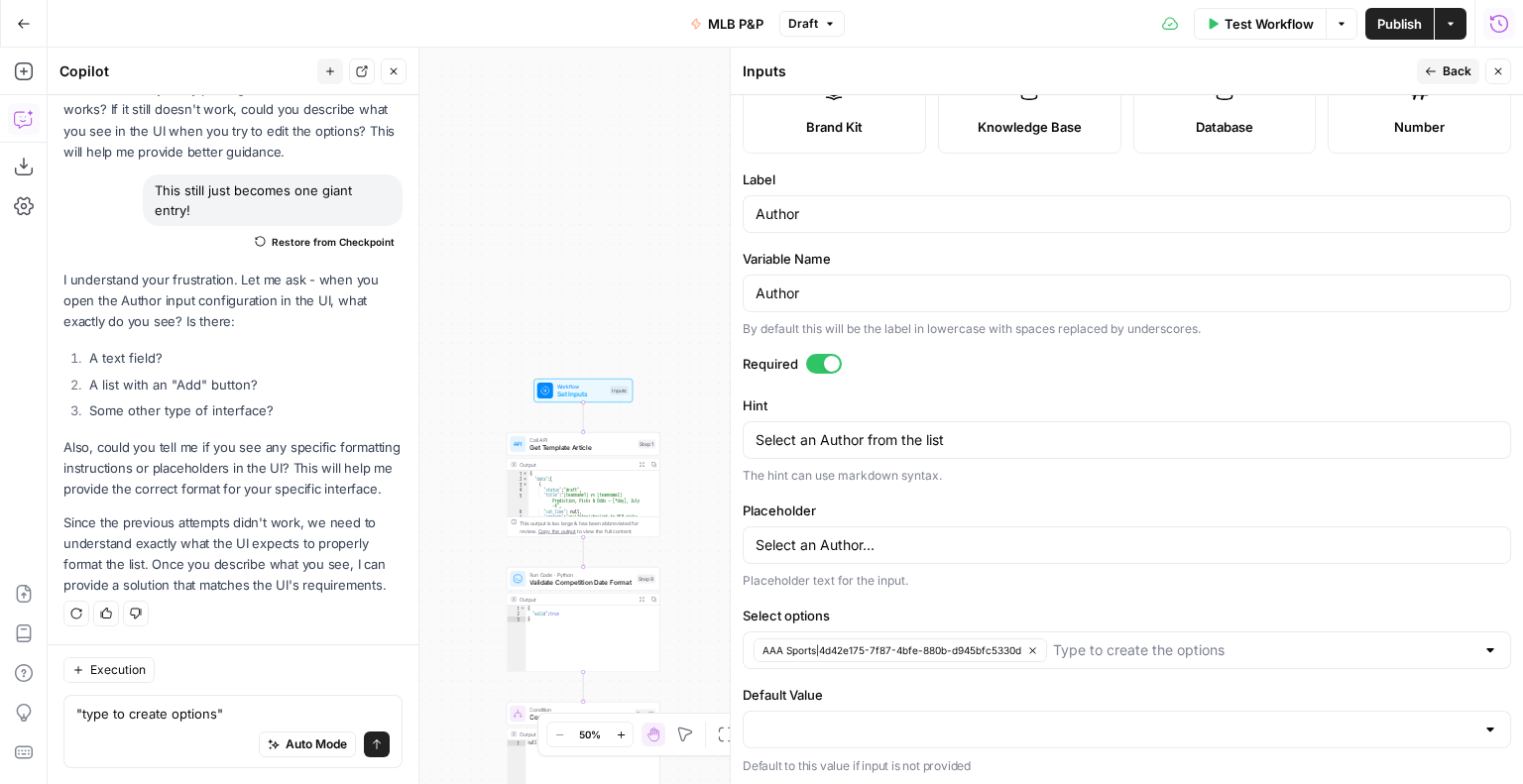 click on "Send" at bounding box center (377, 744) 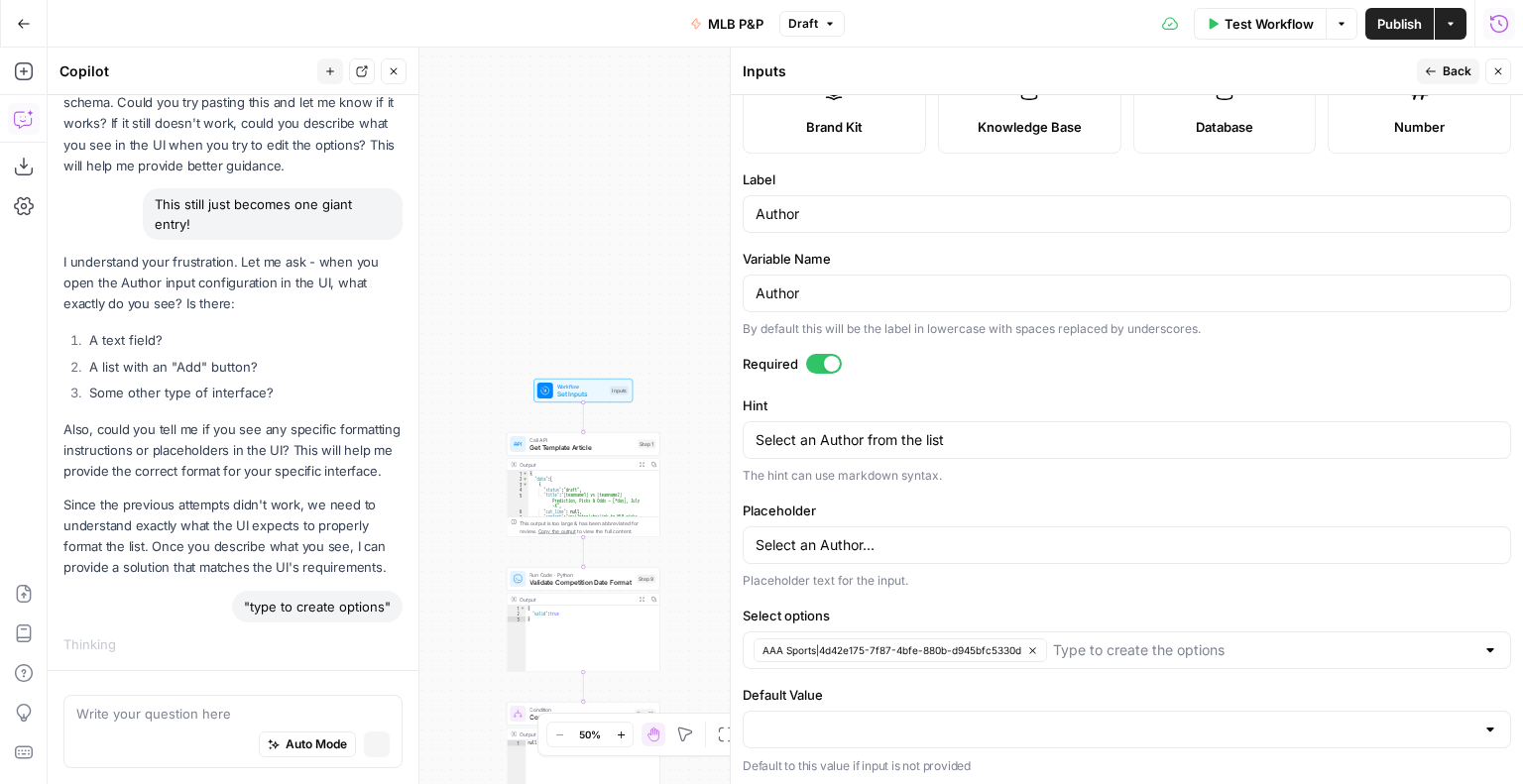 scroll, scrollTop: 12096, scrollLeft: 0, axis: vertical 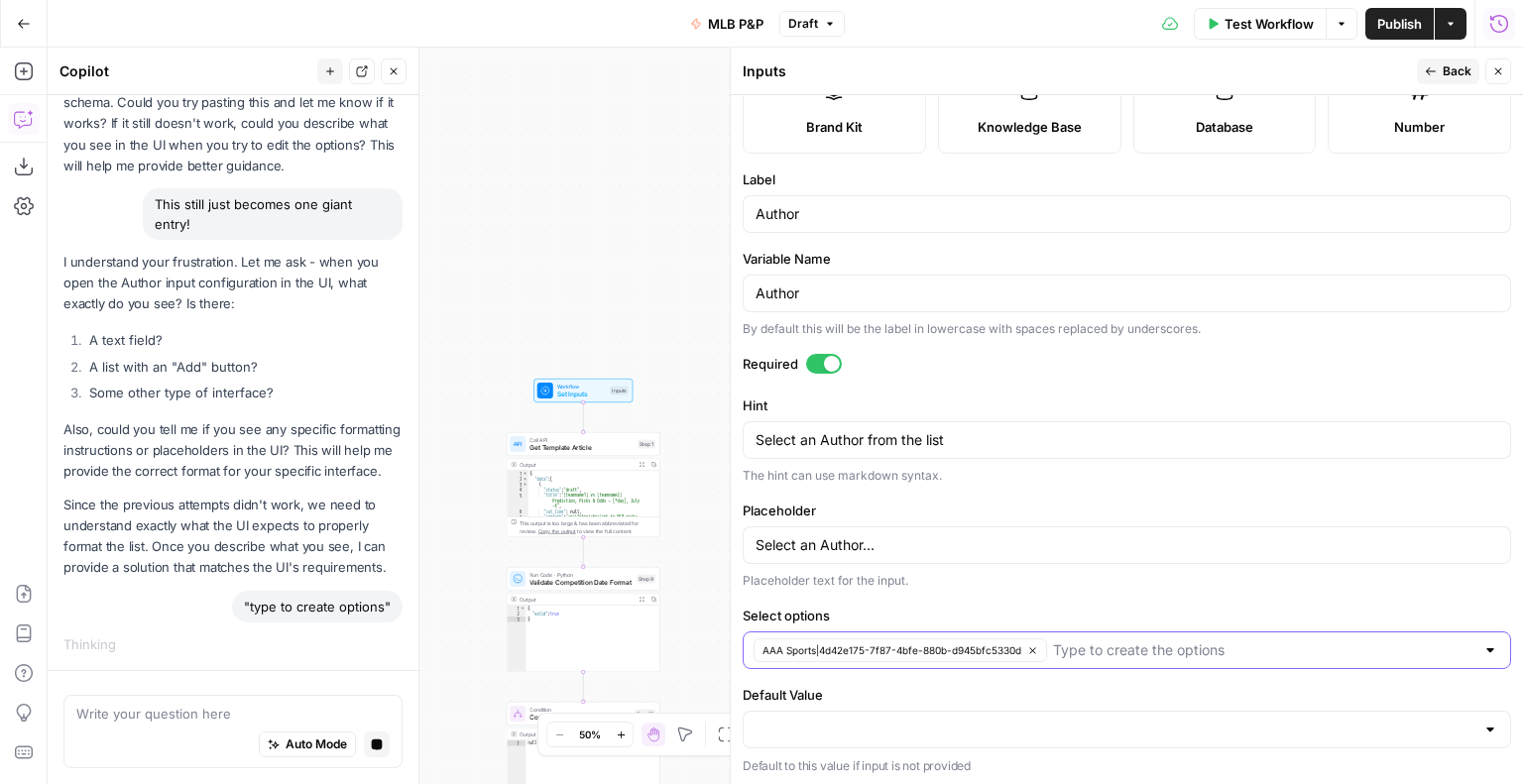 click on "Select options" at bounding box center [1263, 650] 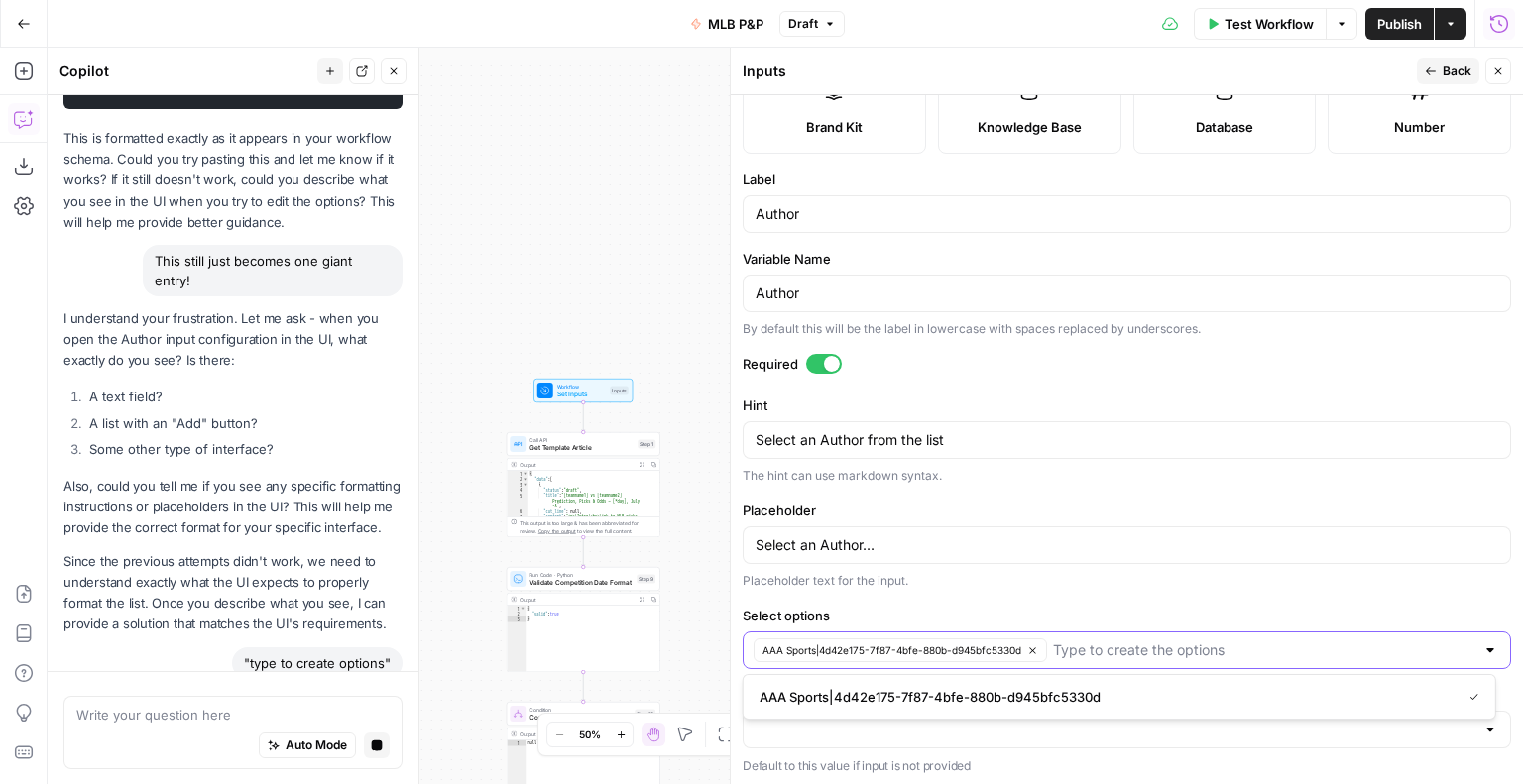 scroll, scrollTop: 11799, scrollLeft: 0, axis: vertical 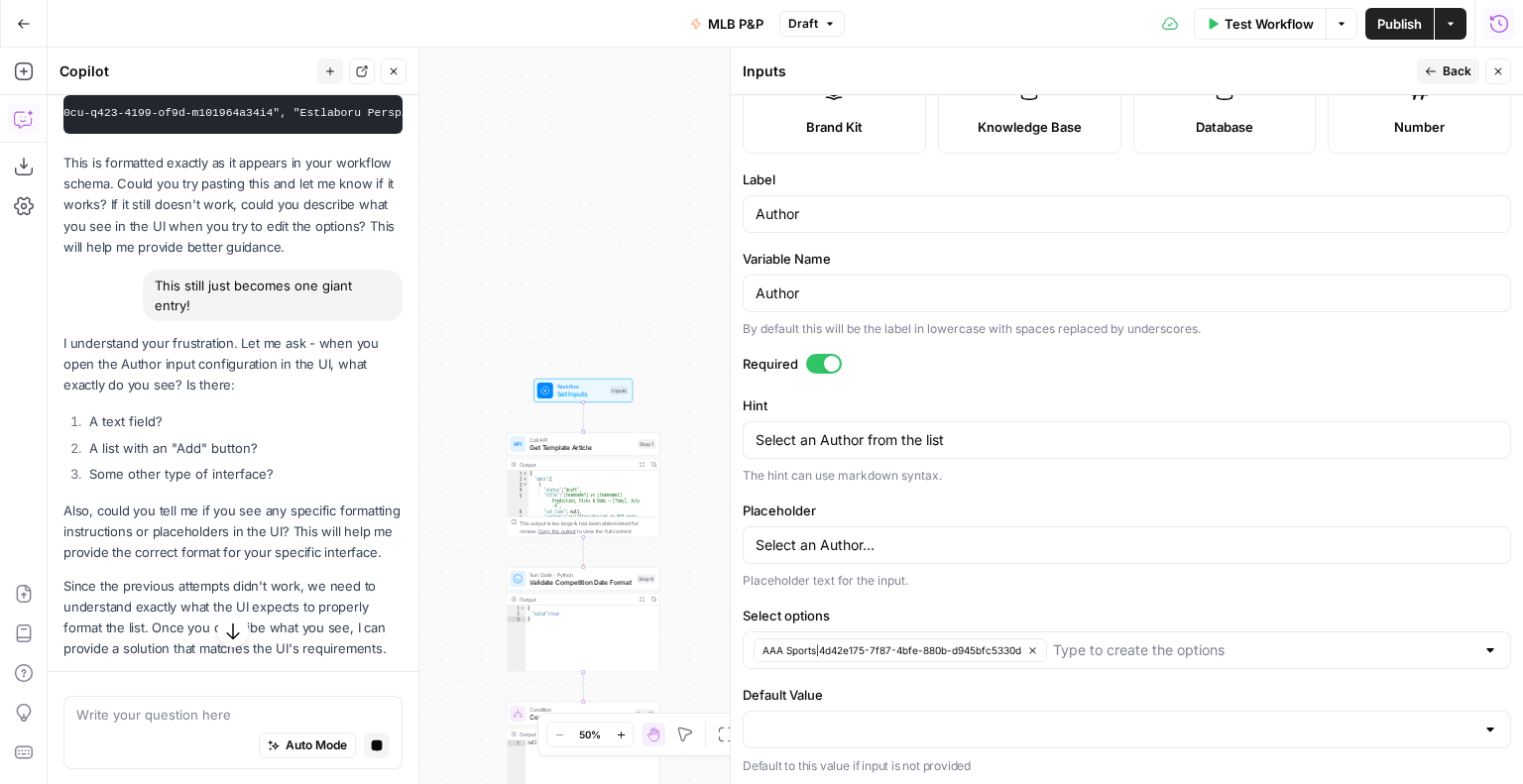 drag, startPoint x: 155, startPoint y: 294, endPoint x: 127, endPoint y: 298, distance: 28.284271 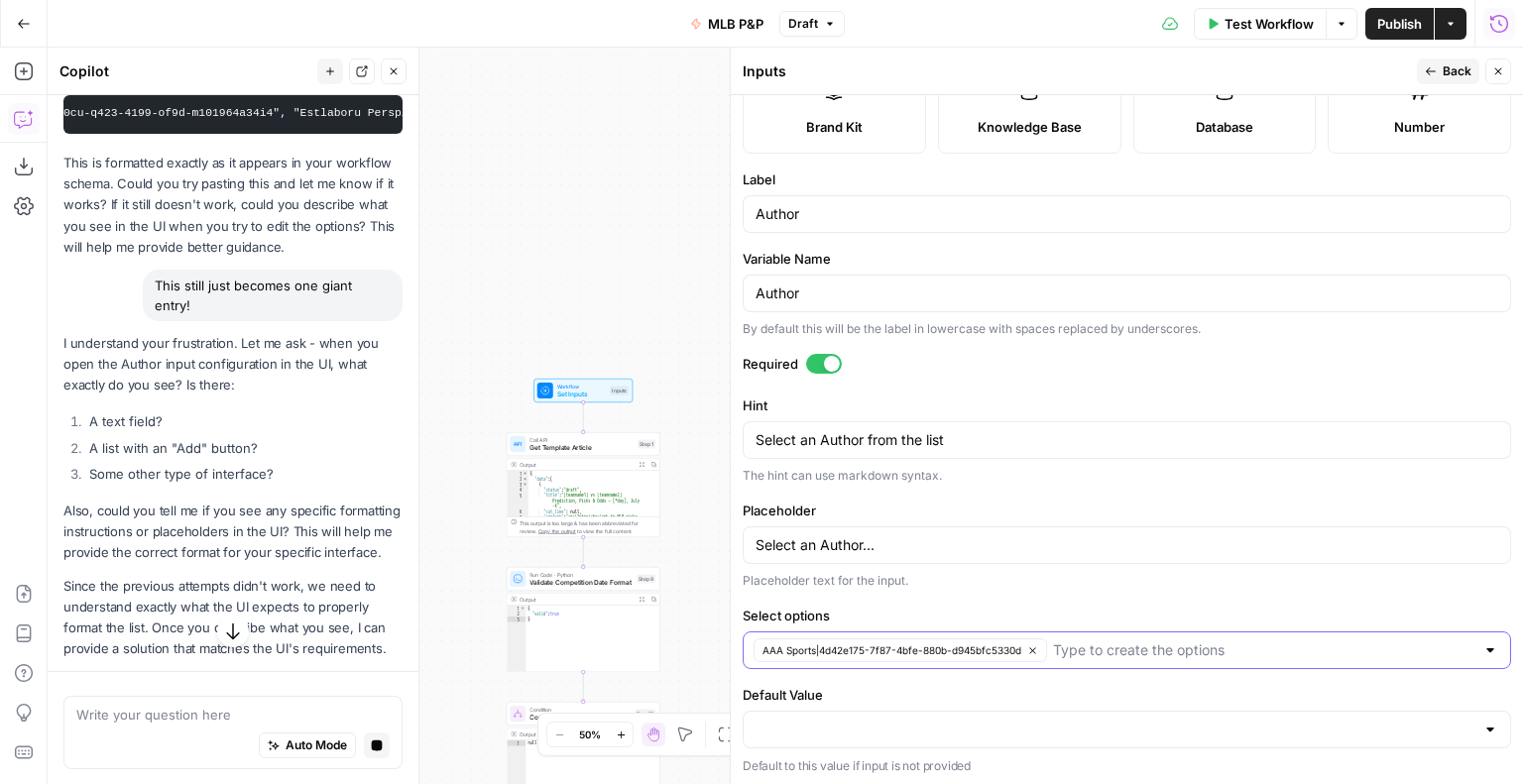 click on "Select options" at bounding box center [1263, 650] 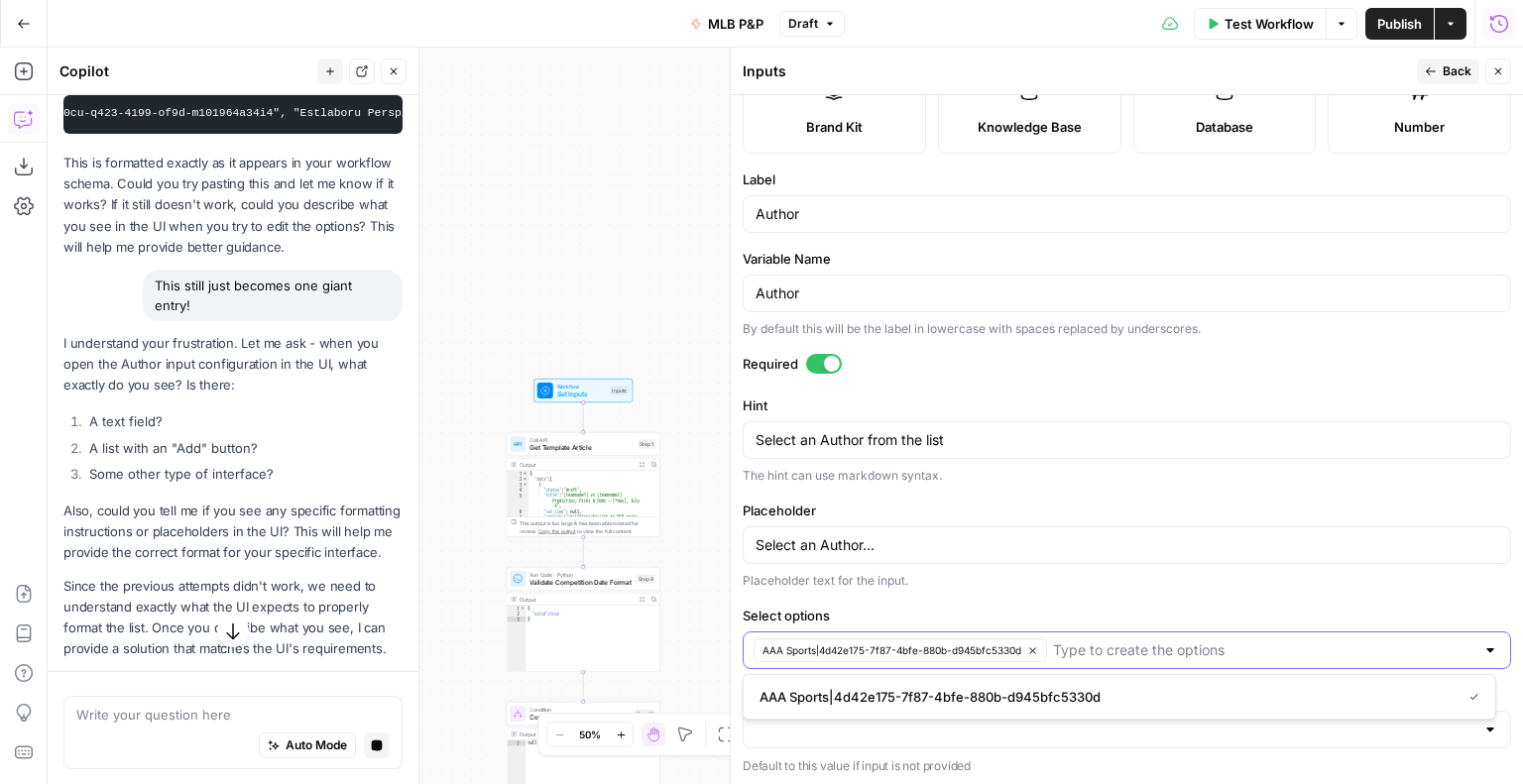 paste on "AJ Salah|aa7064fb-f997-4587-bc5a-b106885b96b5" 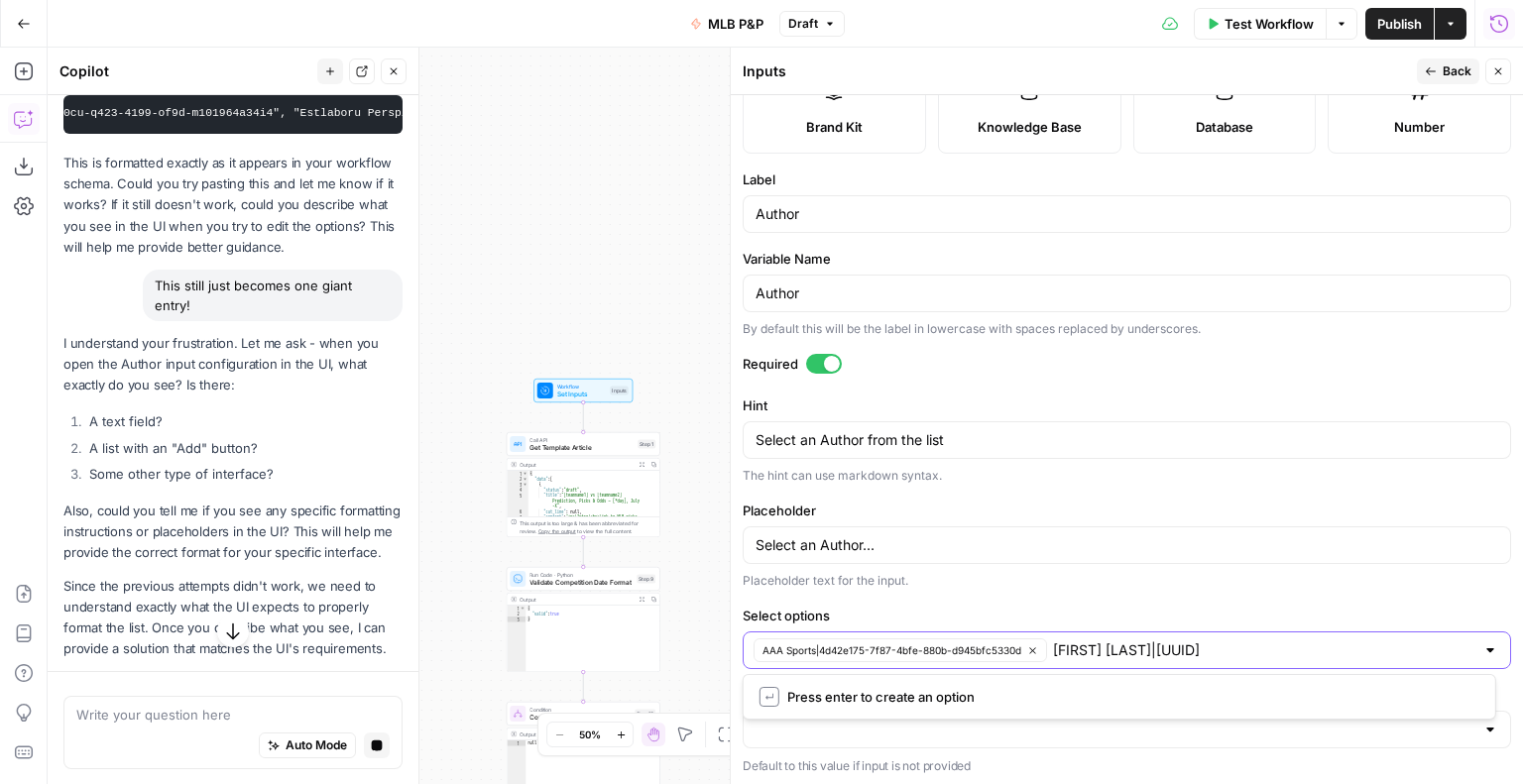 type 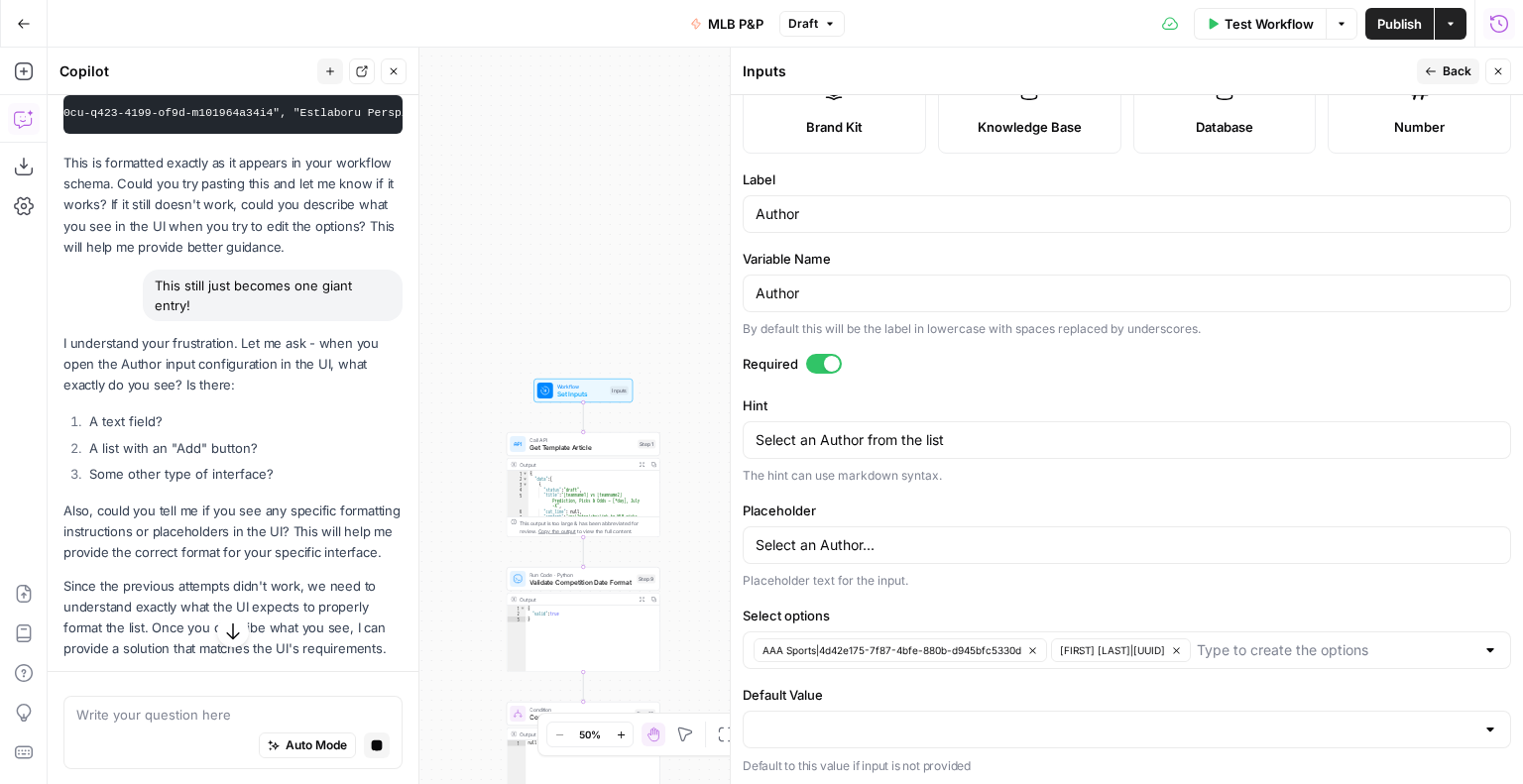 click on "Back" at bounding box center (1457, 71) 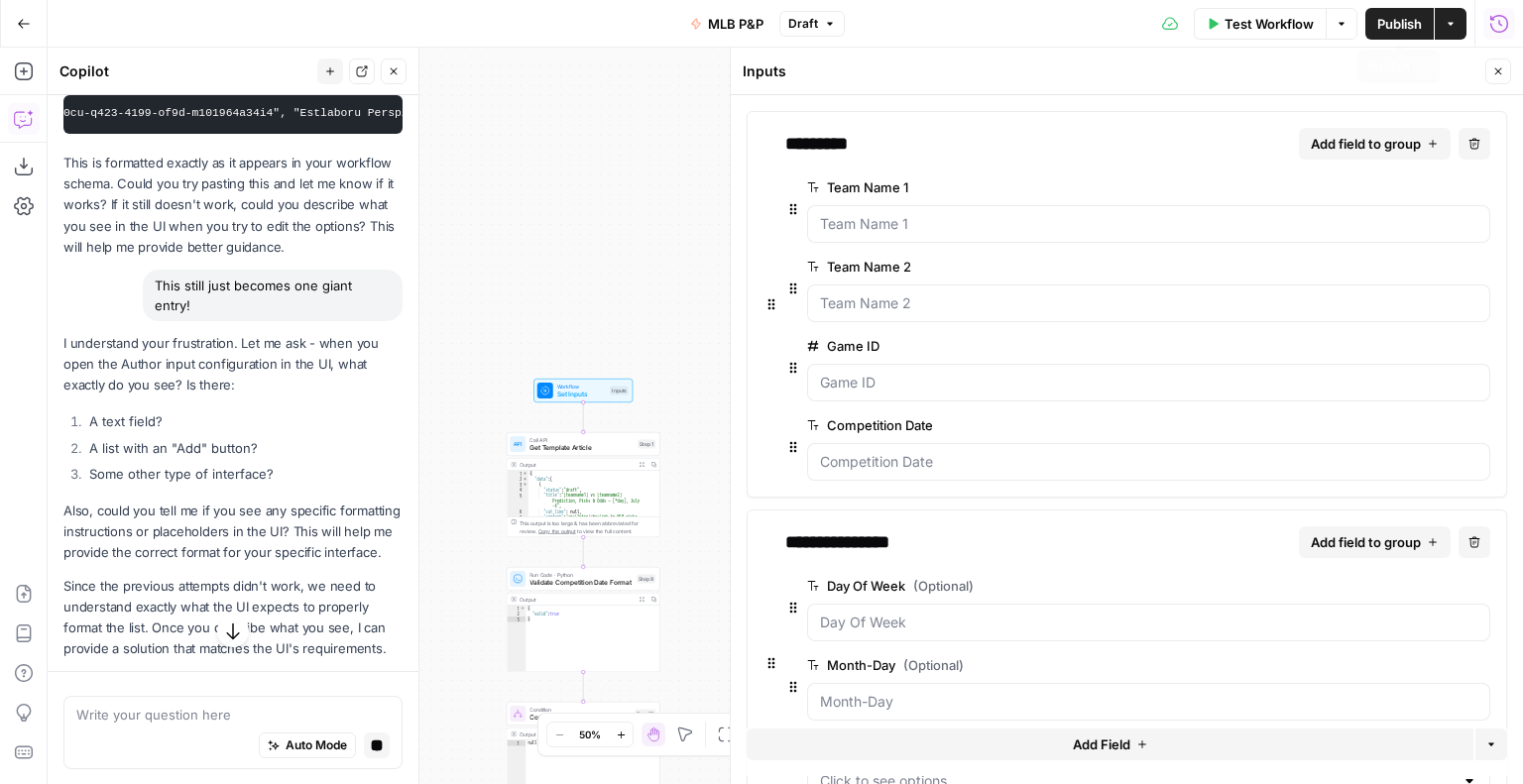 click on "Publish" at bounding box center (1399, 24) 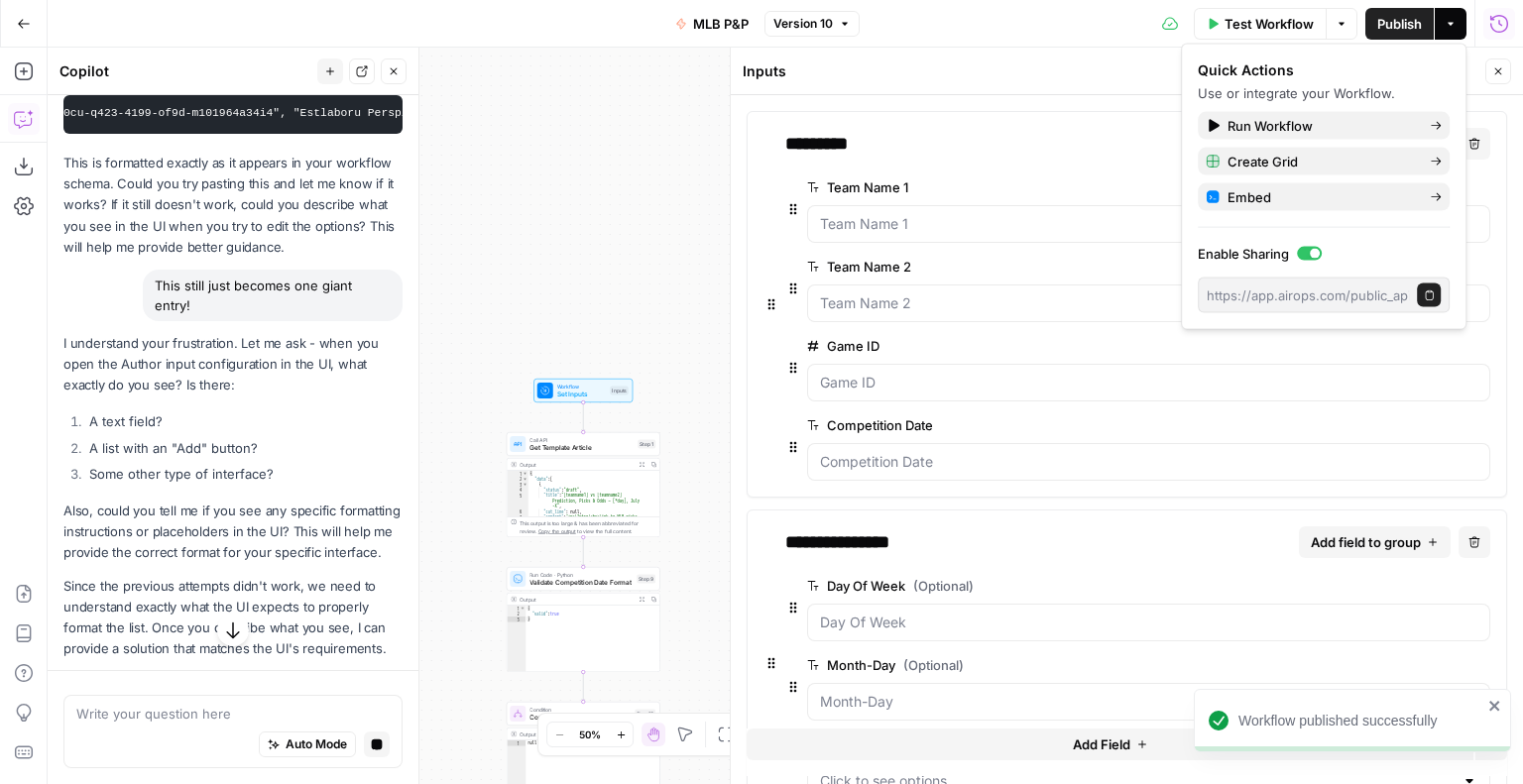 click on "true false Workflow Set Inputs Inputs Call API Get Template Article Step 1 Output Expand Output Copy 1 2 3 4 5 6 7 {    "data" :  [      {         "status" :  "draft" ,         "title" :  "[teamname1] vs [teamname2]             Prediction, Picks & Odds — [*day], July            -X" ,         "cut_line" : null ,         "content" :  "<p>[Intro]<br>Link to MLB picks             only<br>include &ldquo;[teamname1] vs.             [teamname2] predictions&rdquo; in lede             (unlinked)</p> \n <h2 id= \" Prediction \"            >[teamname1] vs [teamname2] prediction            </h2> \n <p><strong>My [teamname1] vs             [teamname2] best bet</strong>: Pick             (Odds at sportsbook)</p> \n <p>Text.</p            > \n <div class= \" row \" > \n <div class            = \" text-center col-xs-12 \" ><a style            = \" max-width: 450px; \"  class= \" covers \"  href = \" \" \n" at bounding box center [785, 415] 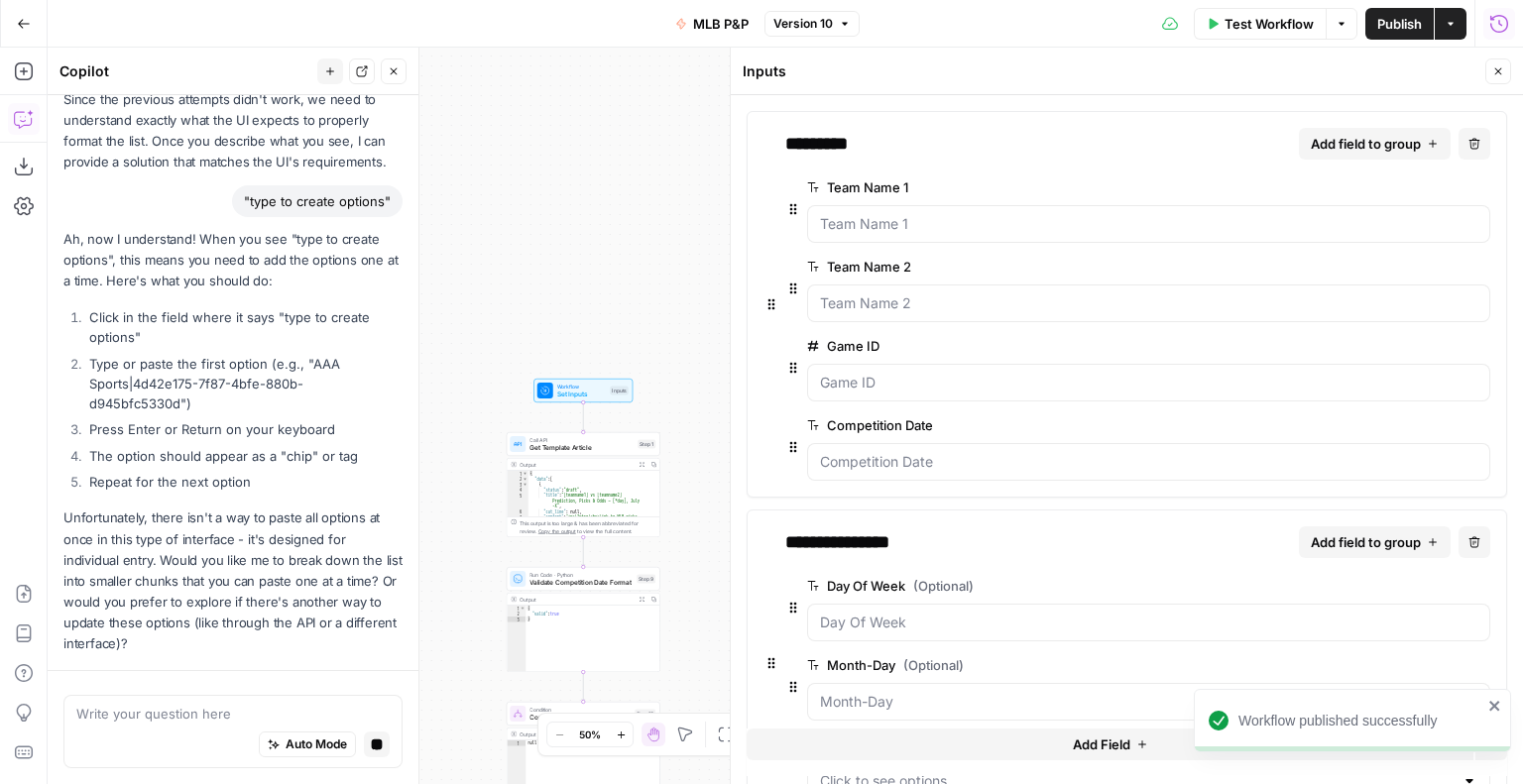 scroll, scrollTop: 12845, scrollLeft: 0, axis: vertical 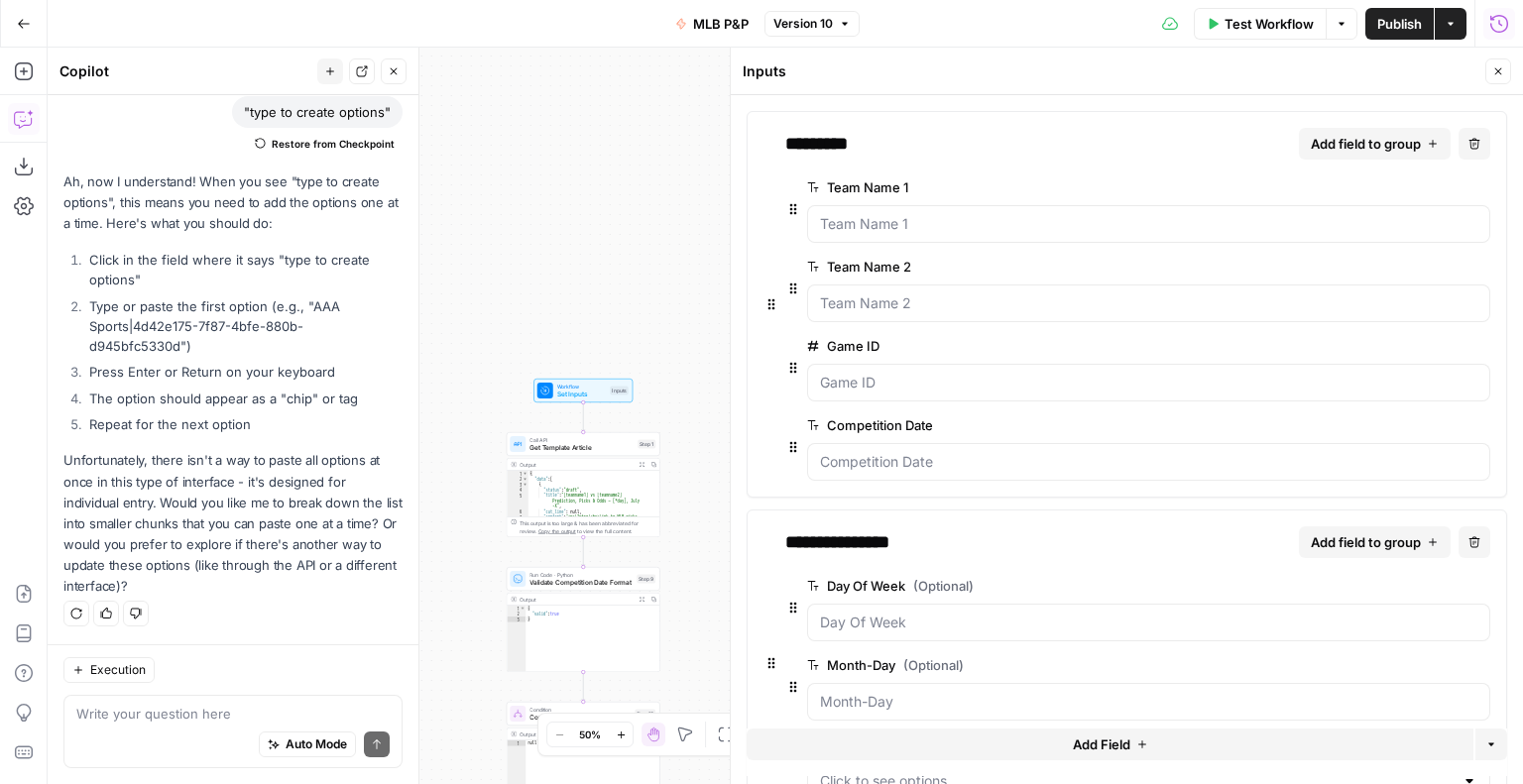 click on "Auto Mode Send" at bounding box center [233, 745] 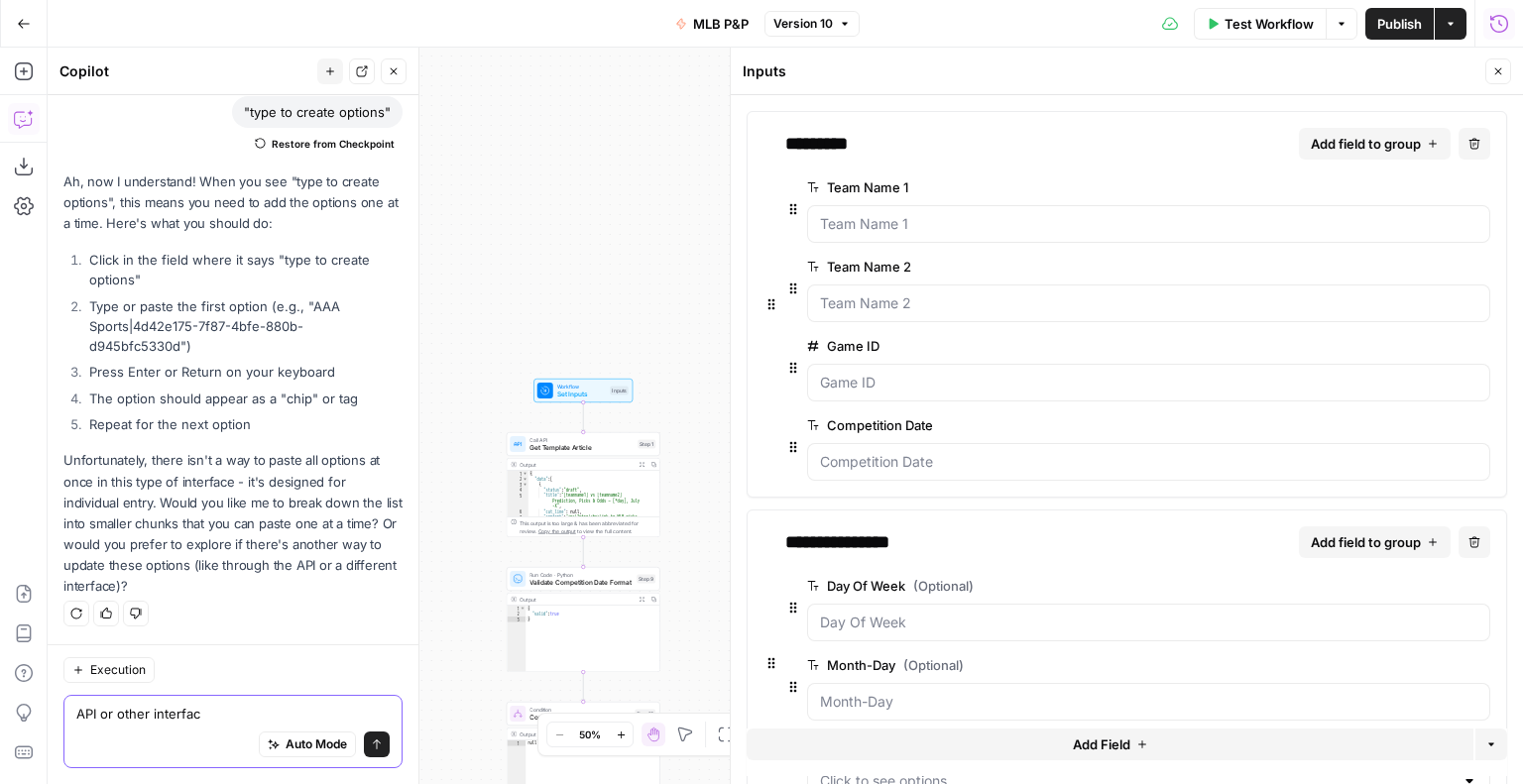type on "API or other interface" 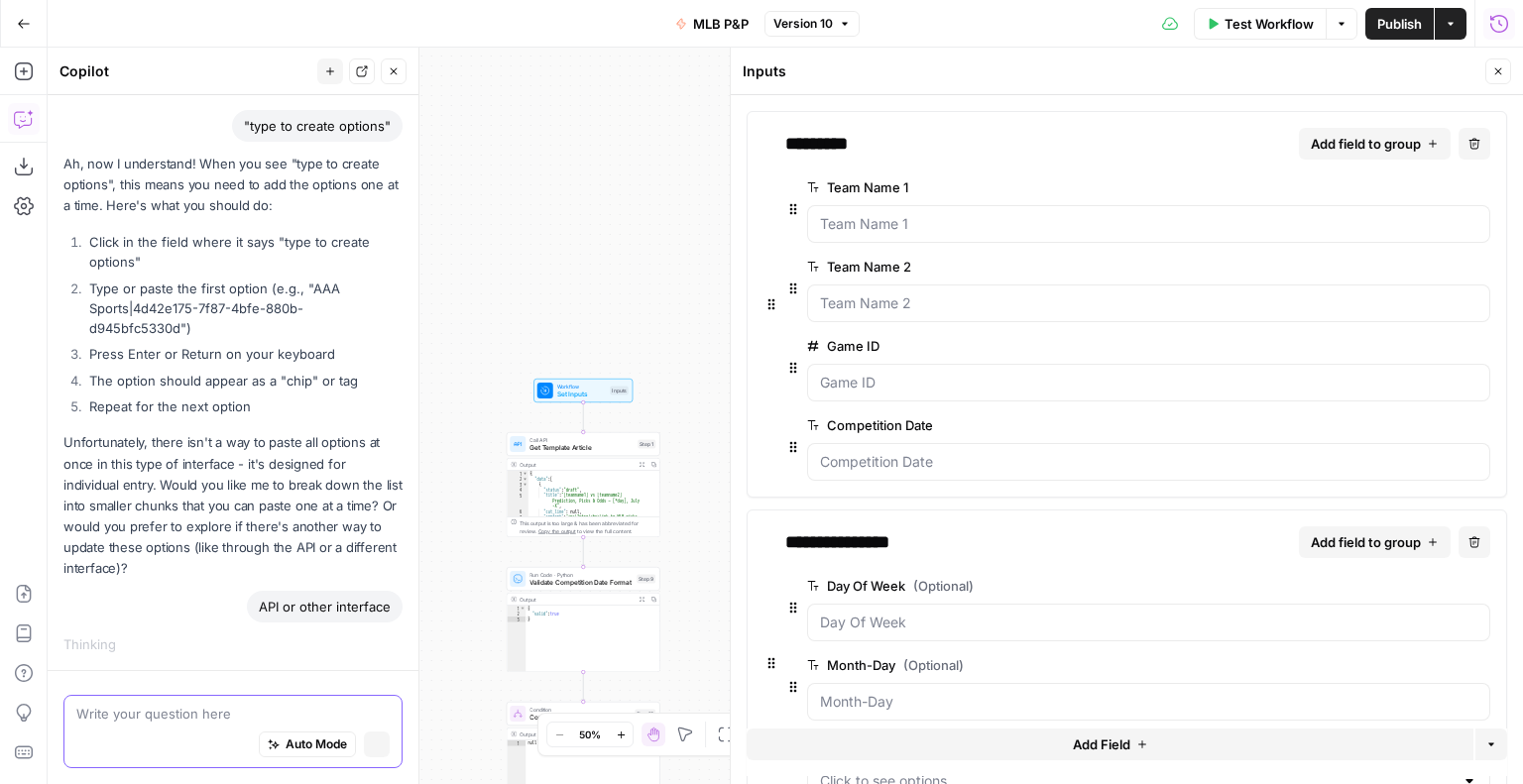 scroll, scrollTop: 12578, scrollLeft: 0, axis: vertical 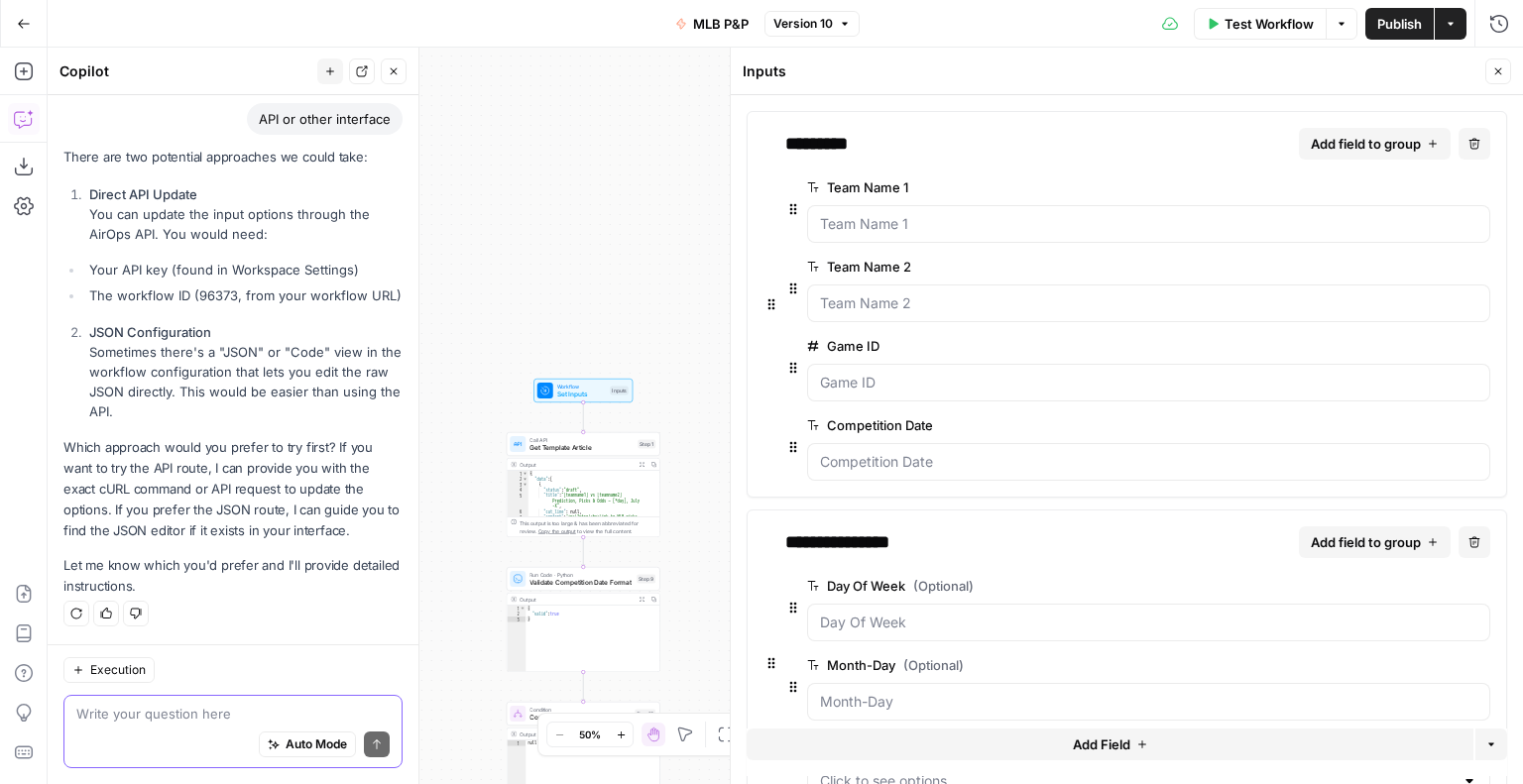 click at bounding box center (233, 714) 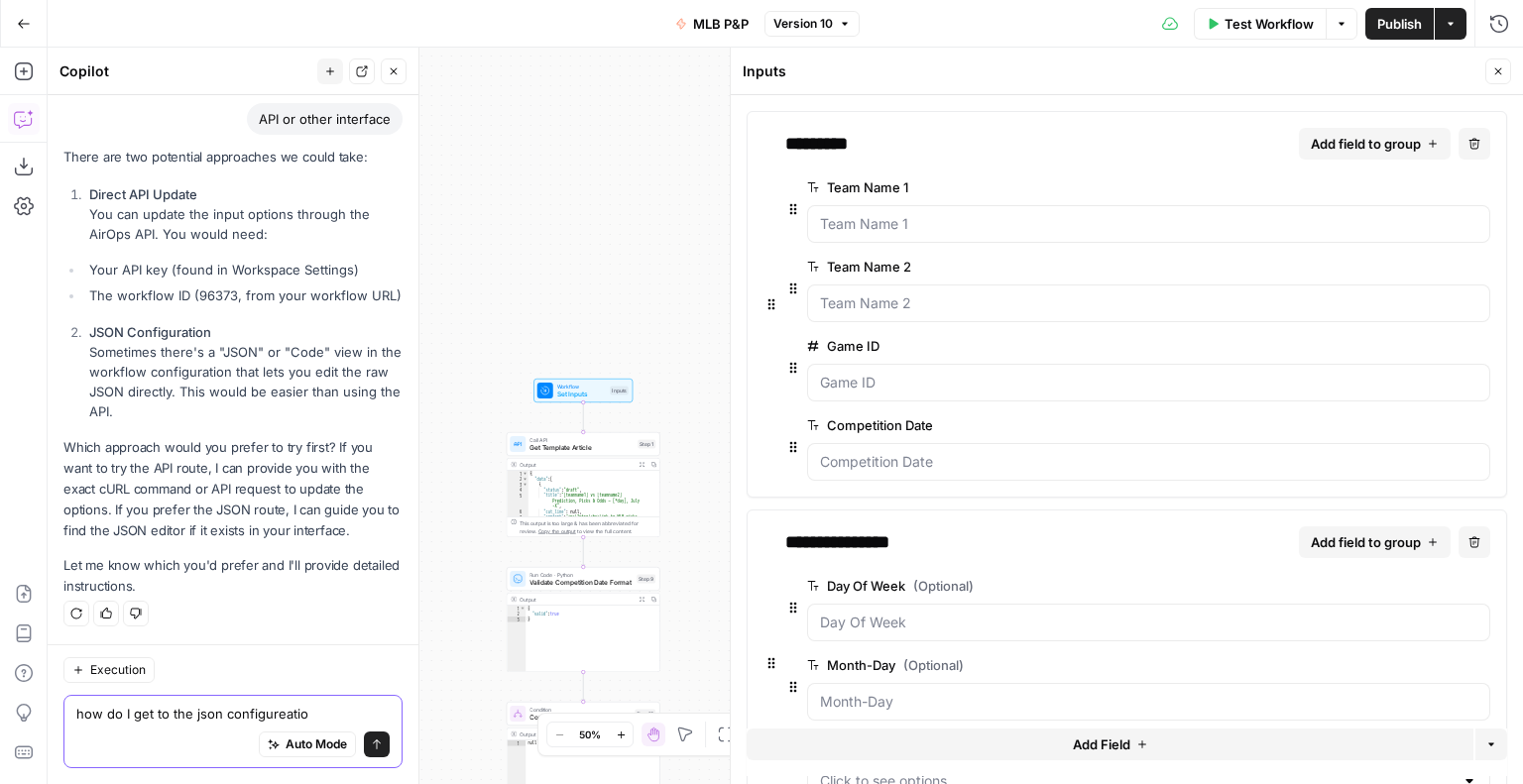 type on "how do I get to the json configureation" 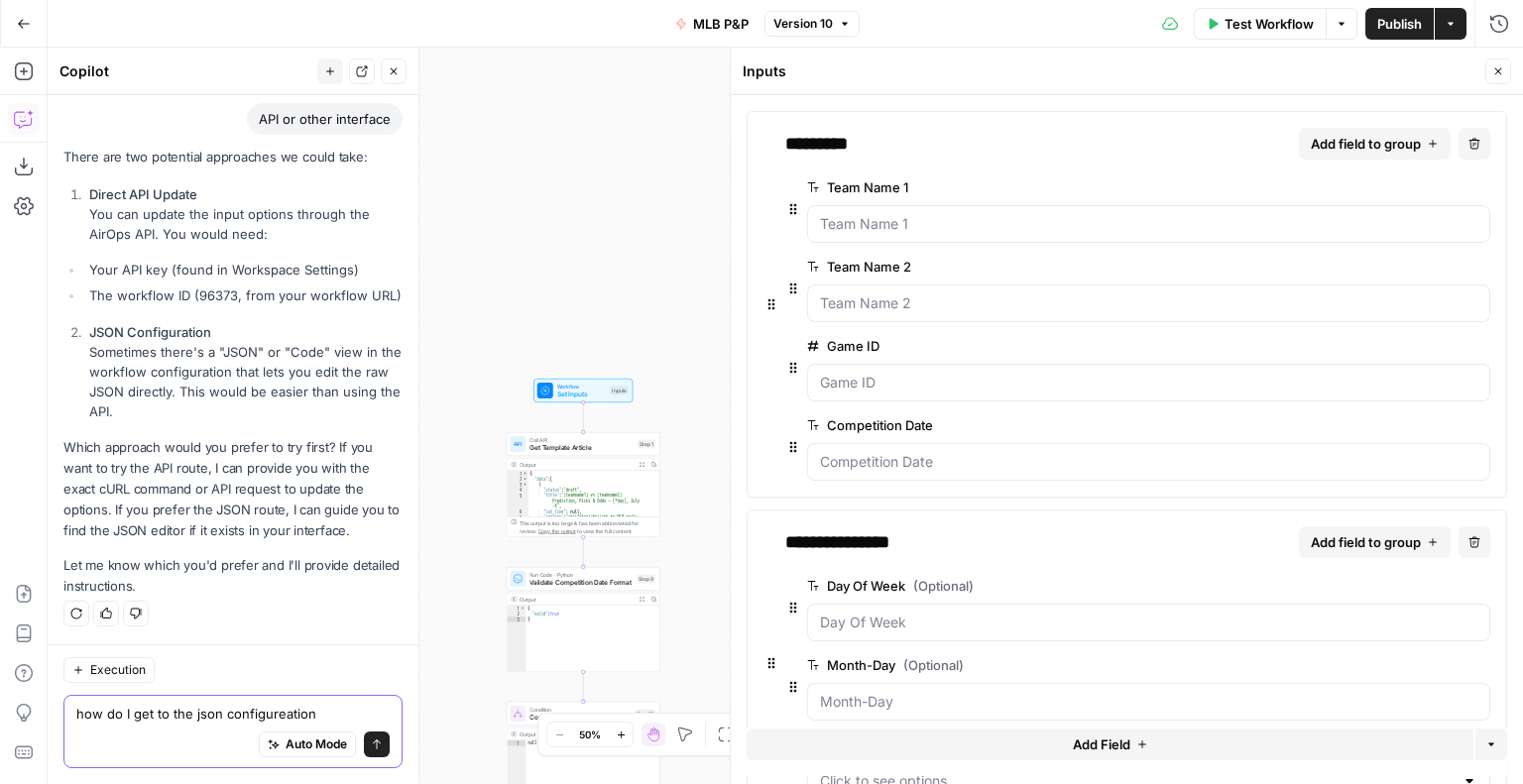 type 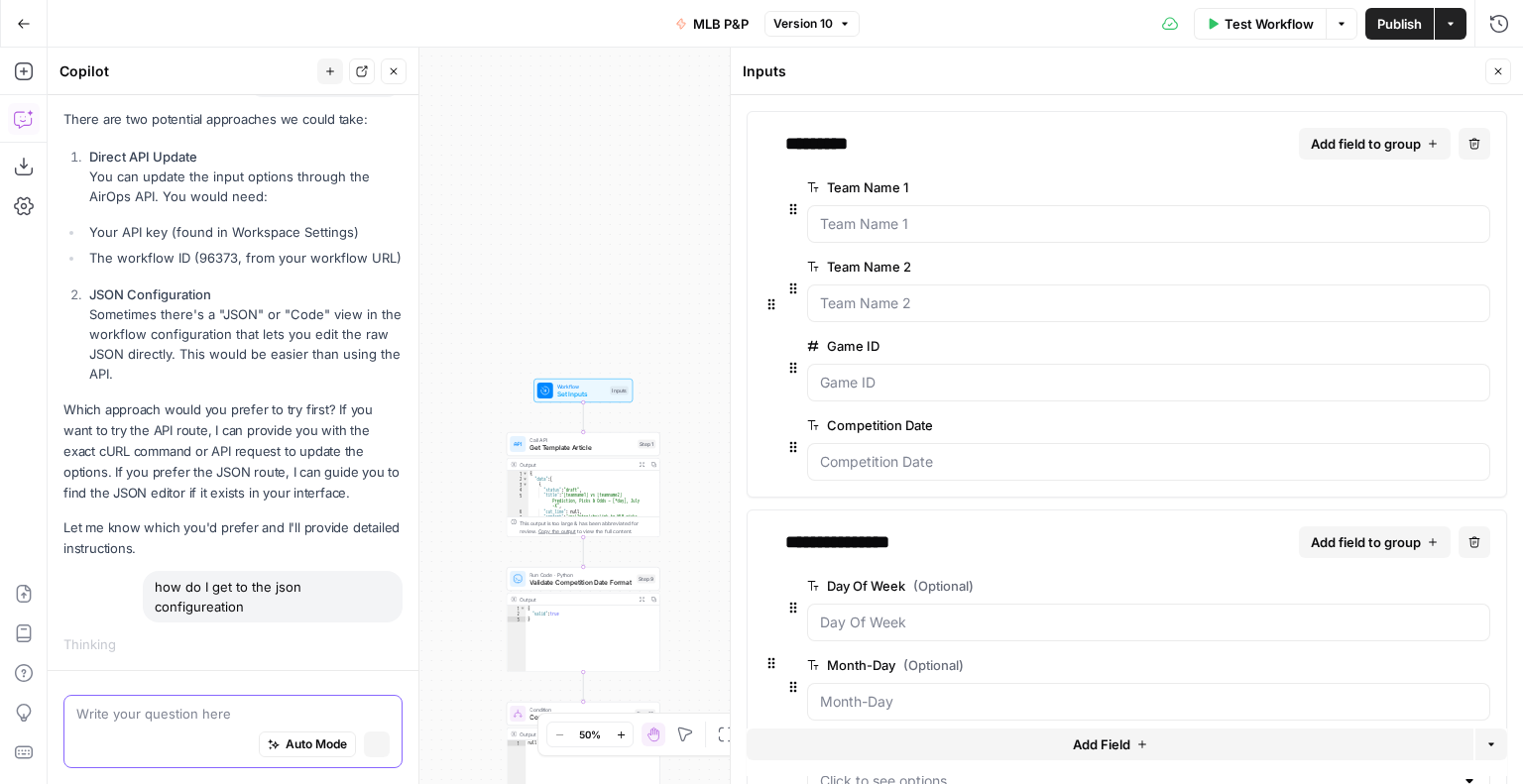 scroll, scrollTop: 13123, scrollLeft: 0, axis: vertical 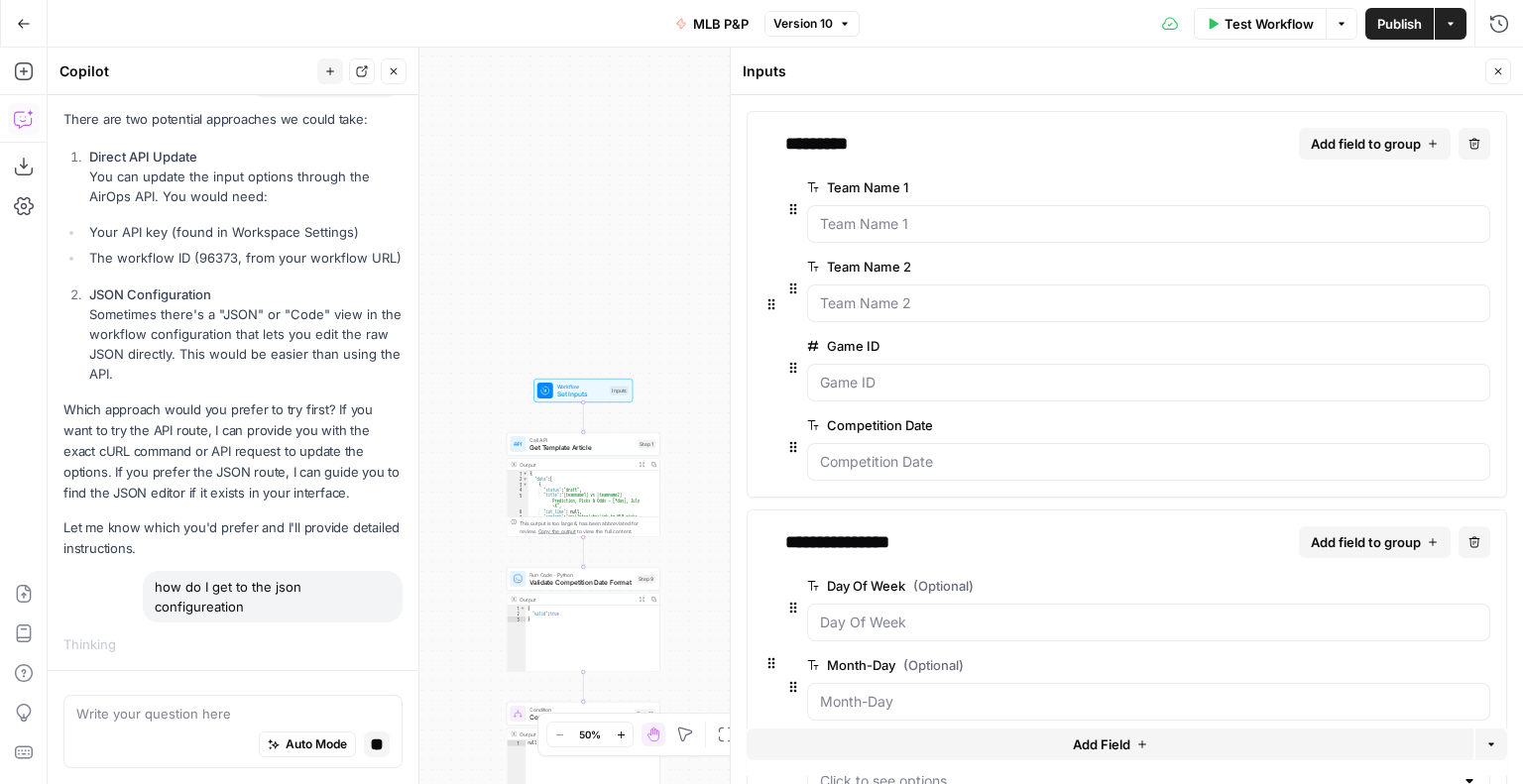 click on "Close" at bounding box center (1498, 71) 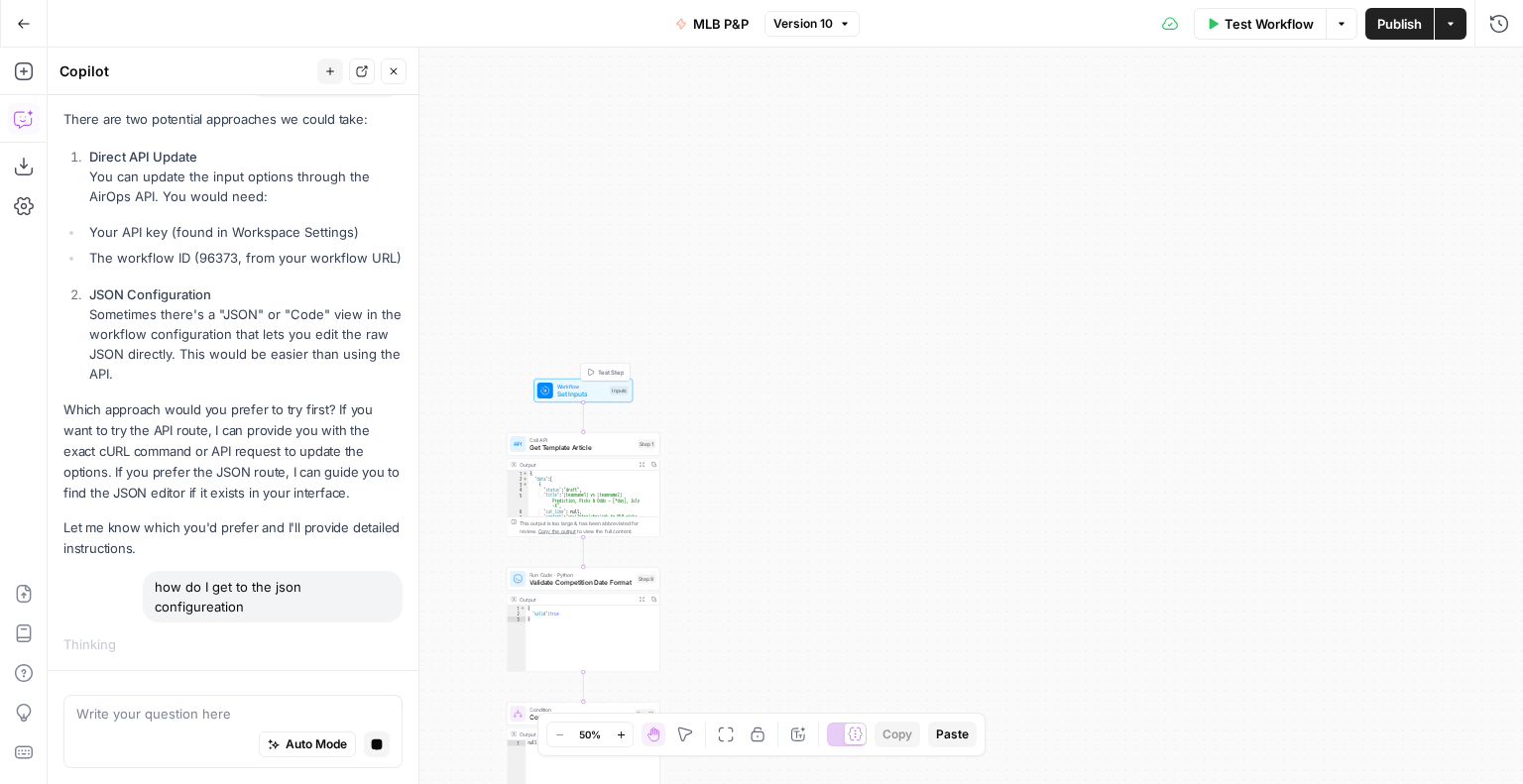 click on "Set Inputs" at bounding box center [582, 394] 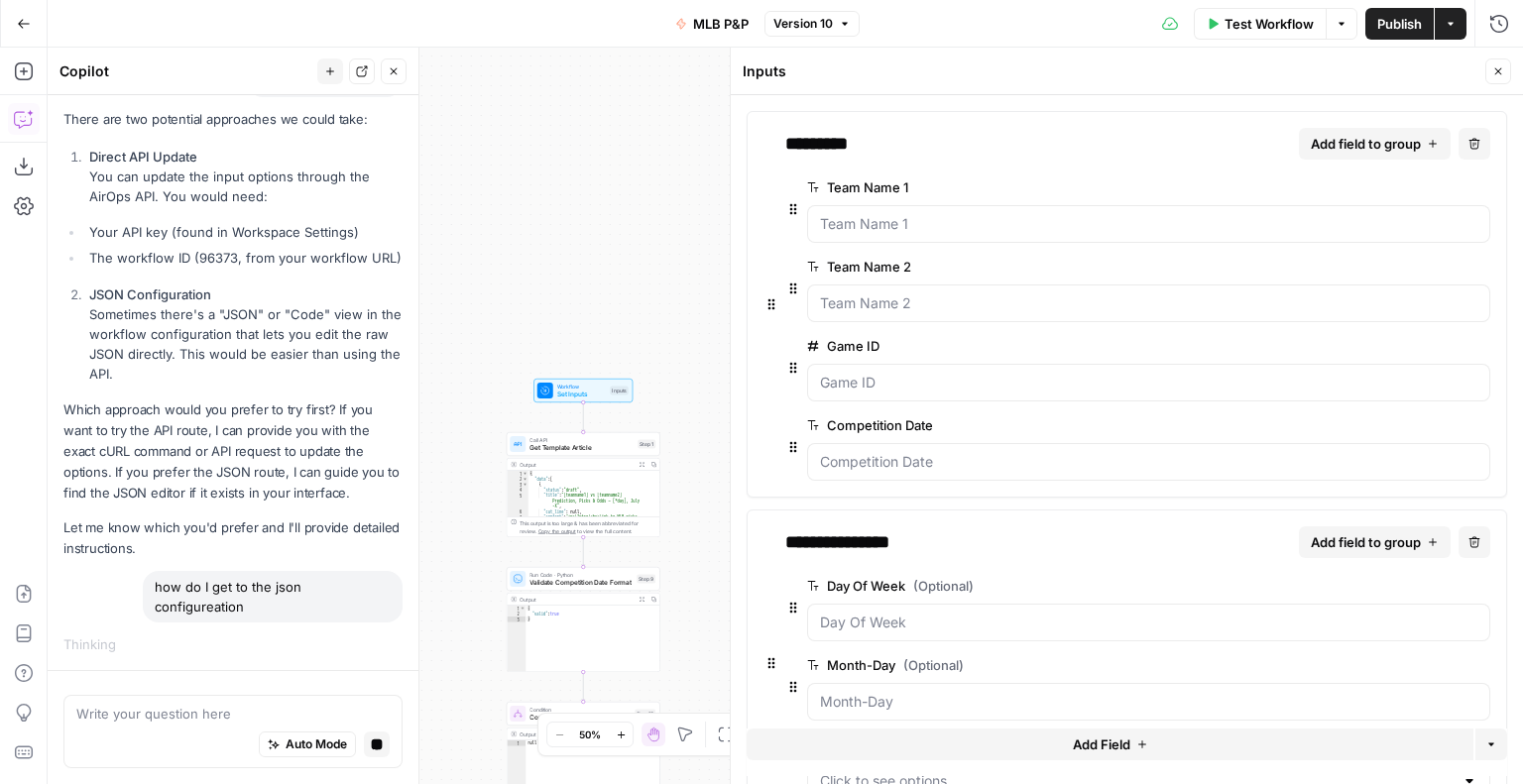 scroll, scrollTop: 190, scrollLeft: 0, axis: vertical 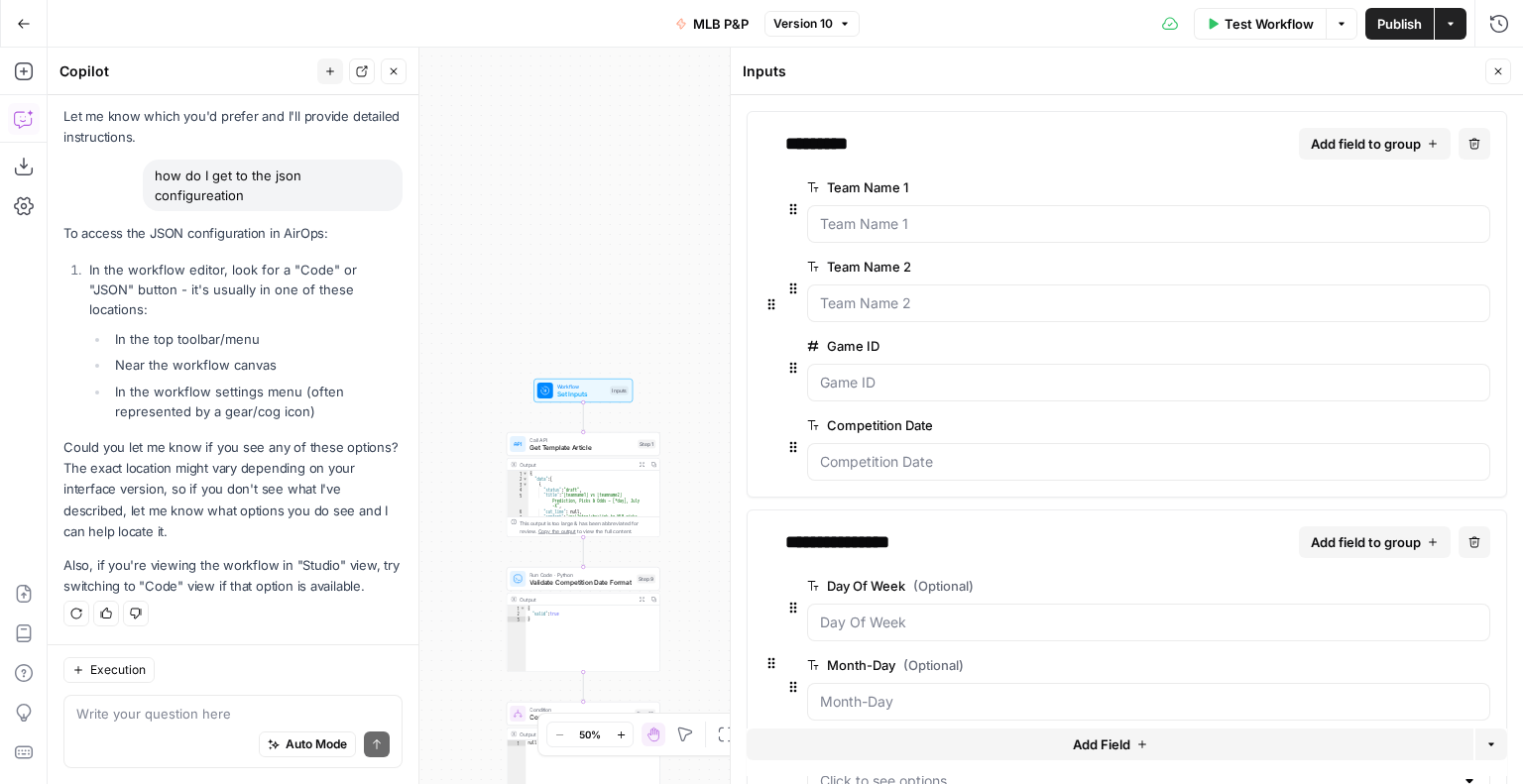 click 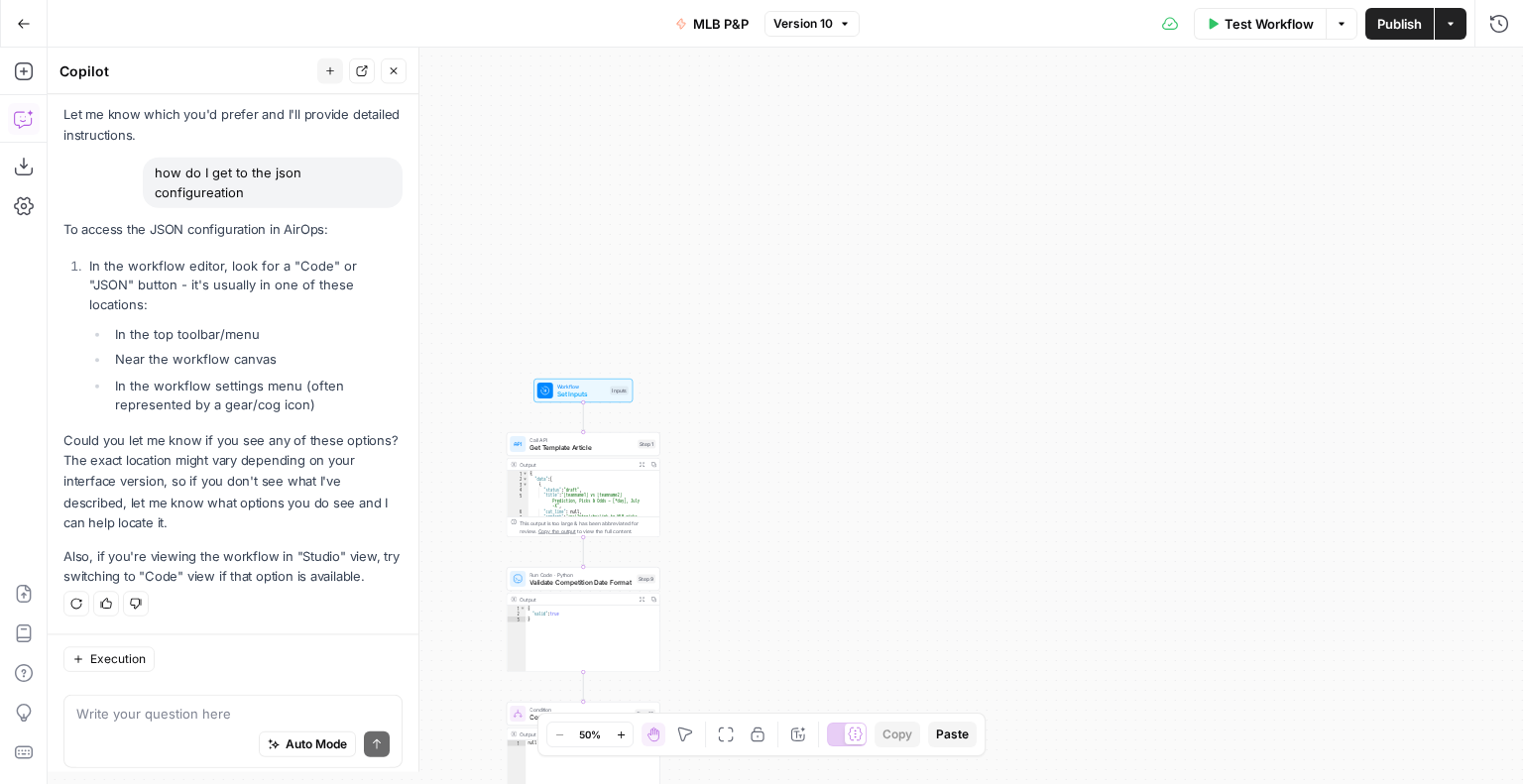 scroll, scrollTop: 13820, scrollLeft: 0, axis: vertical 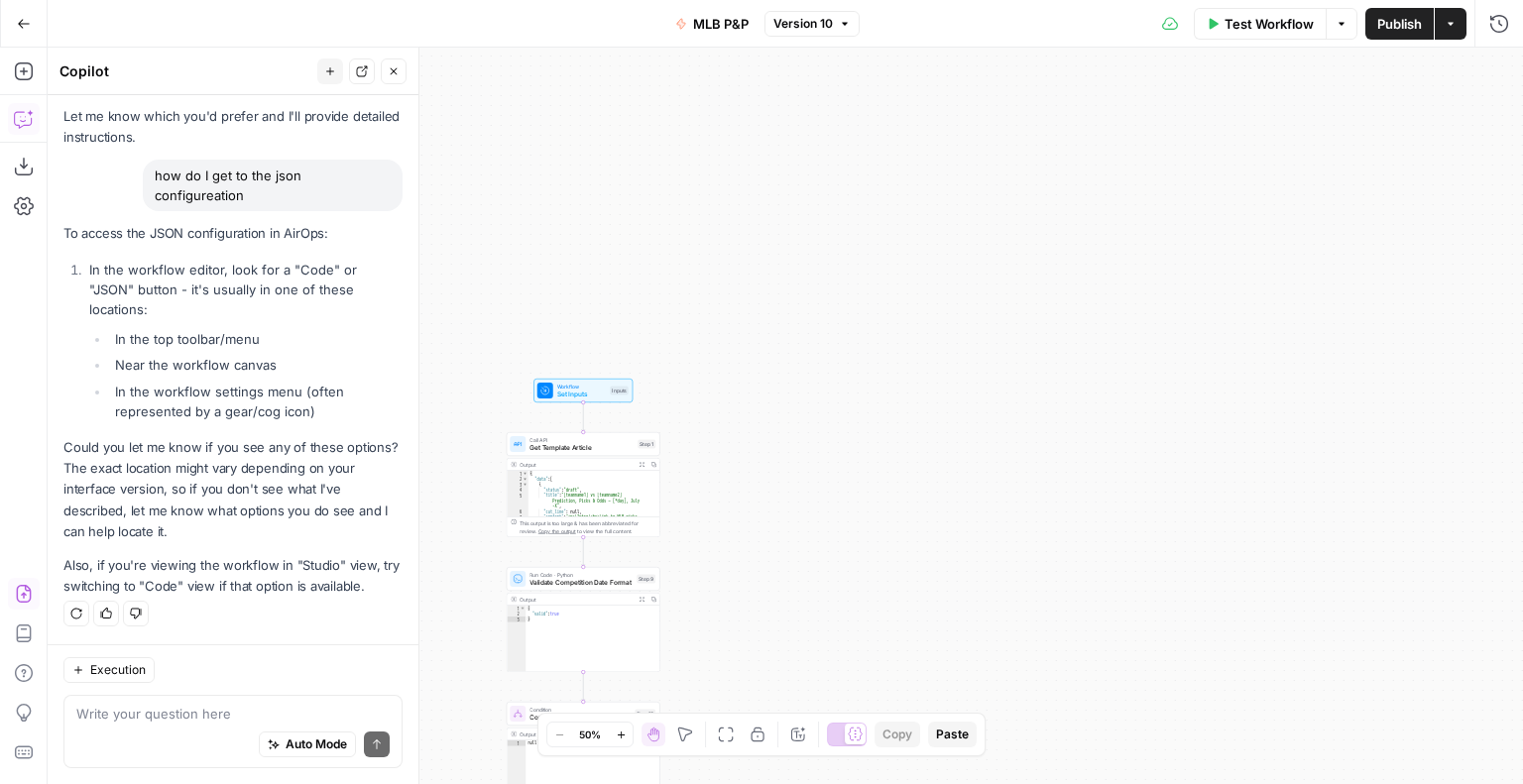 click 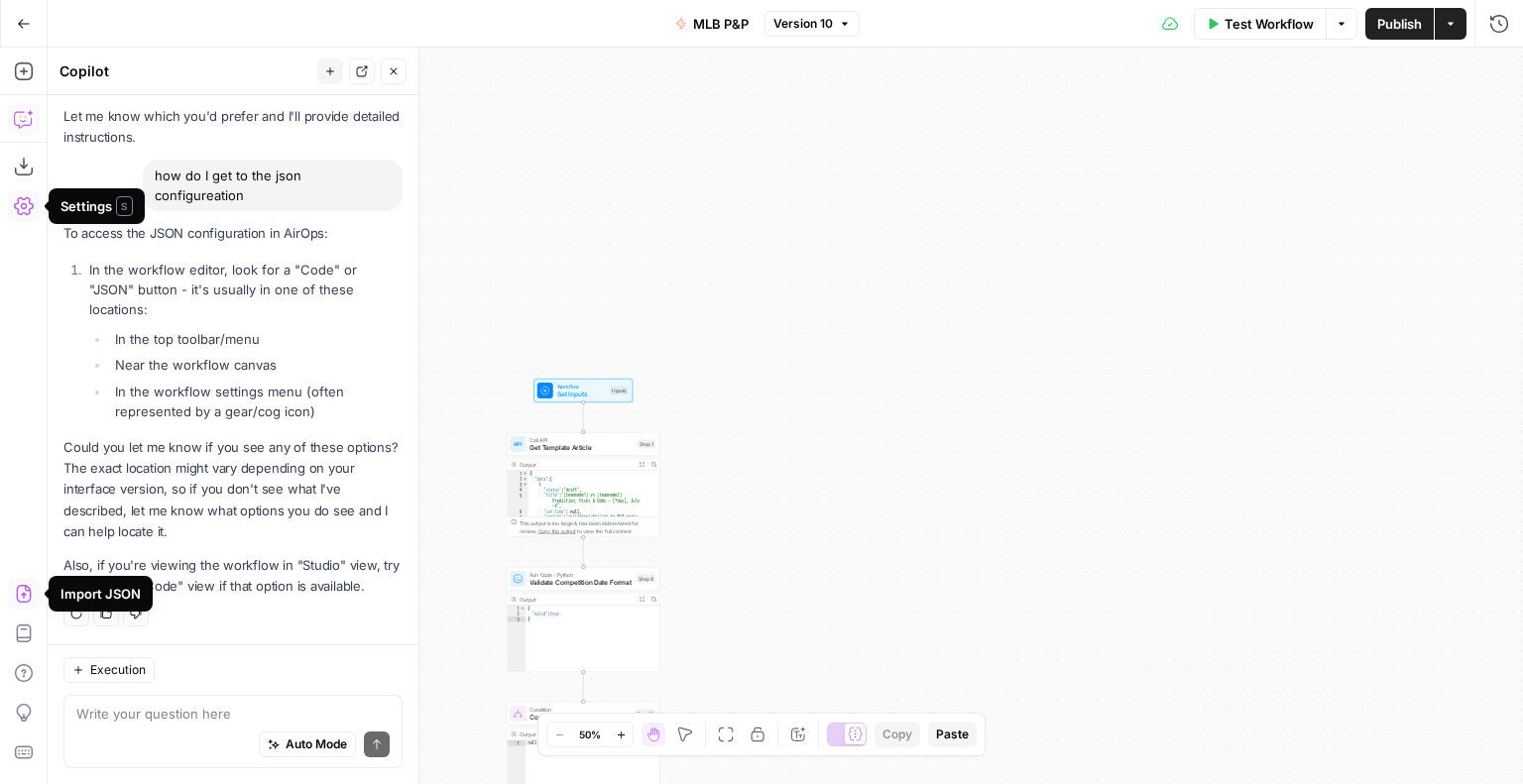 click 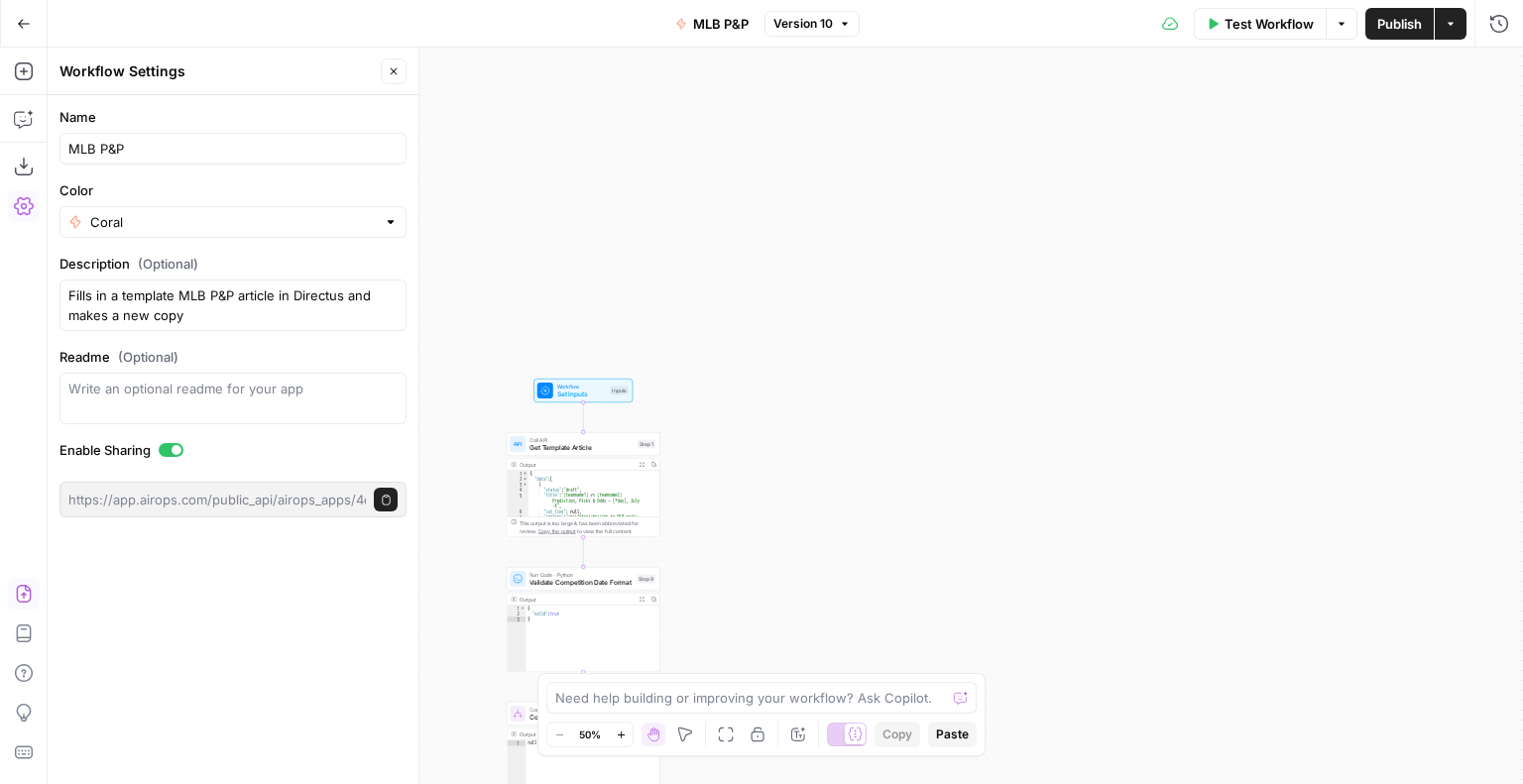 click 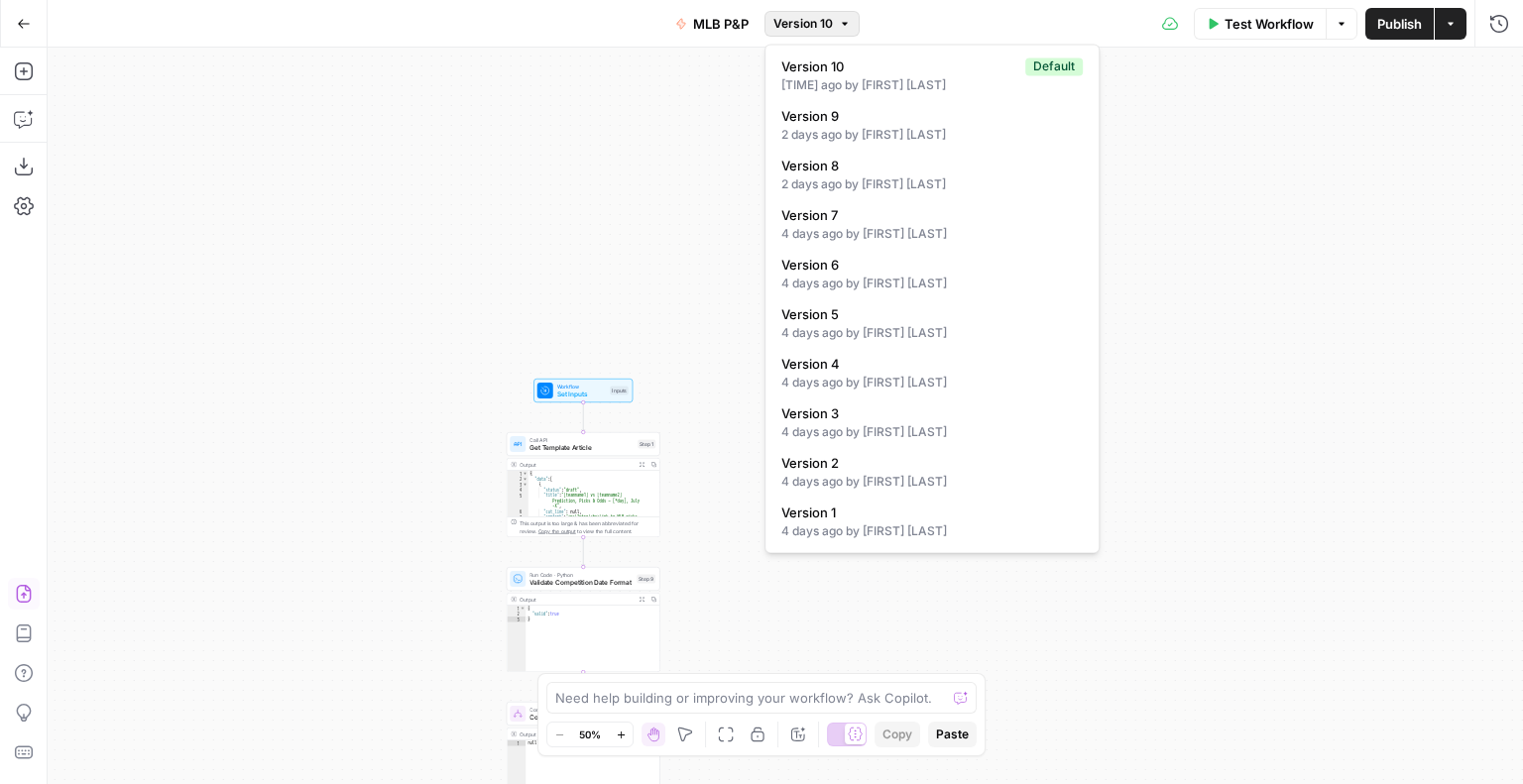 click 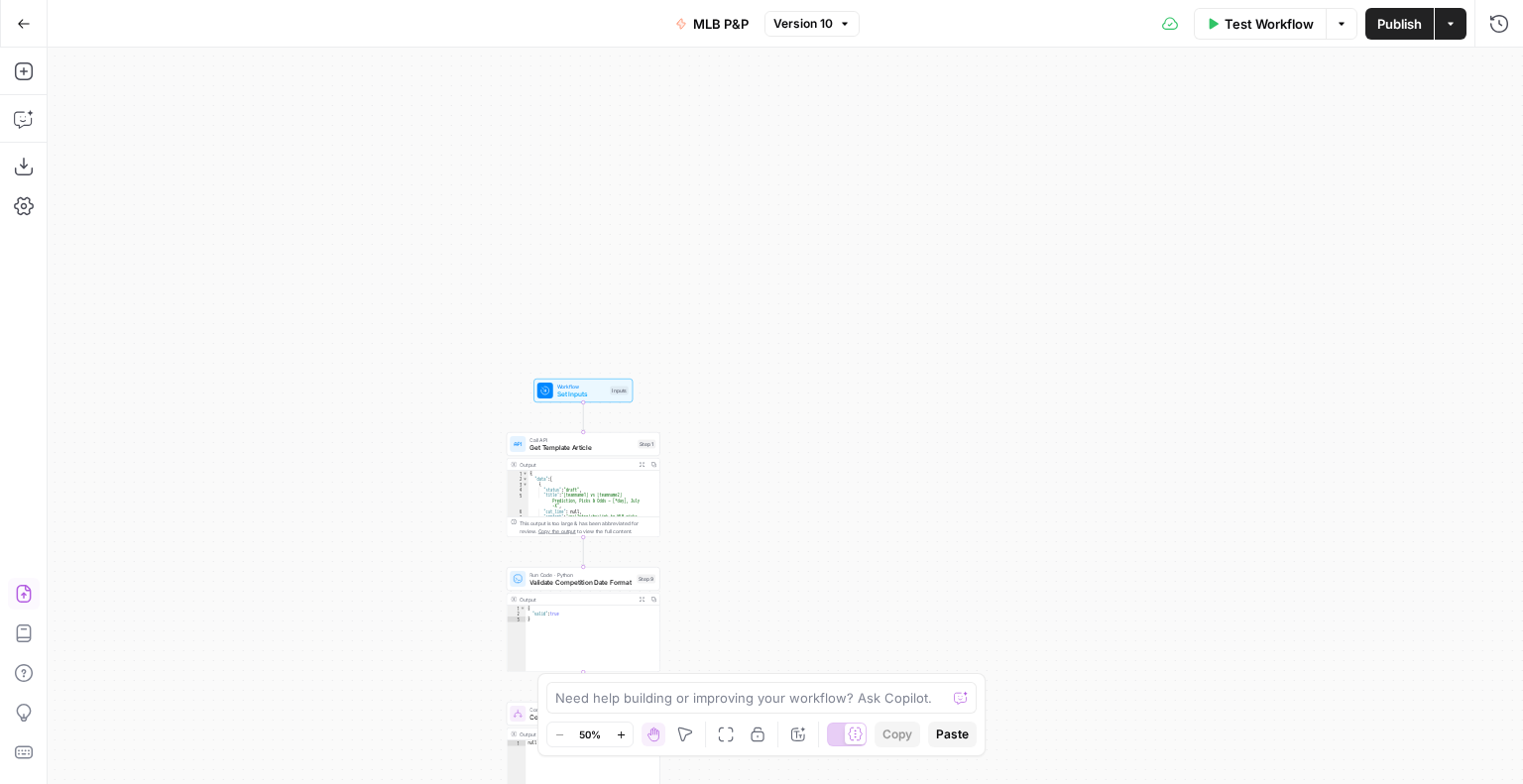 click on "true false Workflow Set Inputs Inputs Call API Get Template Article Step 1 Output Expand Output Copy 1 2 3 4 5 6 7 {    "data" :  [      {         "status" :  "draft" ,         "title" :  "[teamname1] vs [teamname2]             Prediction, Picks & Odds — [*day], July            -X" ,         "cut_line" : null ,         "content" :  "<p>[Intro]<br>Link to MLB picks             only<br>include &ldquo;[teamname1] vs.             [teamname2] predictions&rdquo; in lede             (unlinked)</p> \n <h2 id= \" Prediction \"            >[teamname1] vs [teamname2] prediction            </h2> \n <p><strong>My [teamname1] vs             [teamname2] best bet</strong>: Pick             (Odds at sportsbook)</p> \n <p>Text.</p            > \n <div class= \" row \" > \n <div class            = \" text-center col-xs-12 \" ><a style            = \" max-width: 450px; \"  class= \" covers \"  href = \" \" \n" at bounding box center [785, 415] 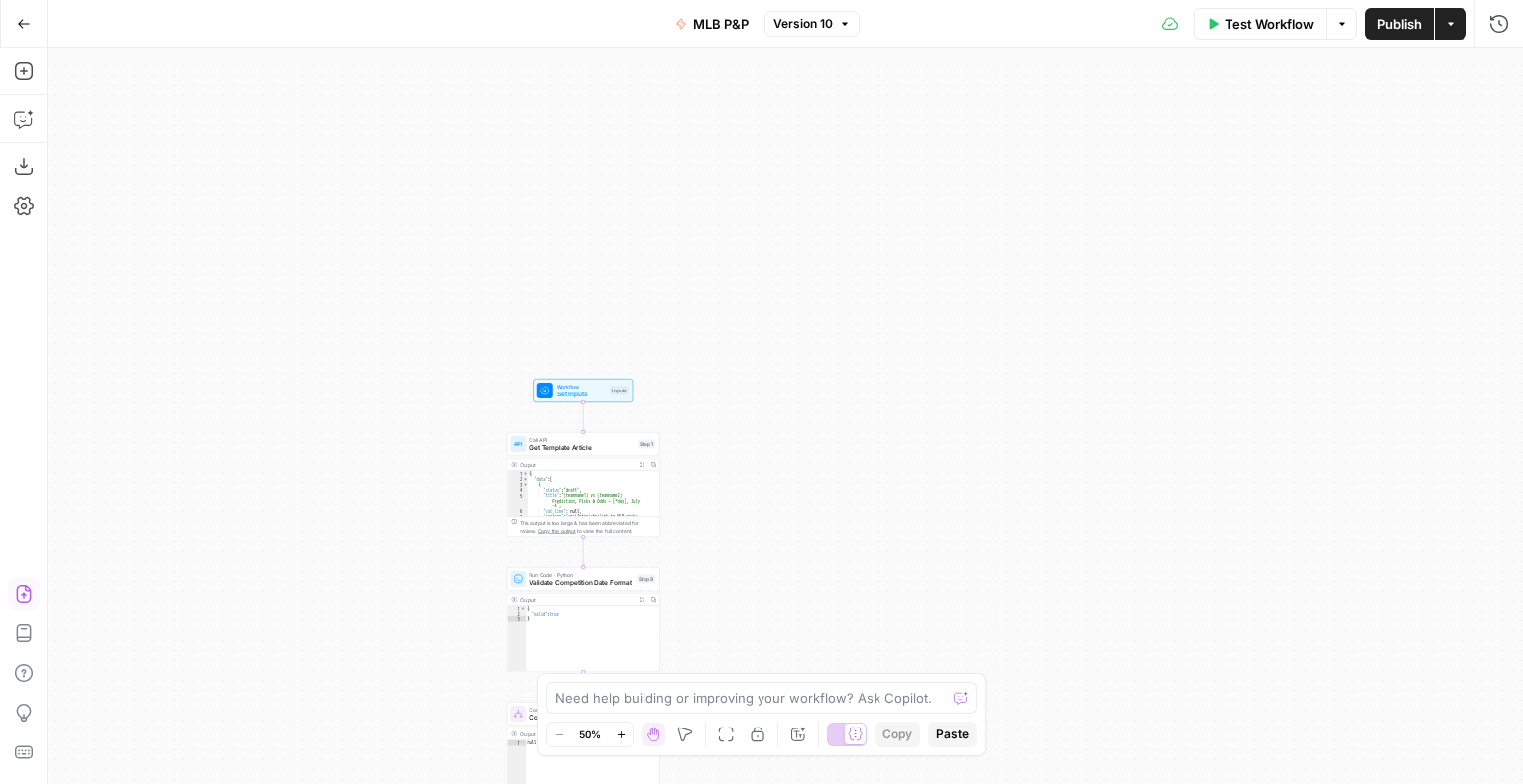 click on "Options" at bounding box center [1342, 24] 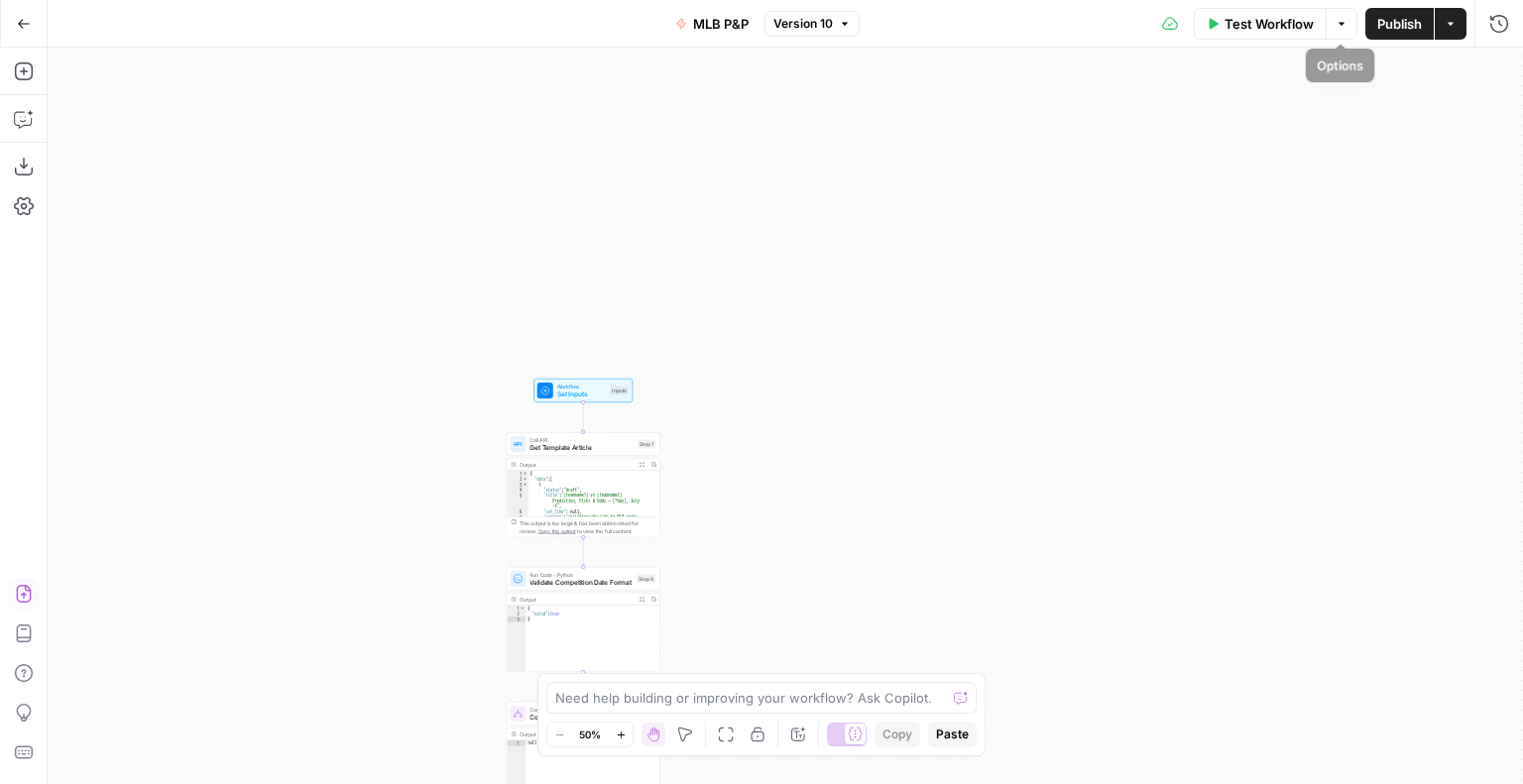 click 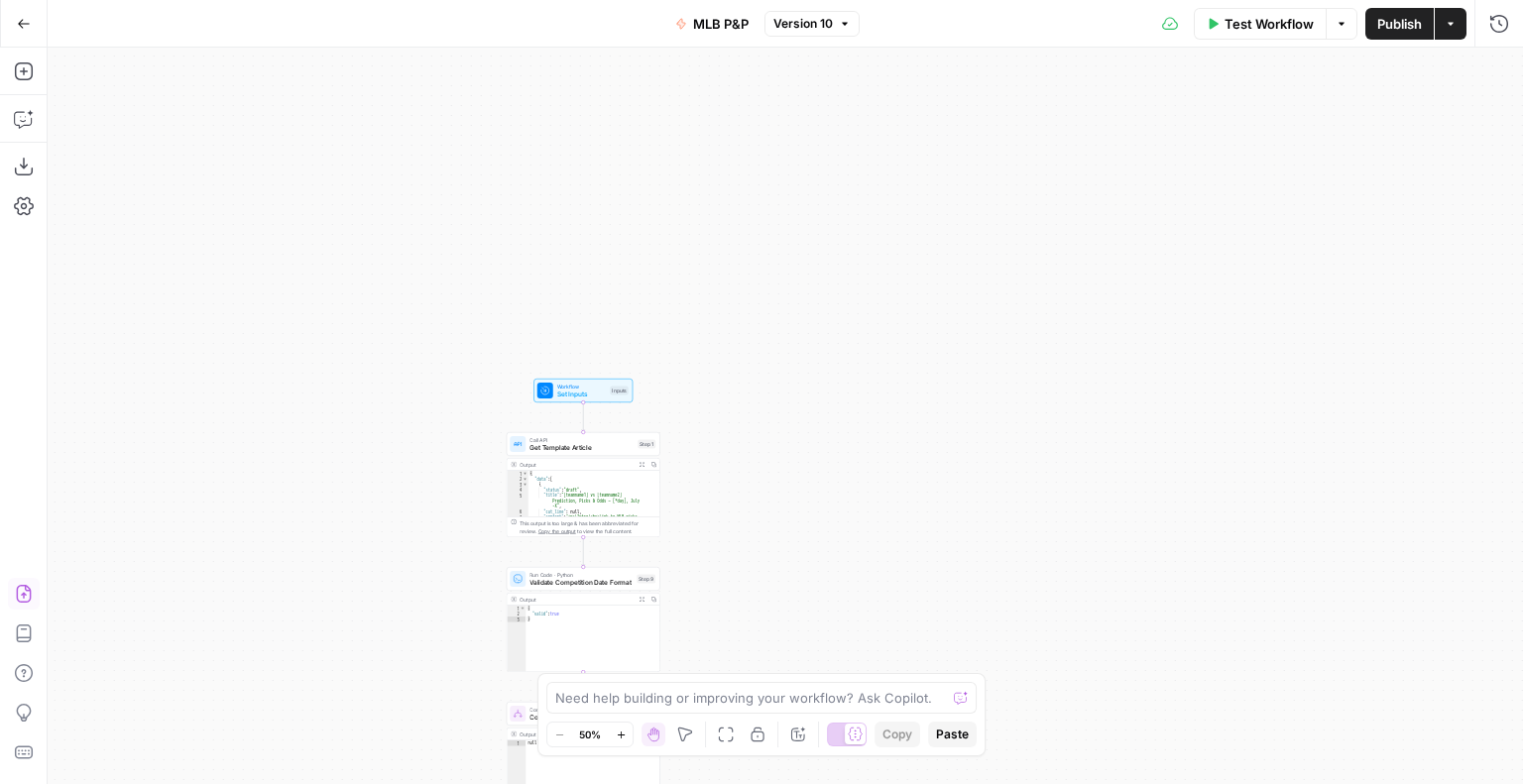 click 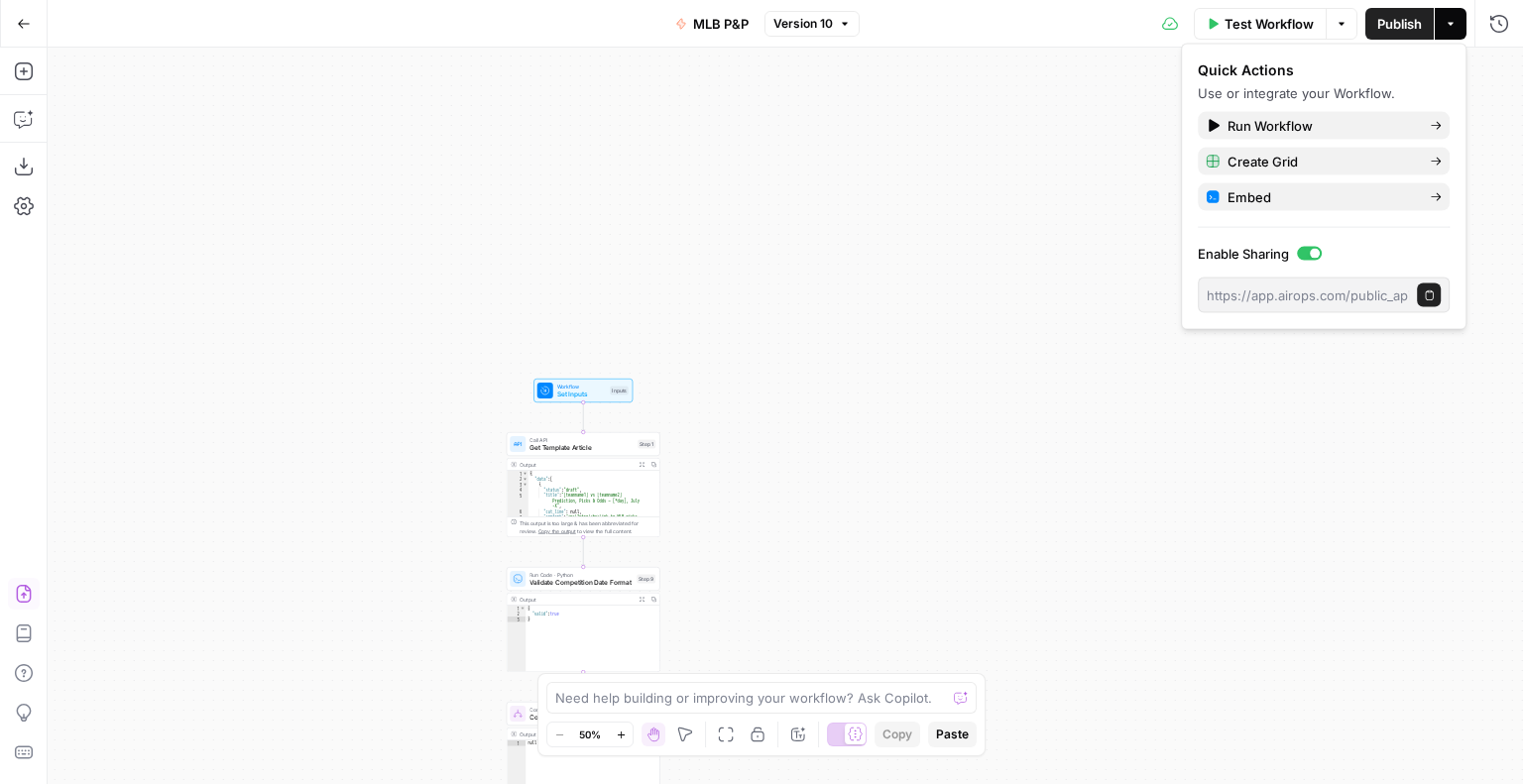click 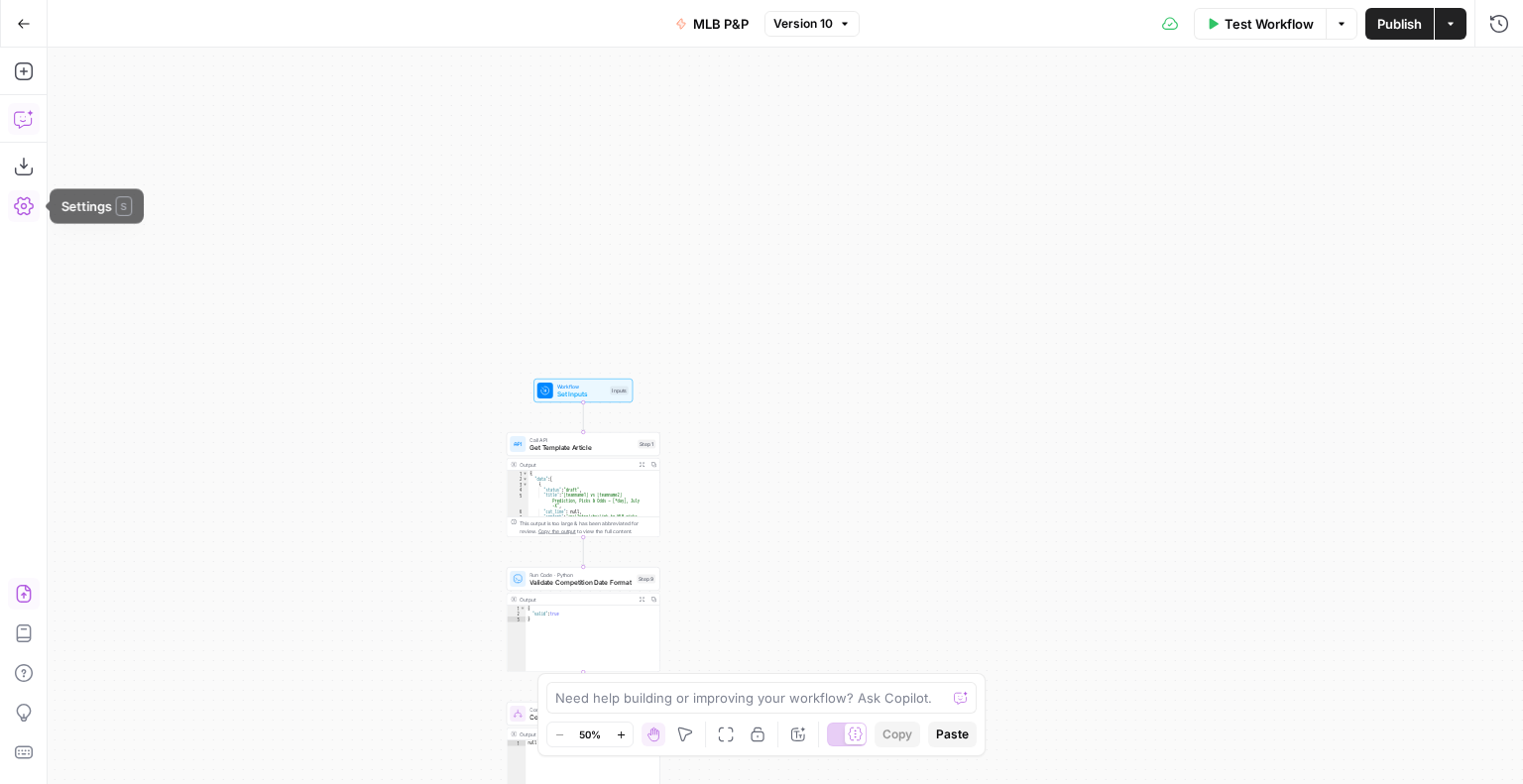click 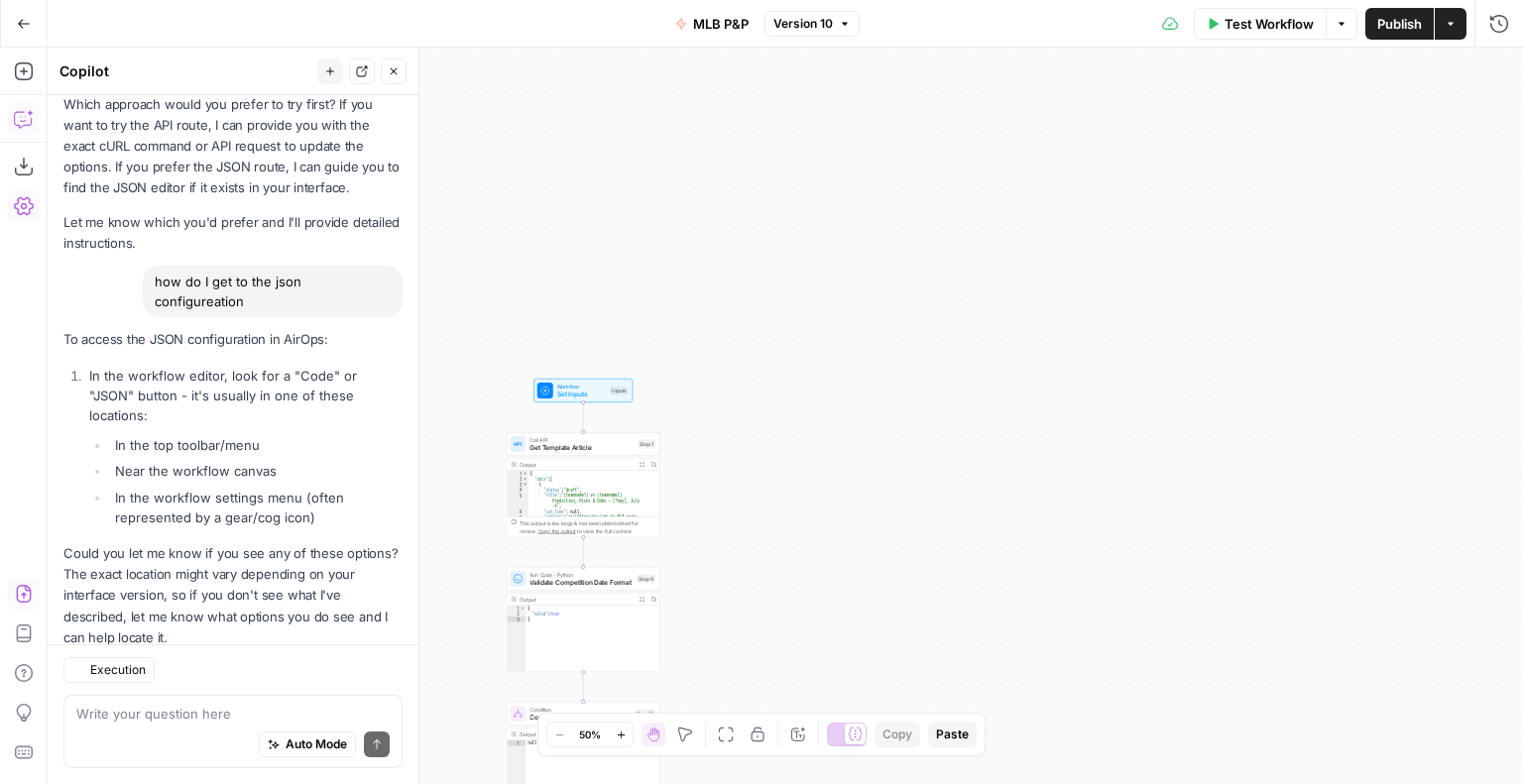 scroll, scrollTop: 13820, scrollLeft: 0, axis: vertical 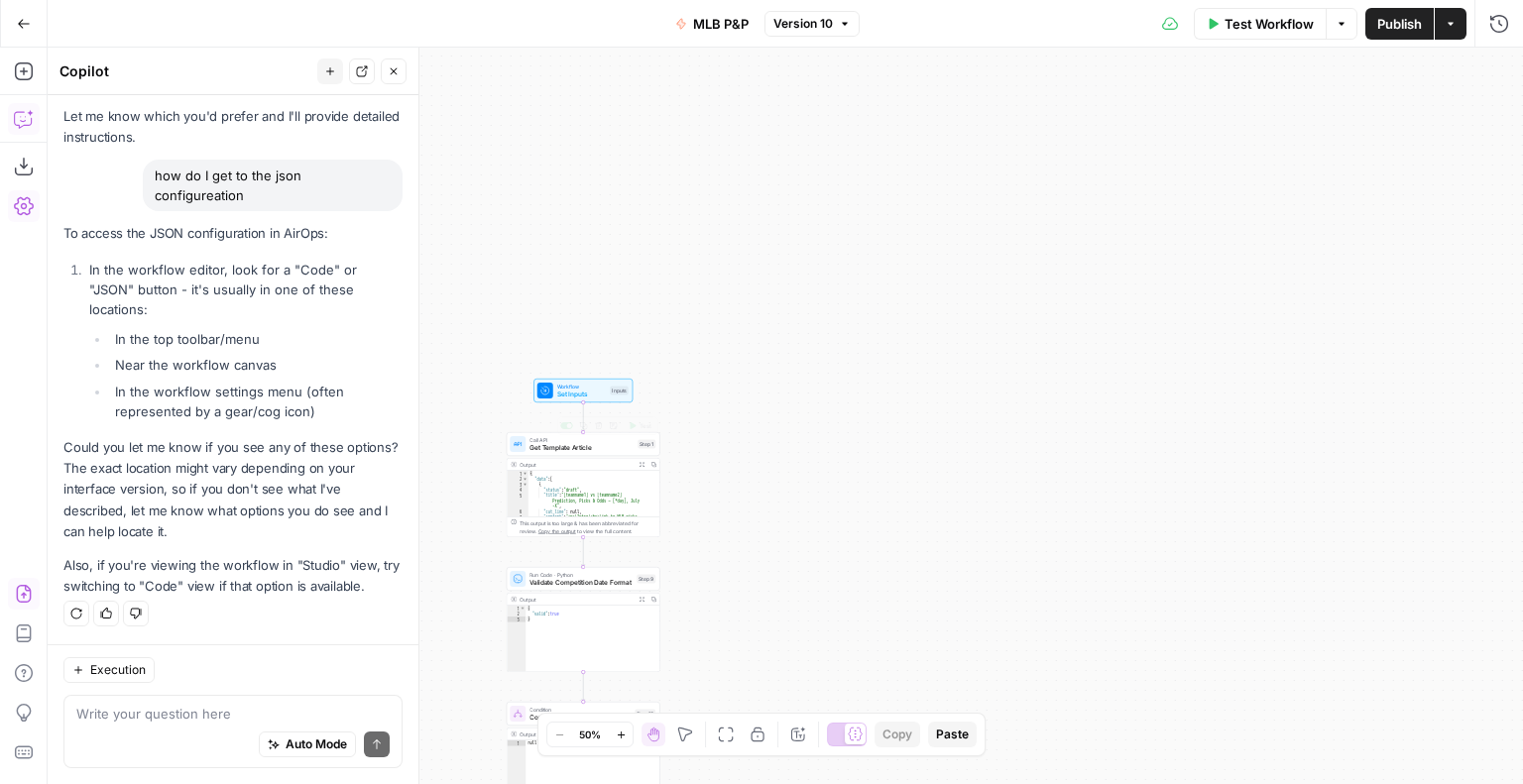 click on "true false Workflow Set Inputs Inputs Call API Get Template Article Step 1 Copy step Delete step Edit Note Test Output Expand Output Copy 1 2 3 4 5 6 7 {    "data" :  [      {         "status" :  "draft" ,         "title" :  "[teamname1] vs [teamname2]             Prediction, Picks & Odds — [*day], July            -X" ,         "cut_line" : null ,         "content" :  "<p>[Intro]<br>Link to MLB picks             only<br>include &ldquo;[teamname1] vs.             [teamname2] predictions&rdquo; in lede             (unlinked)</p> \n <h2 id= \" Prediction \"            >[teamname1] vs [teamname2] prediction            </h2> \n <p><strong>My [teamname1] vs             [teamname2] best bet</strong>: Pick             (Odds at sportsbook)</p> \n <p>Text.</p            > \n <div class= \" row \" > \n <div class            = \" text-center col-xs-12 \" ><a style            = \" max-width: 450px; \"" at bounding box center [785, 415] 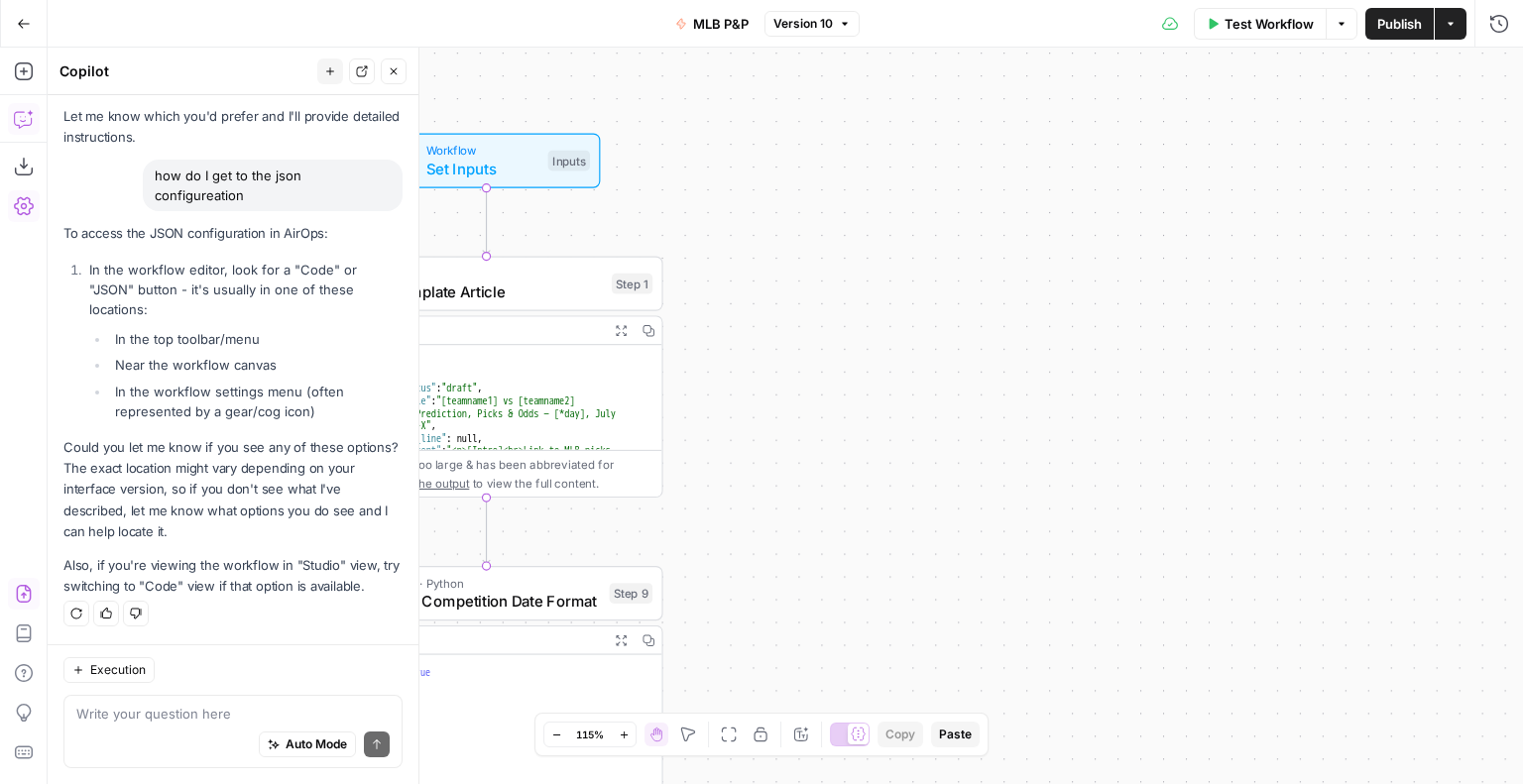 drag, startPoint x: 674, startPoint y: 434, endPoint x: 865, endPoint y: 458, distance: 192.50195 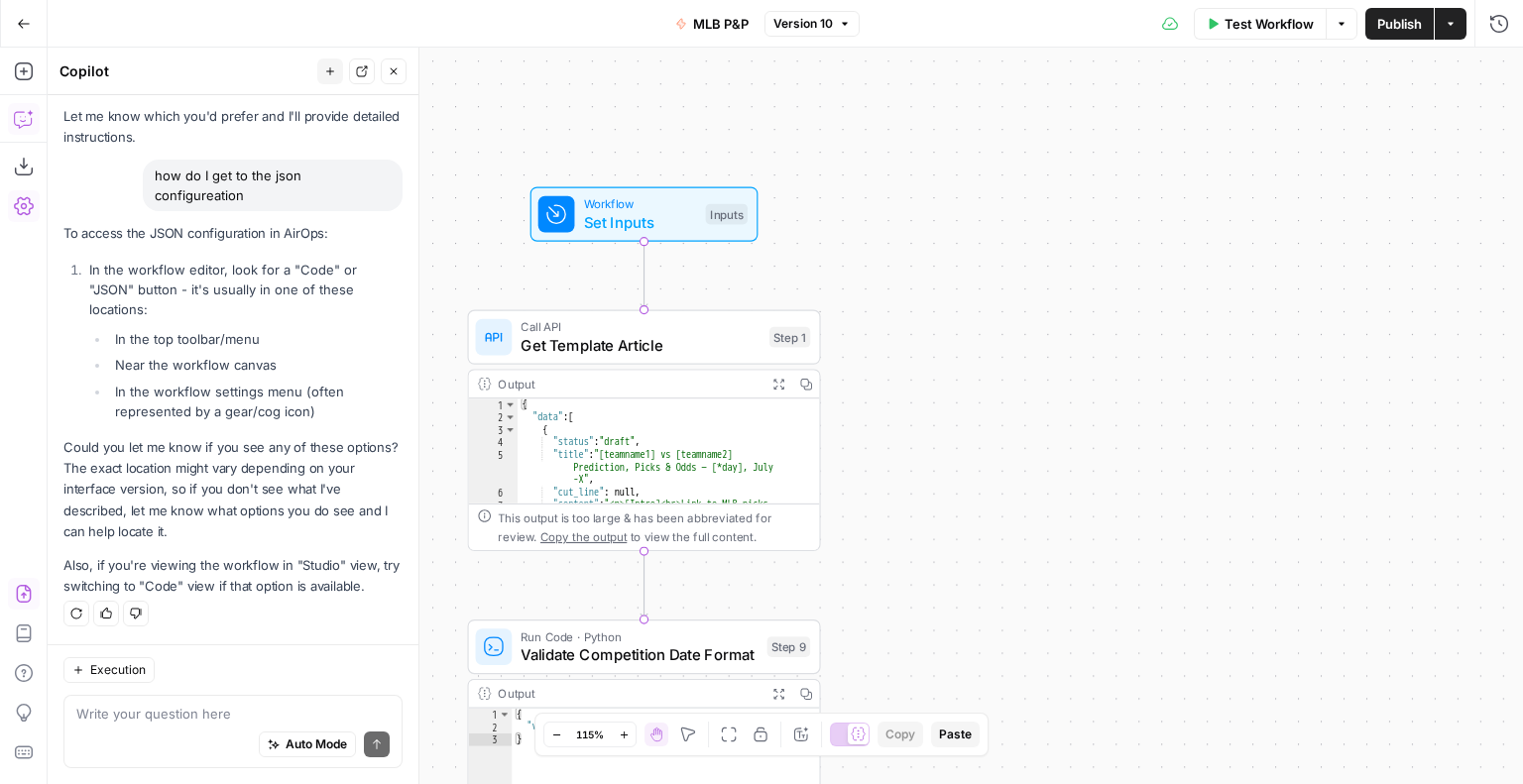 drag, startPoint x: 133, startPoint y: 389, endPoint x: 203, endPoint y: 410, distance: 73.082146 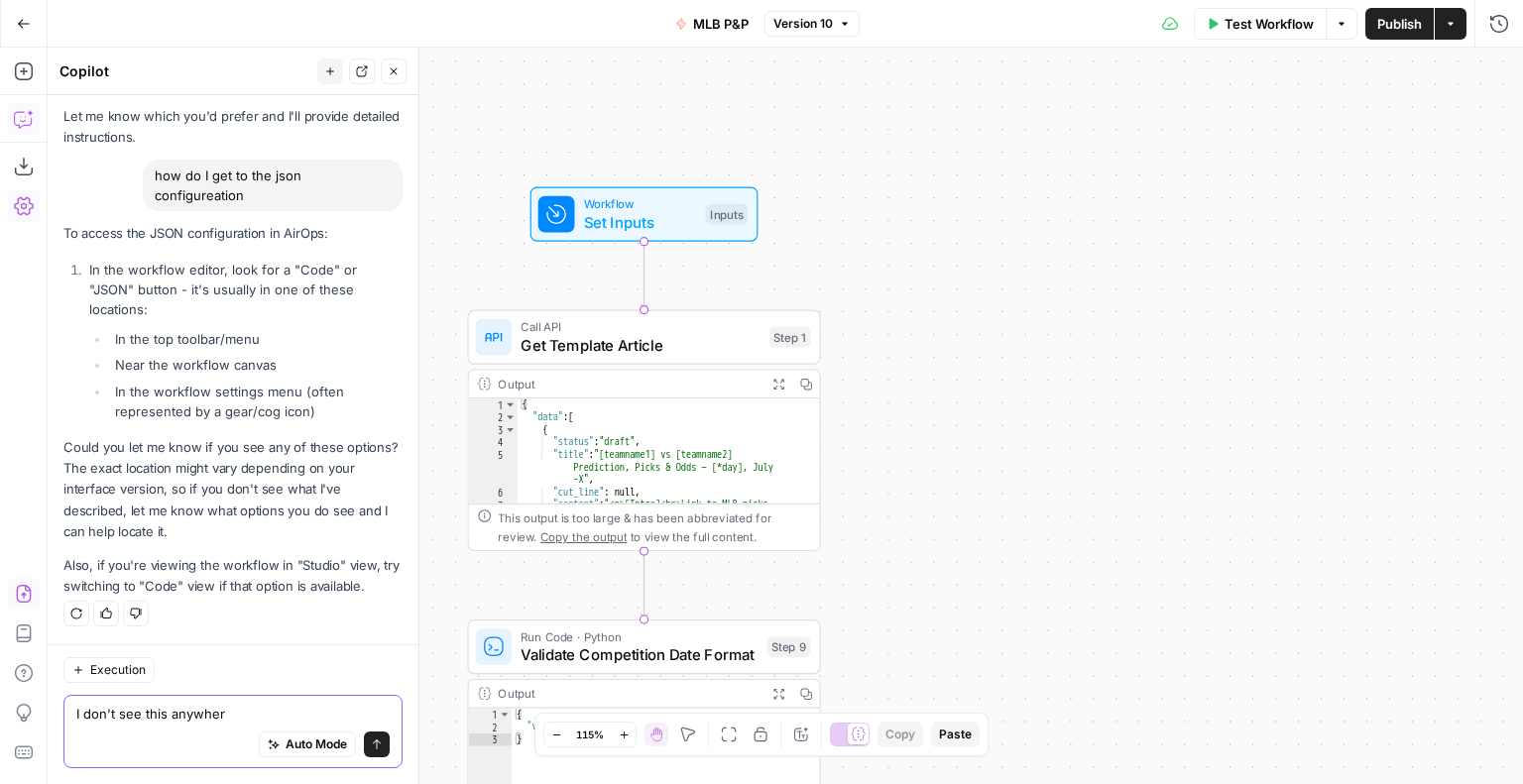 type on "I don't see this anywhere" 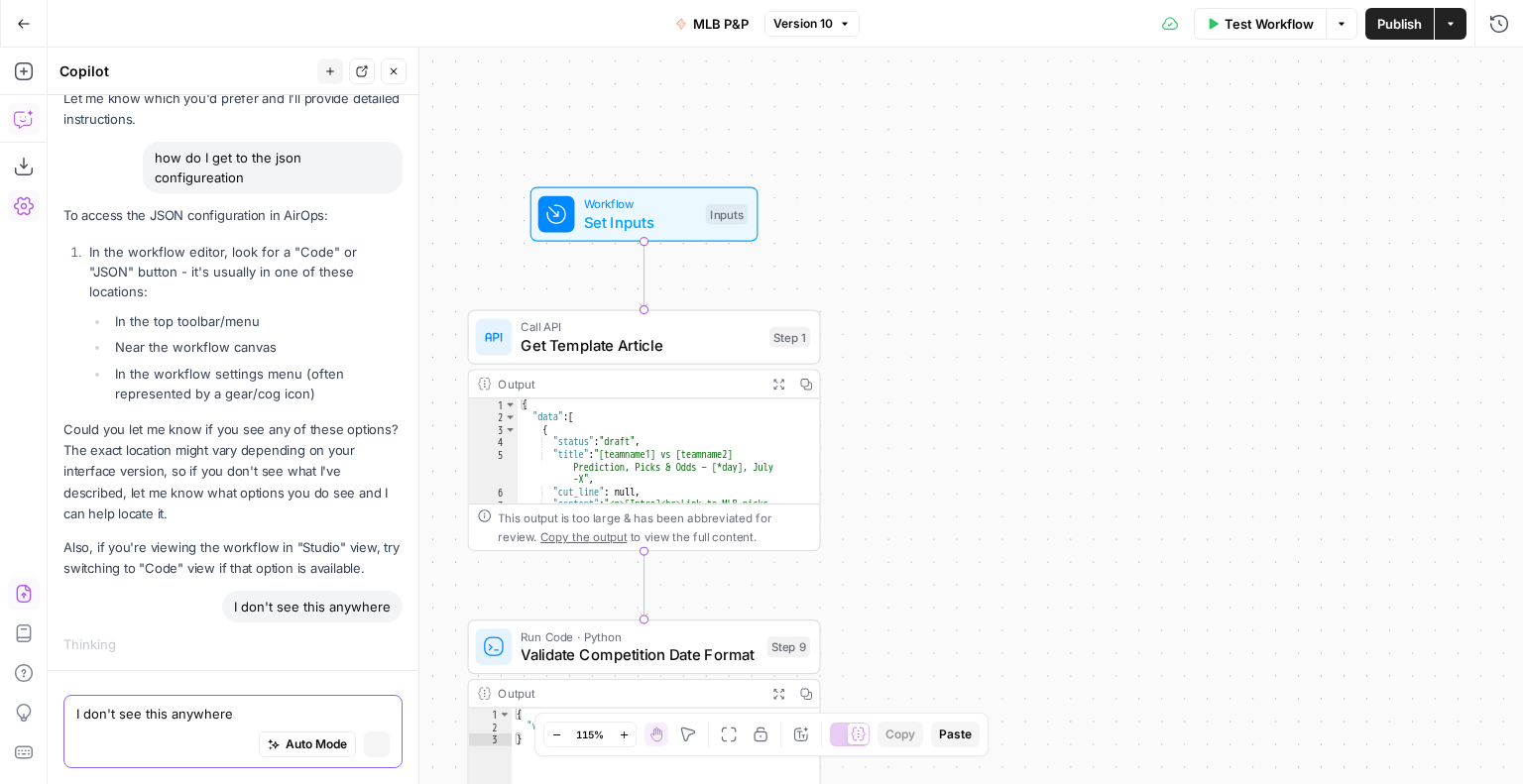 type 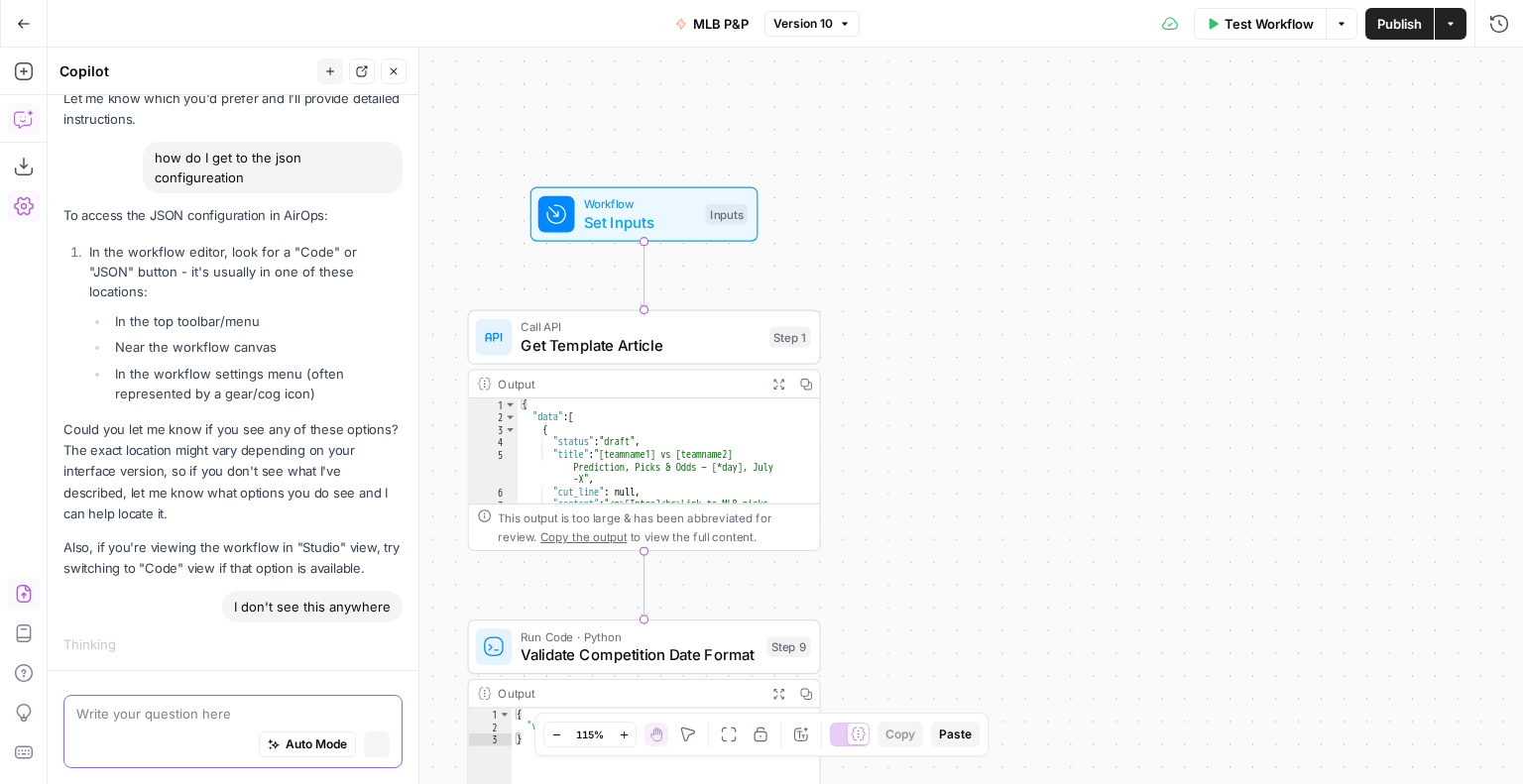 scroll, scrollTop: 13552, scrollLeft: 0, axis: vertical 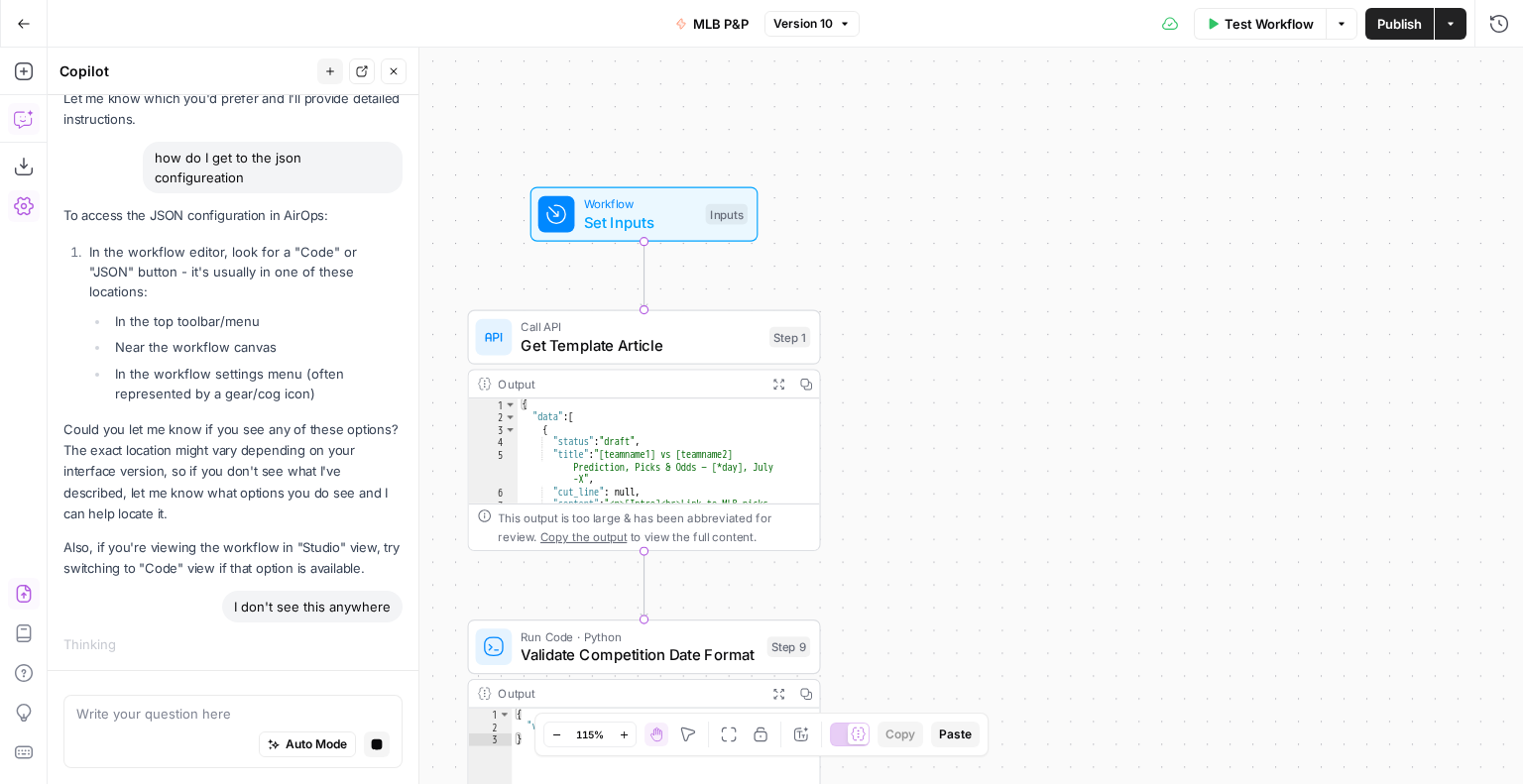 click on "Actions" at bounding box center (1451, 24) 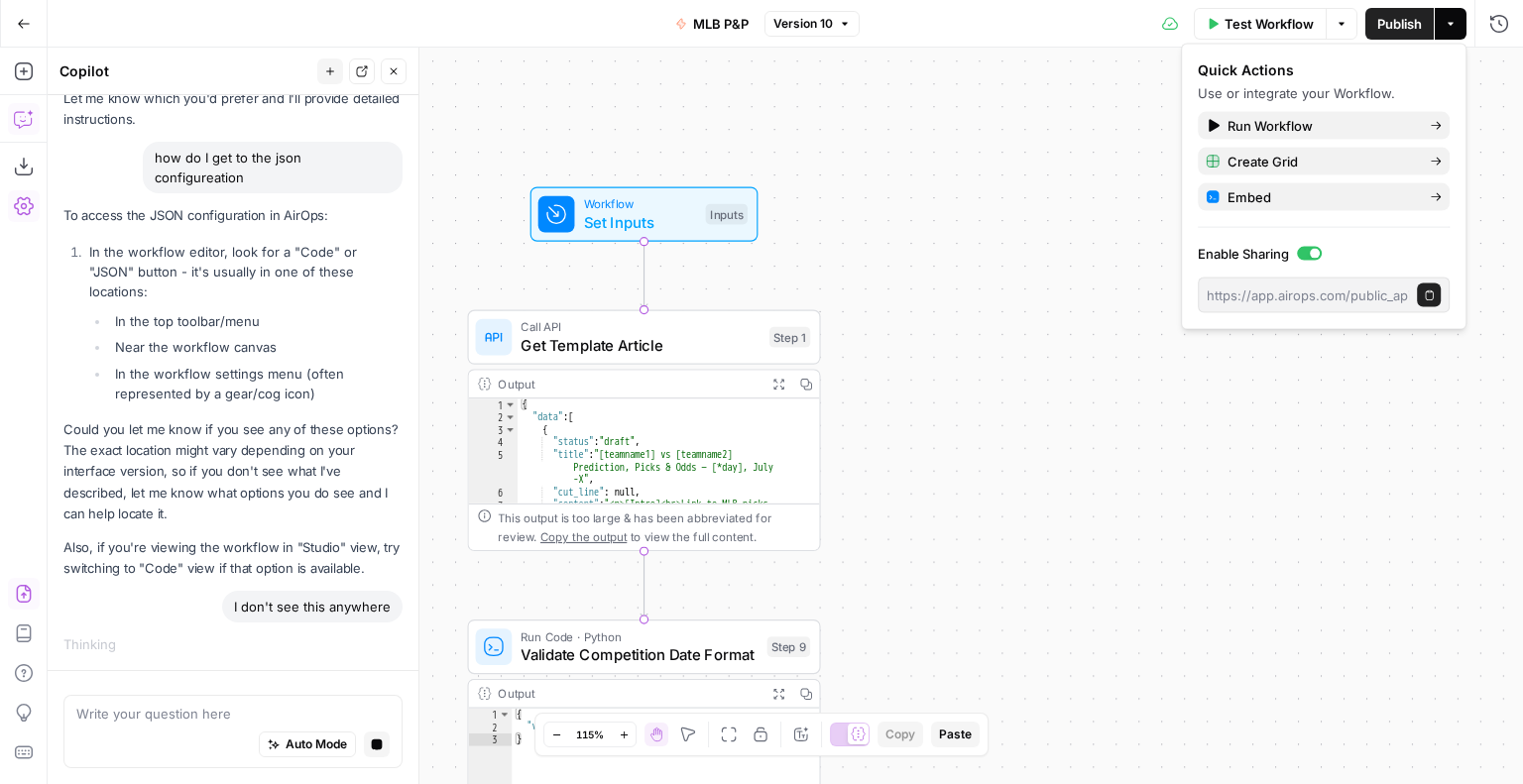 click on "Actions" at bounding box center (1451, 24) 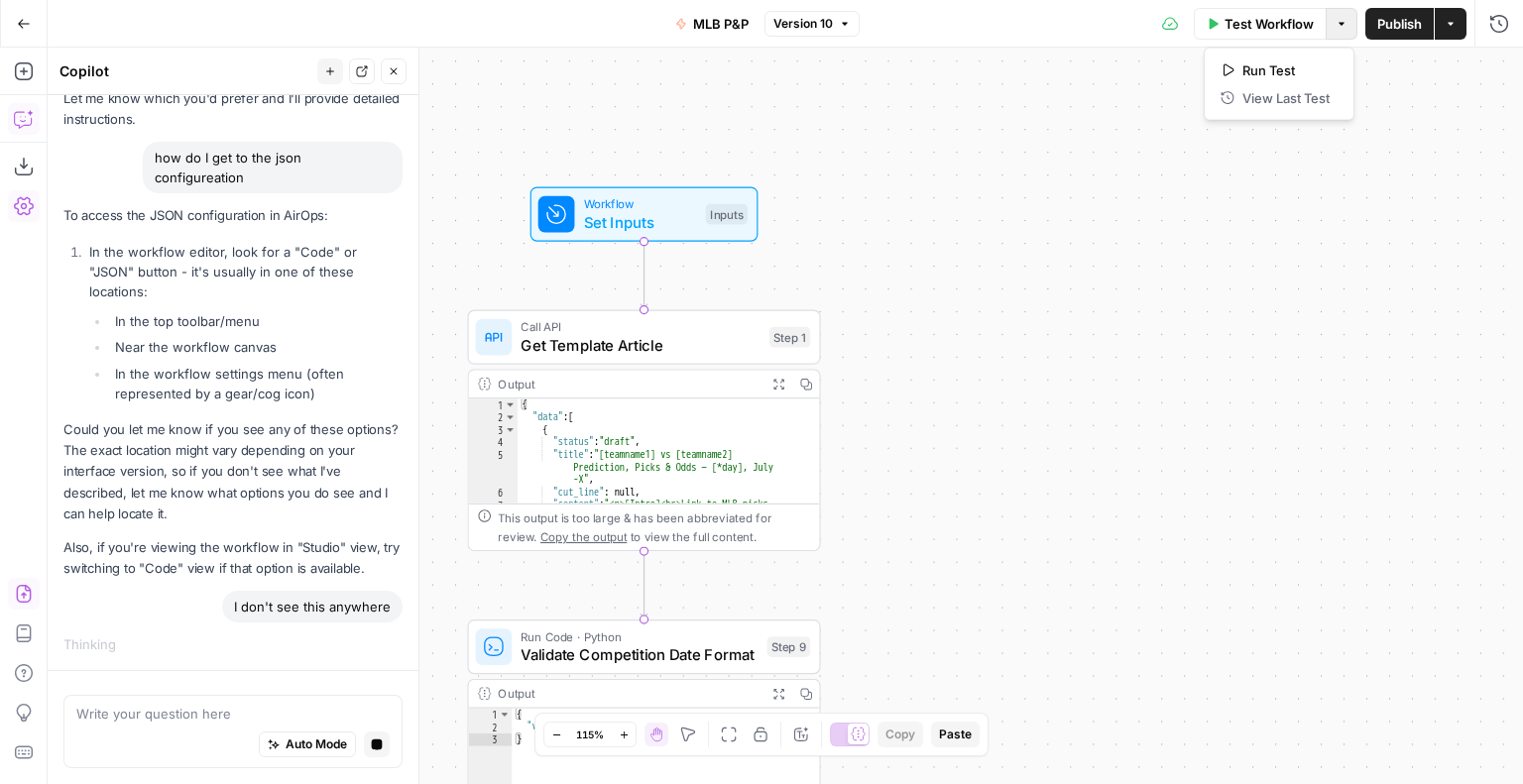 click on "Options" at bounding box center (1342, 24) 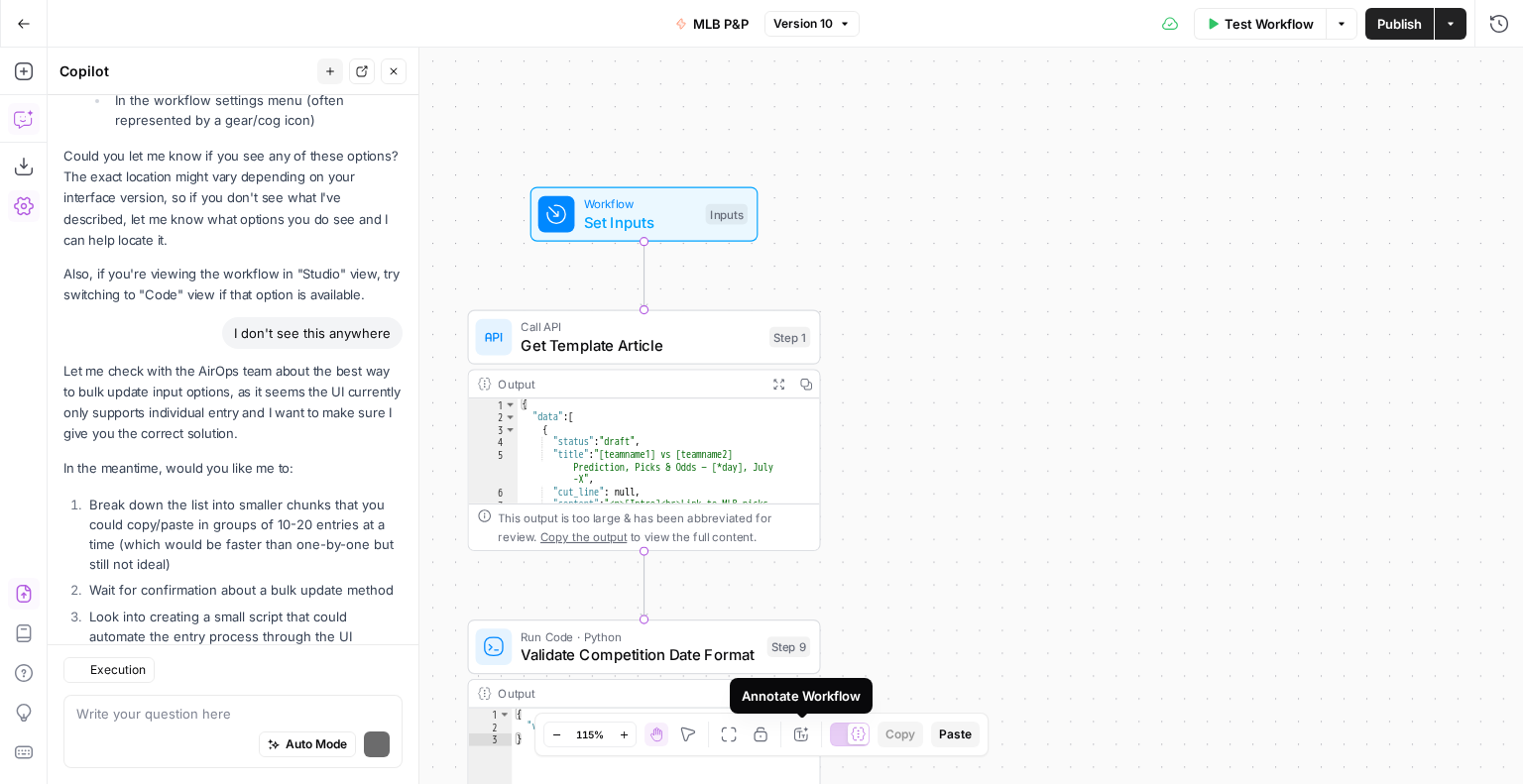scroll, scrollTop: 14217, scrollLeft: 0, axis: vertical 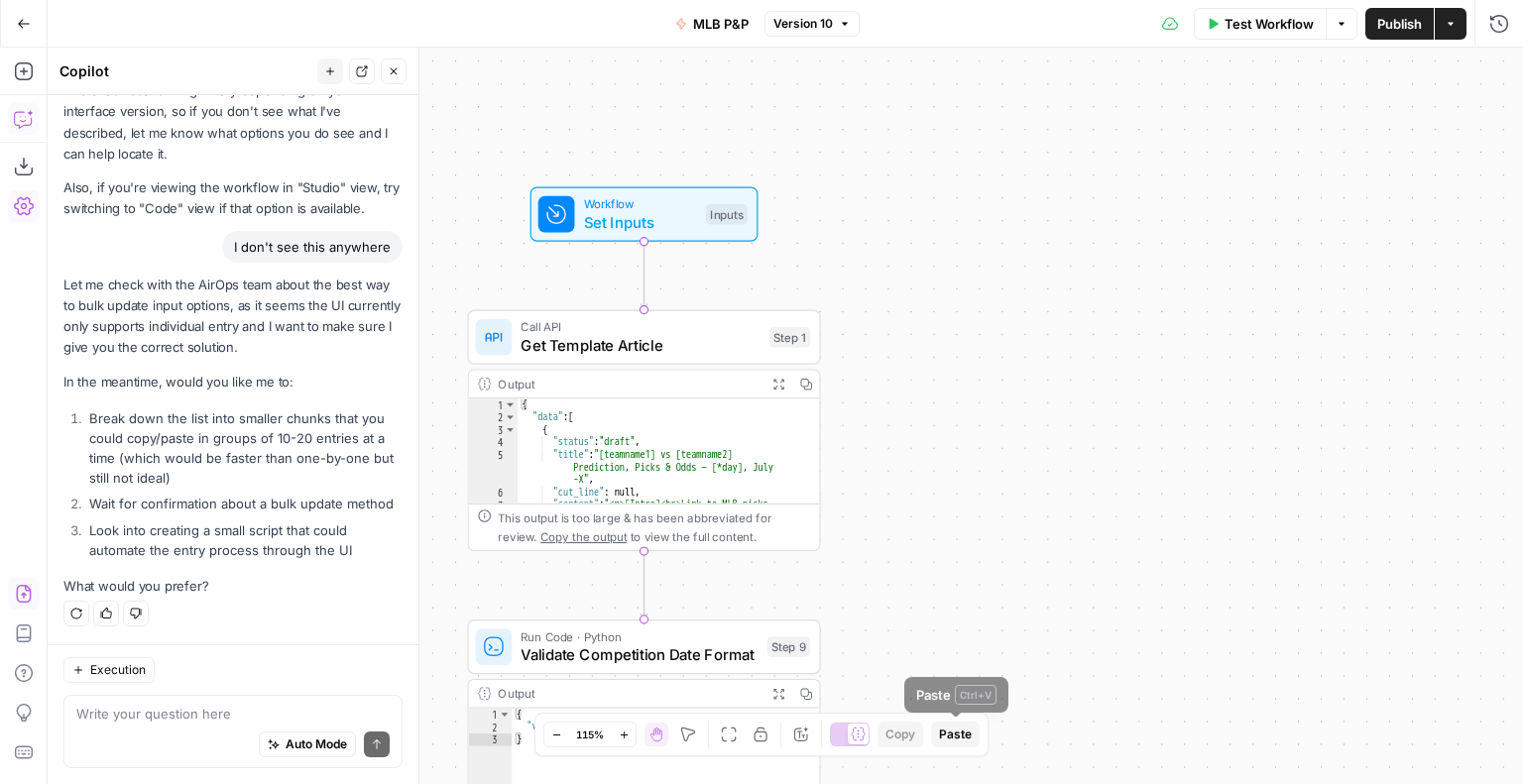 click on "Annotate Workflow" at bounding box center (801, 734) 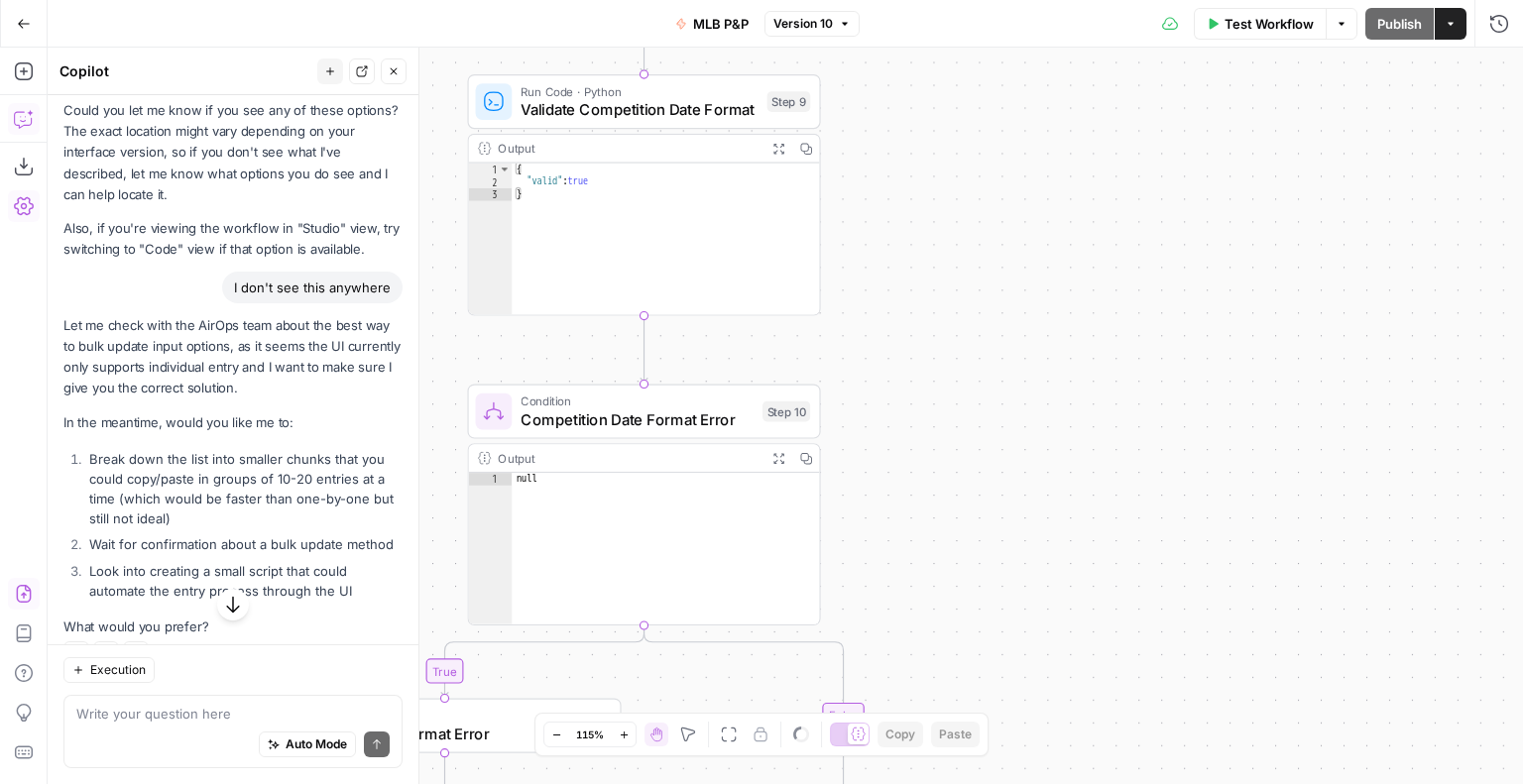 scroll, scrollTop: 14118, scrollLeft: 0, axis: vertical 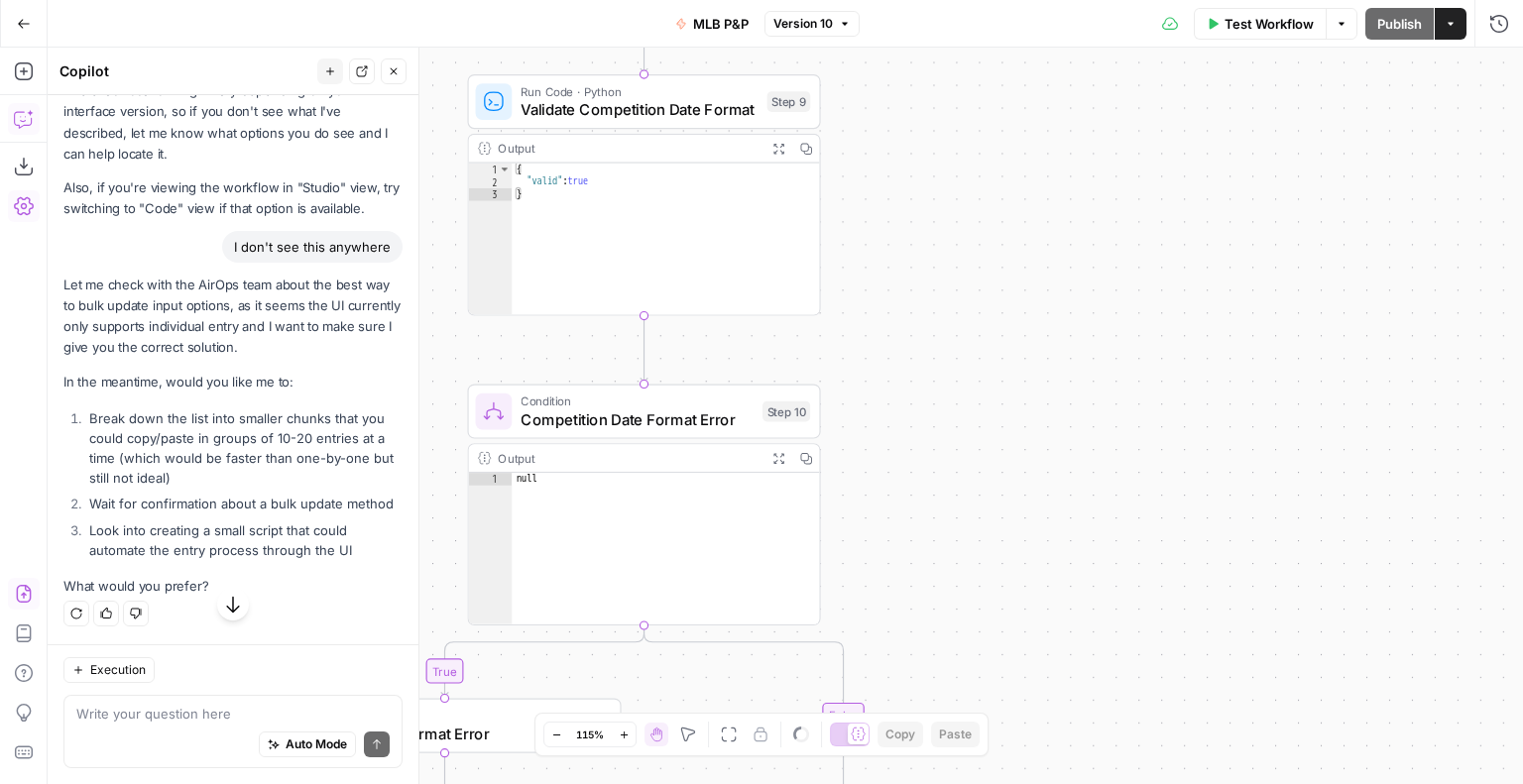 drag, startPoint x: 117, startPoint y: 402, endPoint x: 319, endPoint y: 418, distance: 202.6327 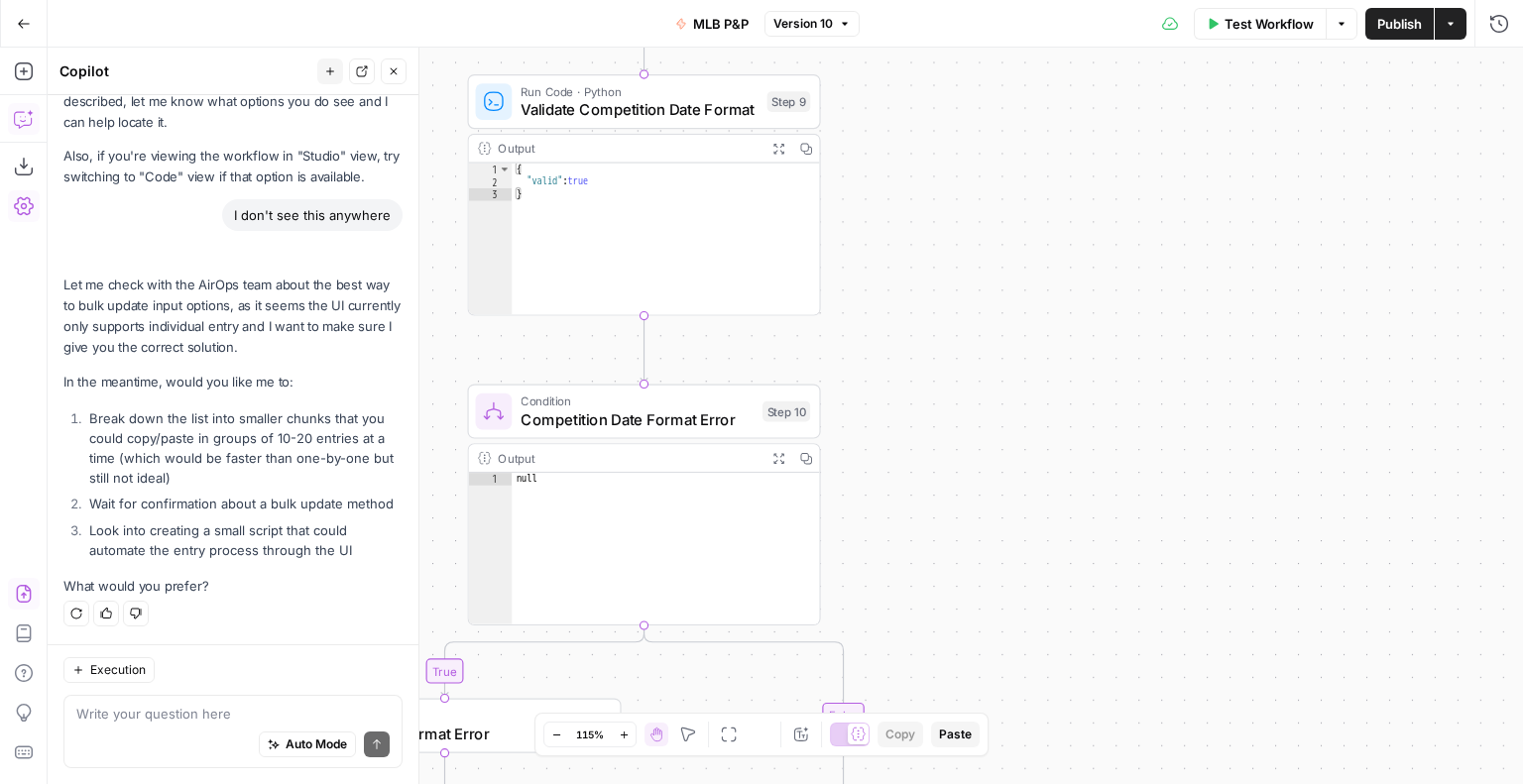 scroll, scrollTop: 14312, scrollLeft: 0, axis: vertical 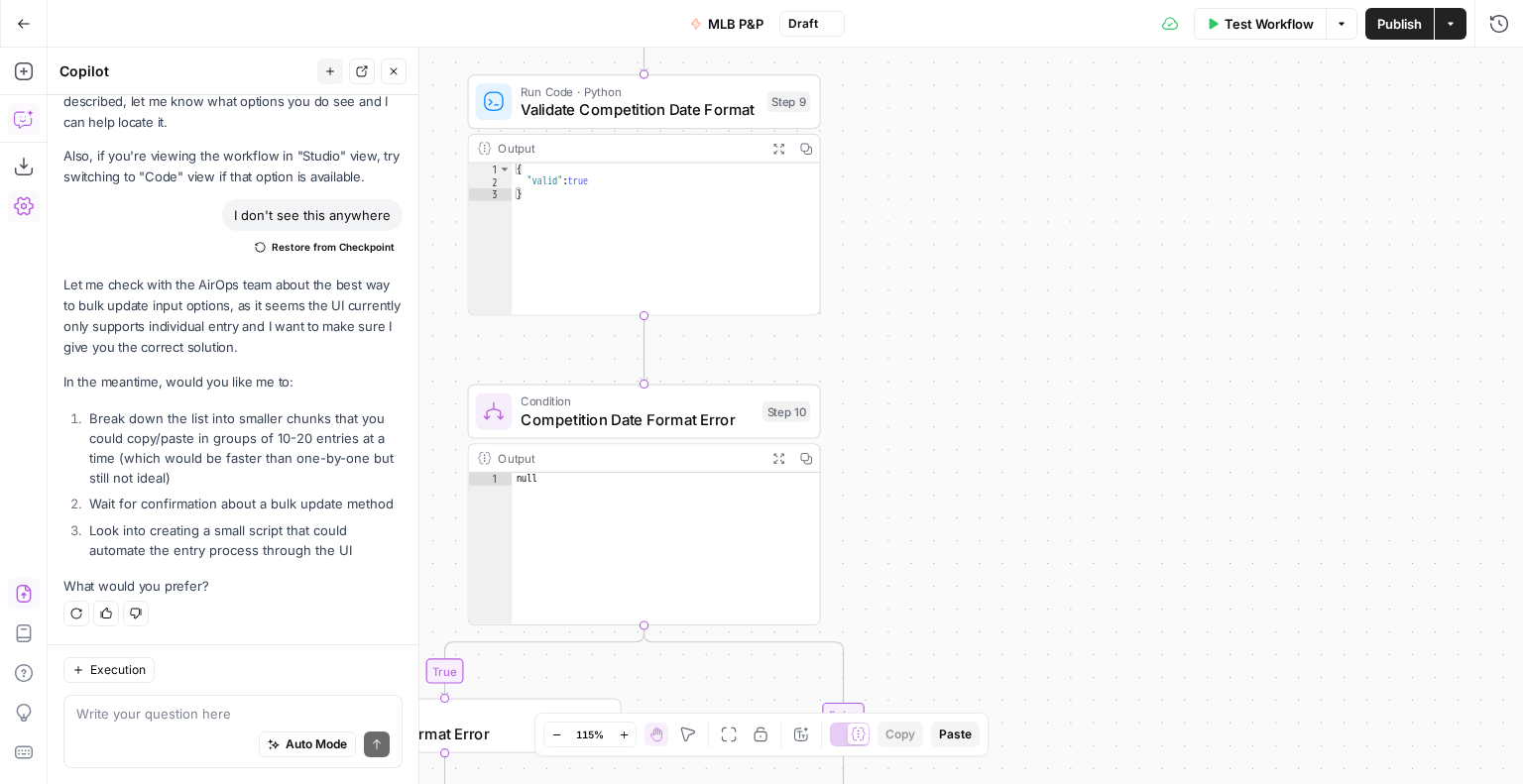 drag, startPoint x: 101, startPoint y: 397, endPoint x: 230, endPoint y: 499, distance: 164.45364 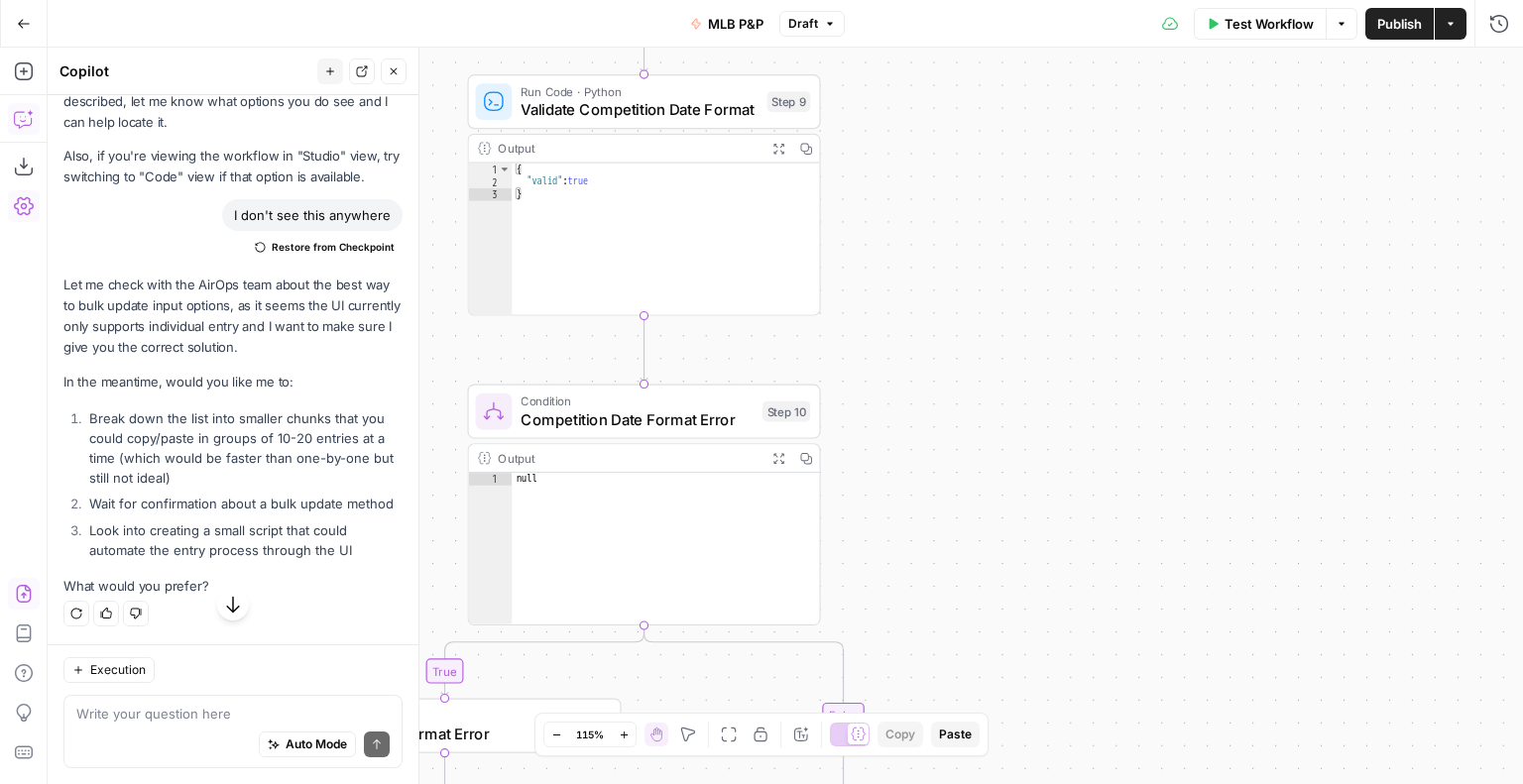 scroll, scrollTop: 14312, scrollLeft: 0, axis: vertical 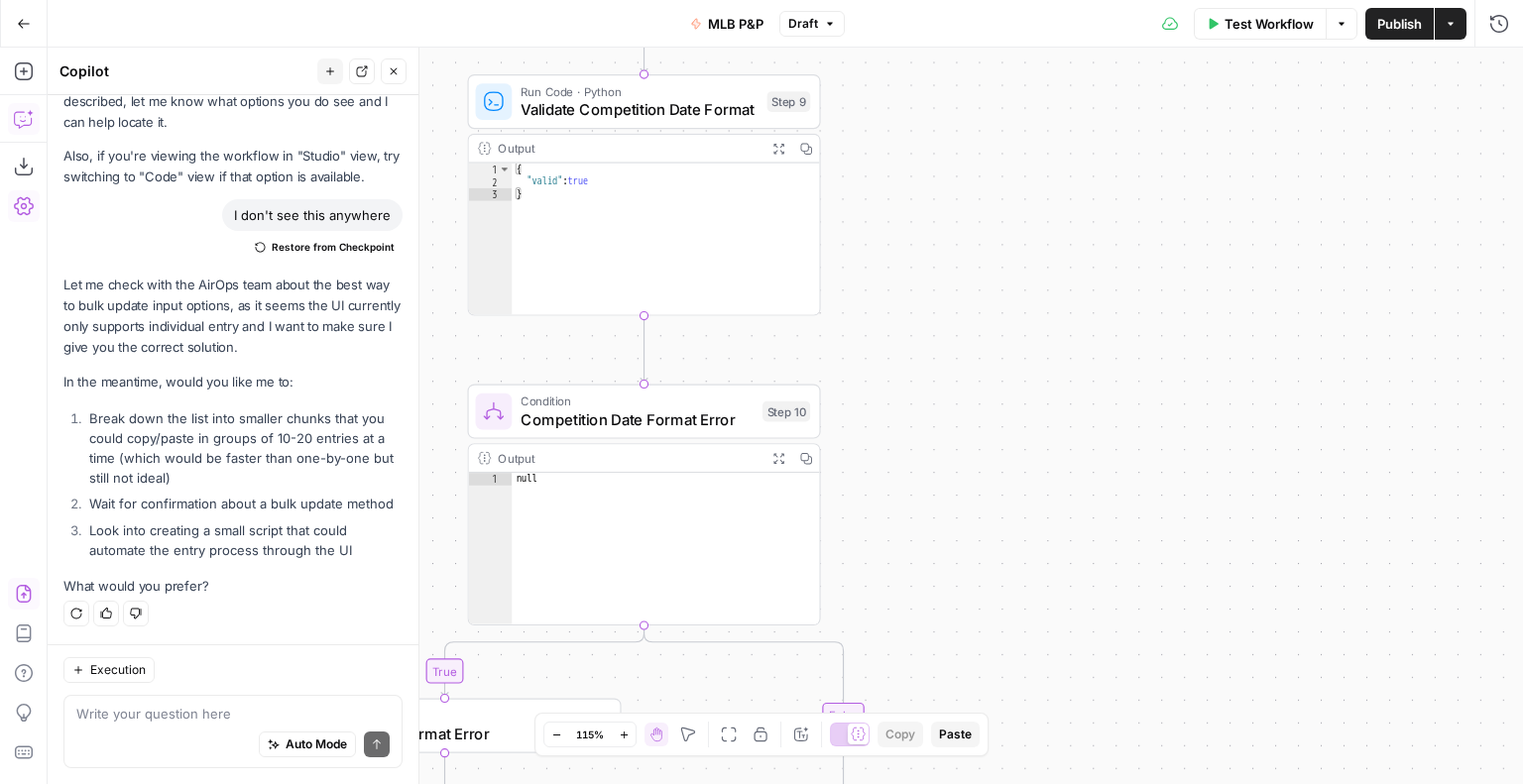 click on "Close" at bounding box center [394, 71] 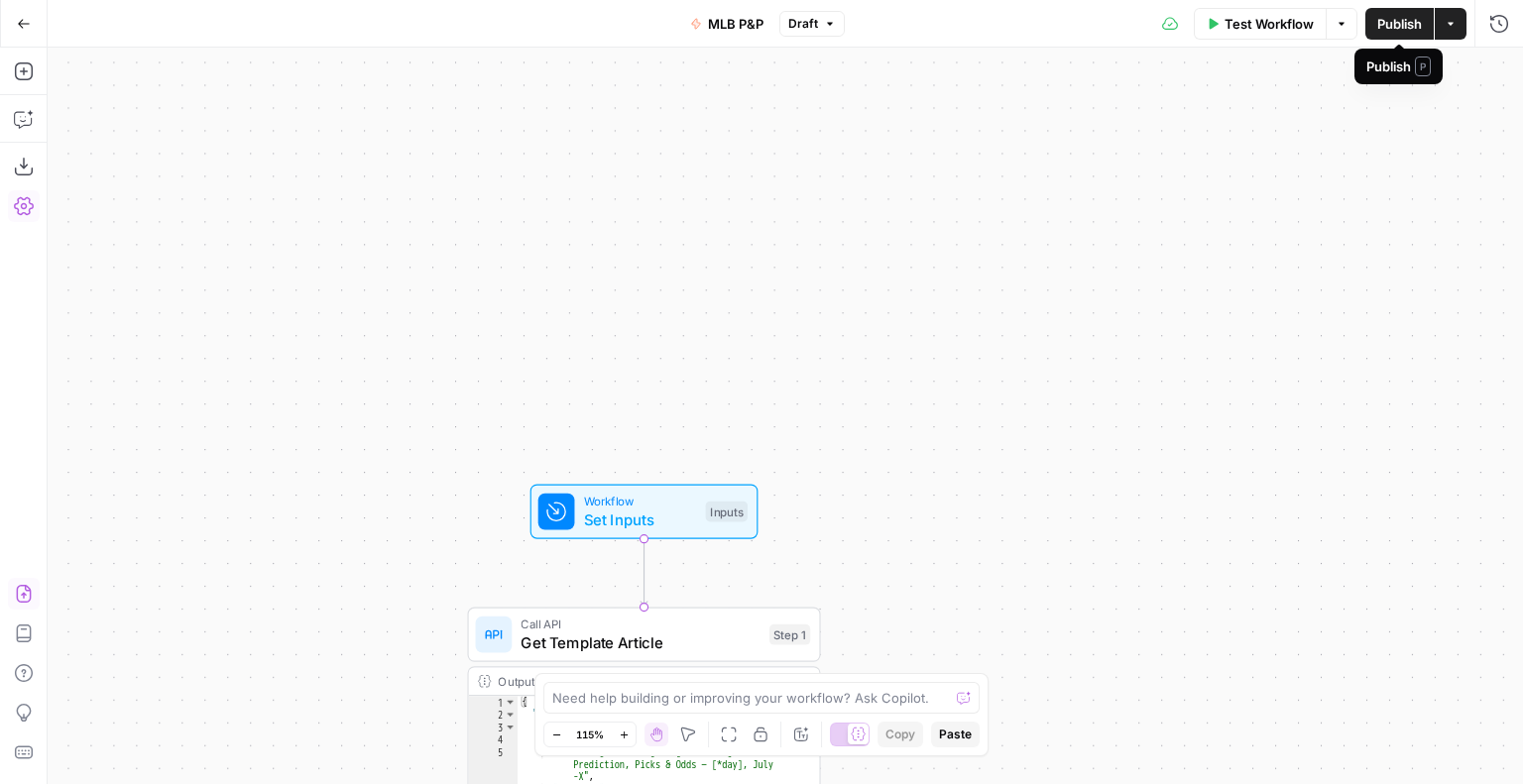 click on "Publish" at bounding box center [1399, 24] 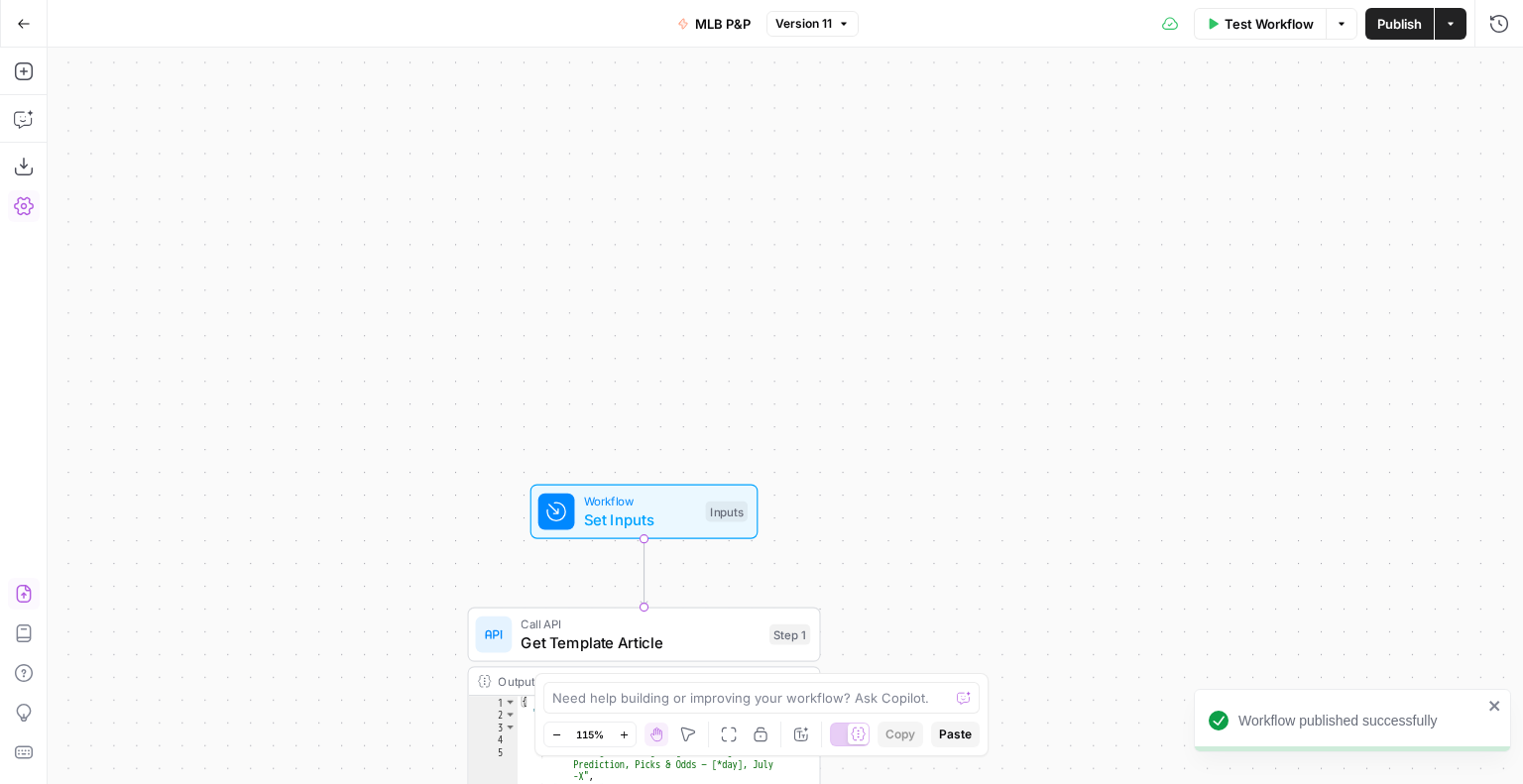 click on "Go Back" at bounding box center [24, 24] 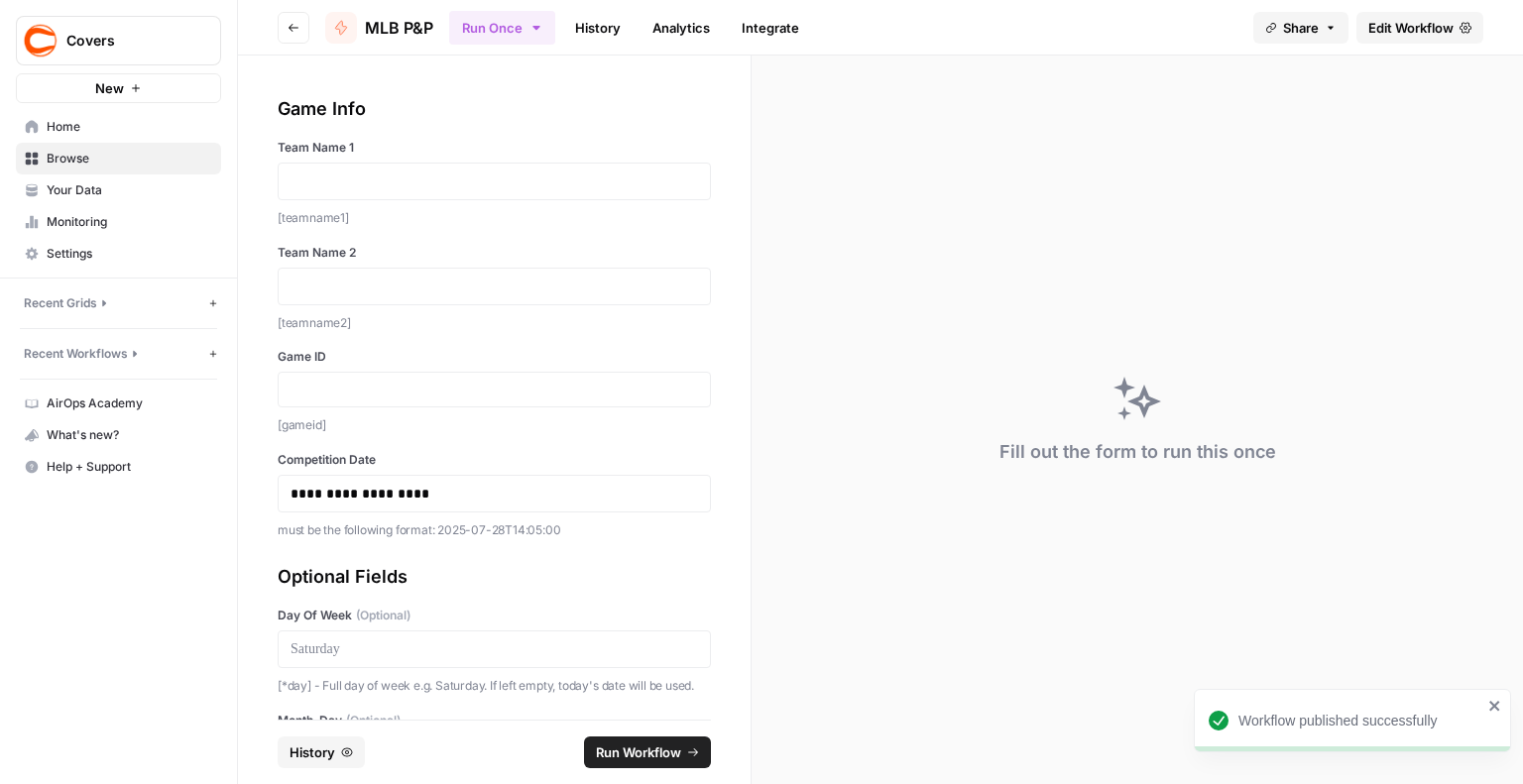 click on "**********" at bounding box center [494, 317] 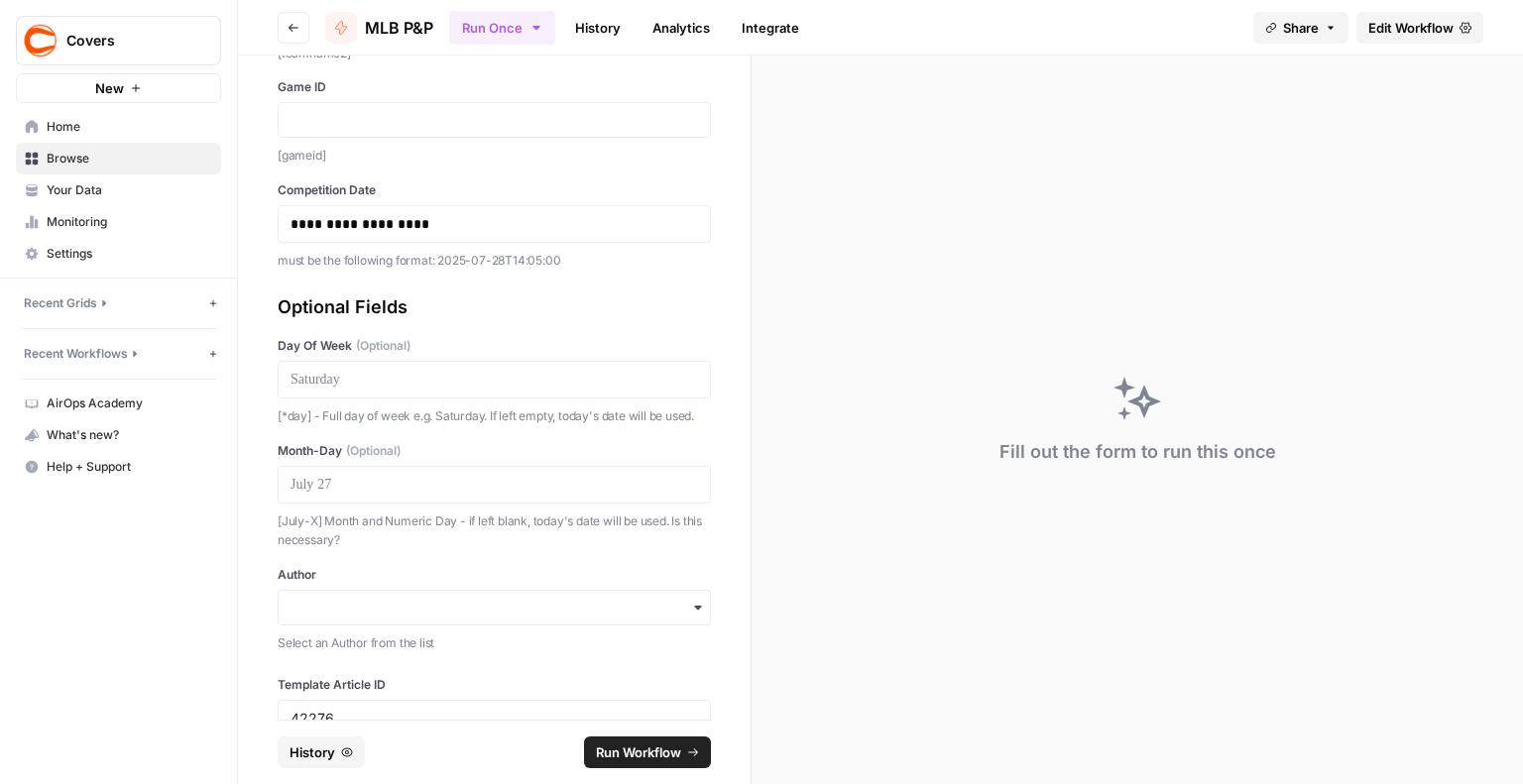 scroll, scrollTop: 0, scrollLeft: 0, axis: both 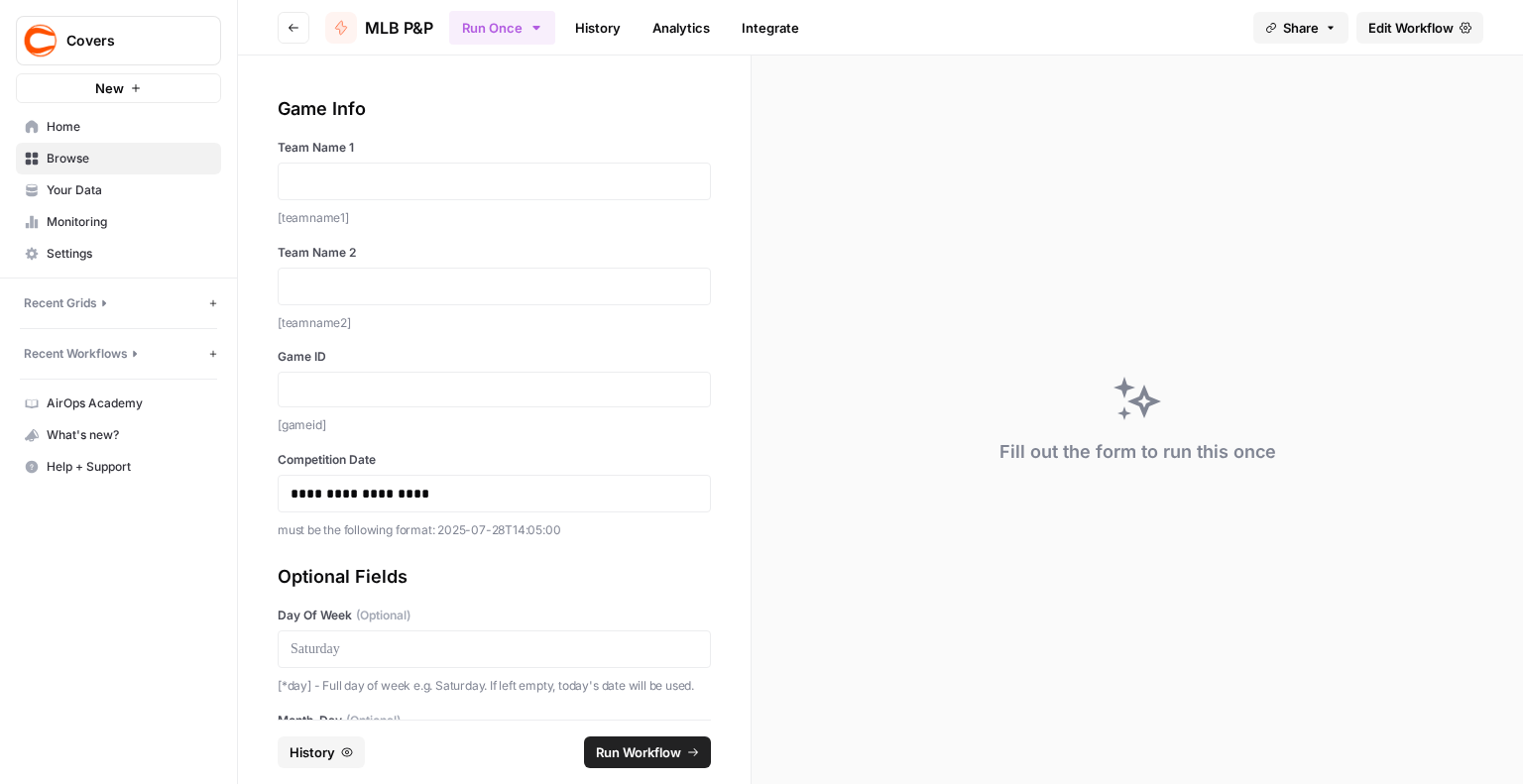 click at bounding box center [494, 181] 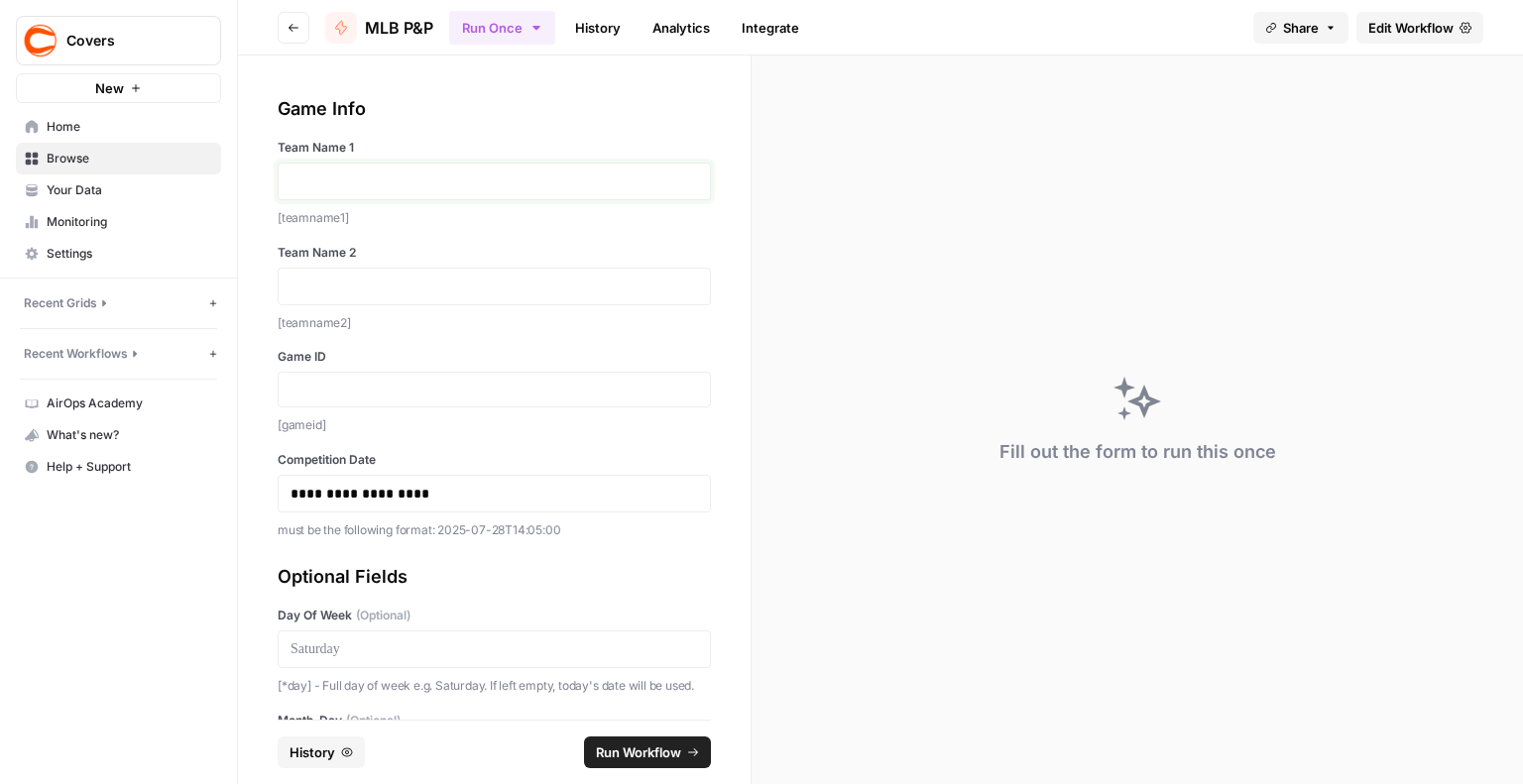 click at bounding box center [494, 181] 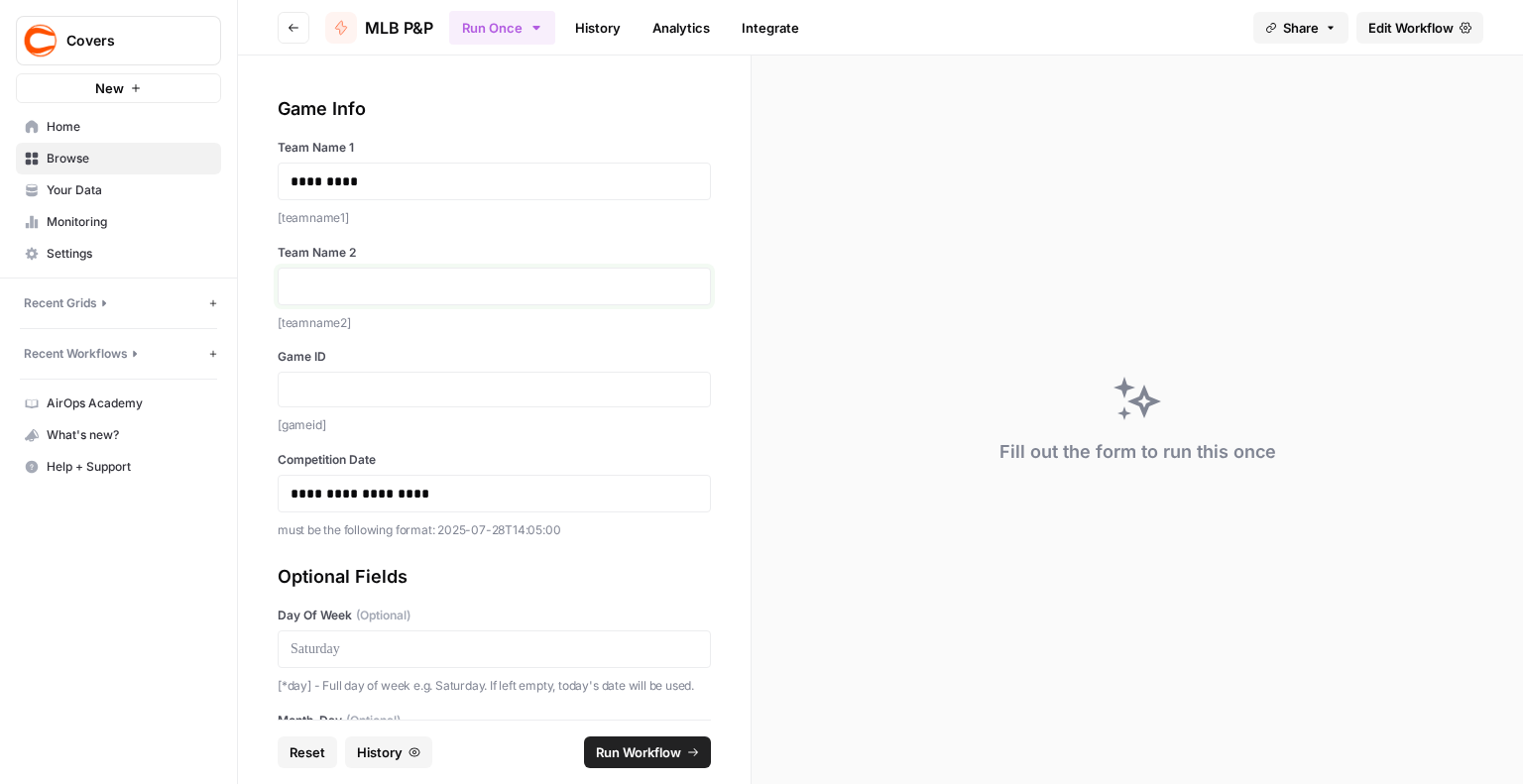 click at bounding box center [494, 286] 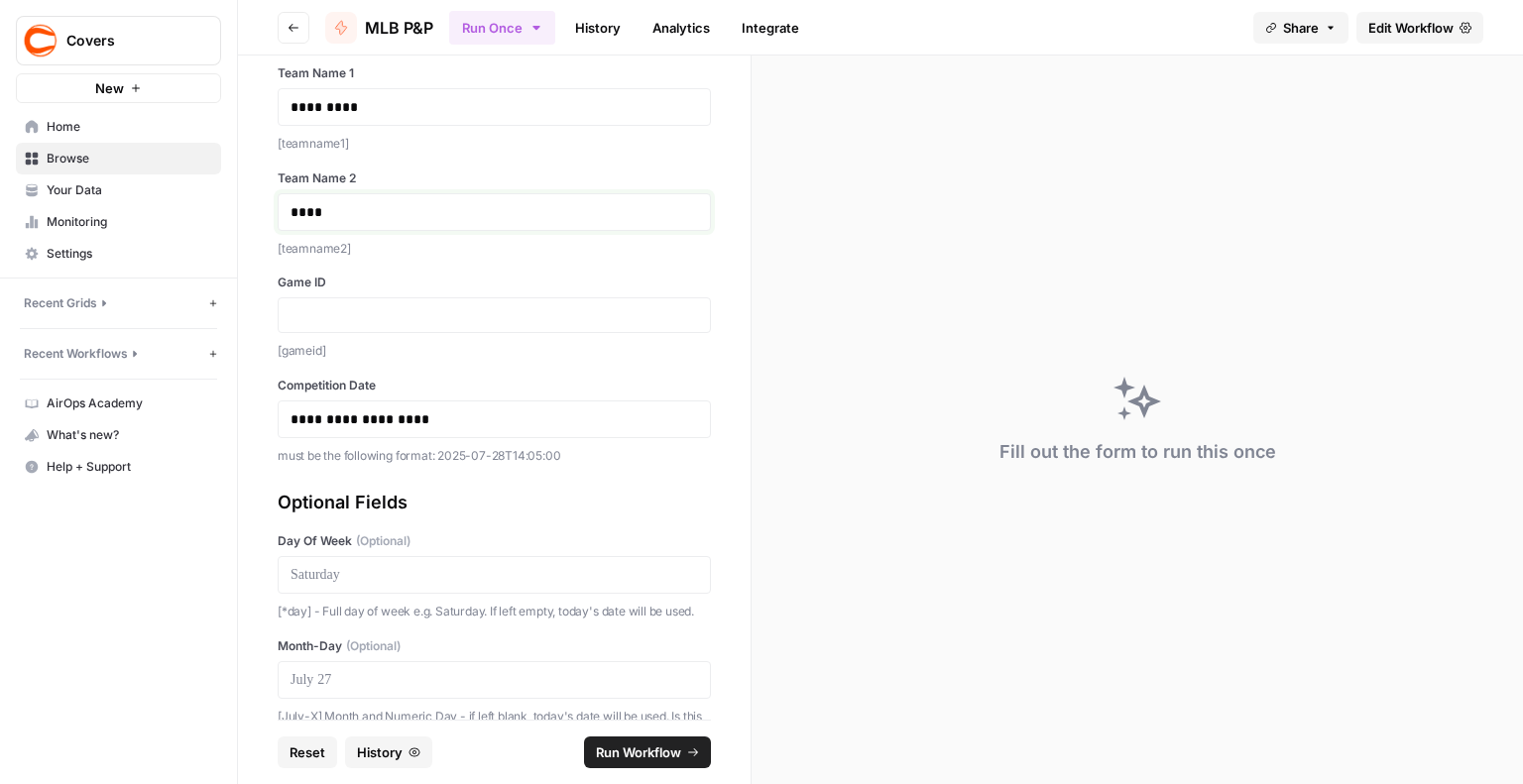scroll, scrollTop: 99, scrollLeft: 0, axis: vertical 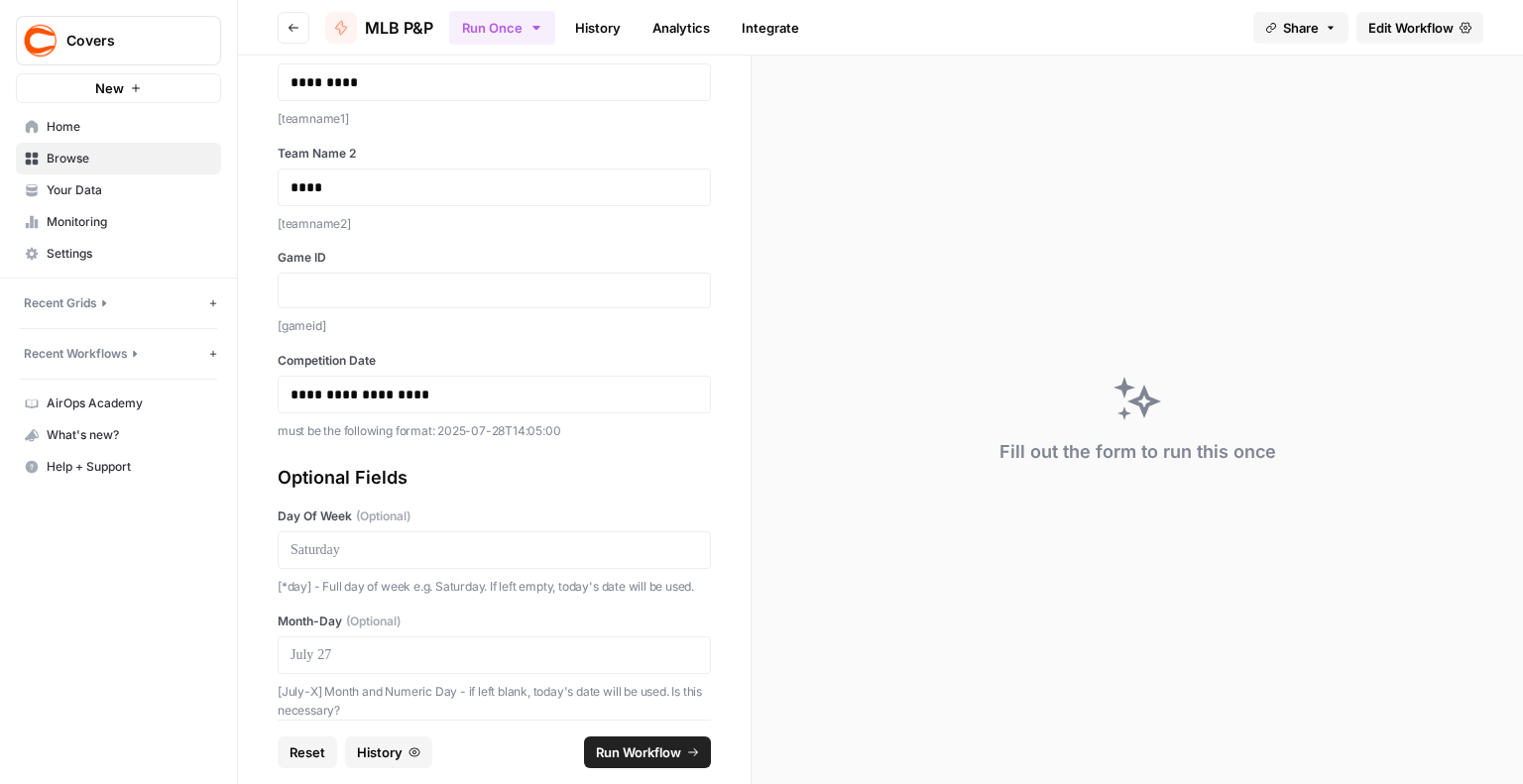 click at bounding box center (494, 290) 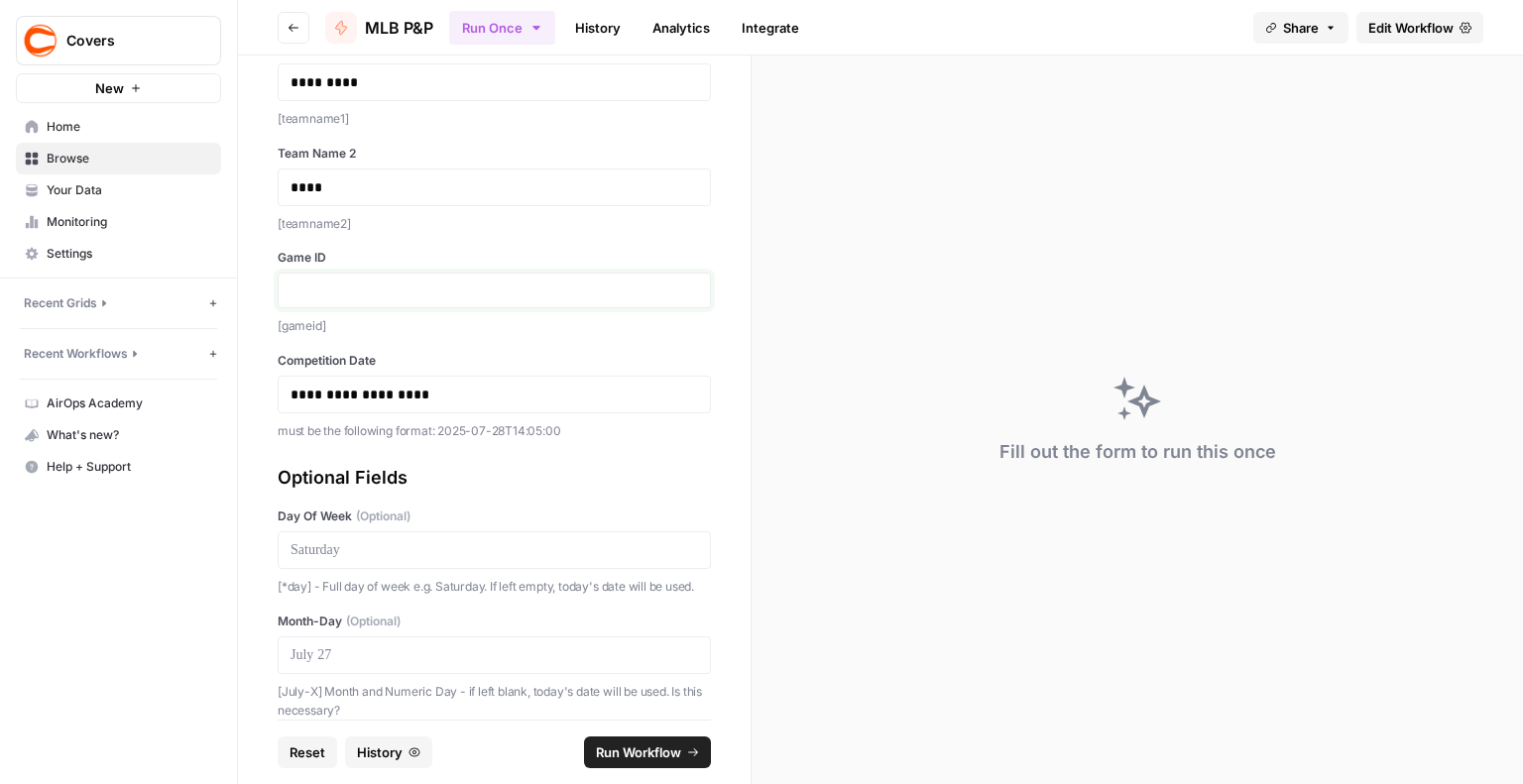 click on "Game ID" at bounding box center [494, 290] 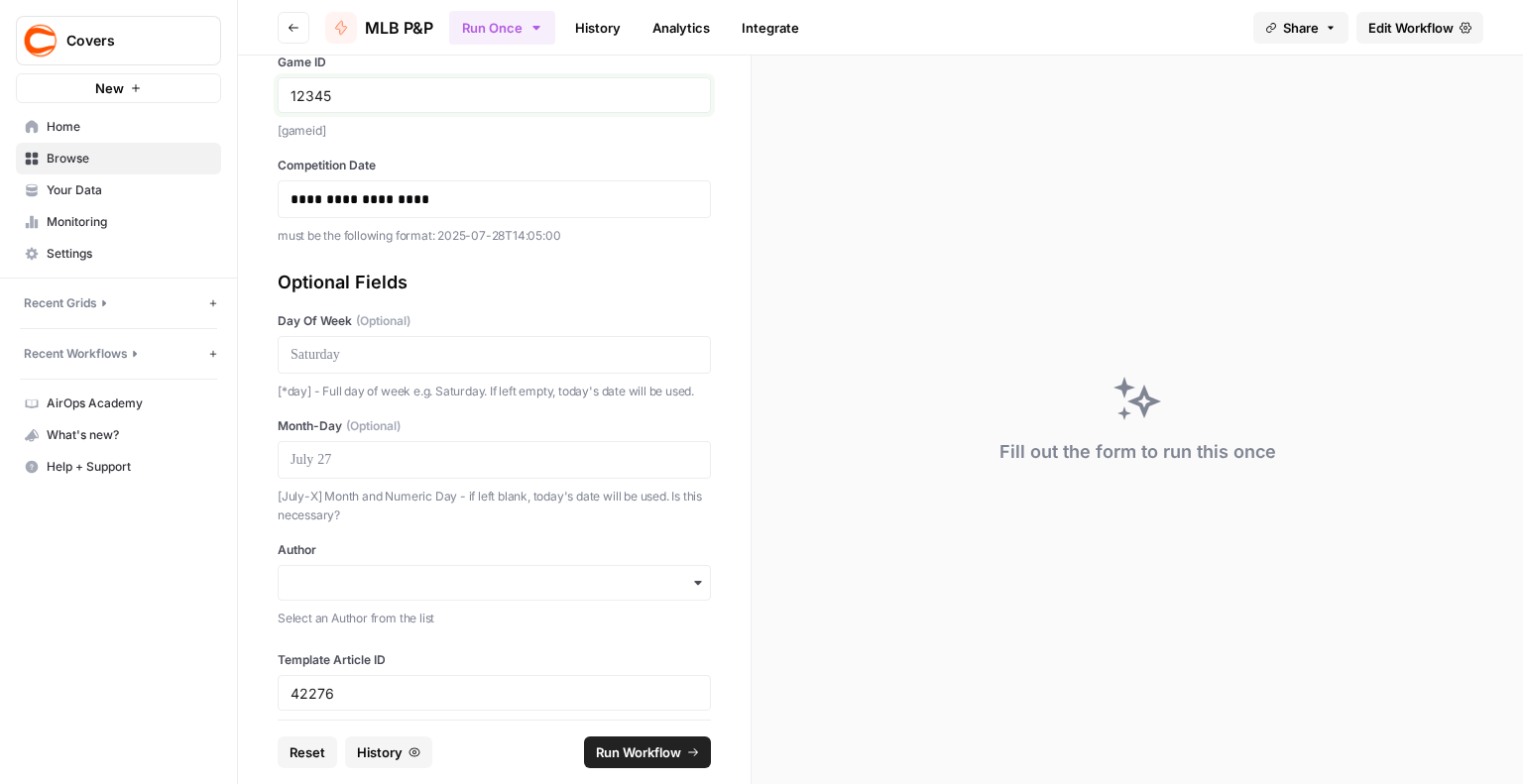 scroll, scrollTop: 353, scrollLeft: 0, axis: vertical 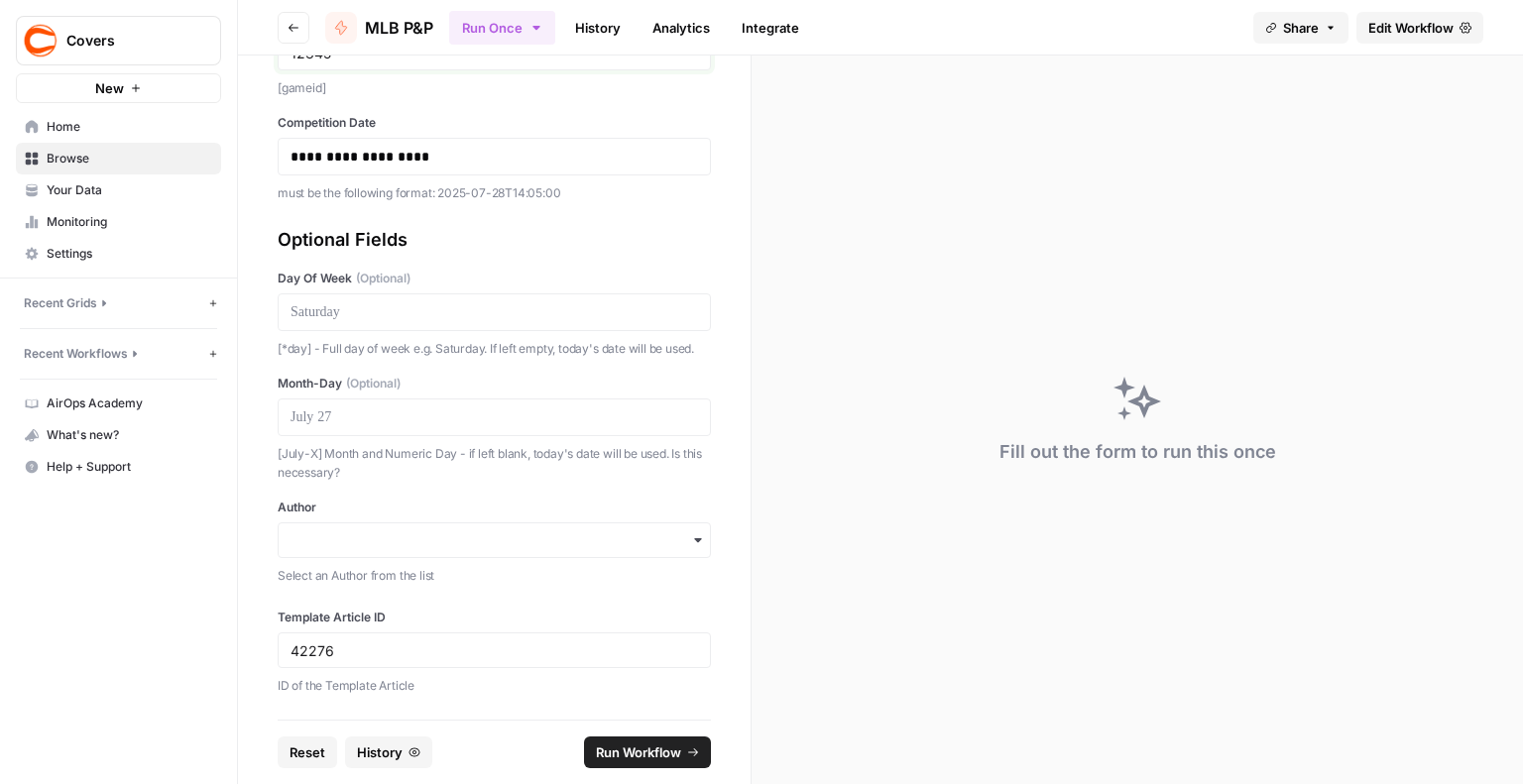 type on "12345" 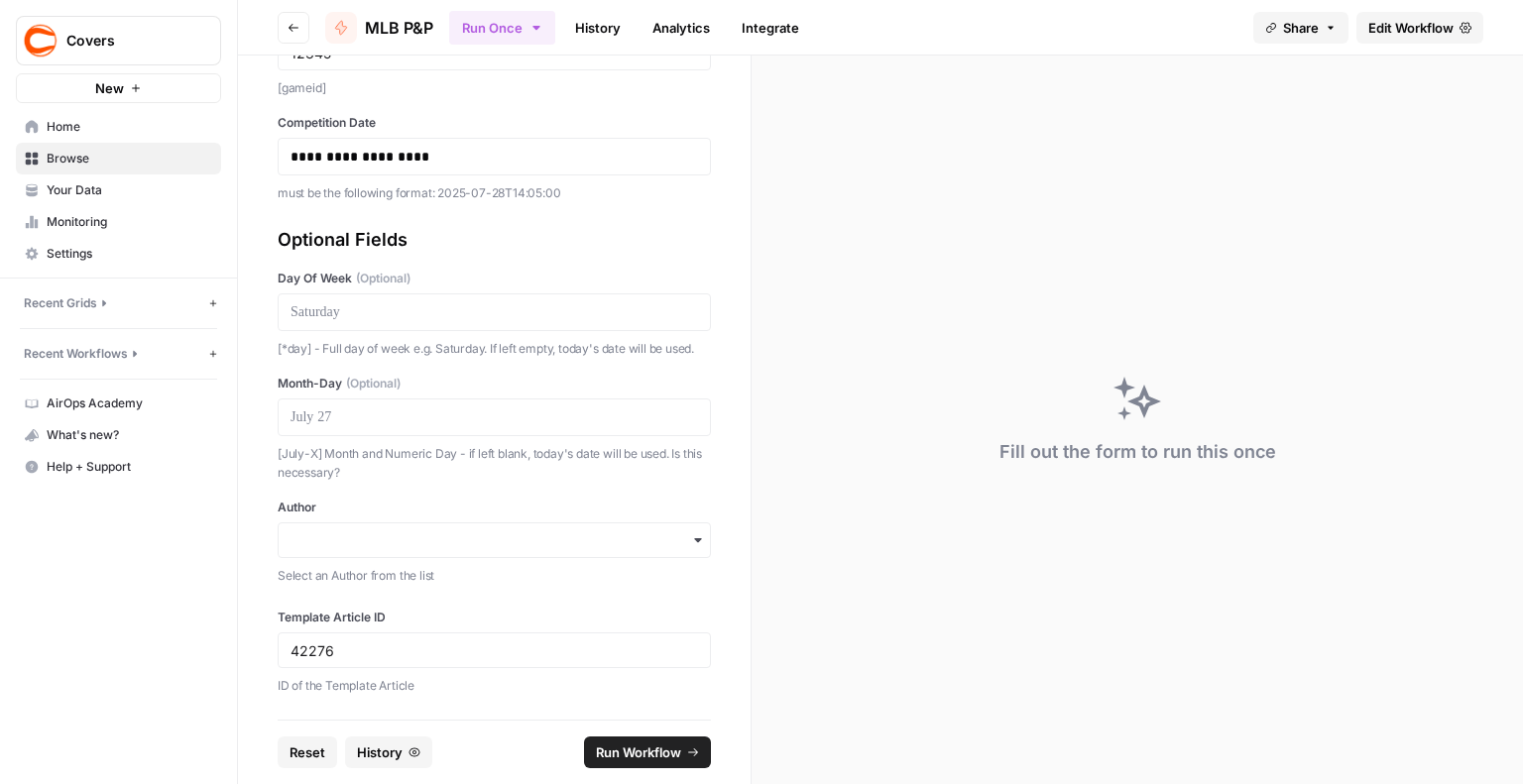 click on "Run Workflow" at bounding box center [639, 752] 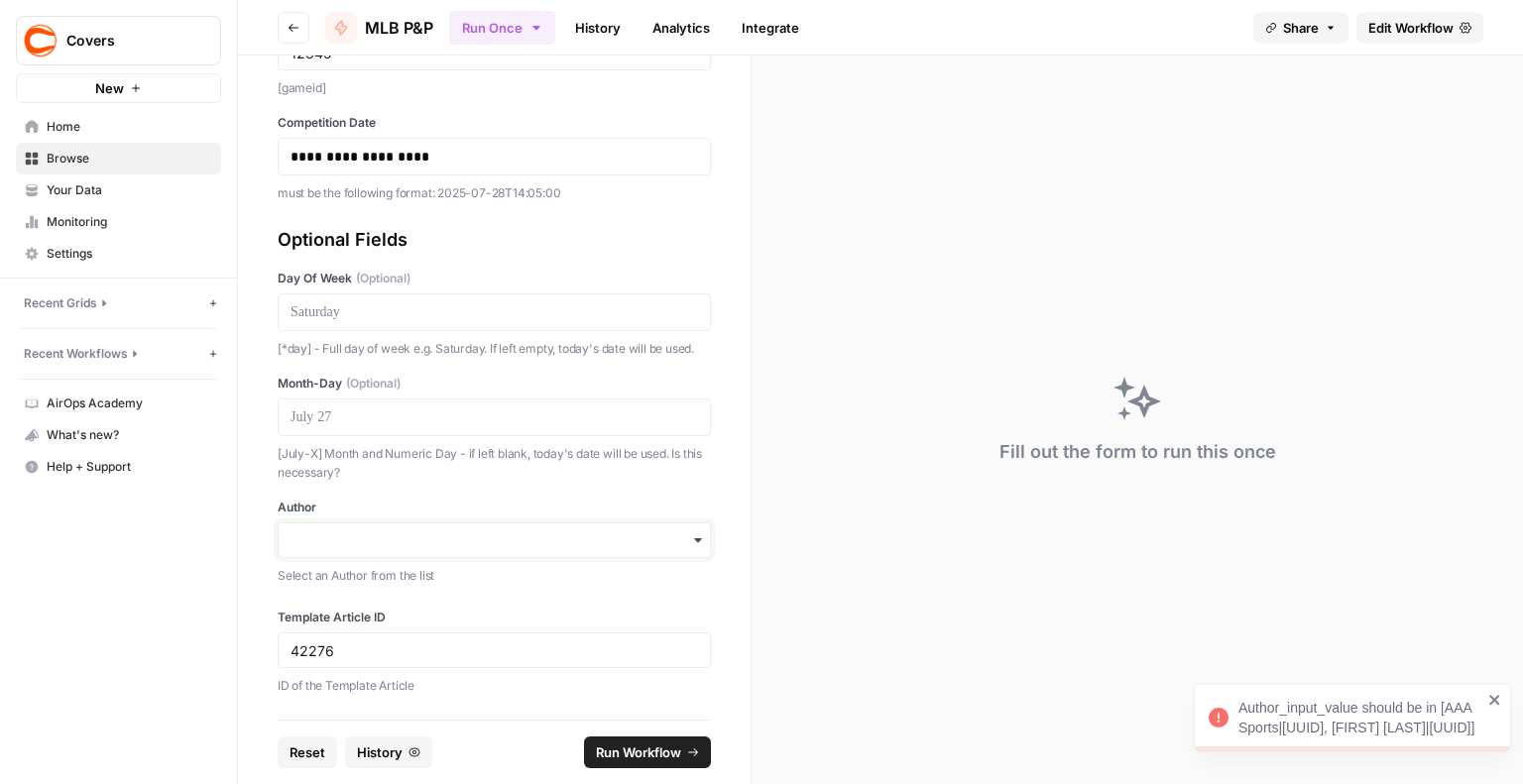 click on "Author" at bounding box center [494, 540] 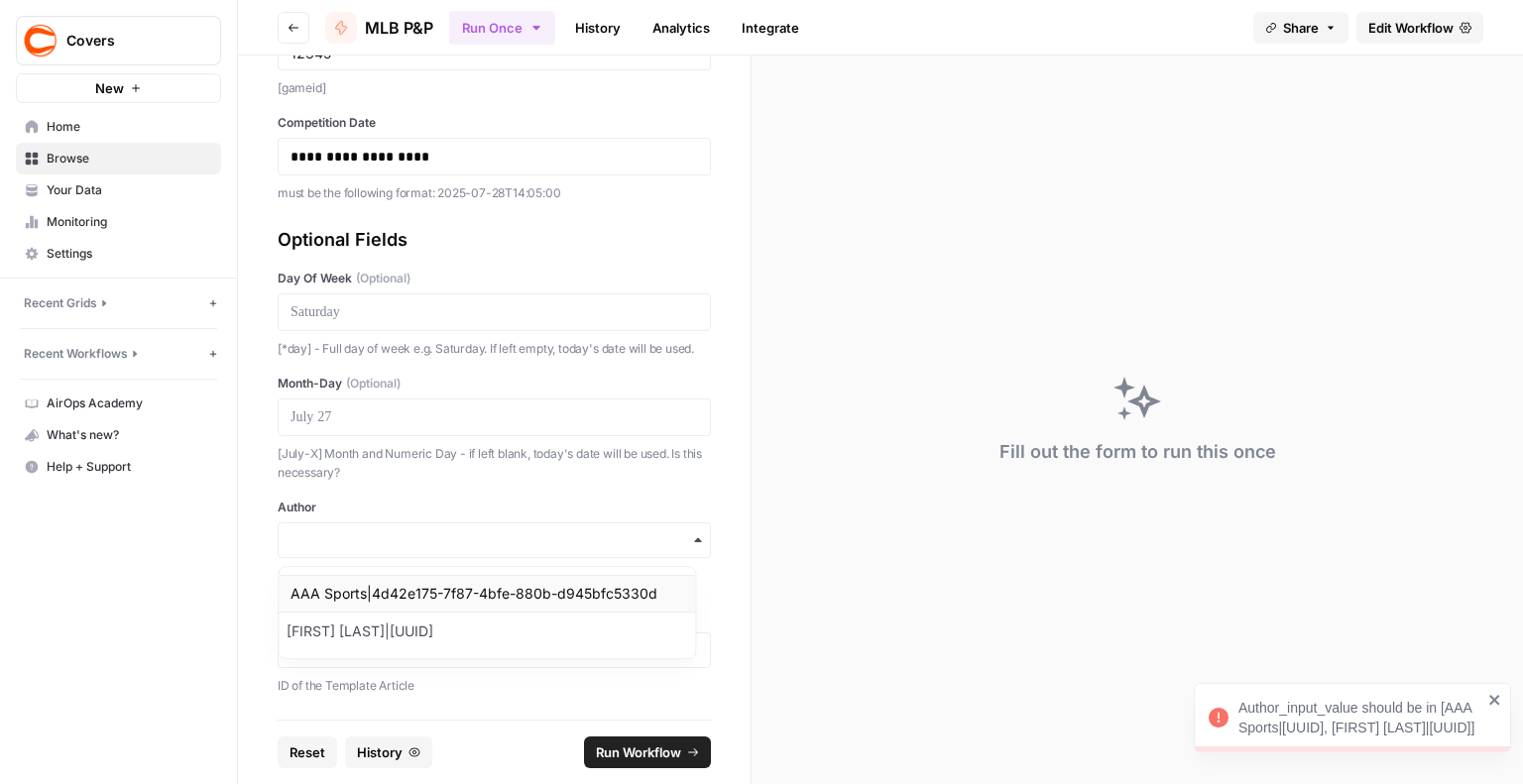 click on "AAA Sports|4d42e175-7f87-4bfe-880b-d945bfc5330d" at bounding box center [487, 594] 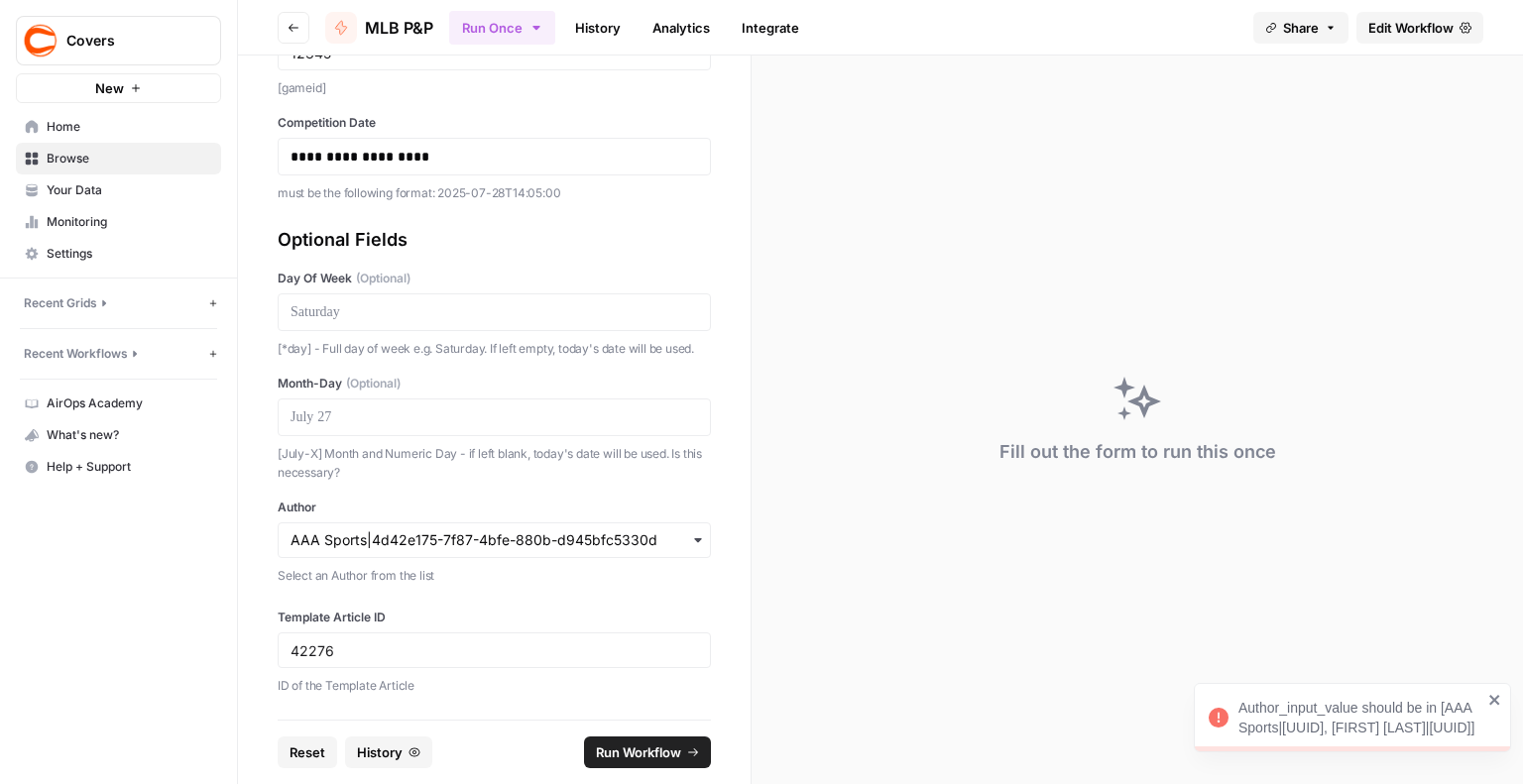 click on "Run Workflow" at bounding box center [639, 752] 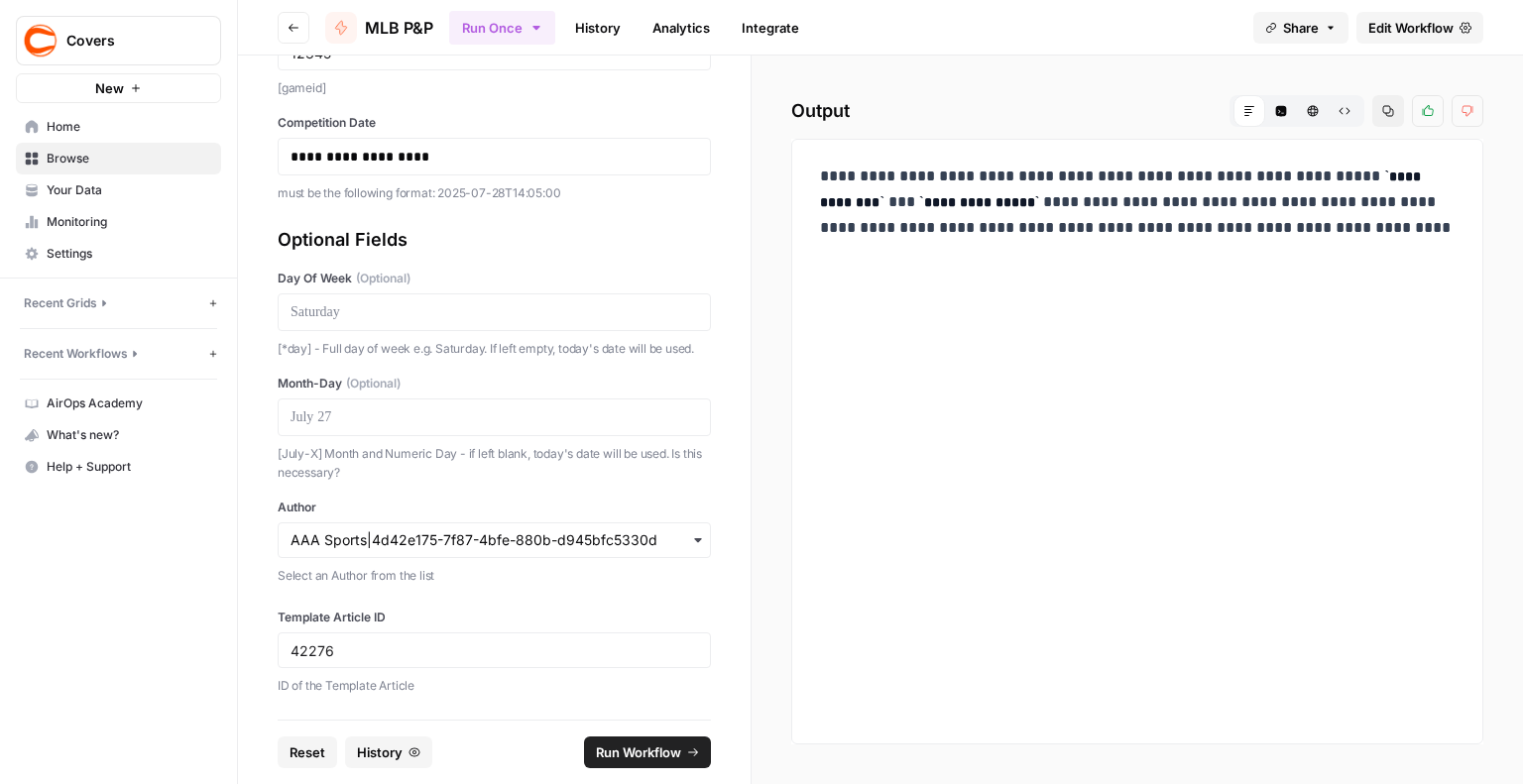 click 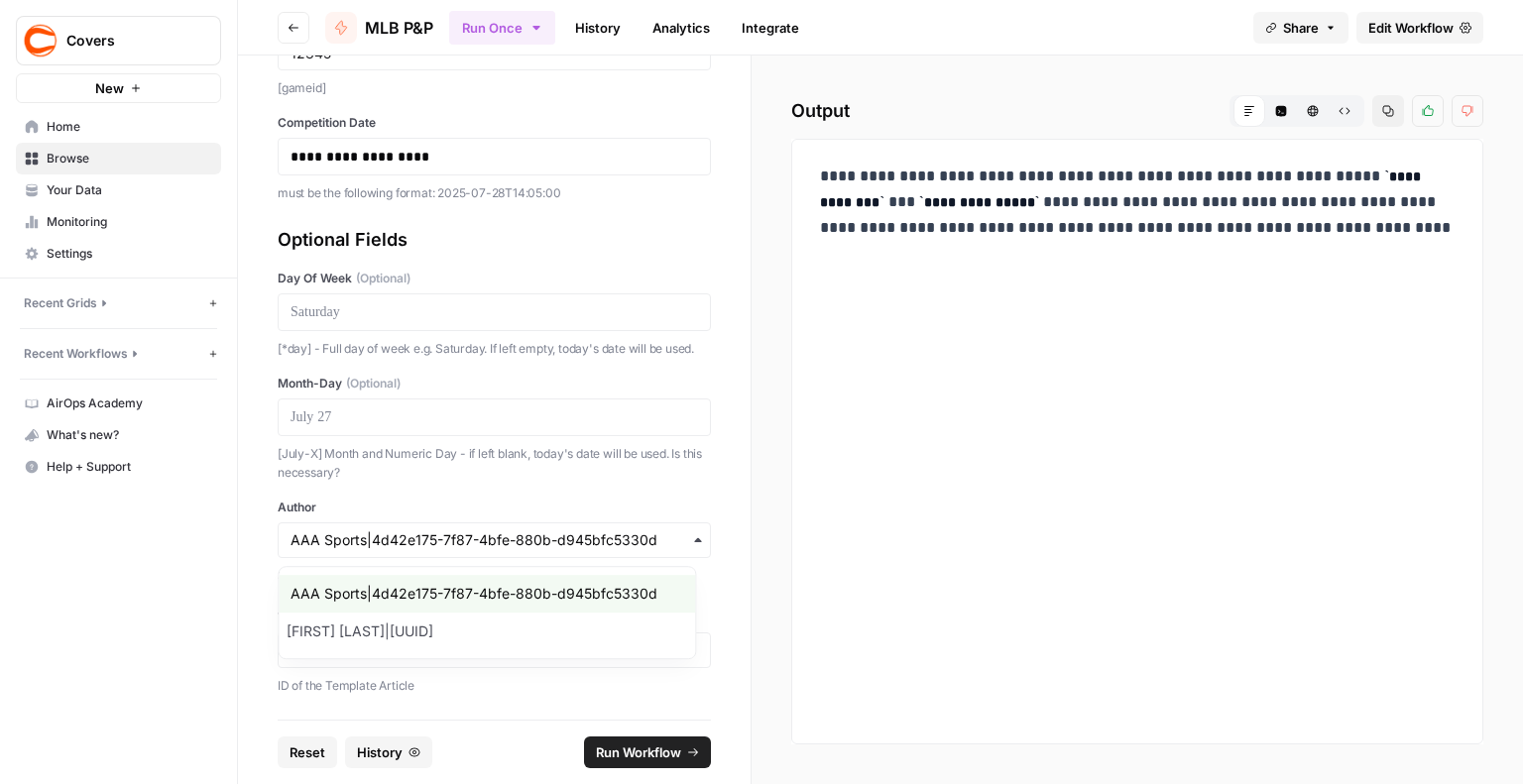 type 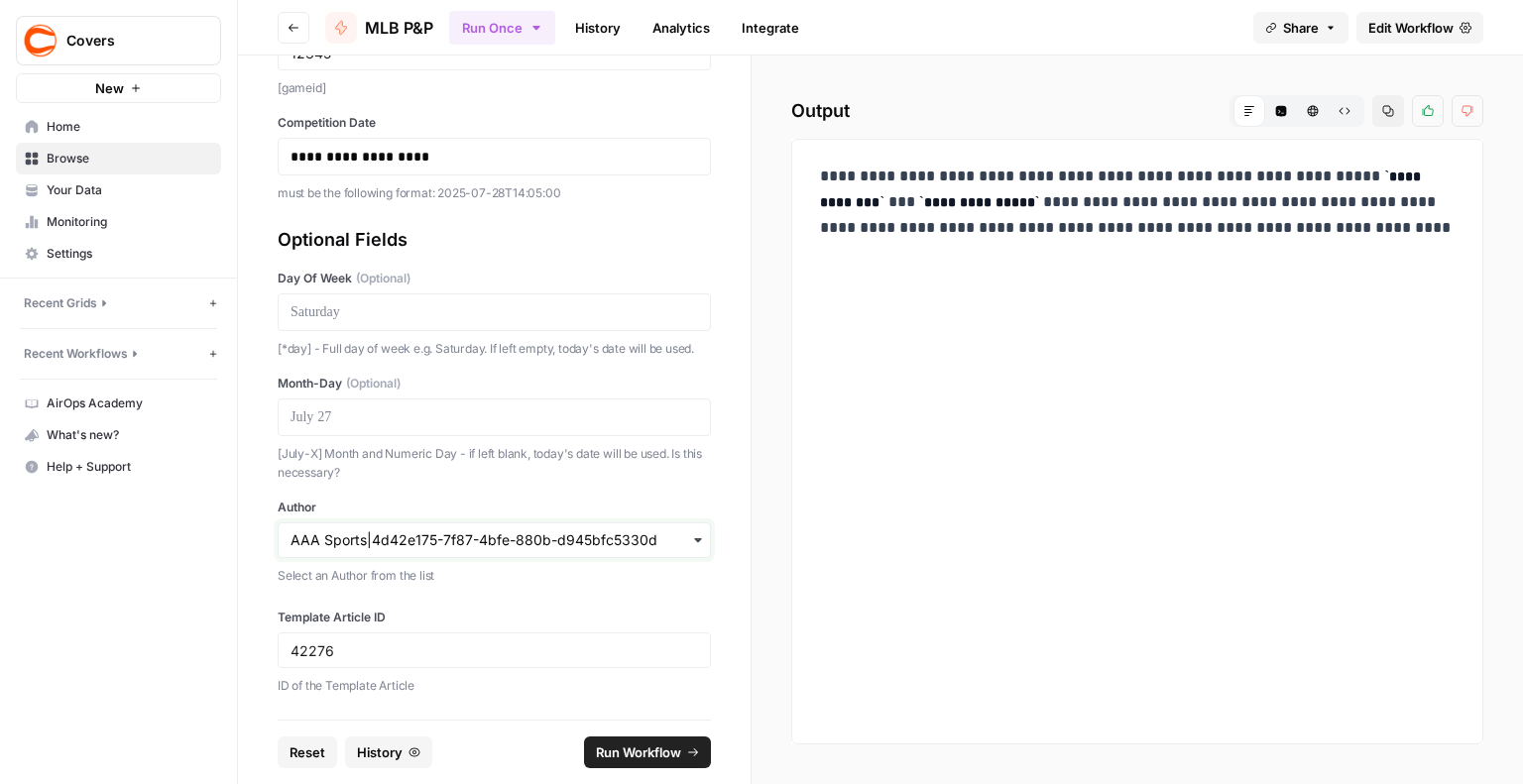 click on "Author" at bounding box center [494, 540] 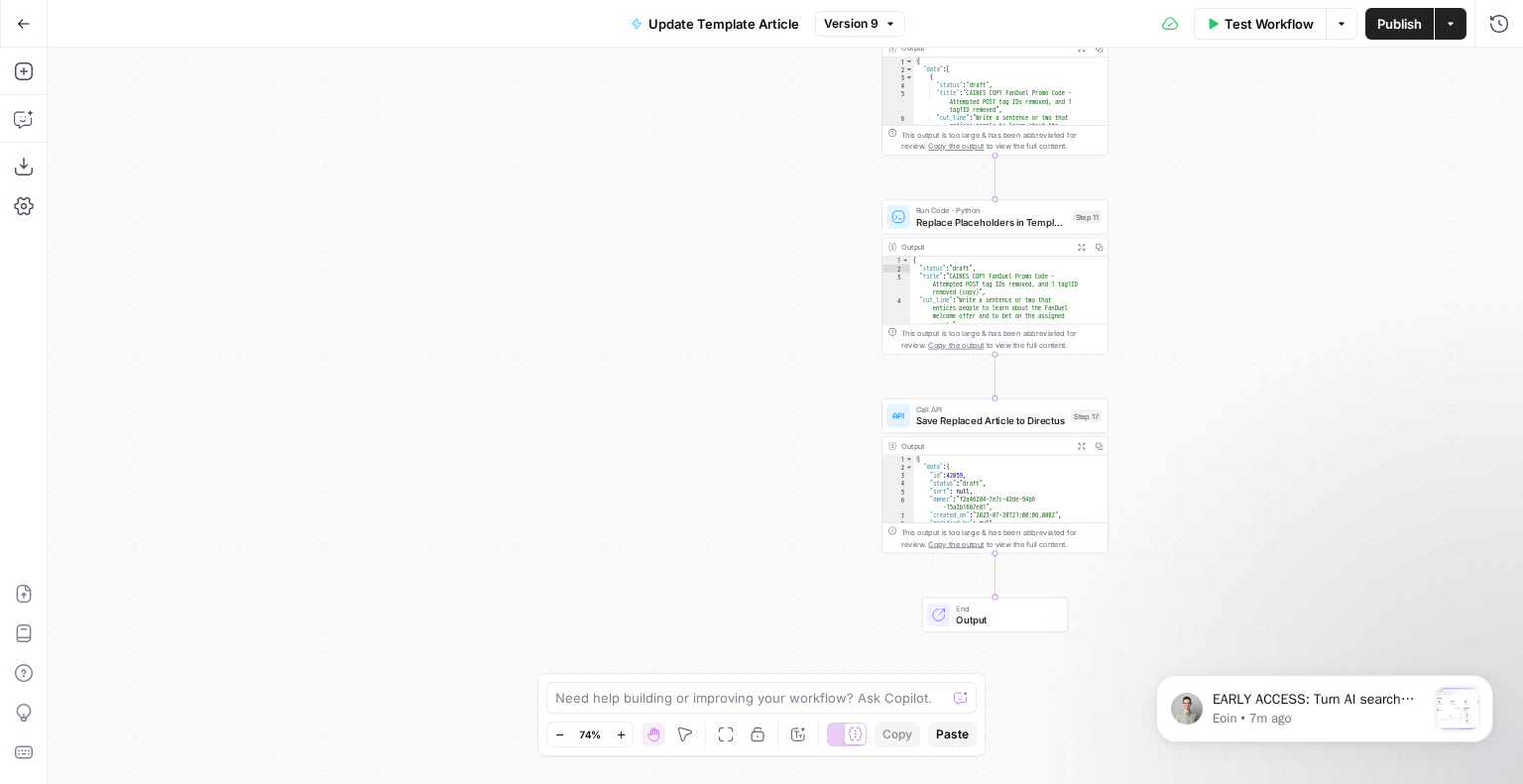 scroll, scrollTop: 0, scrollLeft: 0, axis: both 